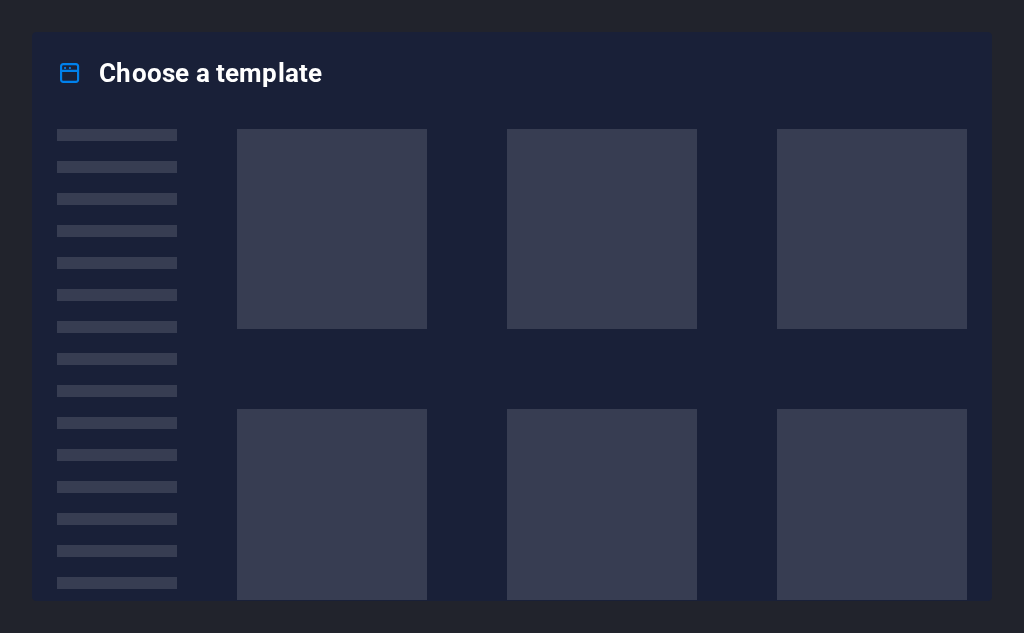 scroll, scrollTop: 0, scrollLeft: 0, axis: both 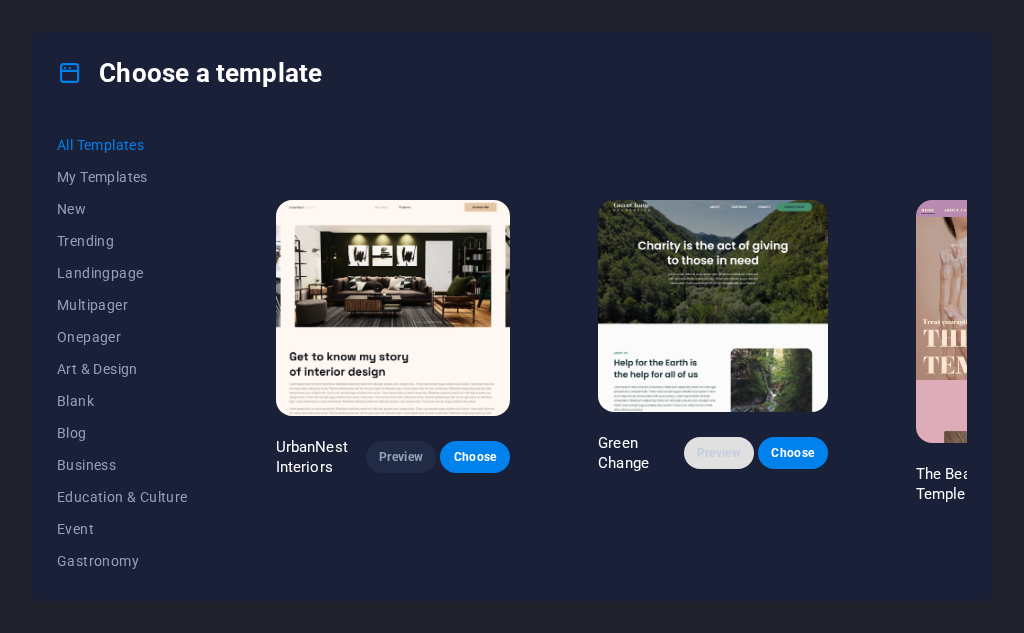 click on "Preview" at bounding box center (719, 453) 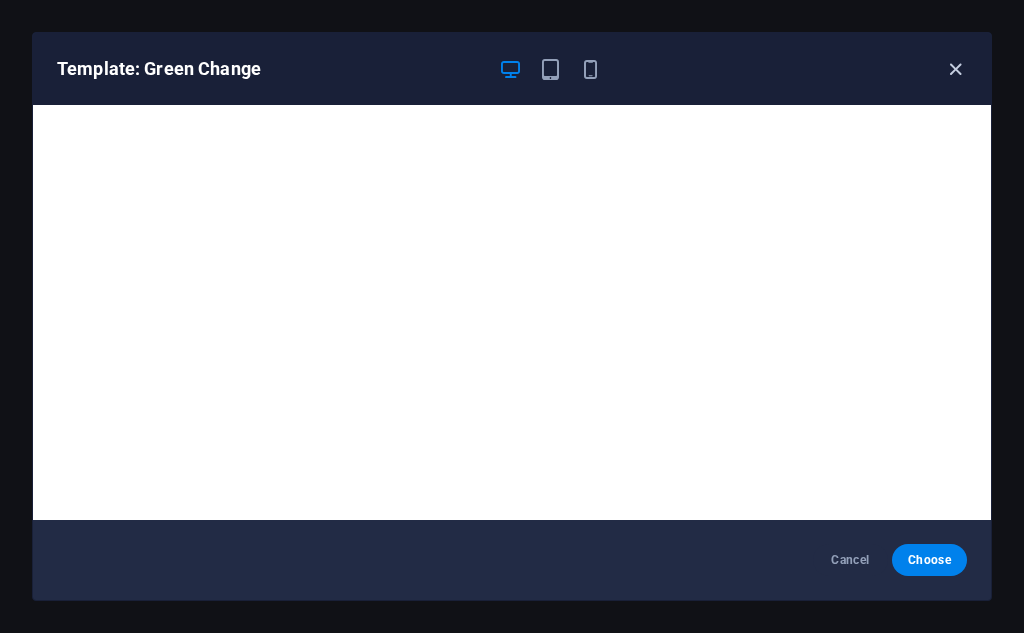 click at bounding box center (955, 69) 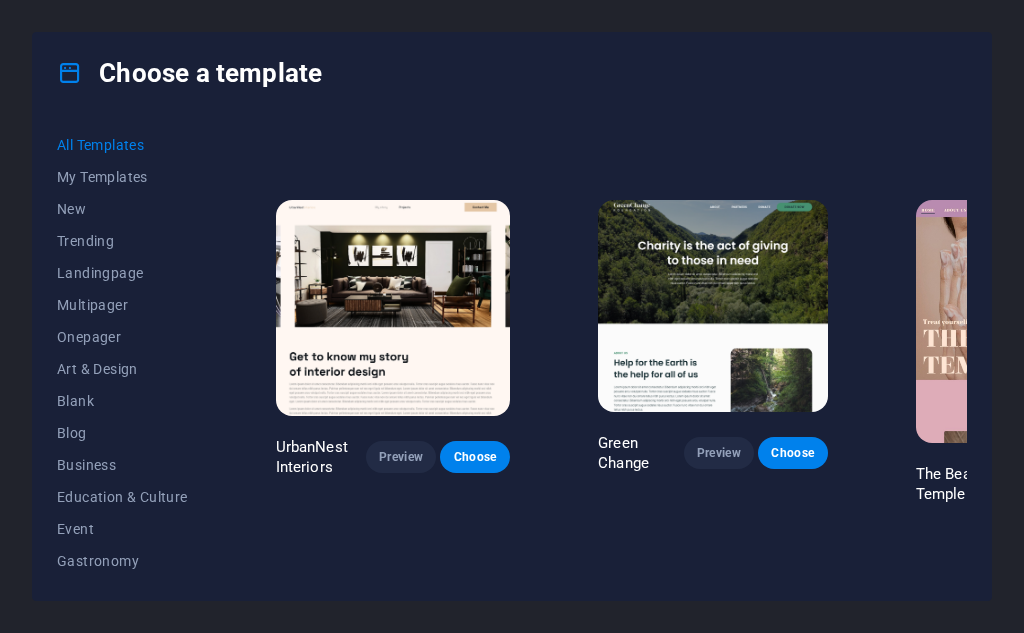click at bounding box center (393, 308) 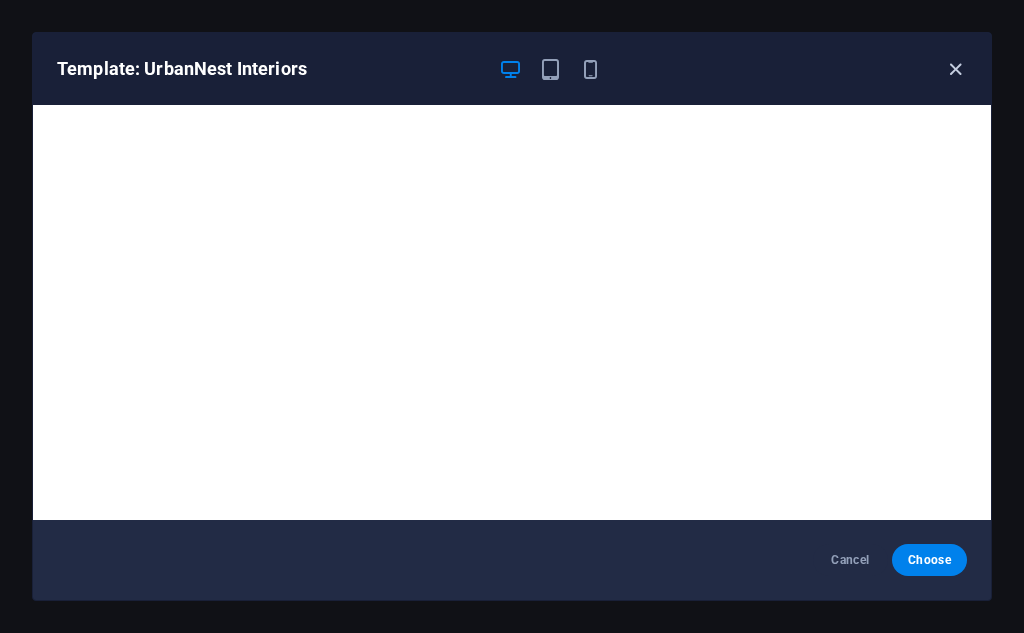 click at bounding box center (955, 69) 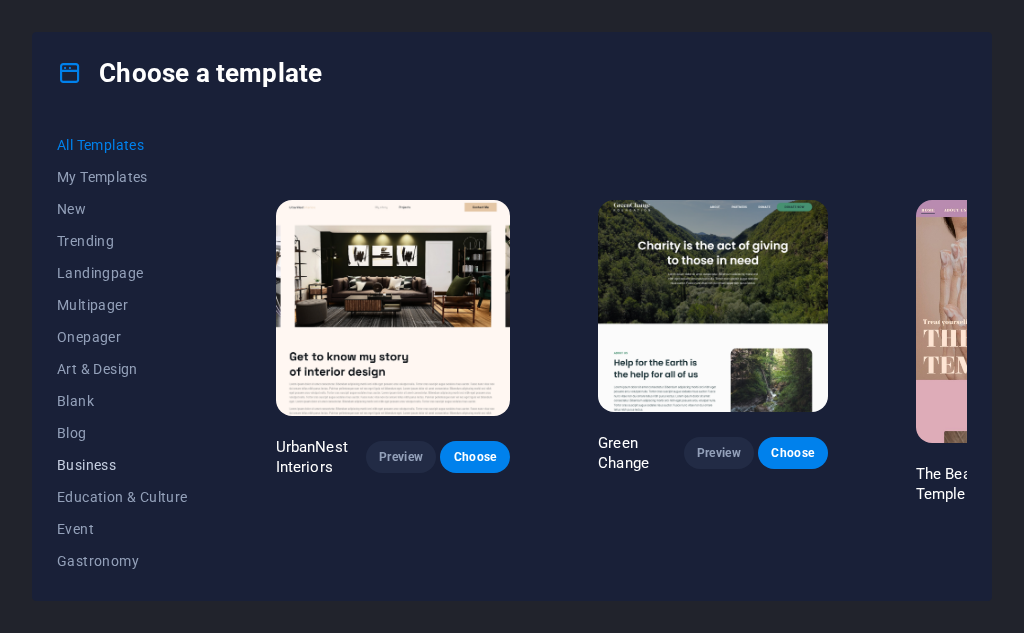 click on "Business" at bounding box center (122, 465) 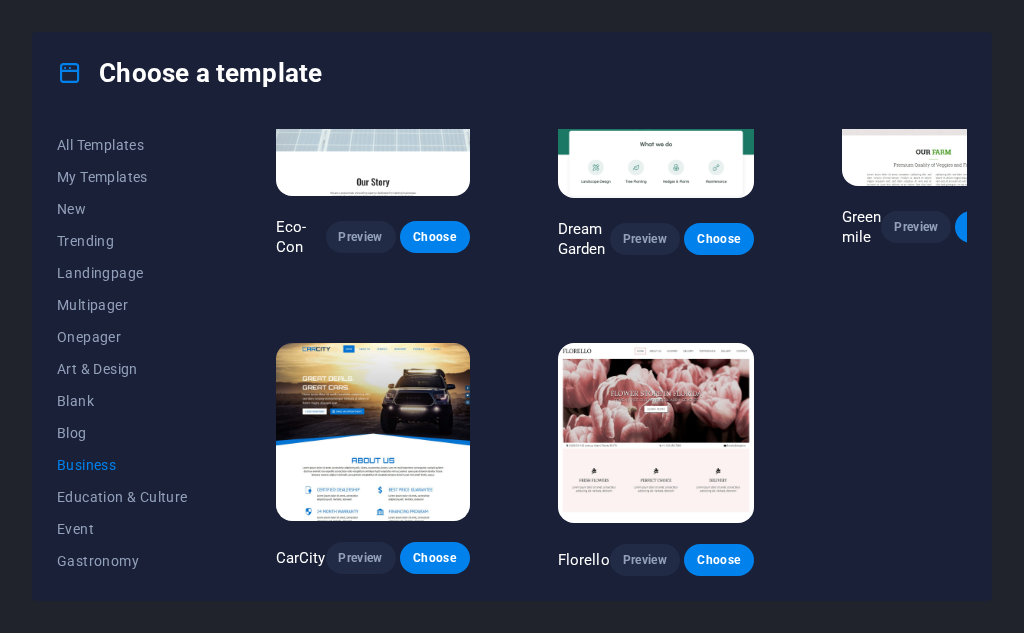 scroll, scrollTop: 0, scrollLeft: 0, axis: both 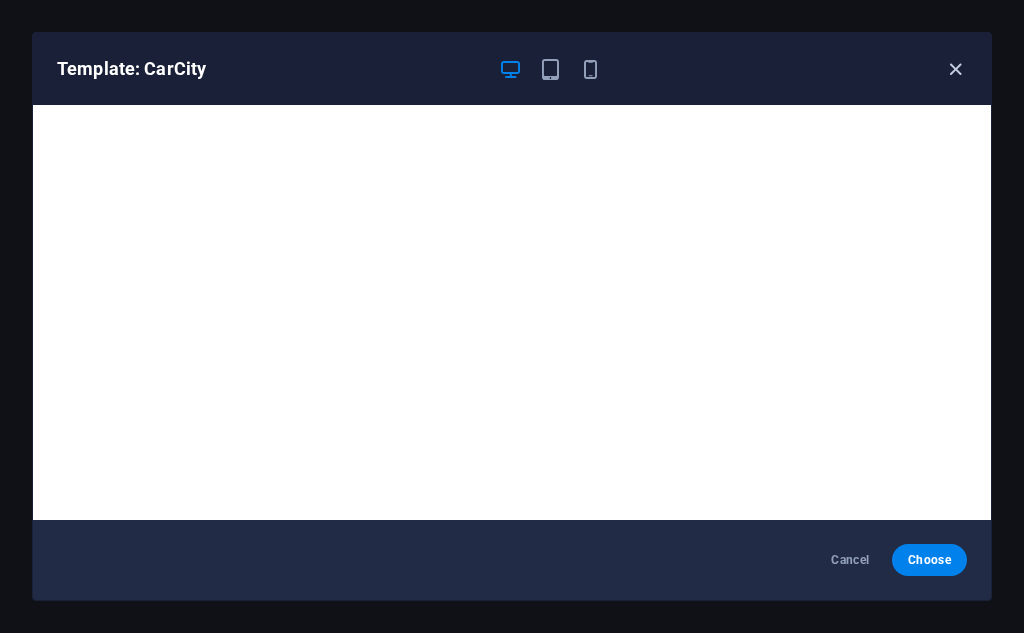 click at bounding box center (955, 69) 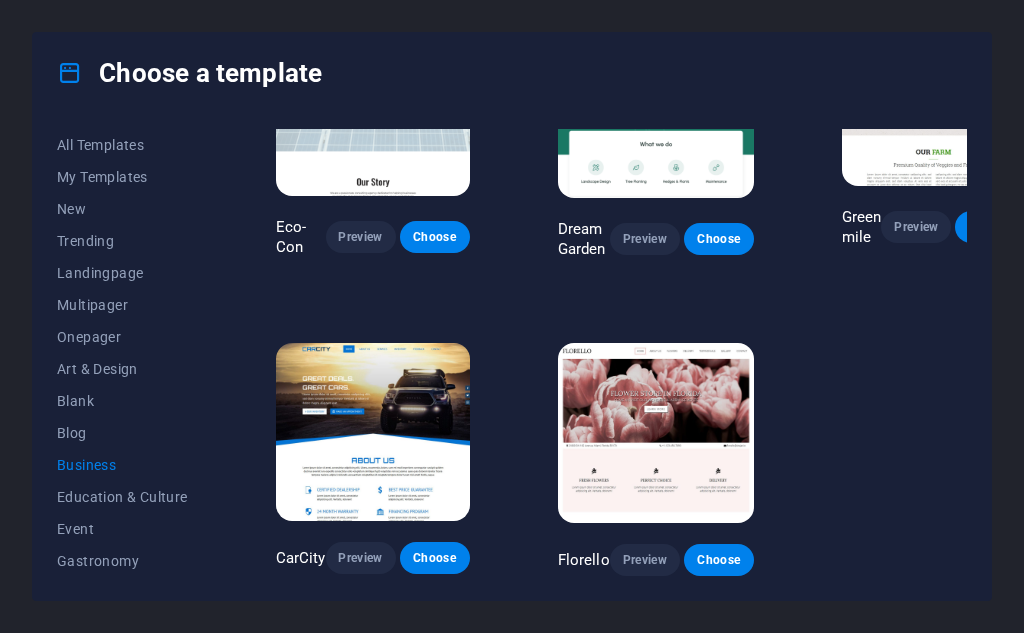 scroll, scrollTop: 0, scrollLeft: 0, axis: both 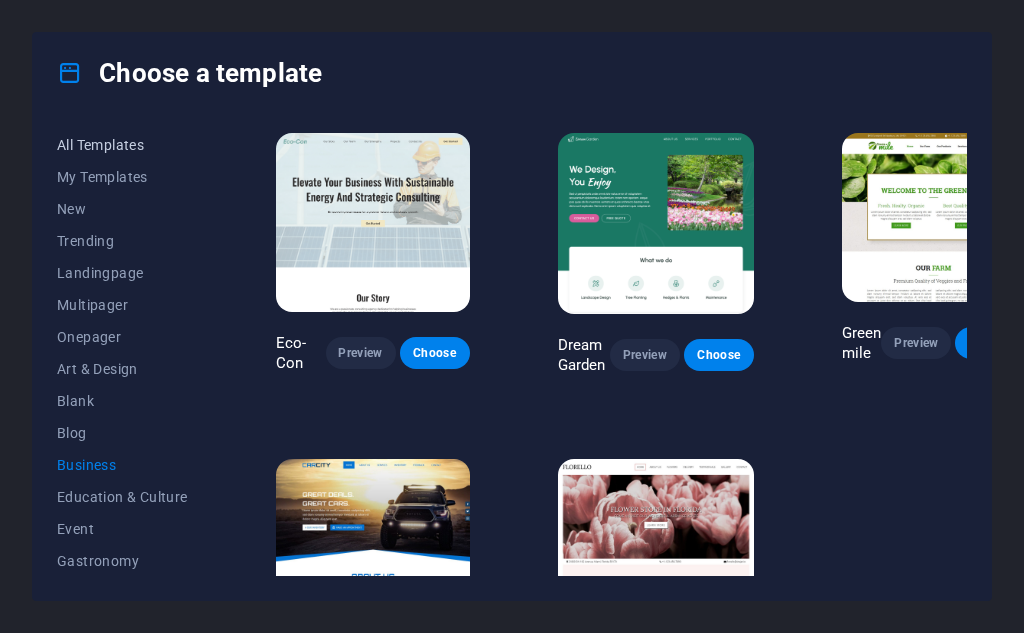 click on "All Templates" at bounding box center [122, 145] 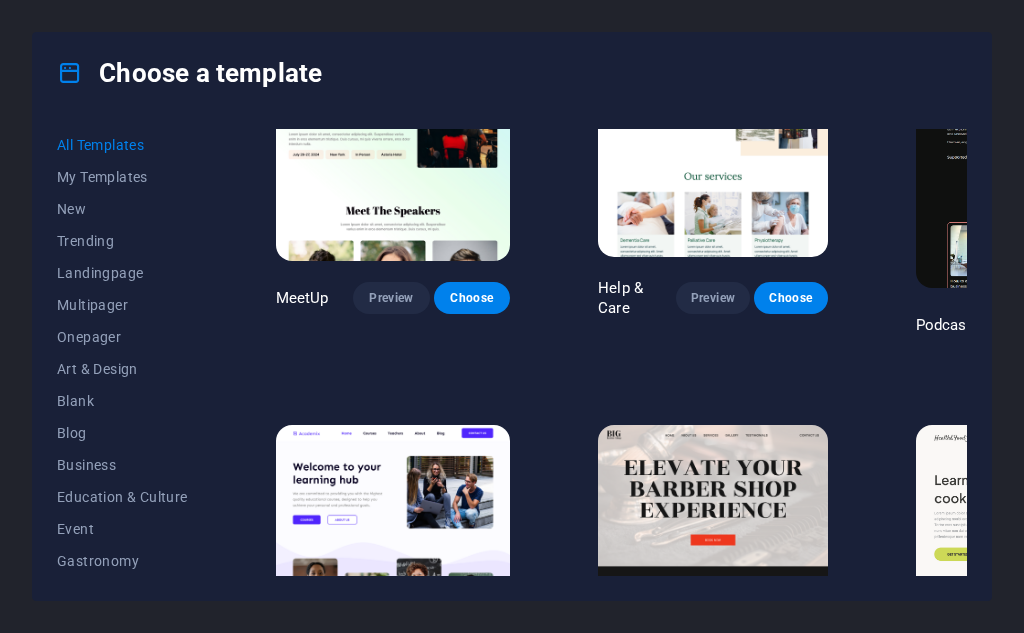 scroll, scrollTop: 1333, scrollLeft: 0, axis: vertical 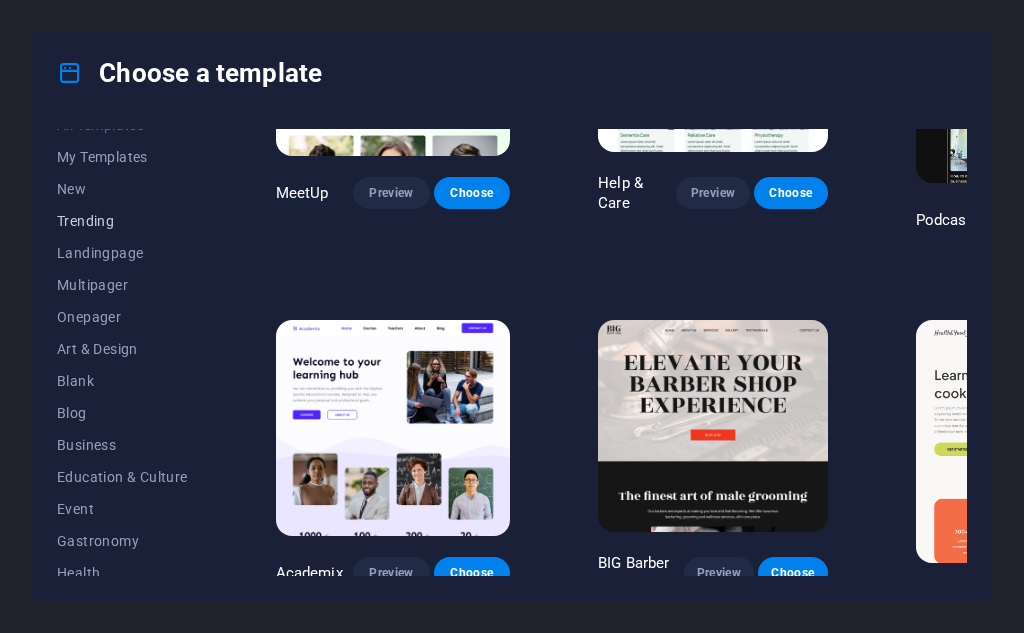 click on "Trending" at bounding box center [122, 221] 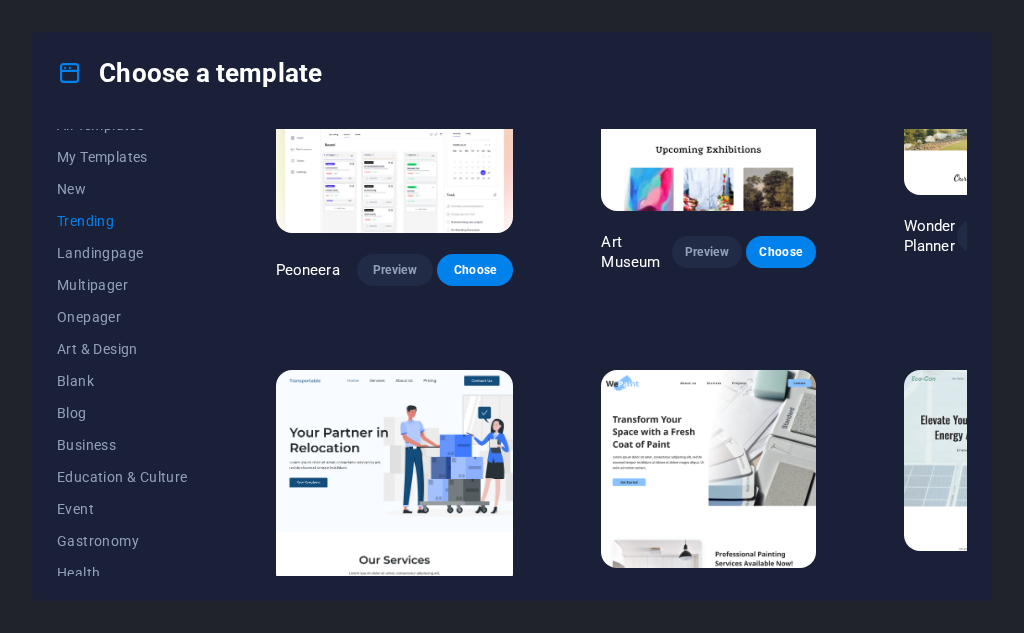 scroll, scrollTop: 0, scrollLeft: 0, axis: both 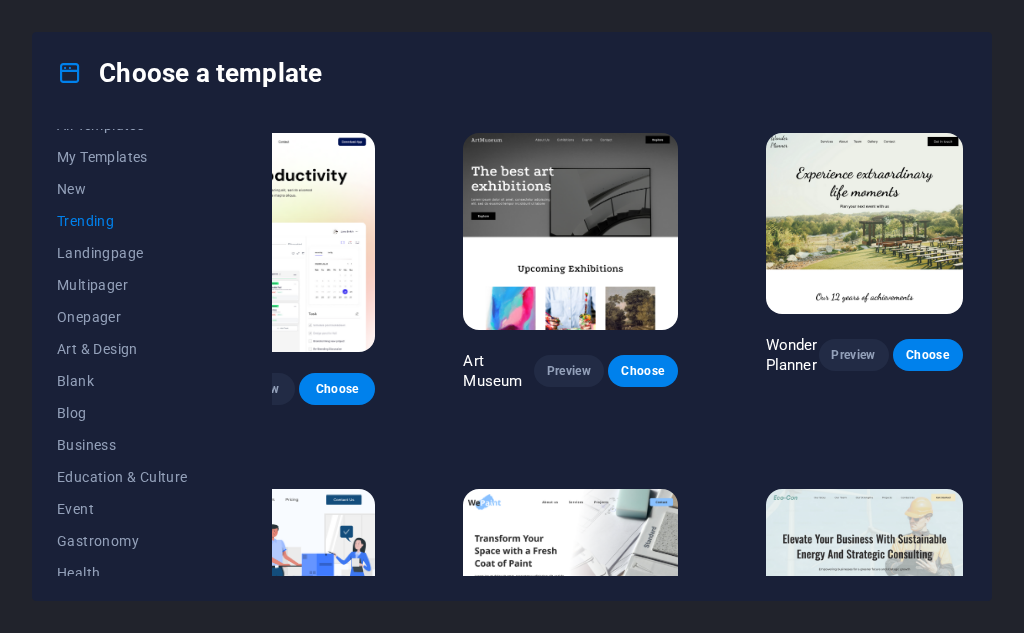 click at bounding box center (864, 223) 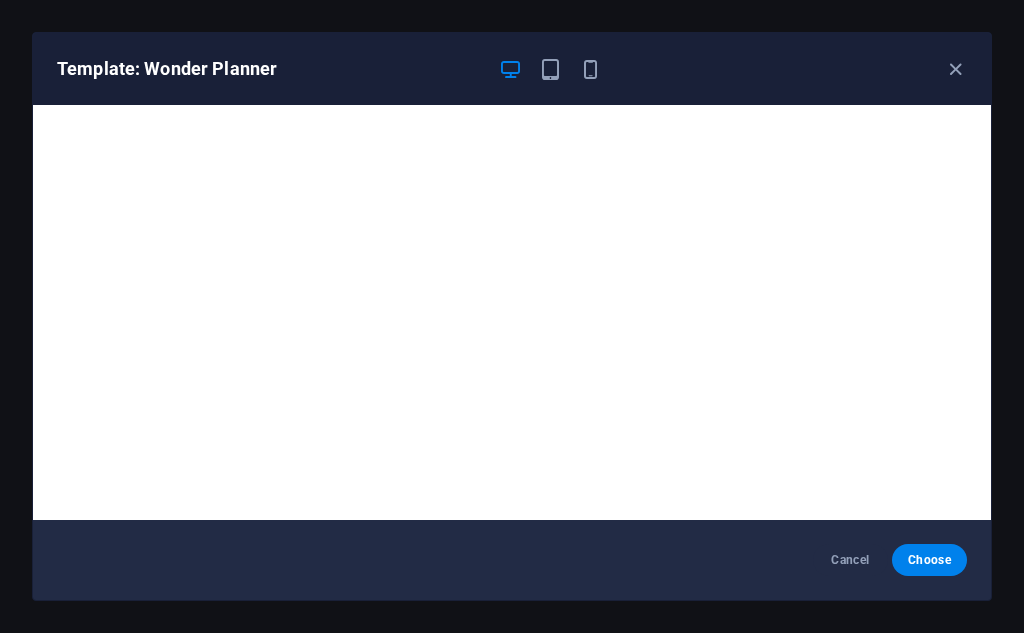 scroll, scrollTop: 5, scrollLeft: 0, axis: vertical 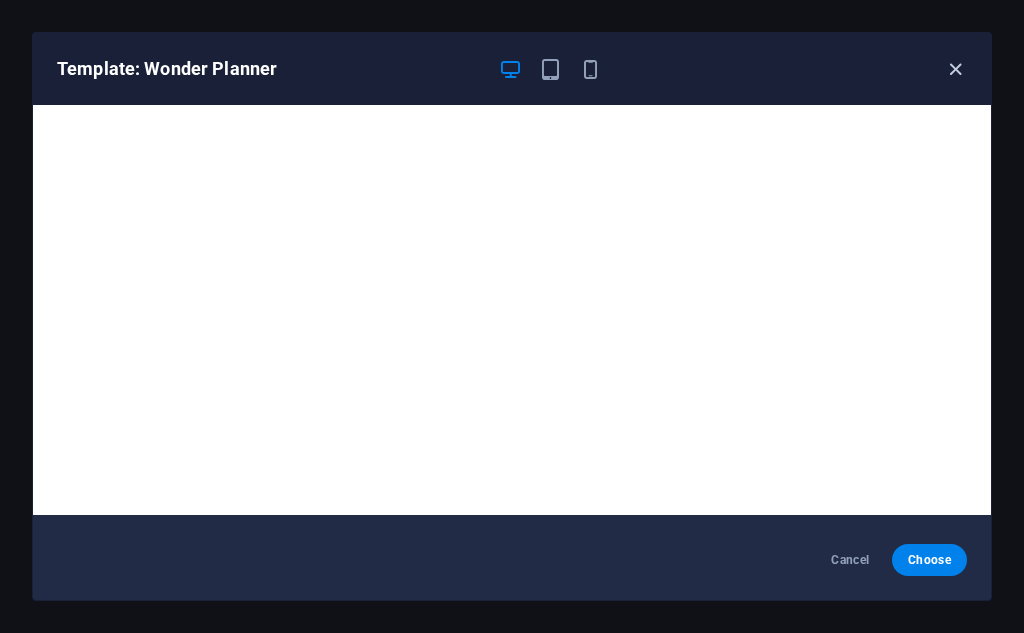 click at bounding box center (955, 69) 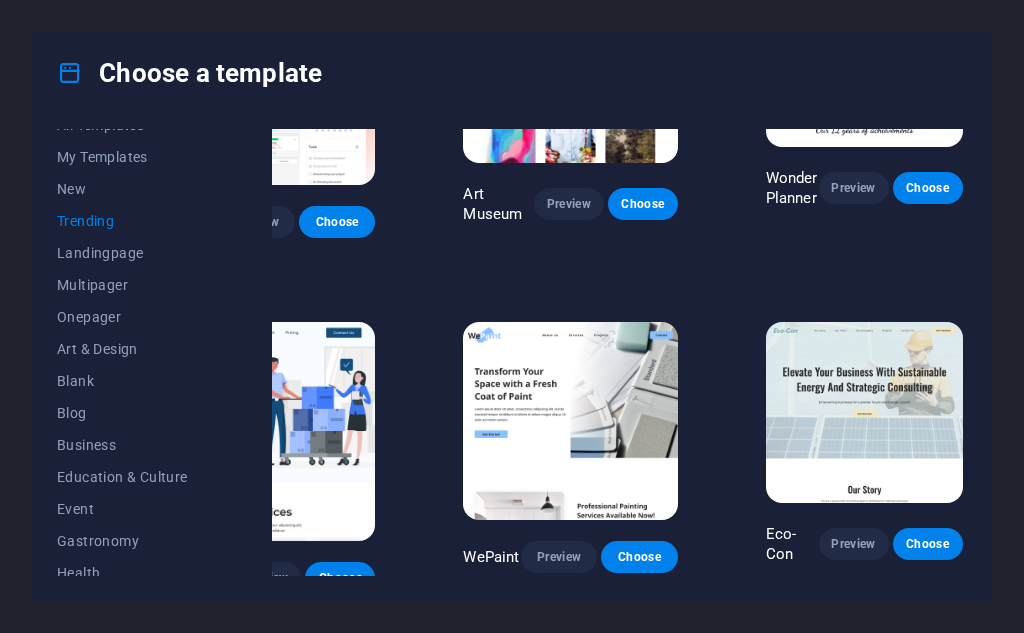 scroll, scrollTop: 333, scrollLeft: 146, axis: both 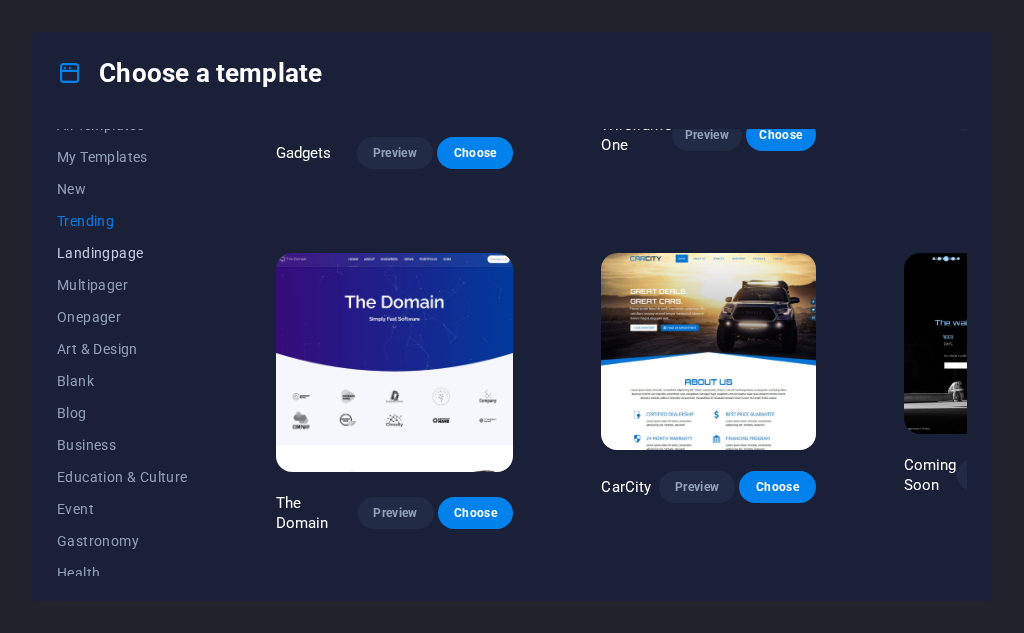 click on "Landingpage" at bounding box center [122, 253] 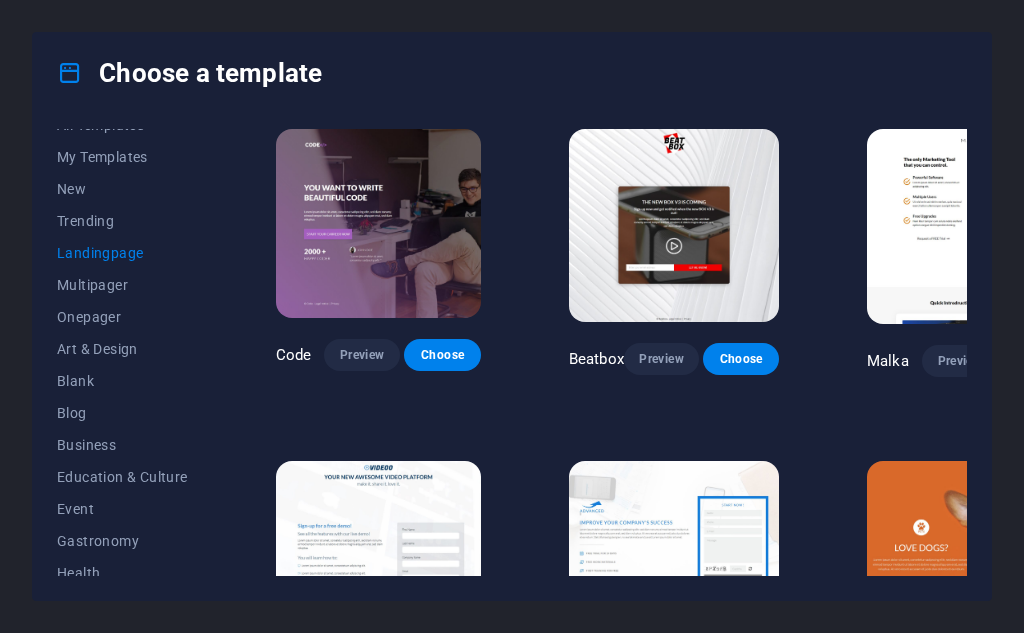 scroll, scrollTop: 0, scrollLeft: 0, axis: both 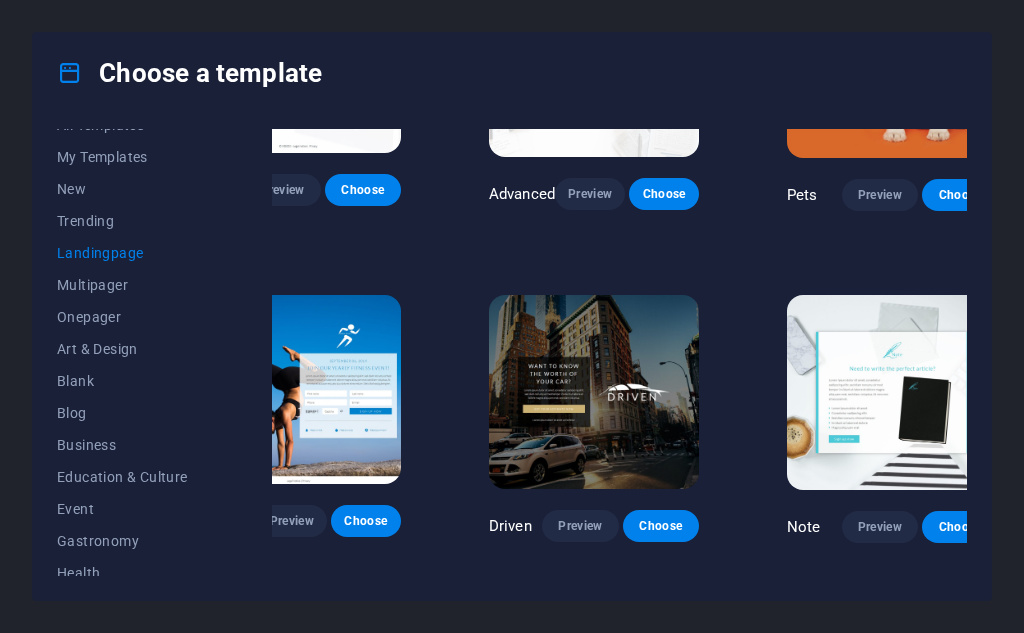 click at bounding box center [594, 392] 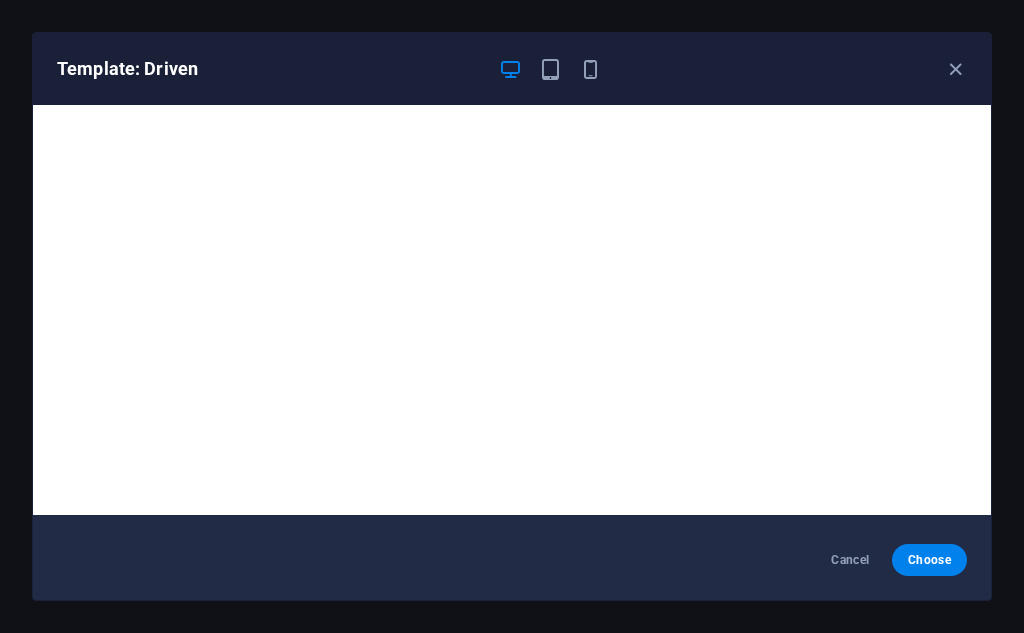scroll, scrollTop: 0, scrollLeft: 0, axis: both 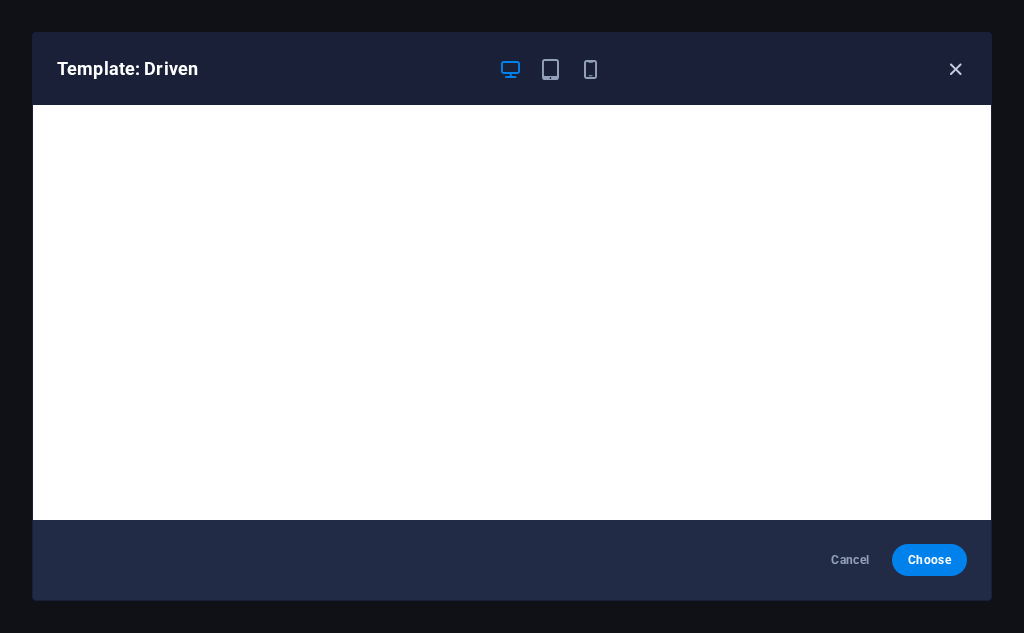 click at bounding box center (955, 69) 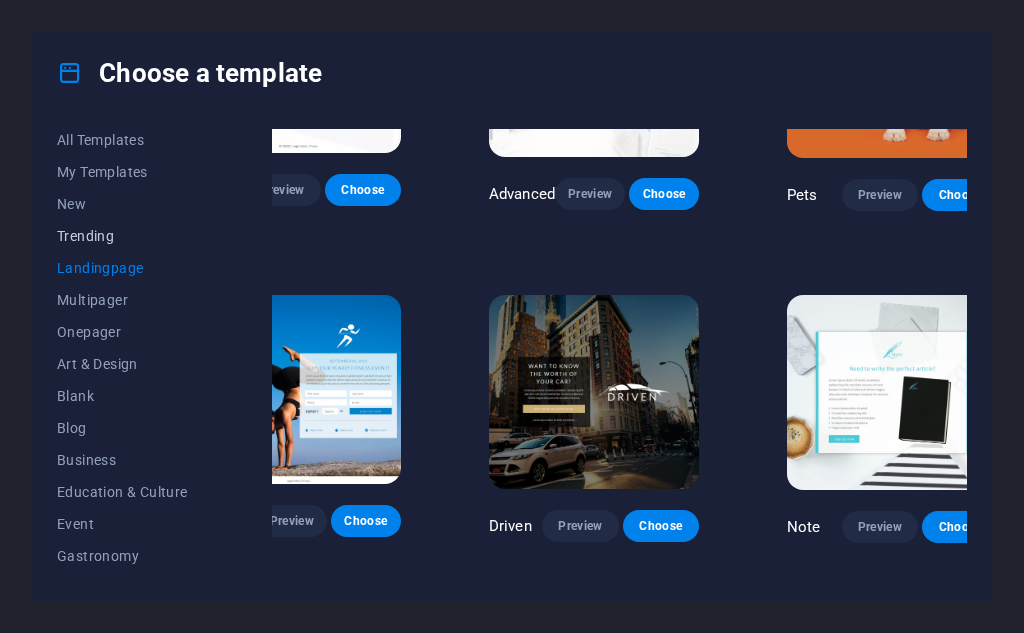 scroll, scrollTop: 0, scrollLeft: 0, axis: both 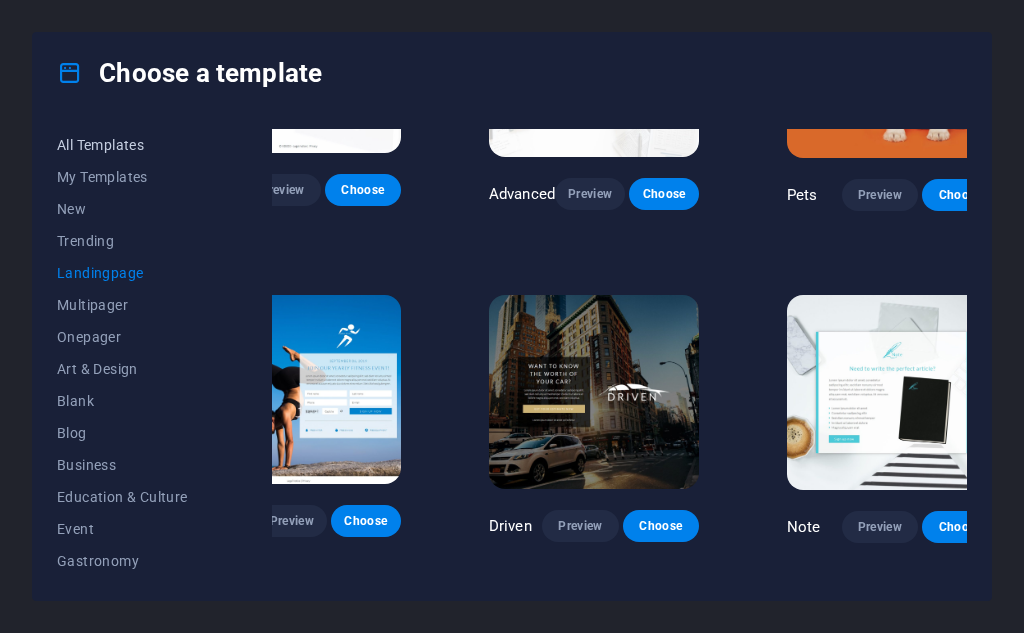 click on "All Templates" at bounding box center (122, 145) 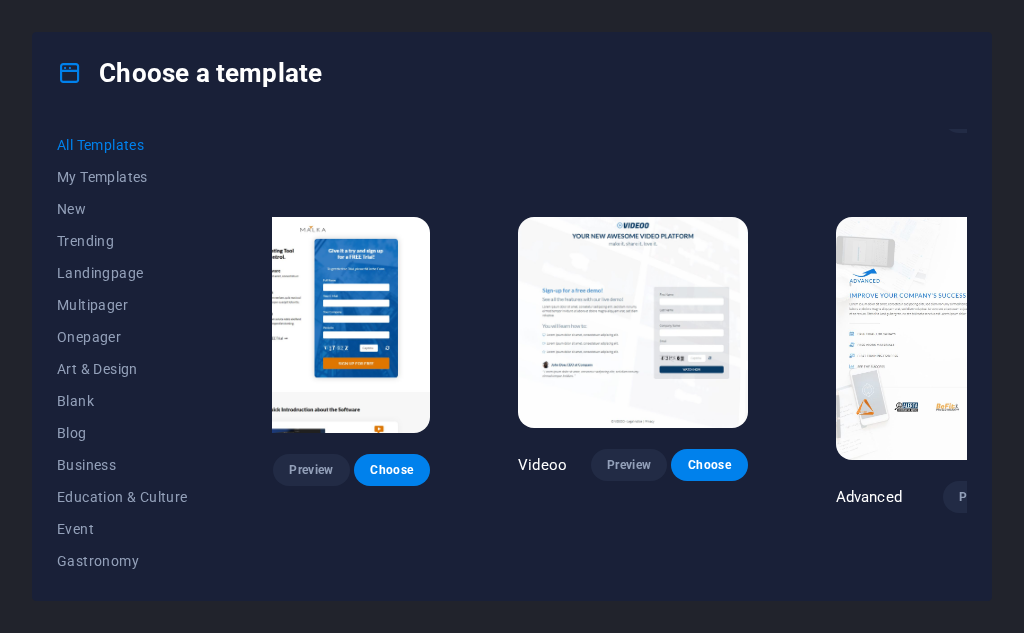 scroll, scrollTop: 17231, scrollLeft: 80, axis: both 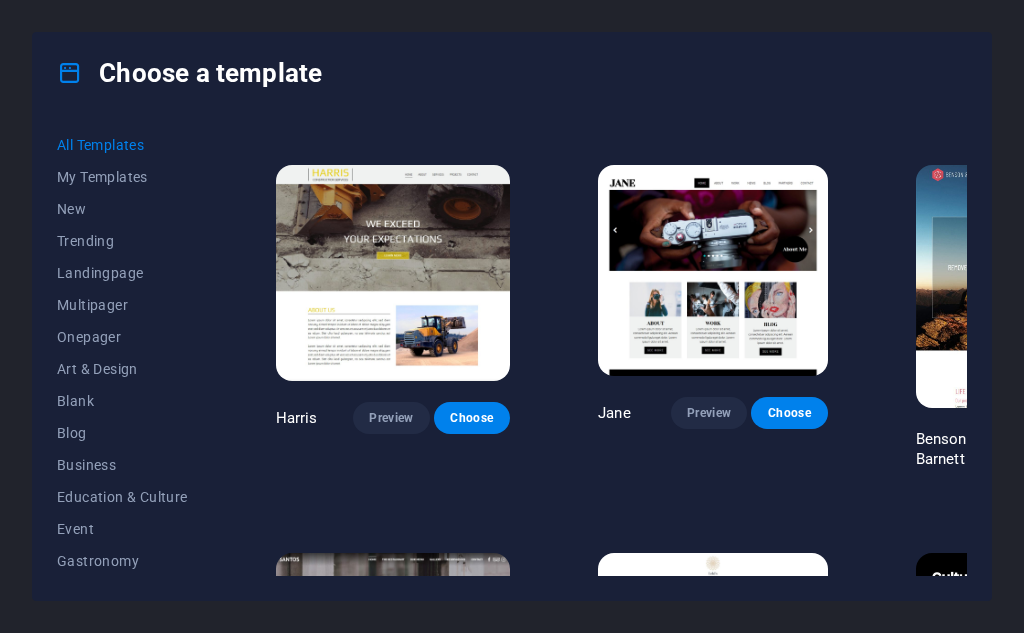 click at bounding box center (393, 273) 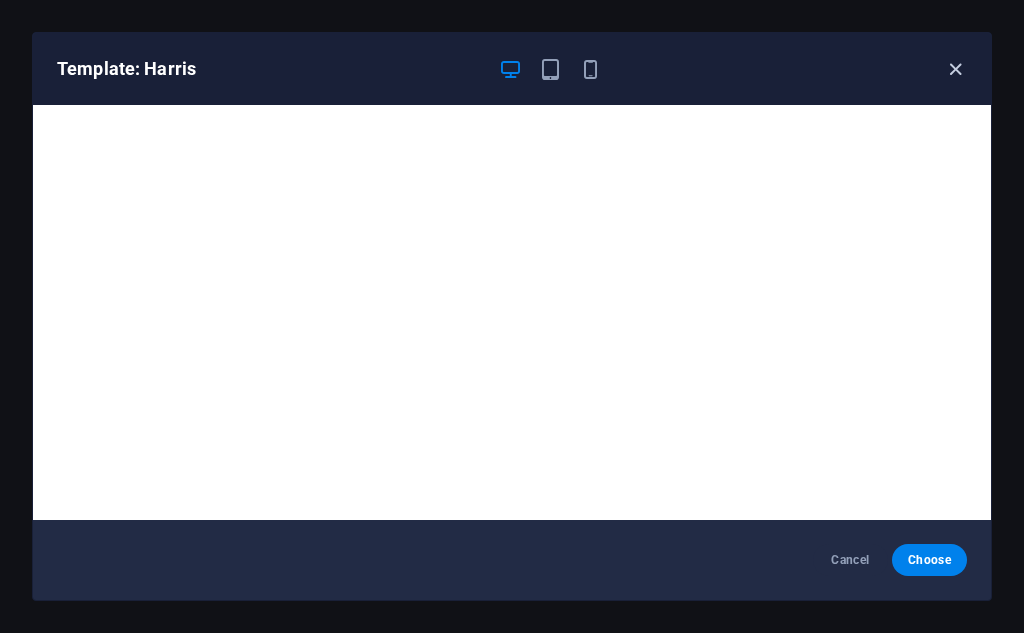 click at bounding box center [955, 69] 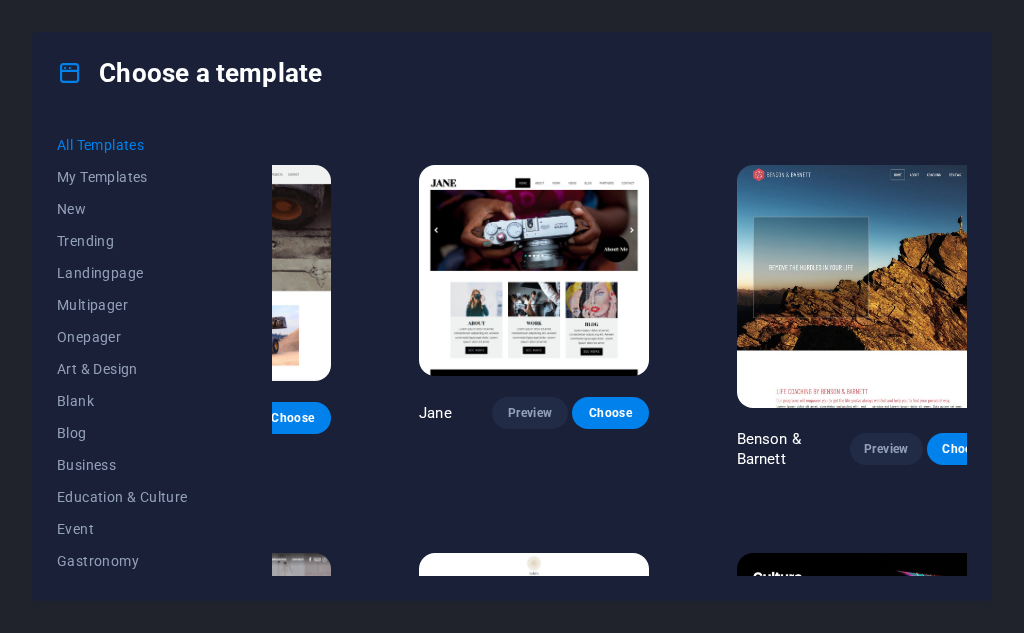 scroll, scrollTop: 16731, scrollLeft: 223, axis: both 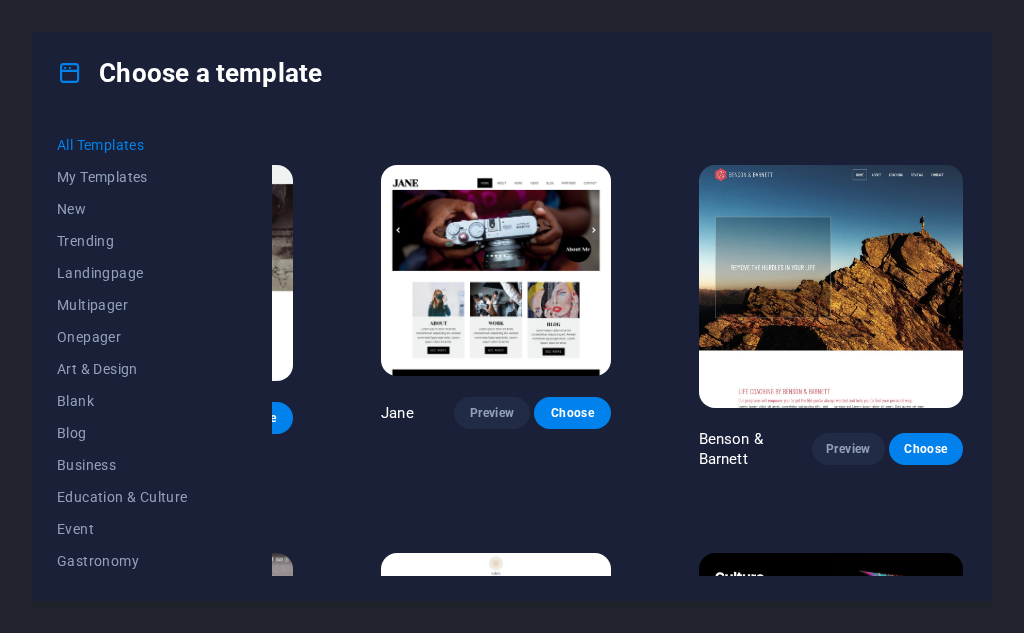 click at bounding box center [831, 286] 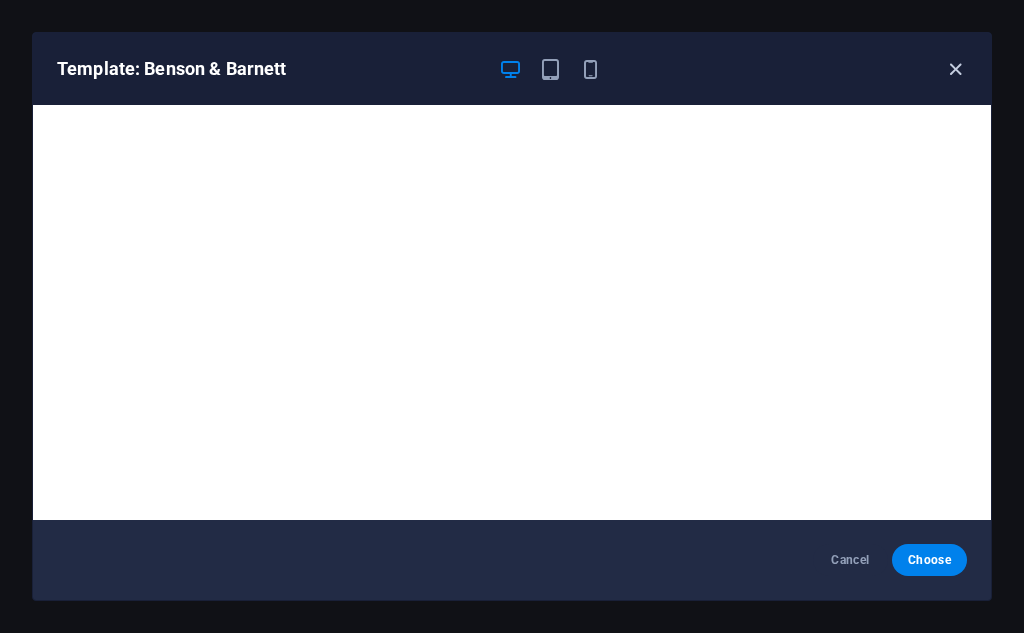 click at bounding box center [955, 69] 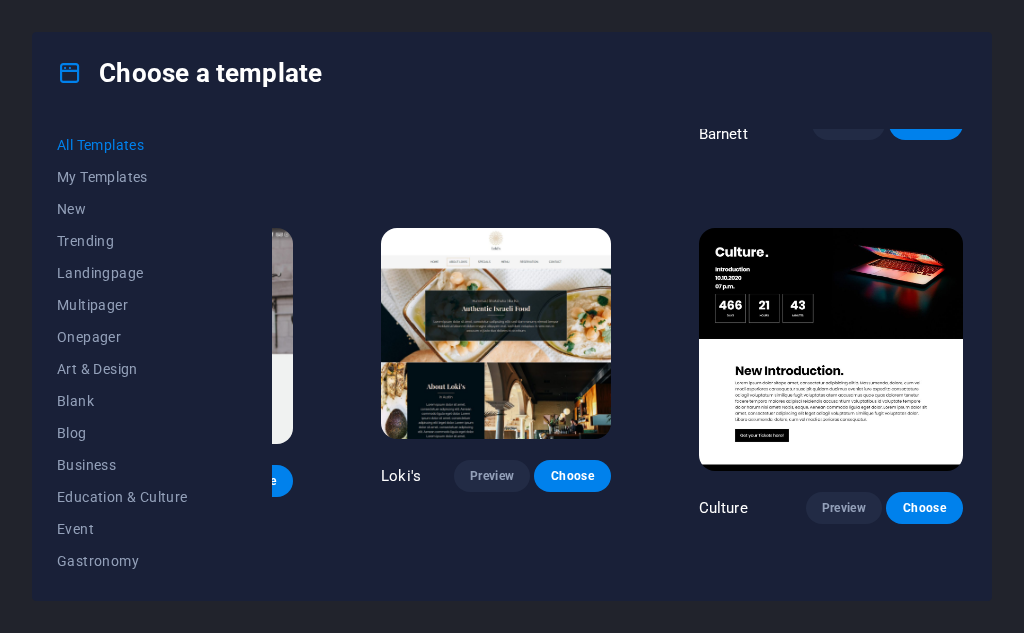 scroll, scrollTop: 17064, scrollLeft: 223, axis: both 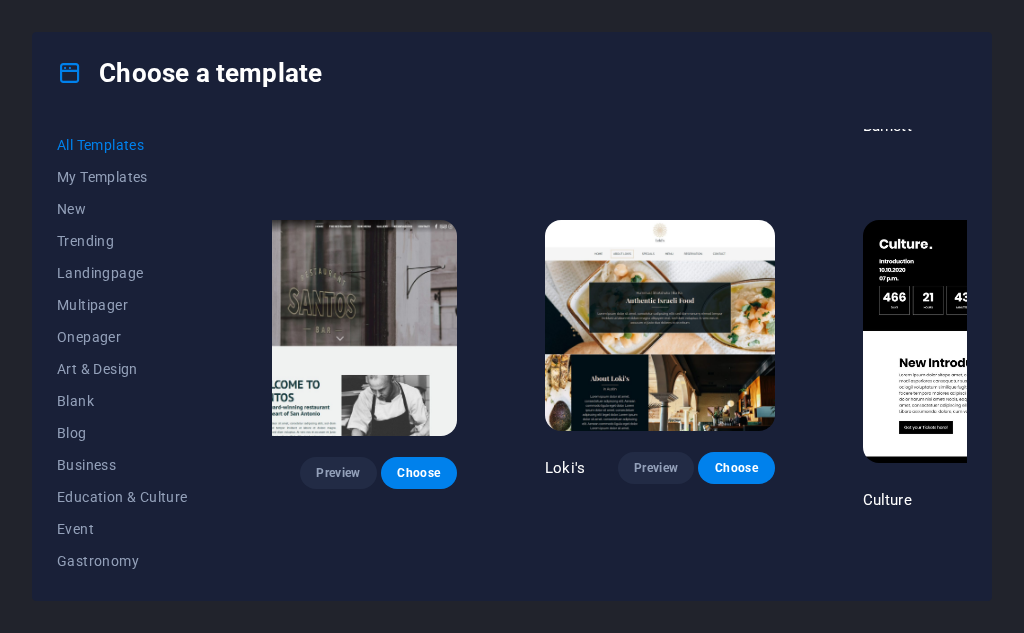 click at bounding box center (660, 326) 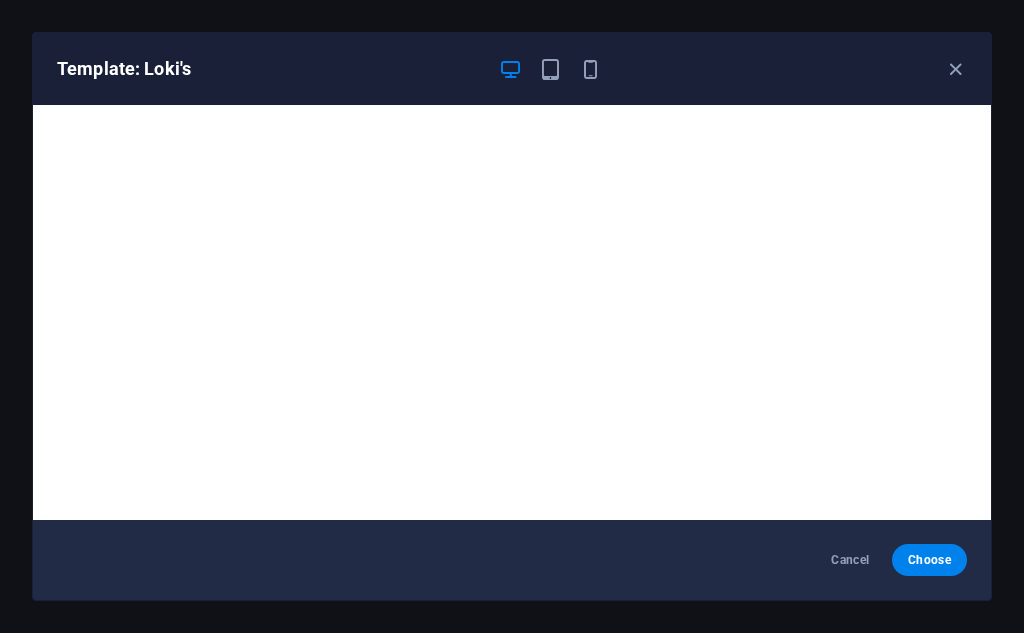scroll, scrollTop: 5, scrollLeft: 0, axis: vertical 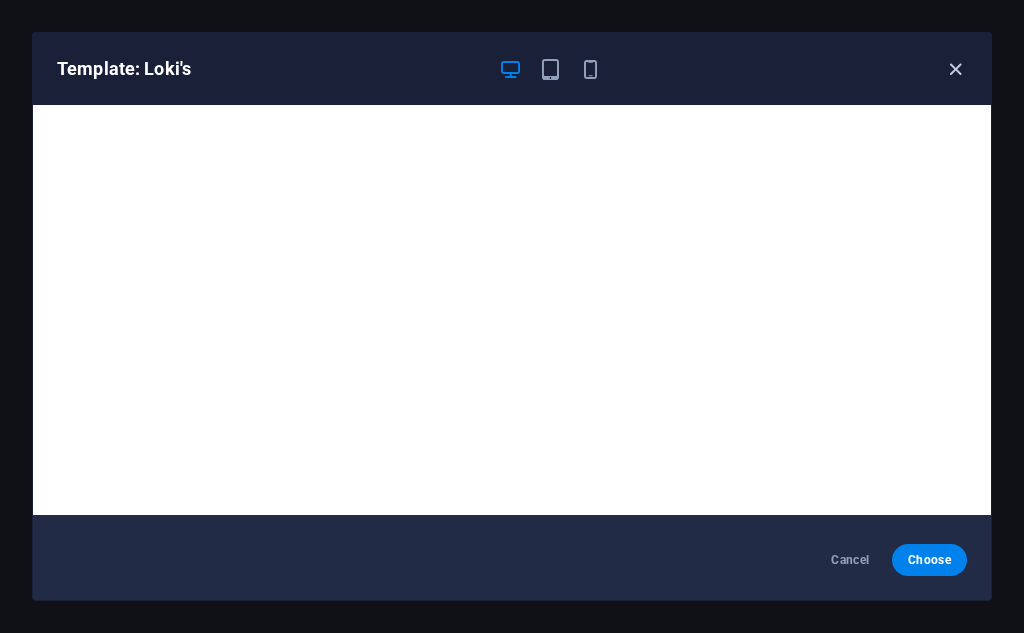 click at bounding box center [955, 69] 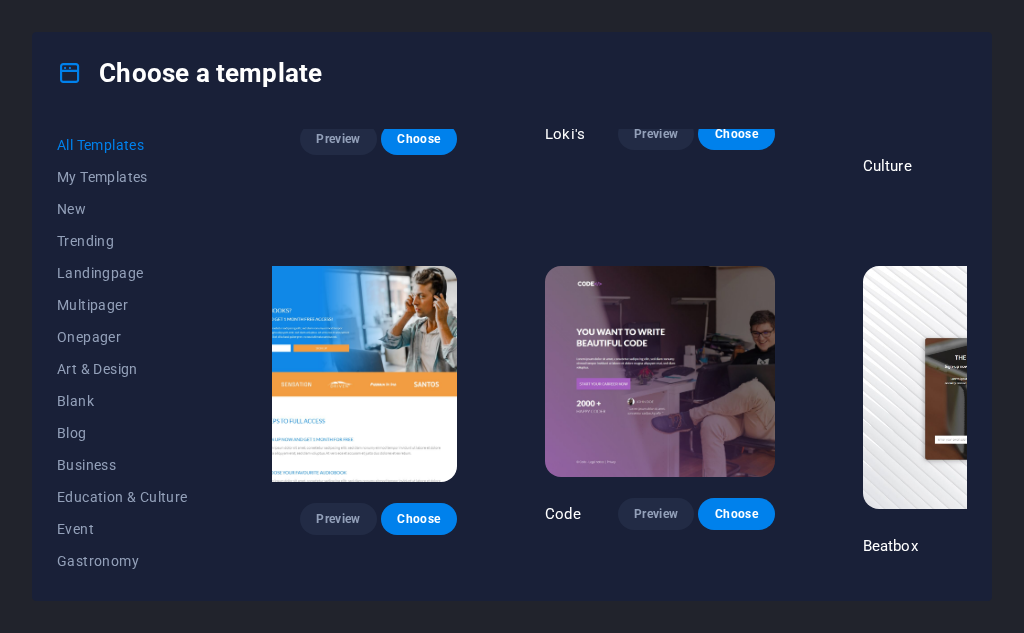 scroll, scrollTop: 17564, scrollLeft: 53, axis: both 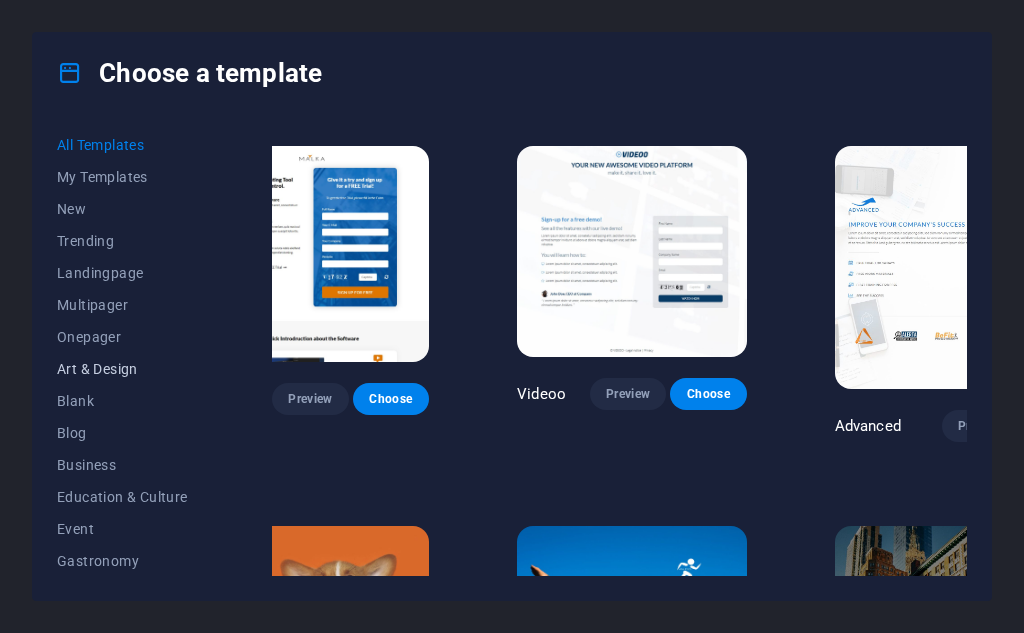 click on "Art & Design" at bounding box center (122, 369) 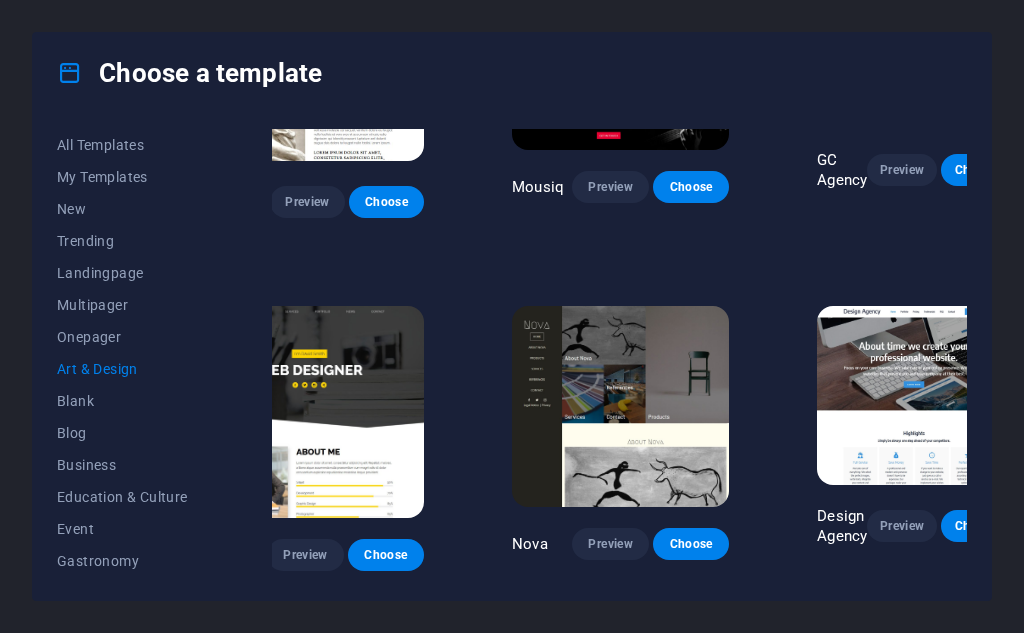 scroll, scrollTop: 1258, scrollLeft: 81, axis: both 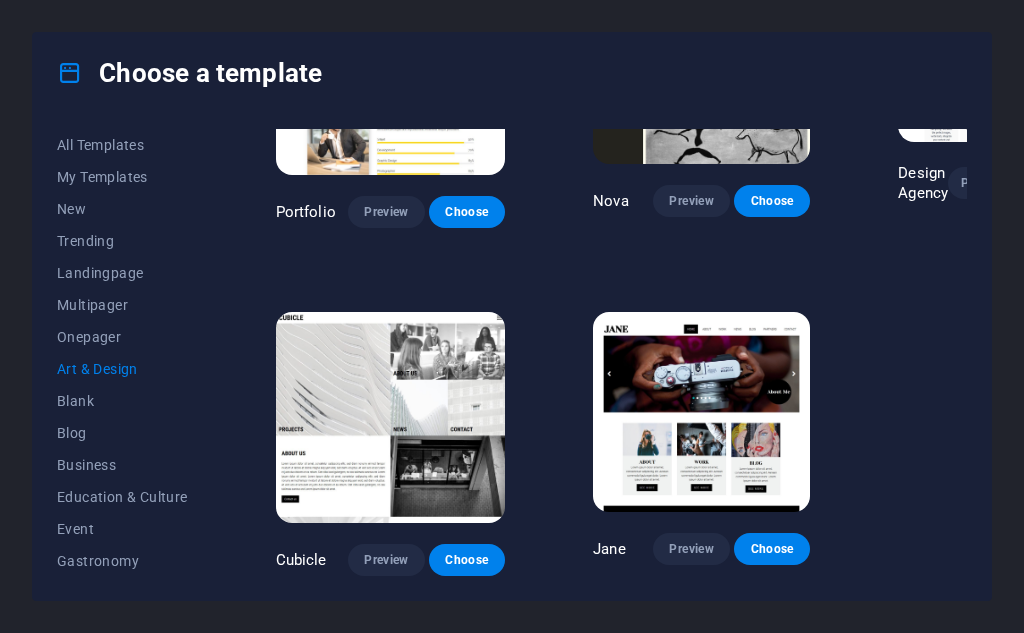 click at bounding box center (391, 417) 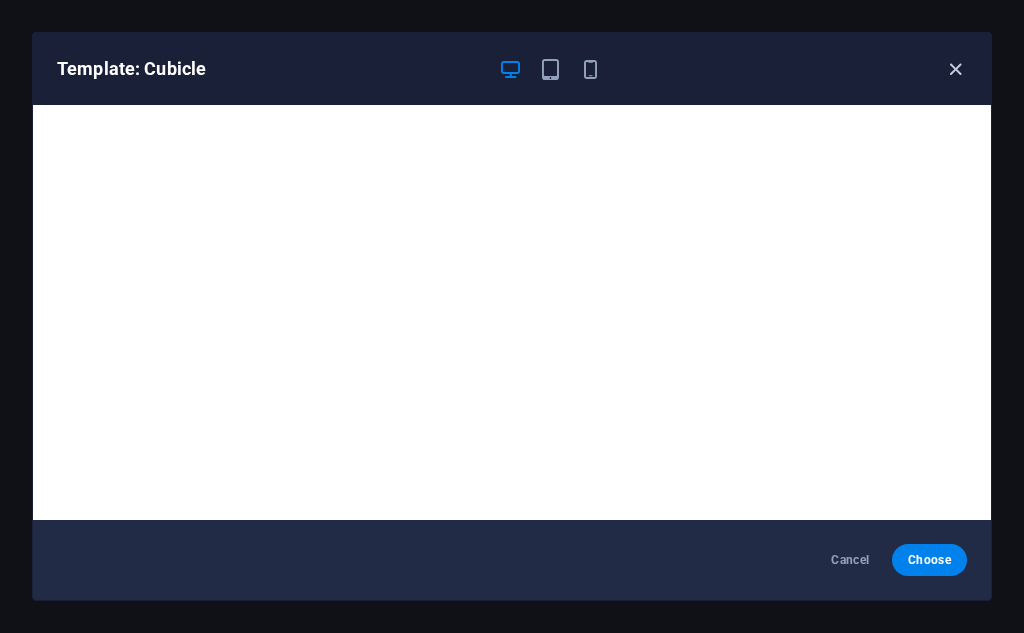 click at bounding box center (955, 69) 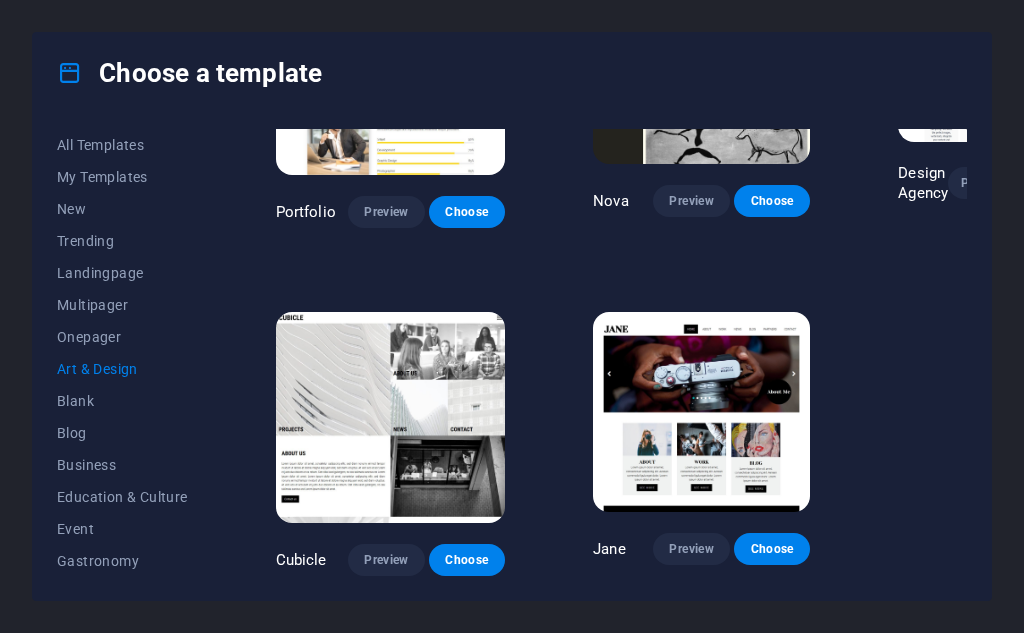 click at bounding box center [701, 412] 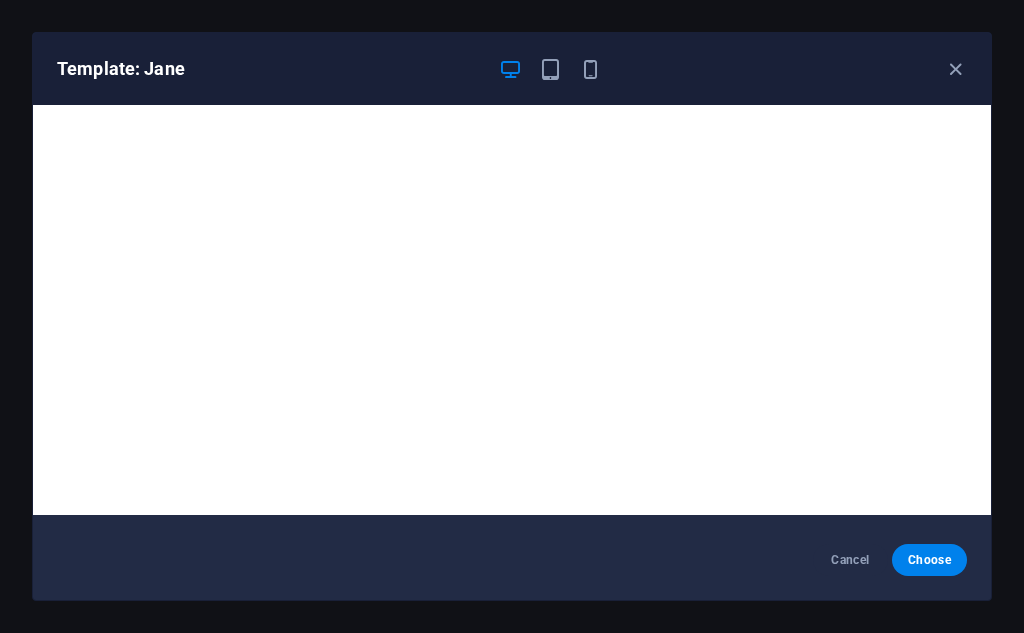 scroll, scrollTop: 0, scrollLeft: 0, axis: both 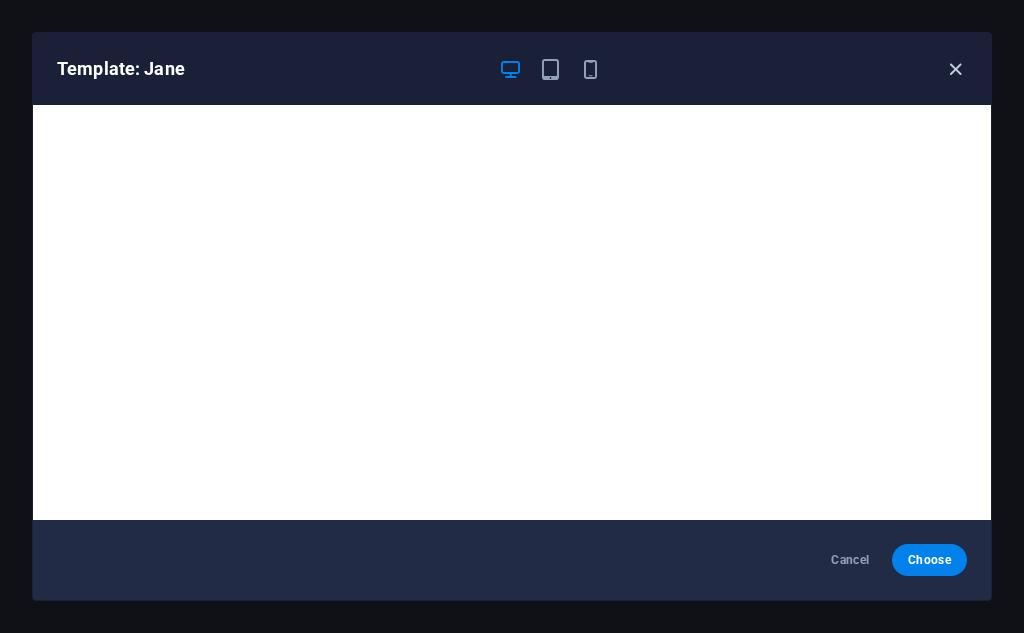 click at bounding box center (955, 69) 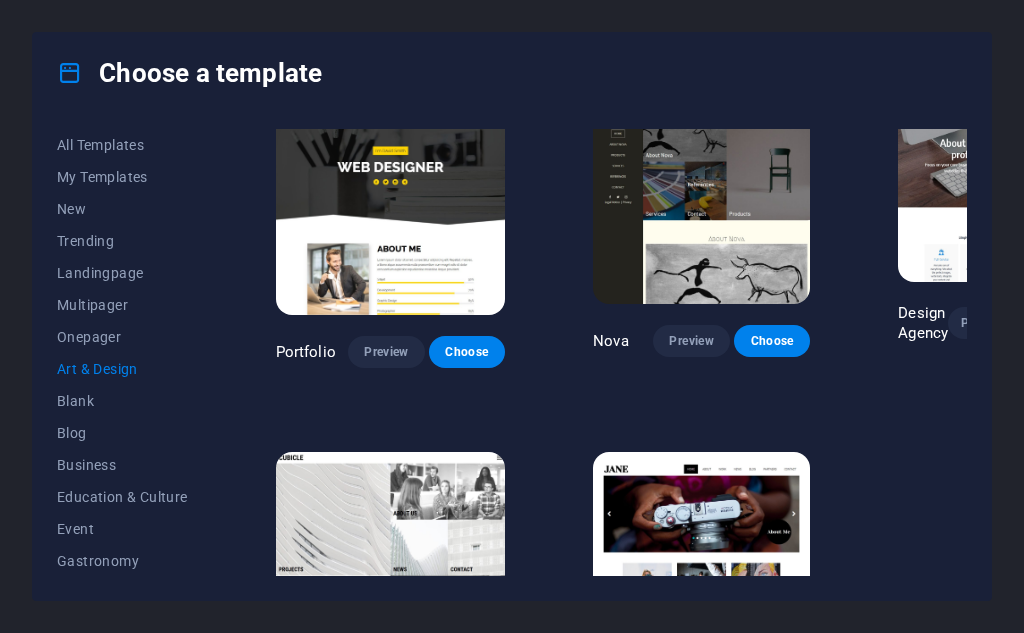 scroll, scrollTop: 925, scrollLeft: 0, axis: vertical 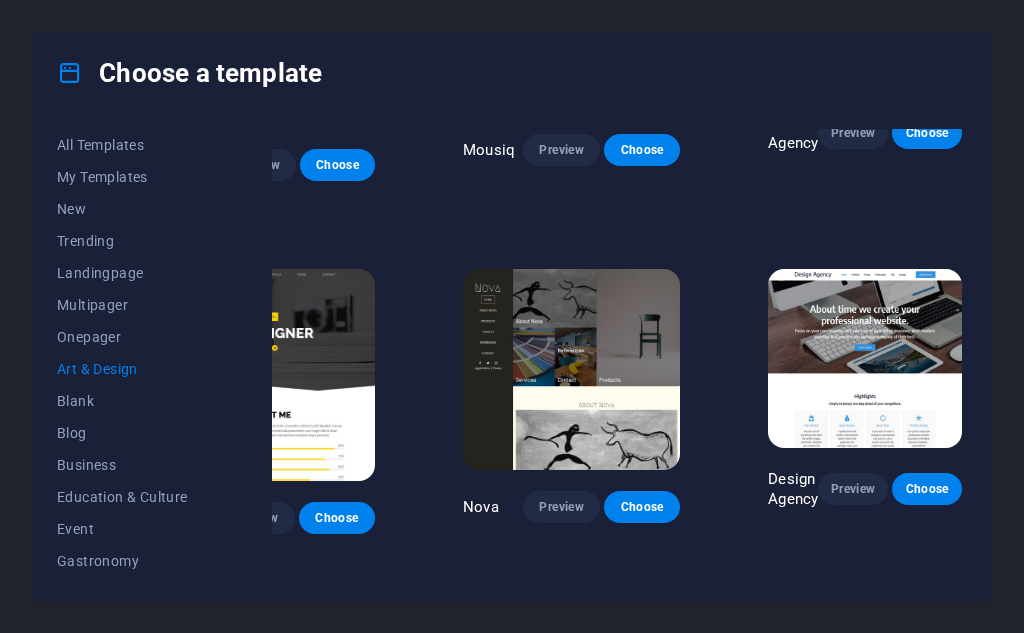 click at bounding box center [865, 358] 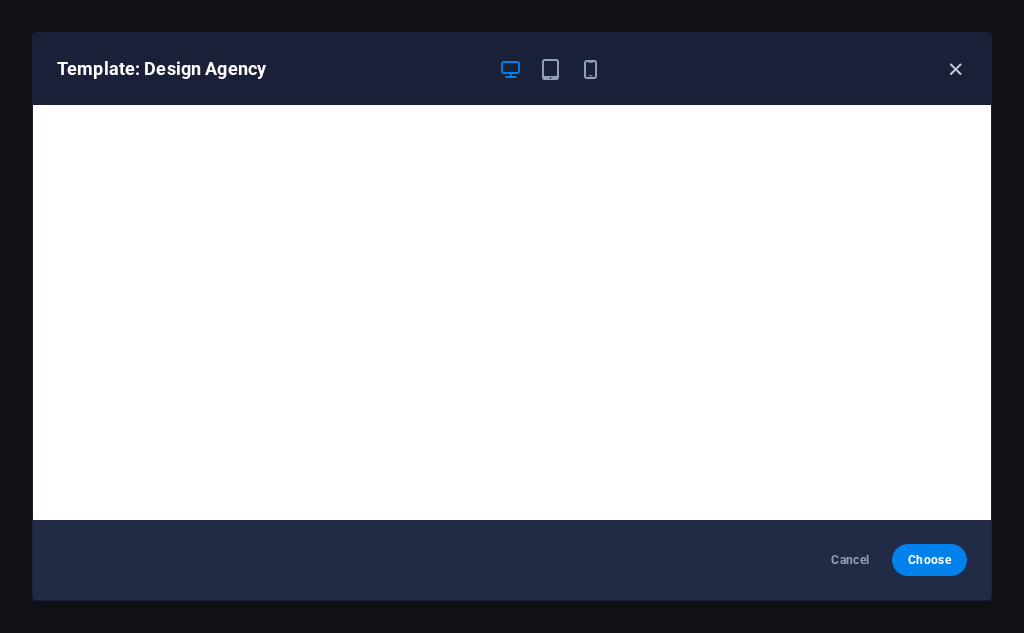 click at bounding box center [955, 69] 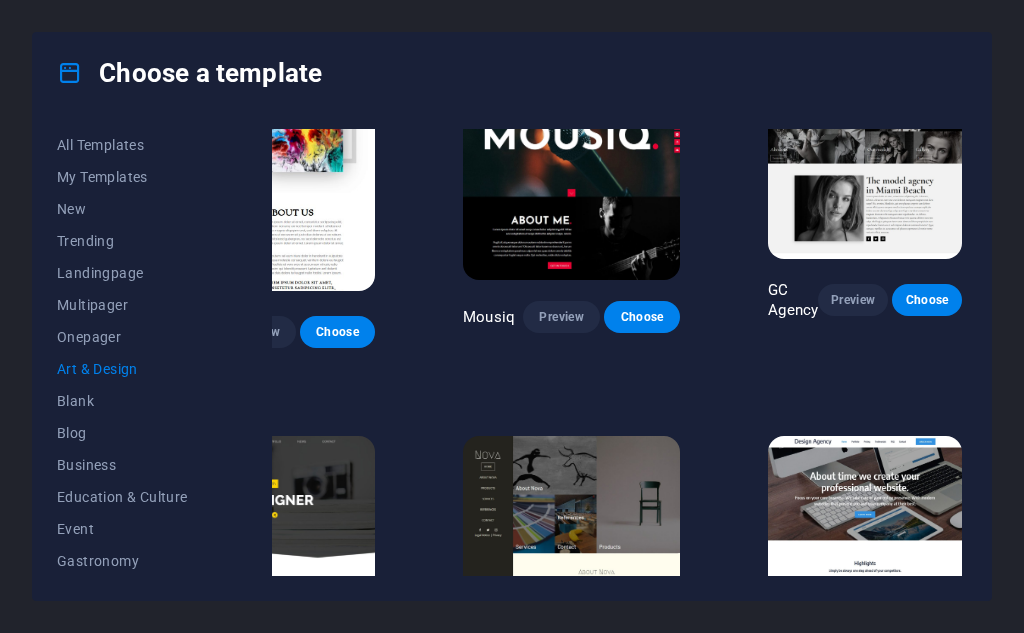 scroll, scrollTop: 591, scrollLeft: 139, axis: both 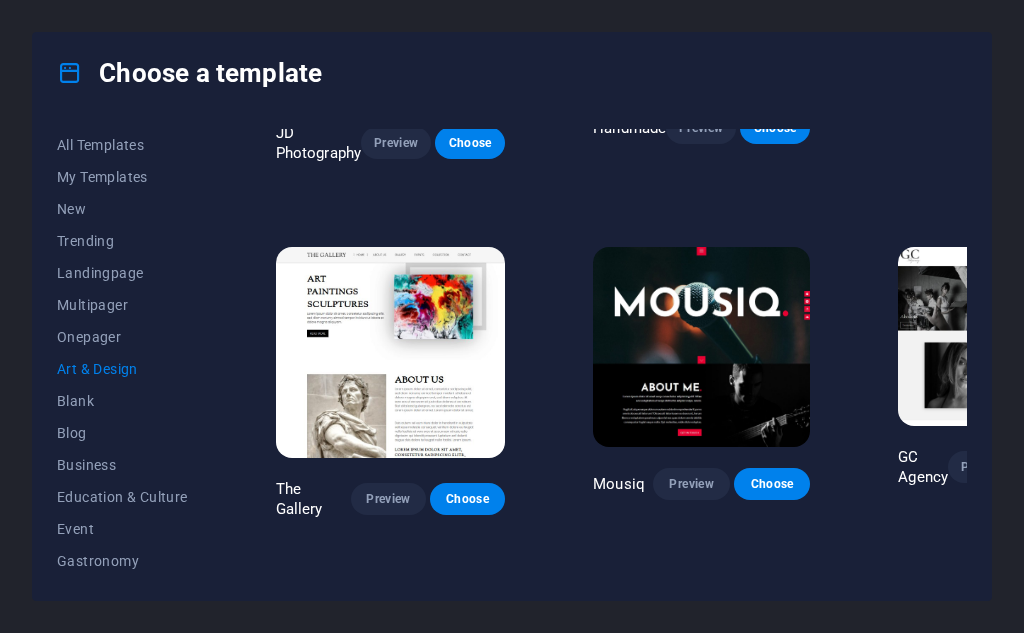 click at bounding box center [391, 352] 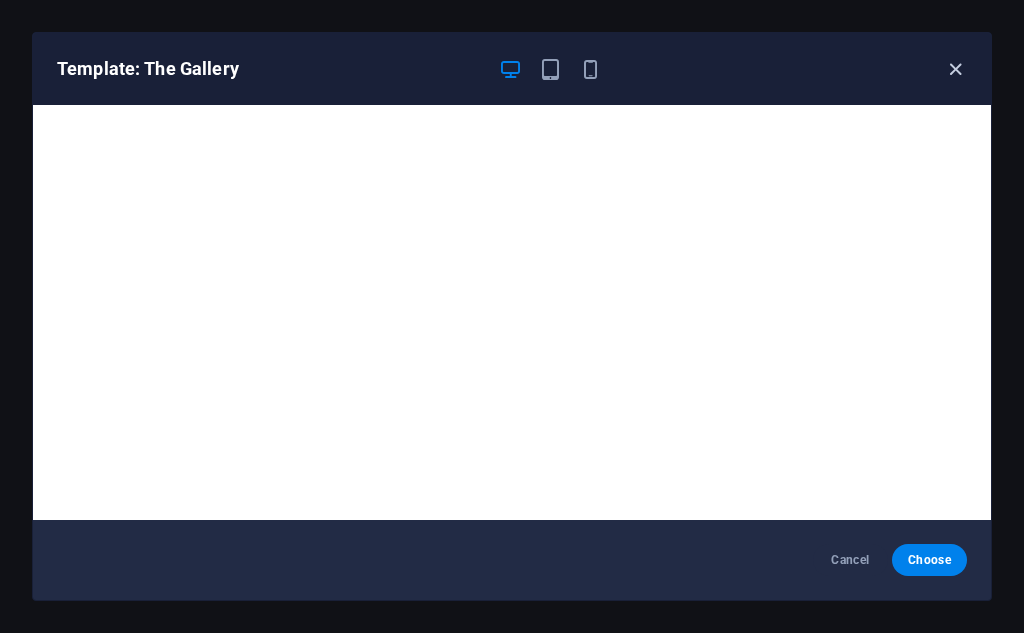 click at bounding box center (955, 69) 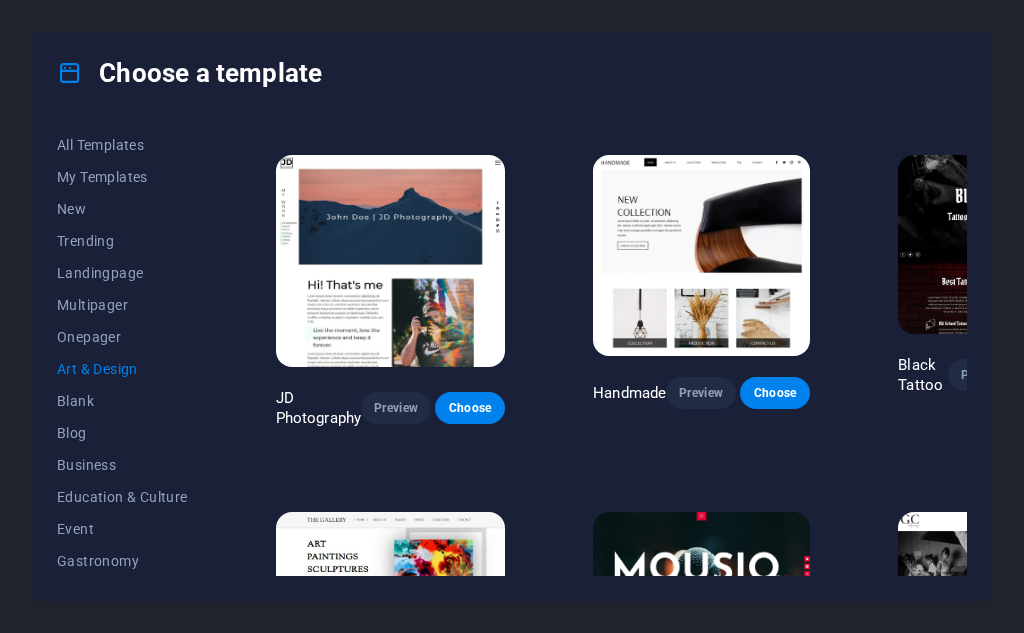 scroll, scrollTop: 258, scrollLeft: 0, axis: vertical 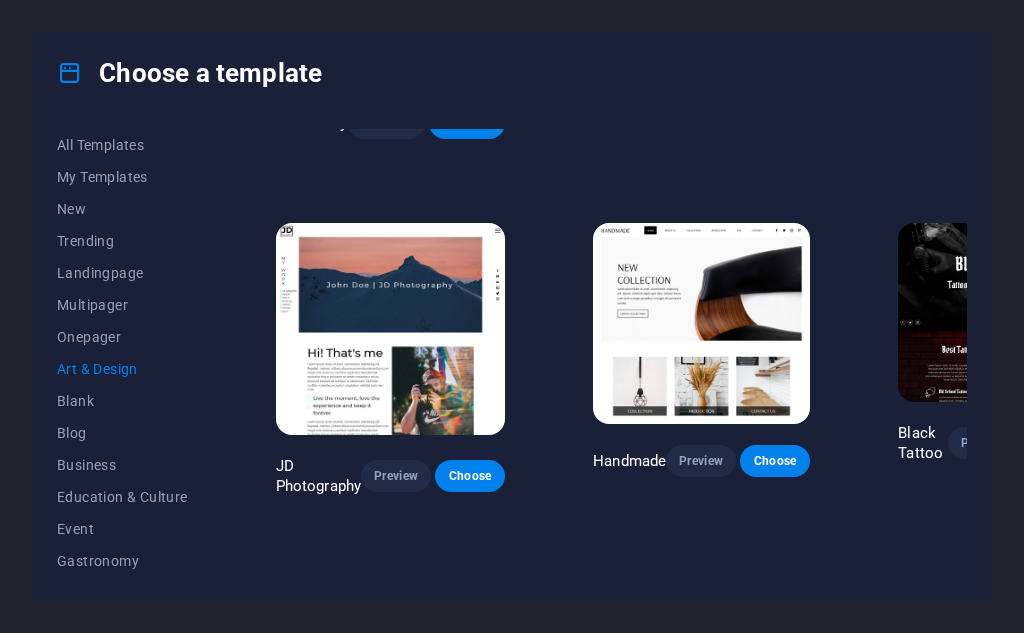 click at bounding box center (701, 323) 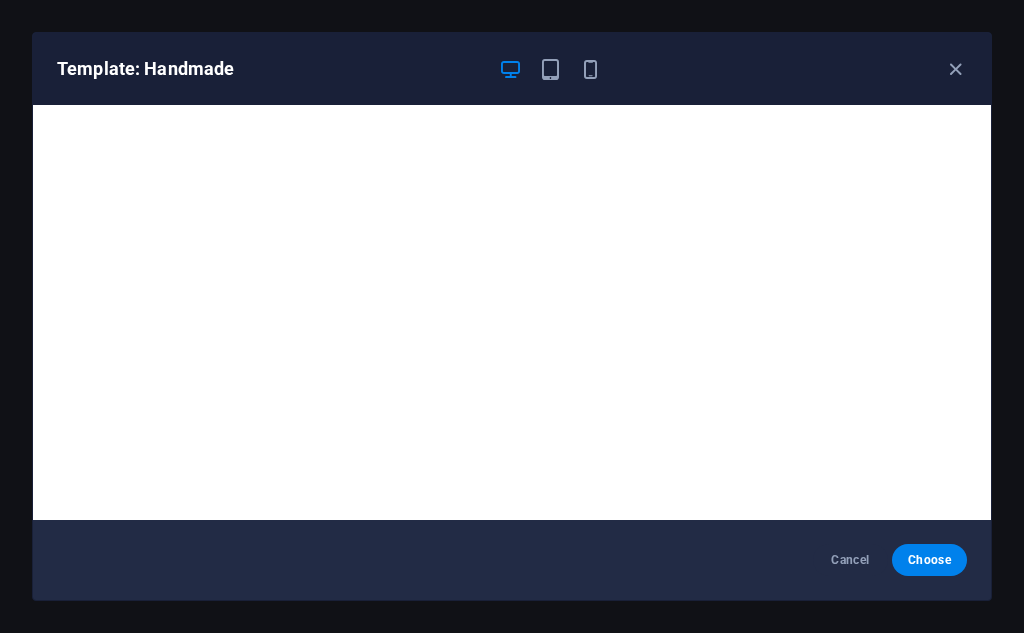 scroll, scrollTop: 5, scrollLeft: 0, axis: vertical 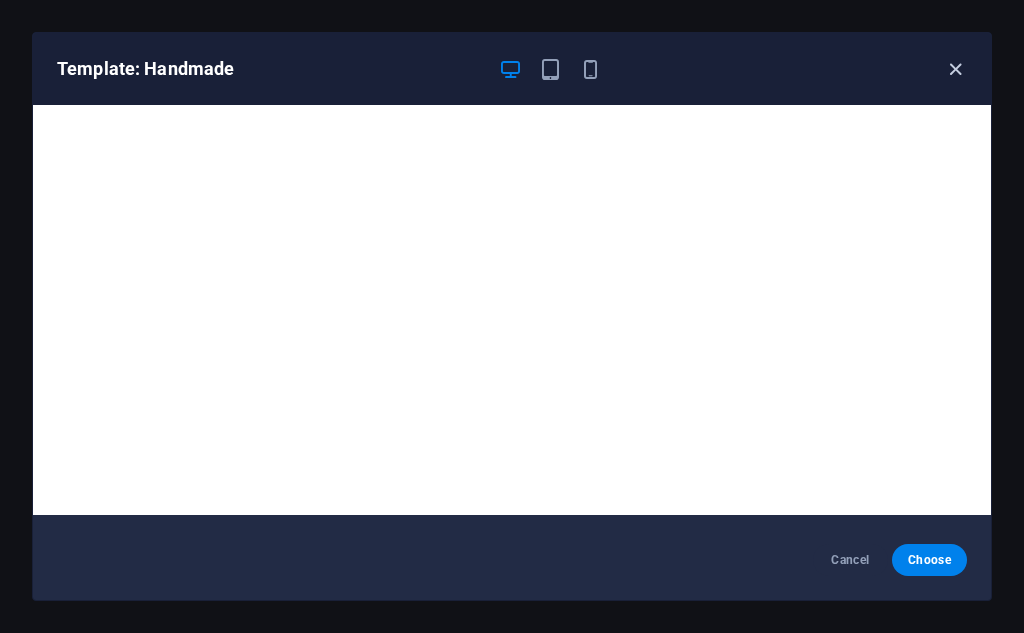 click at bounding box center (955, 69) 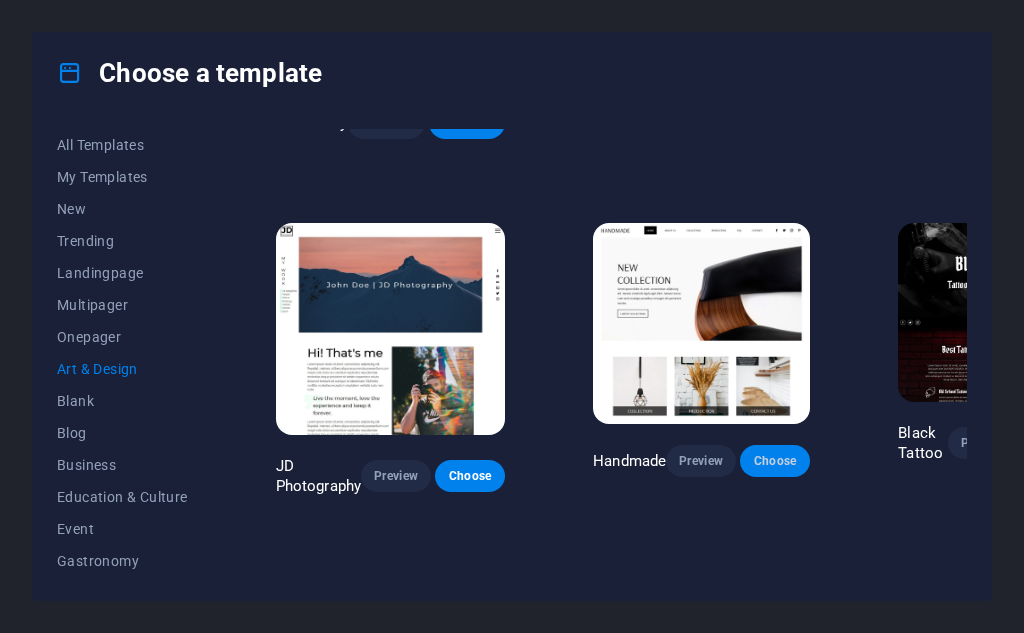 click on "Choose" at bounding box center (775, 461) 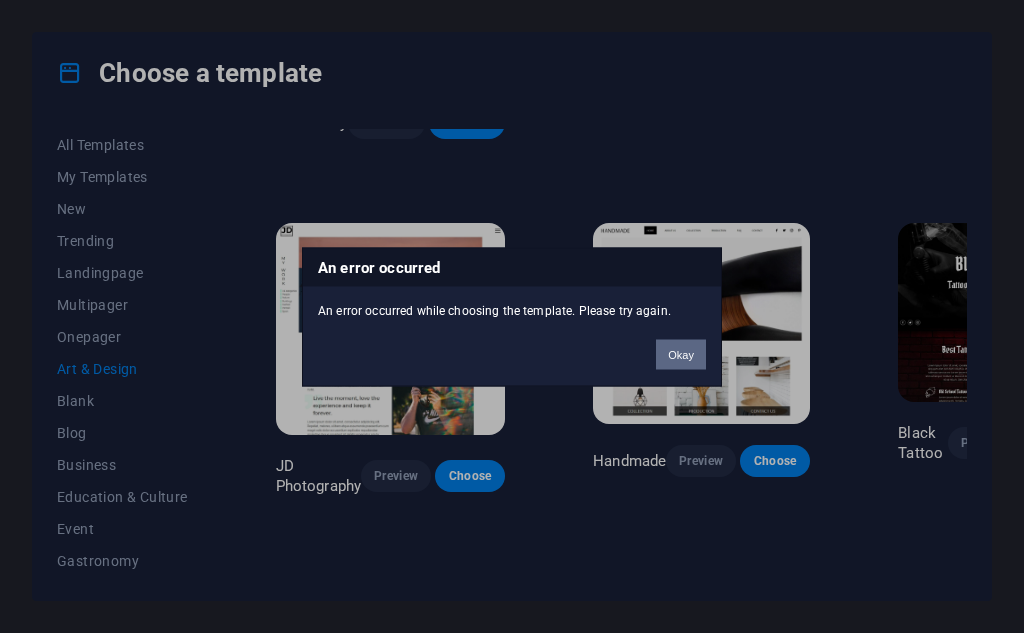 click on "Okay" at bounding box center [681, 354] 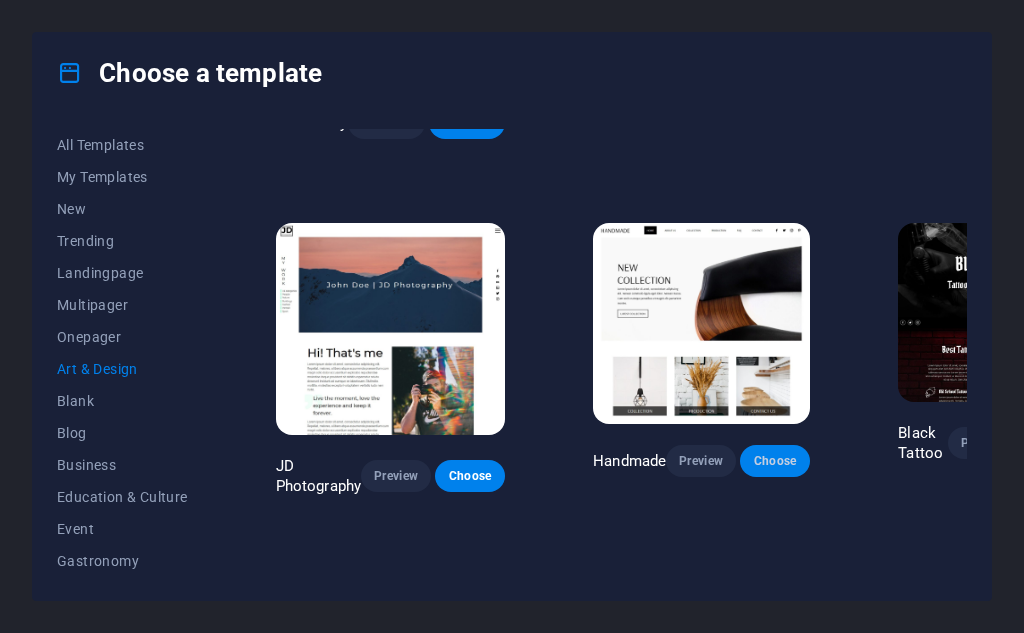 click on "Choose" at bounding box center [775, 461] 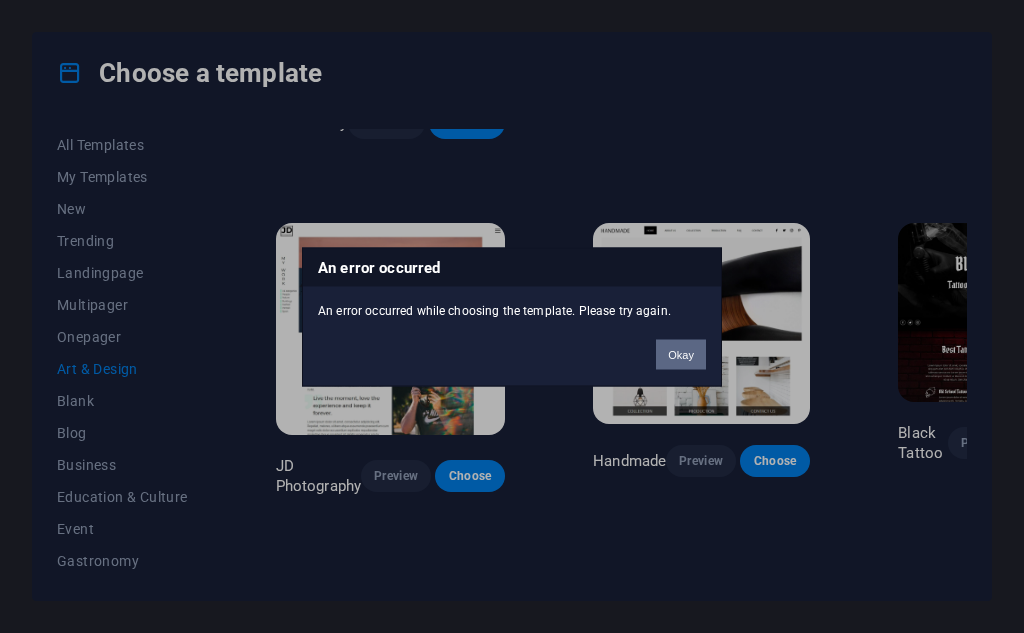 click on "Okay" at bounding box center (681, 354) 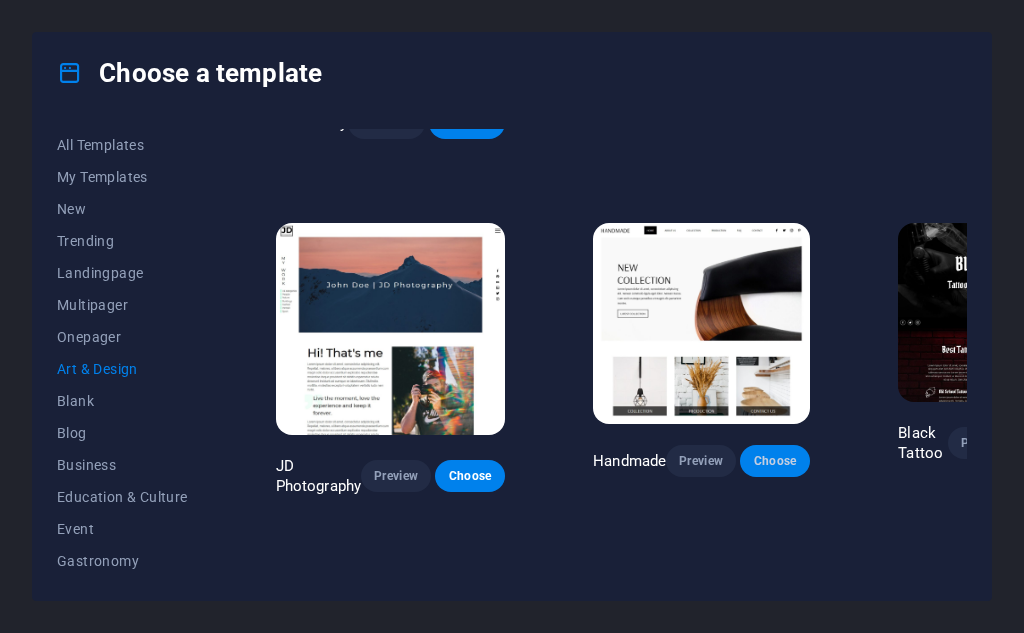 click on "Choose" at bounding box center (775, 461) 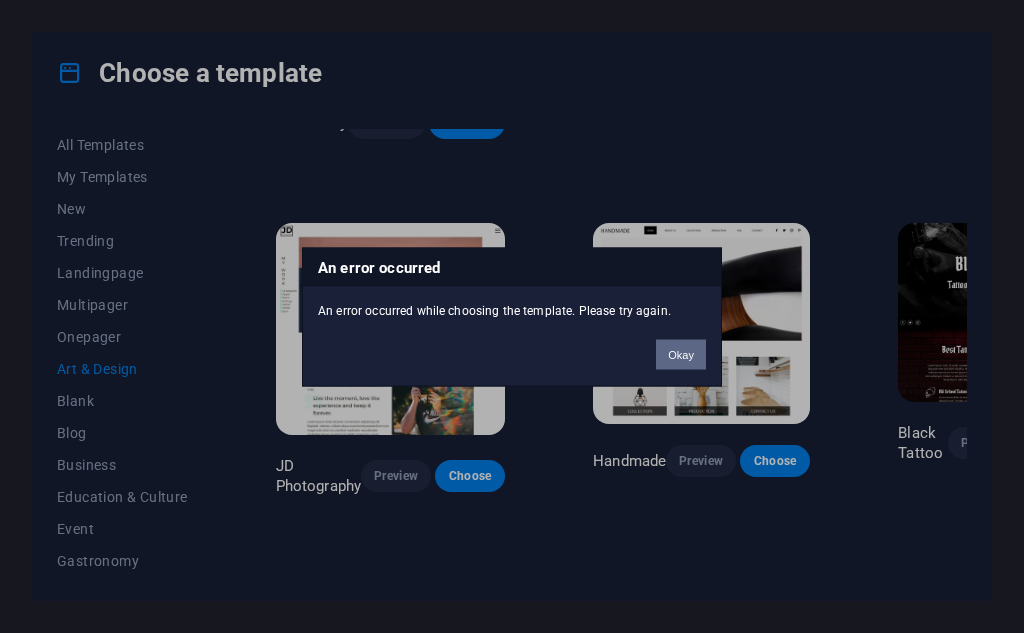 click on "Okay" at bounding box center [681, 354] 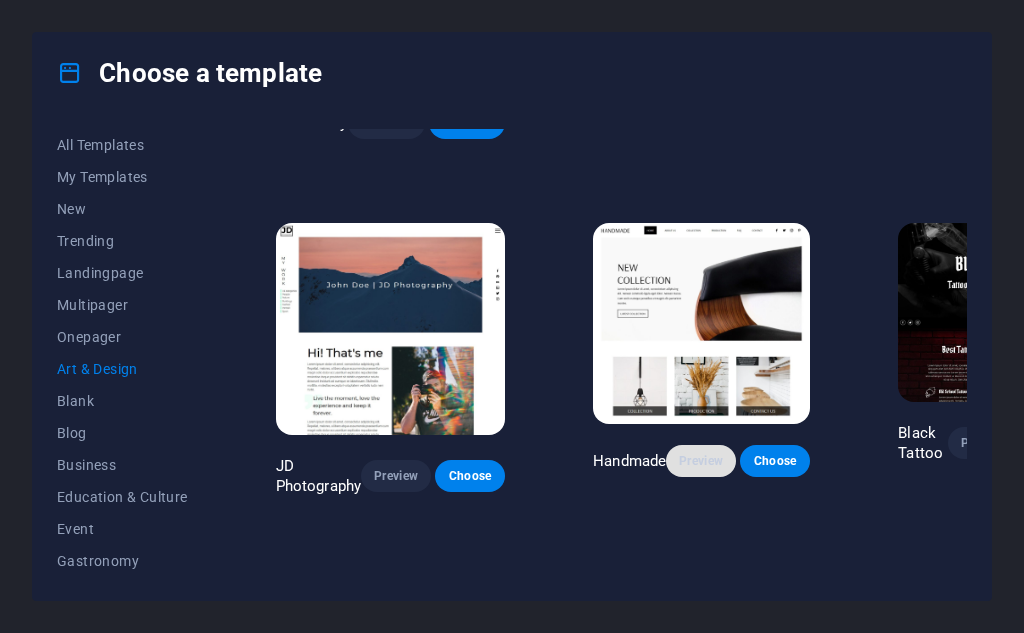 click on "Preview" at bounding box center [701, 461] 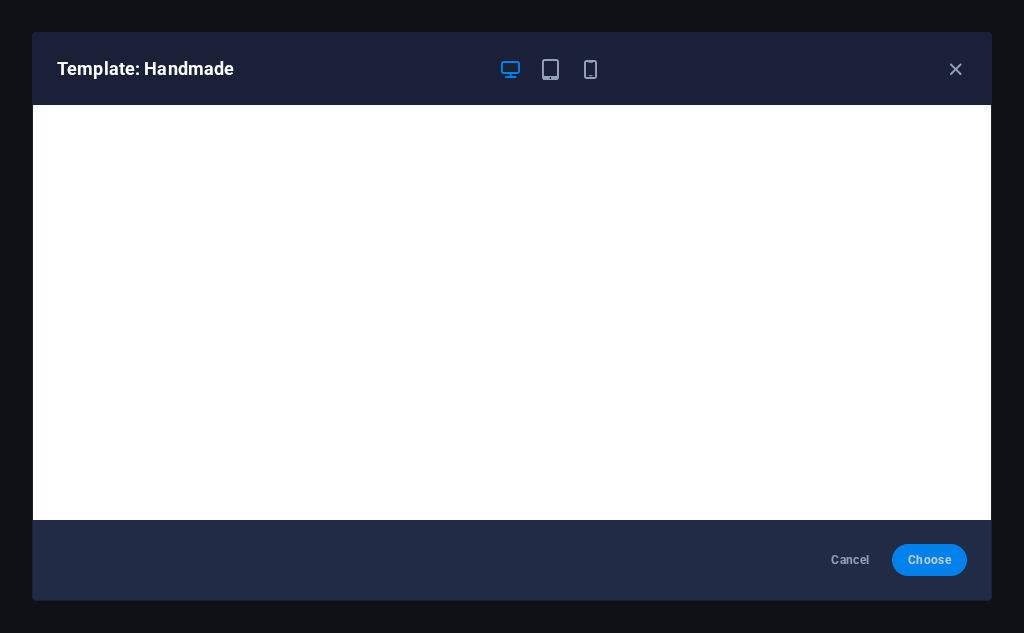 click on "Choose" at bounding box center (929, 560) 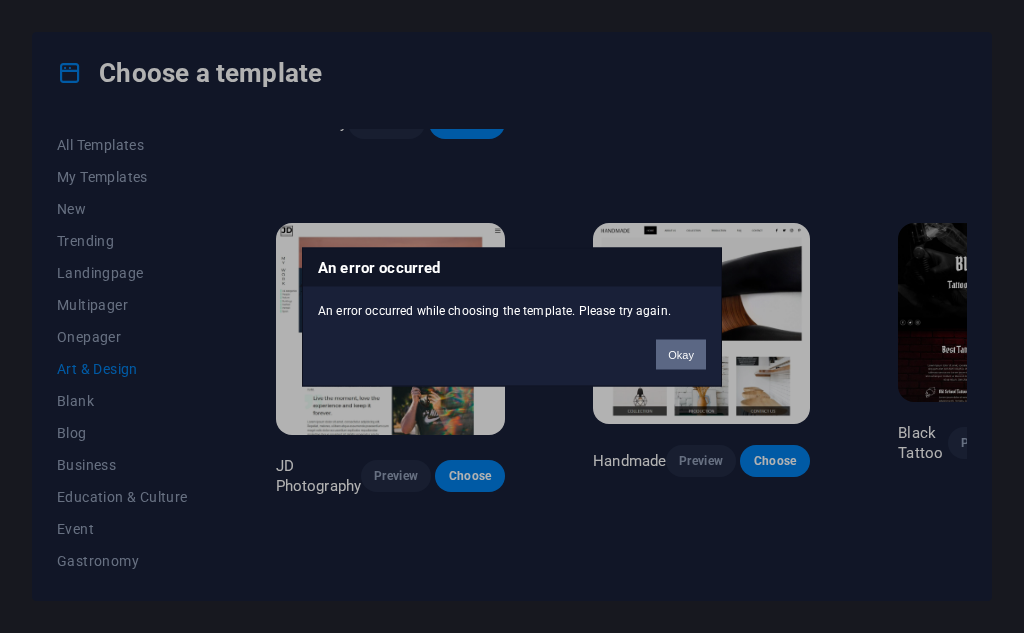 click on "Okay" at bounding box center [681, 354] 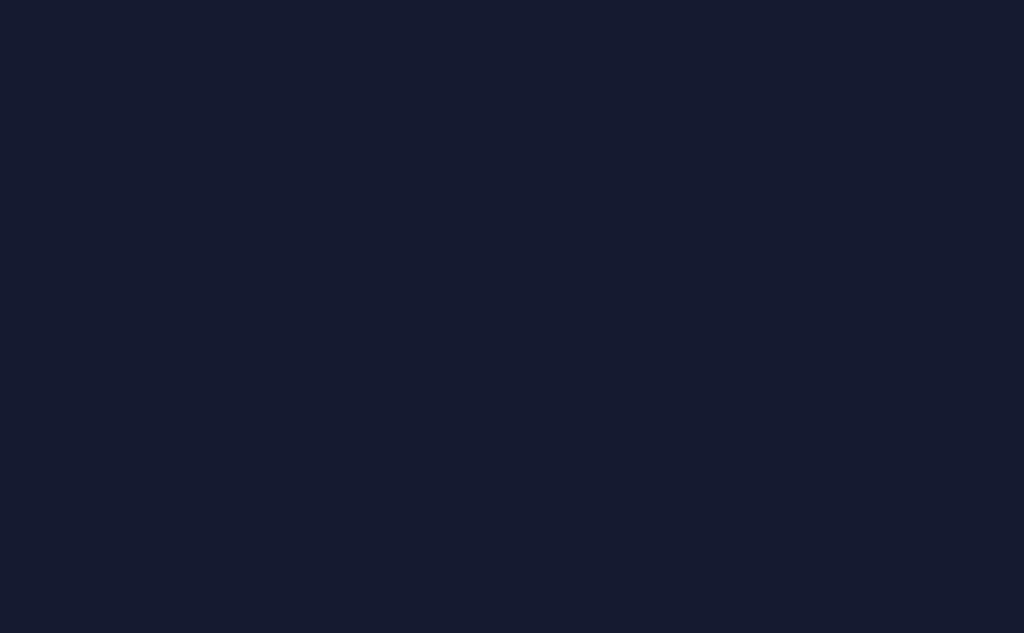 scroll, scrollTop: 0, scrollLeft: 0, axis: both 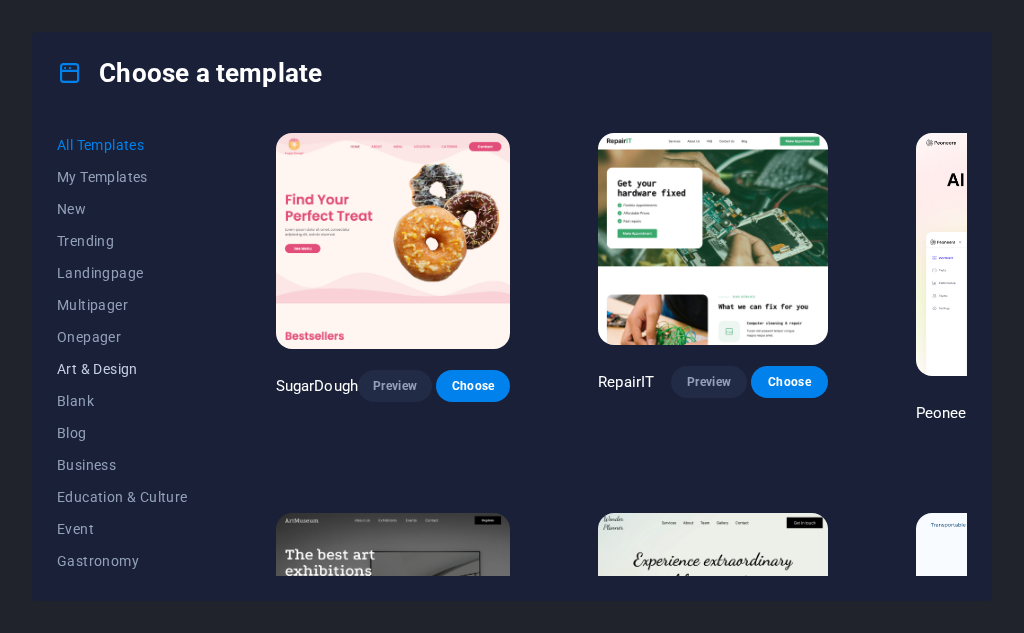 click on "Art & Design" at bounding box center (122, 369) 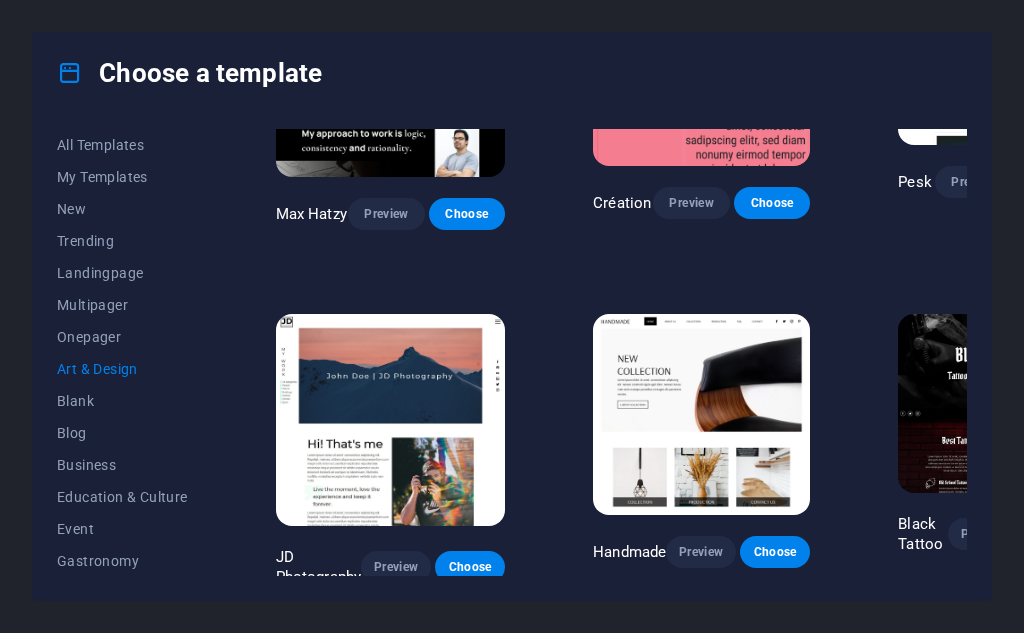 scroll, scrollTop: 333, scrollLeft: 0, axis: vertical 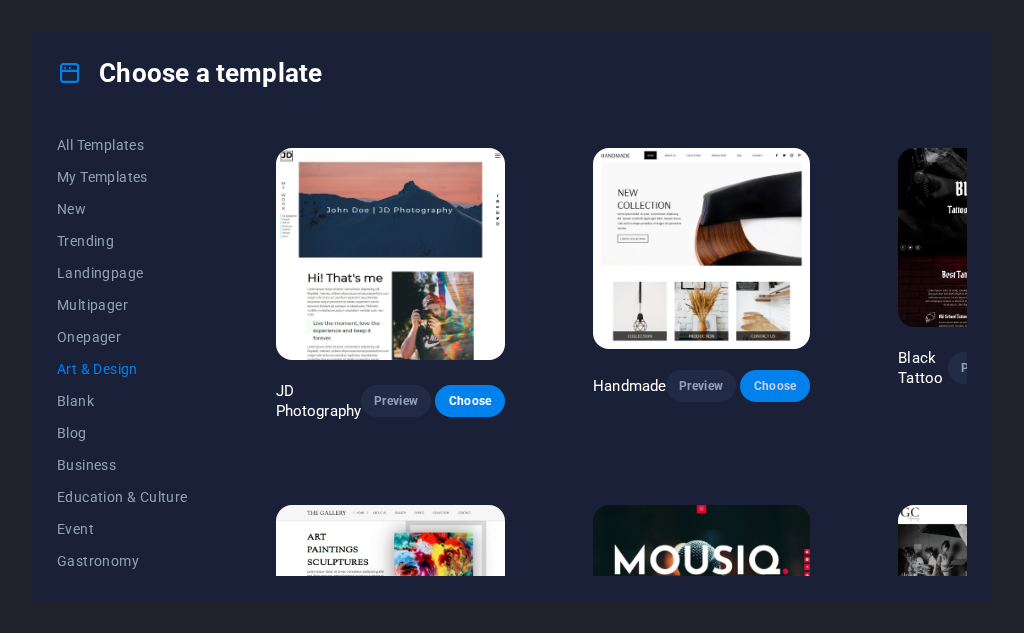click on "Choose" at bounding box center (775, 386) 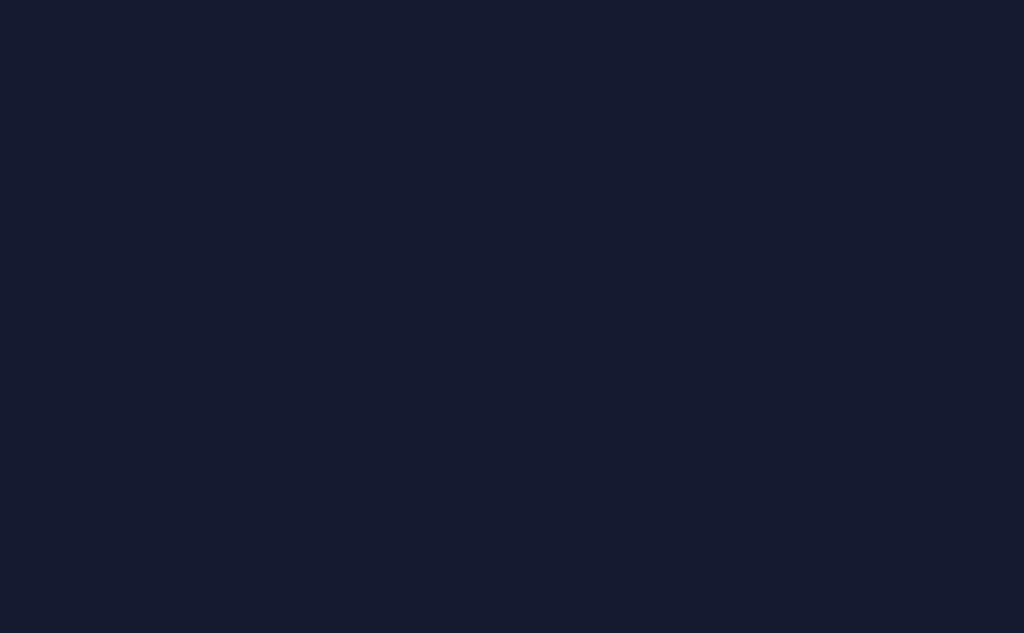 scroll, scrollTop: 0, scrollLeft: 0, axis: both 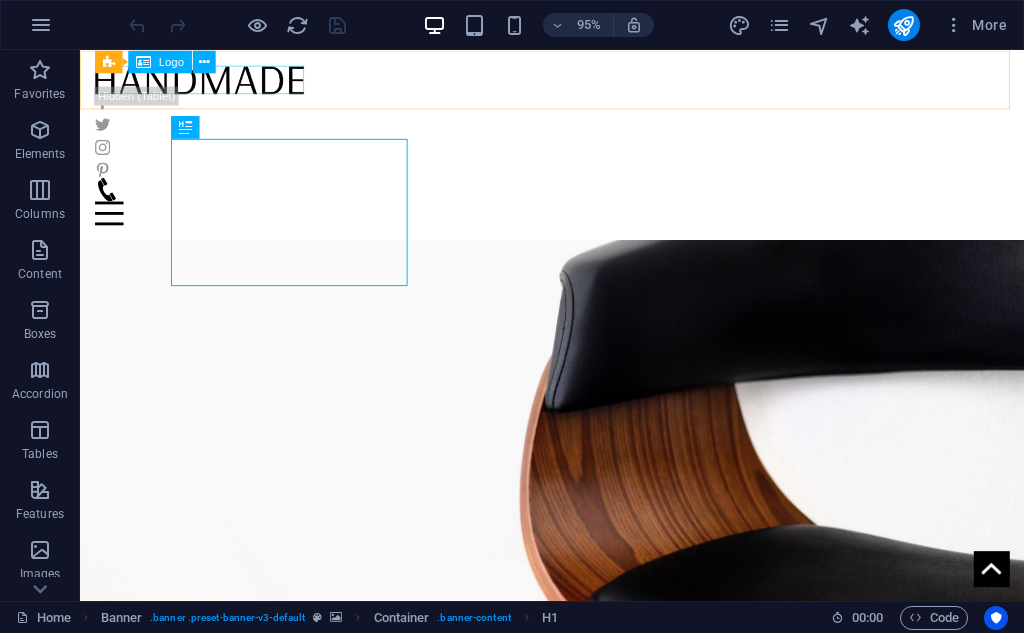 click at bounding box center [577, 81] 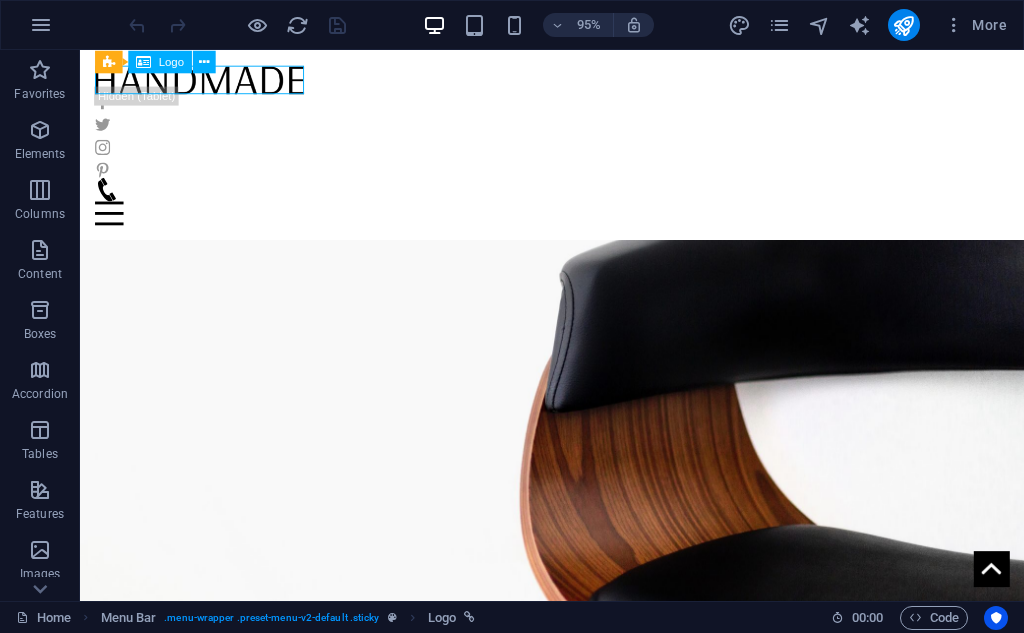 click at bounding box center (577, 81) 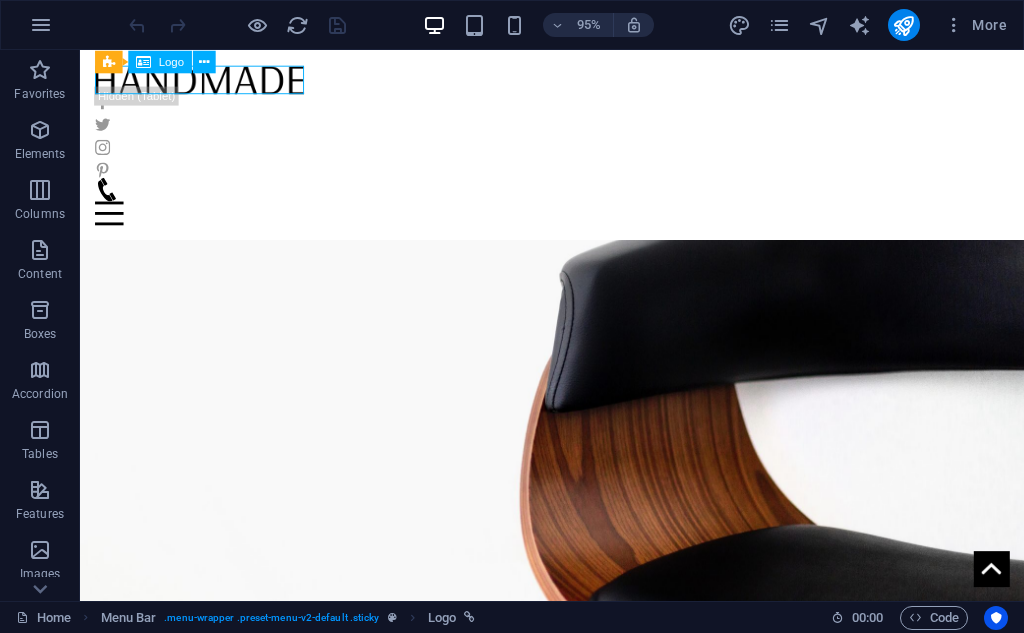 select on "px" 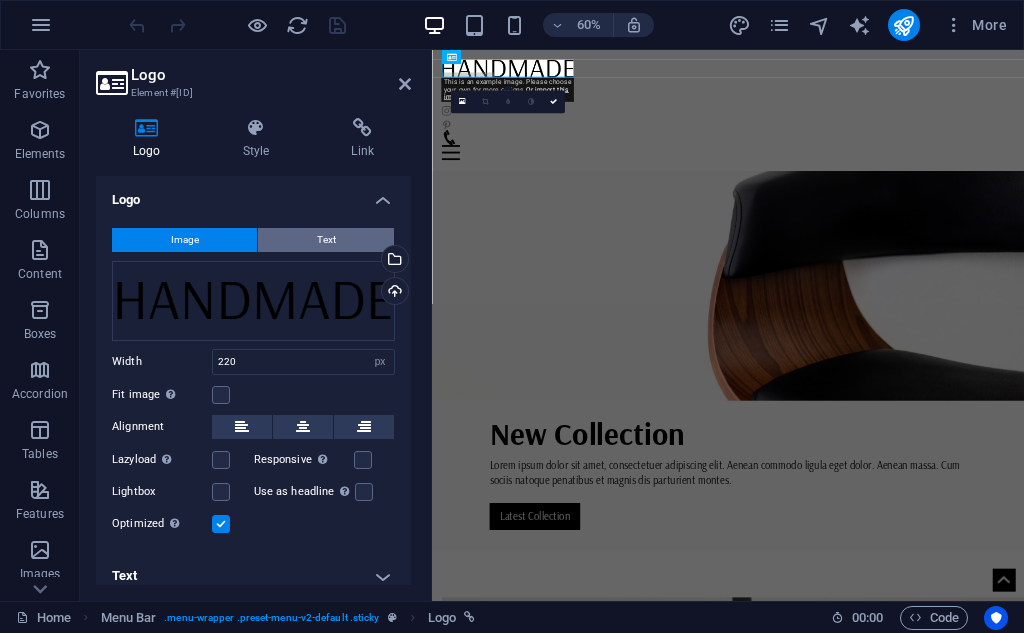 click on "Text" at bounding box center (326, 240) 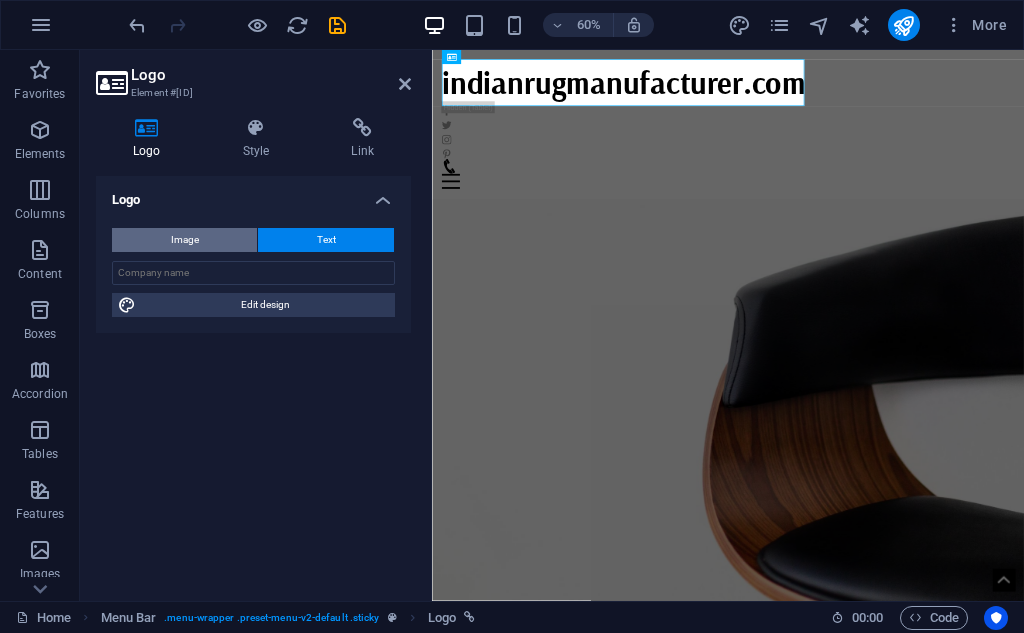 click on "Image" at bounding box center (185, 240) 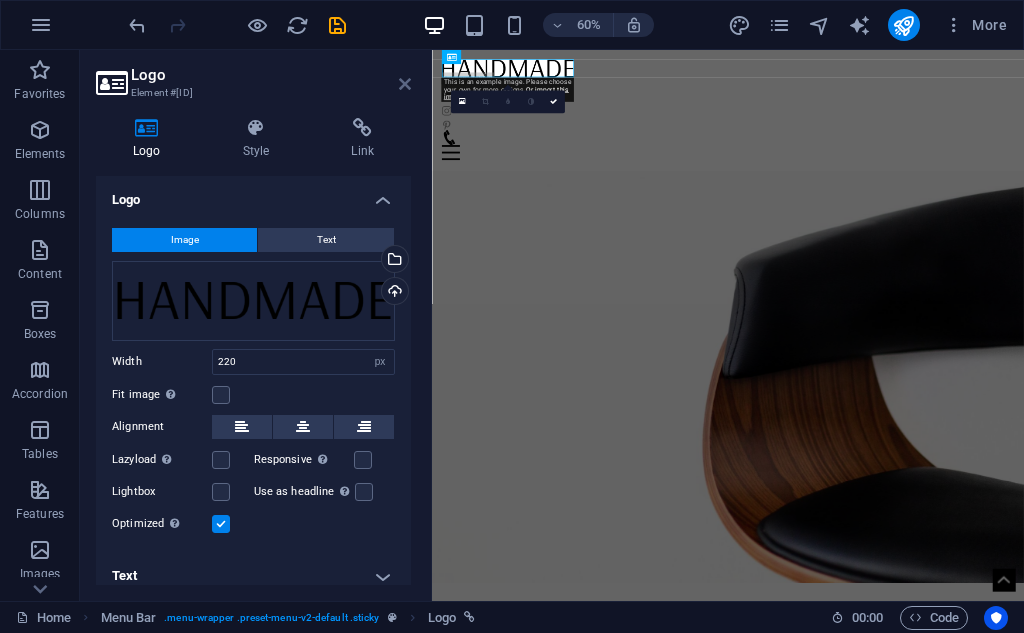 click at bounding box center [405, 84] 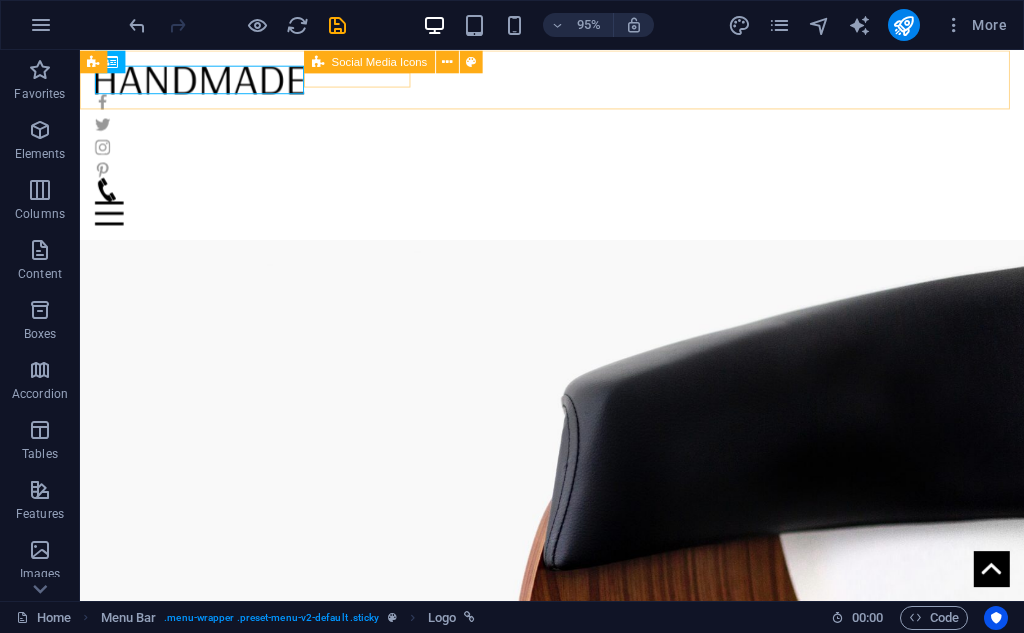click at bounding box center [577, 140] 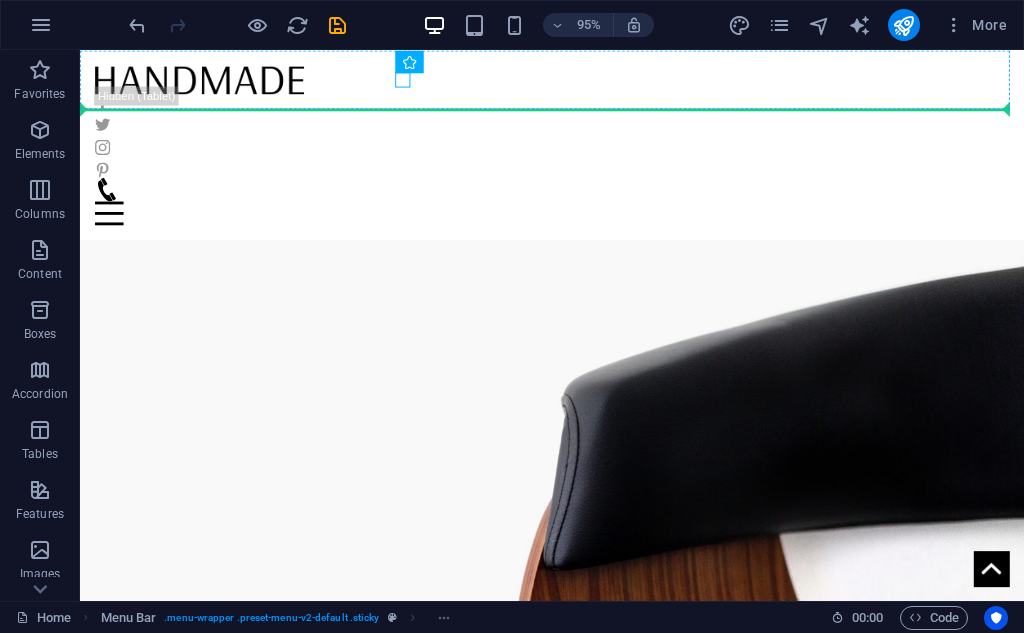 drag, startPoint x: 412, startPoint y: 82, endPoint x: 538, endPoint y: 83, distance: 126.00397 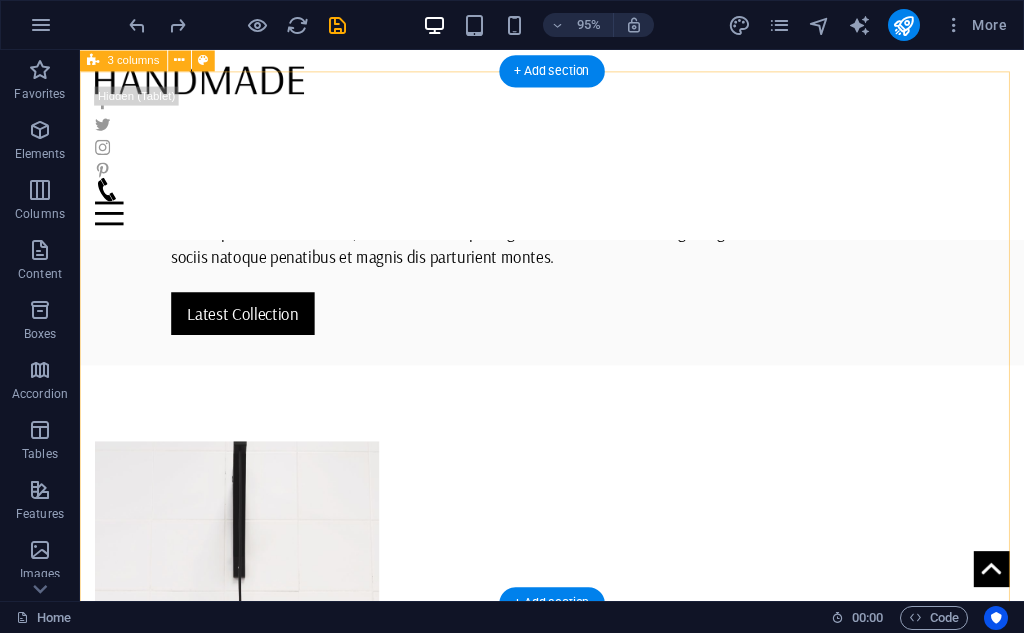 scroll, scrollTop: 0, scrollLeft: 0, axis: both 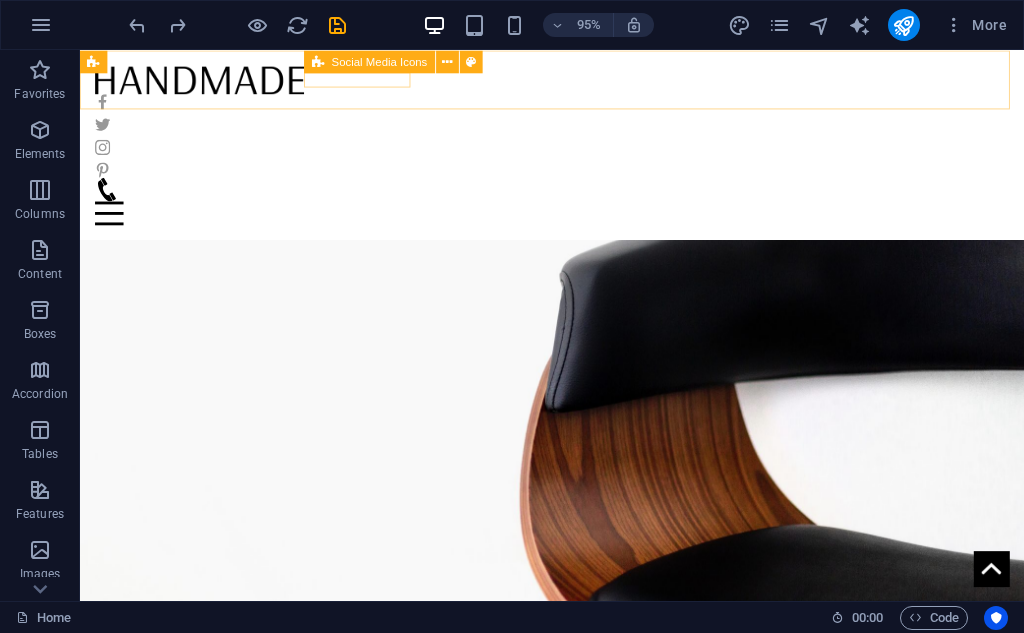 click at bounding box center (577, 140) 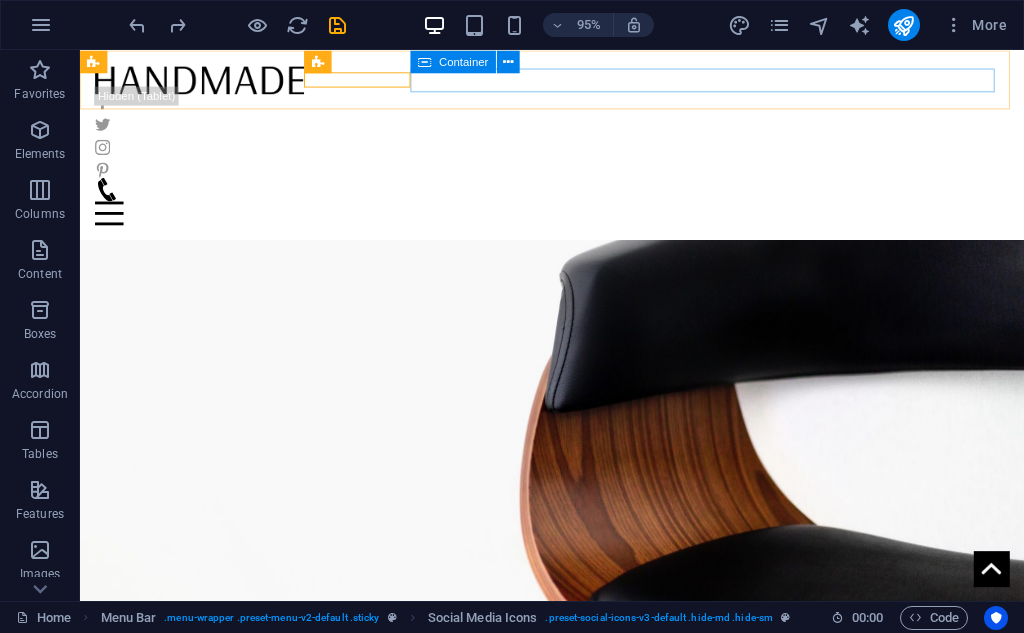 click at bounding box center (577, 209) 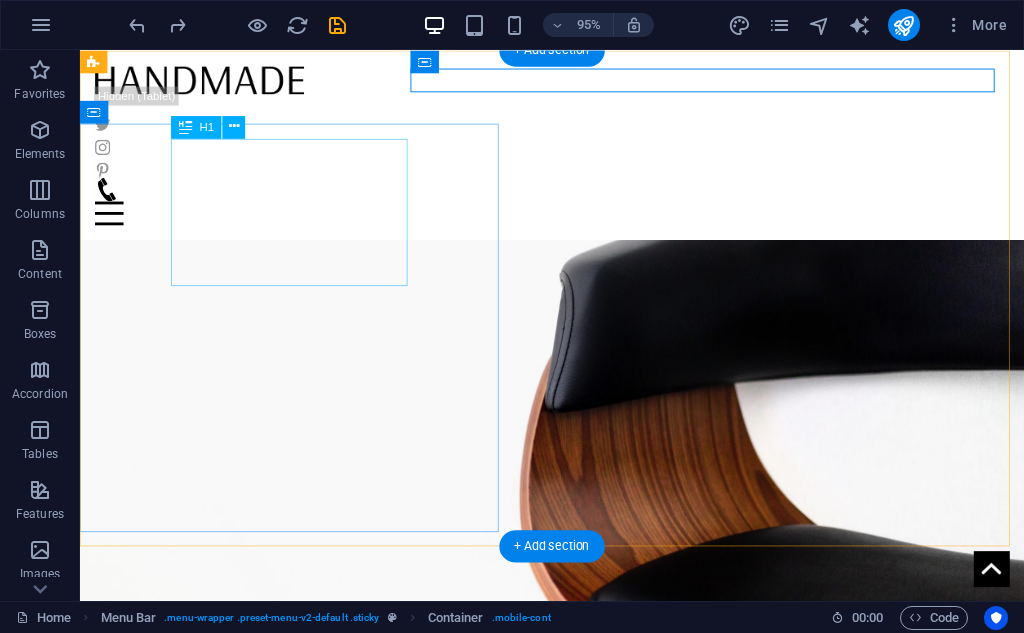 click on "New Collection" at bounding box center [577, 689] 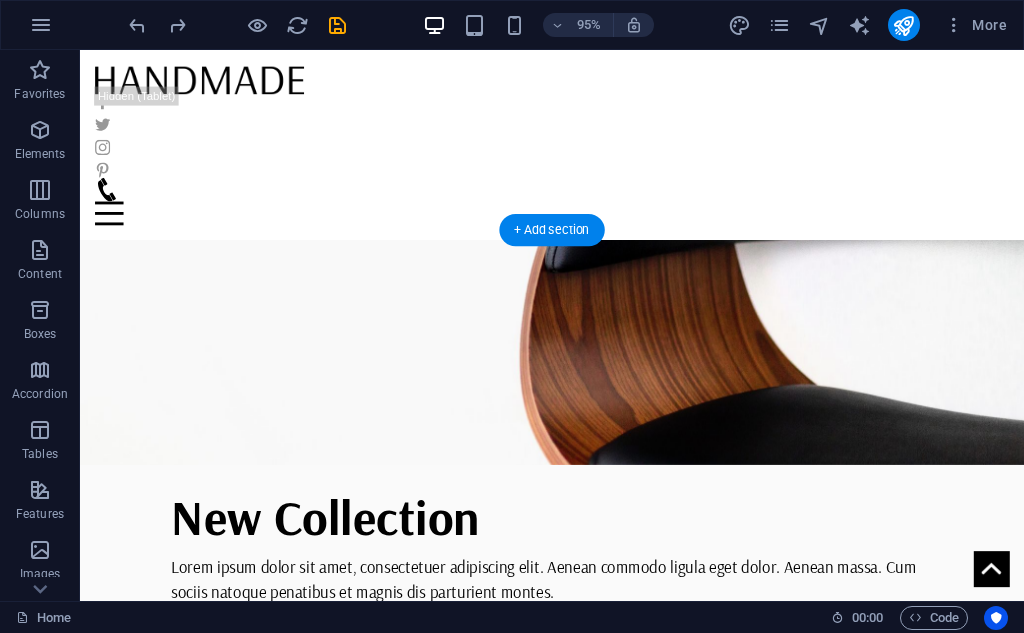 scroll, scrollTop: 0, scrollLeft: 0, axis: both 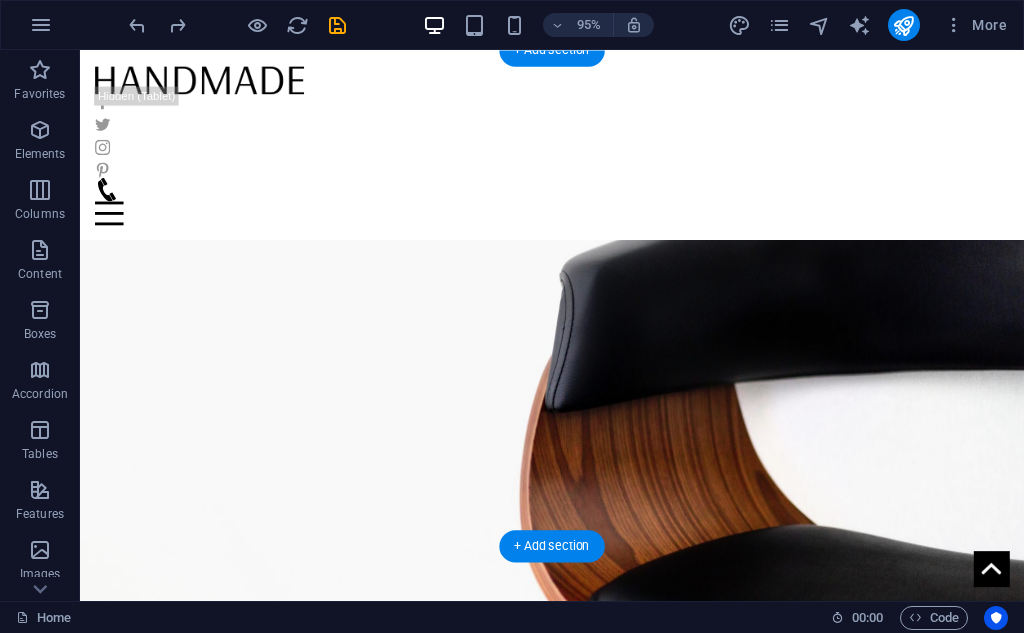 click at bounding box center [577, 373] 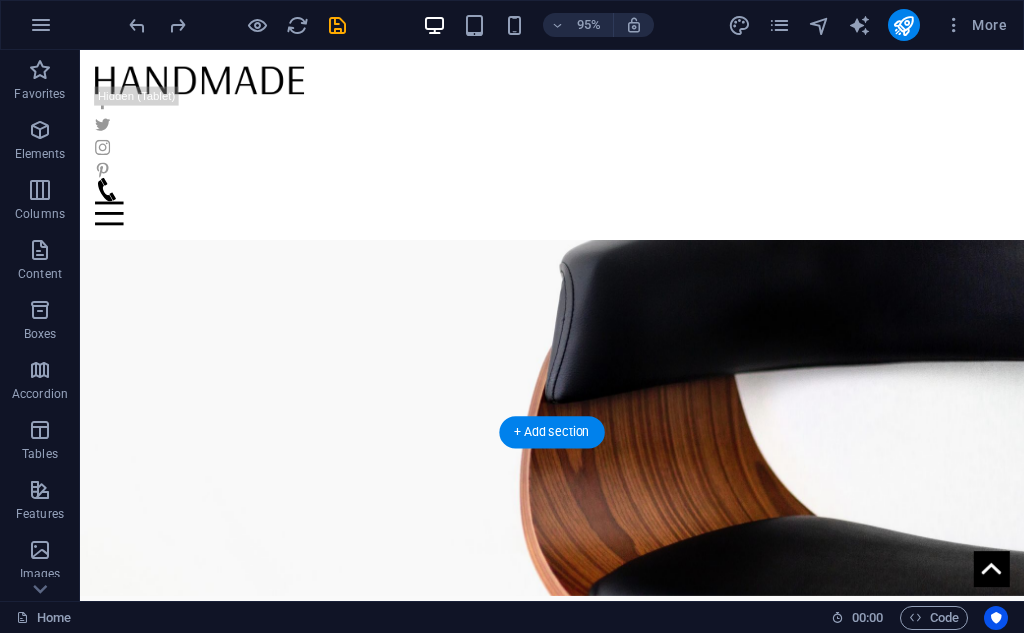 scroll, scrollTop: 0, scrollLeft: 0, axis: both 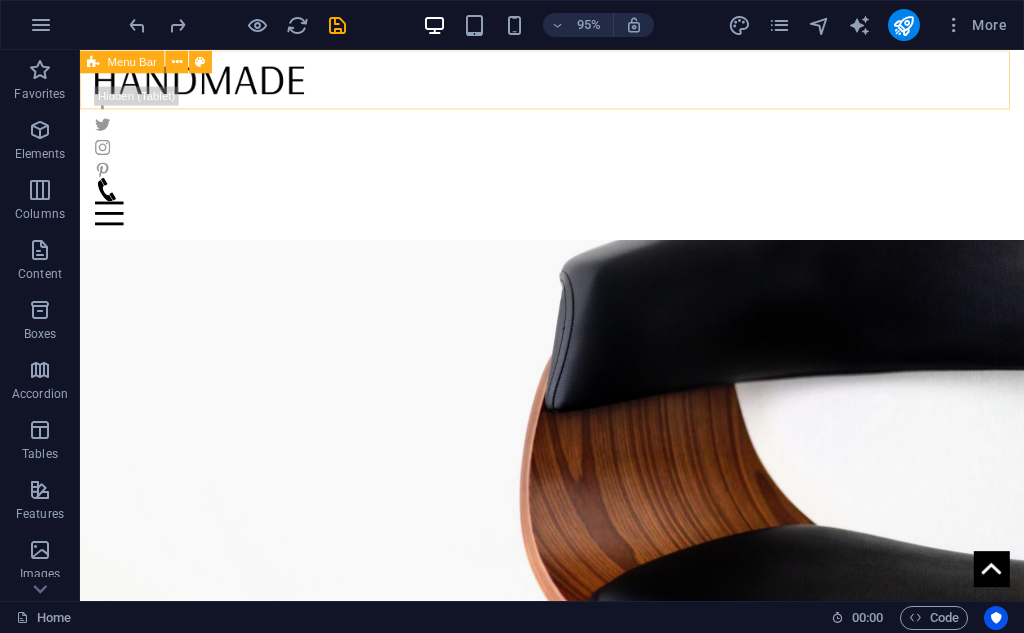 click on "Home About us Collection Production FAQ Contact" at bounding box center (577, 150) 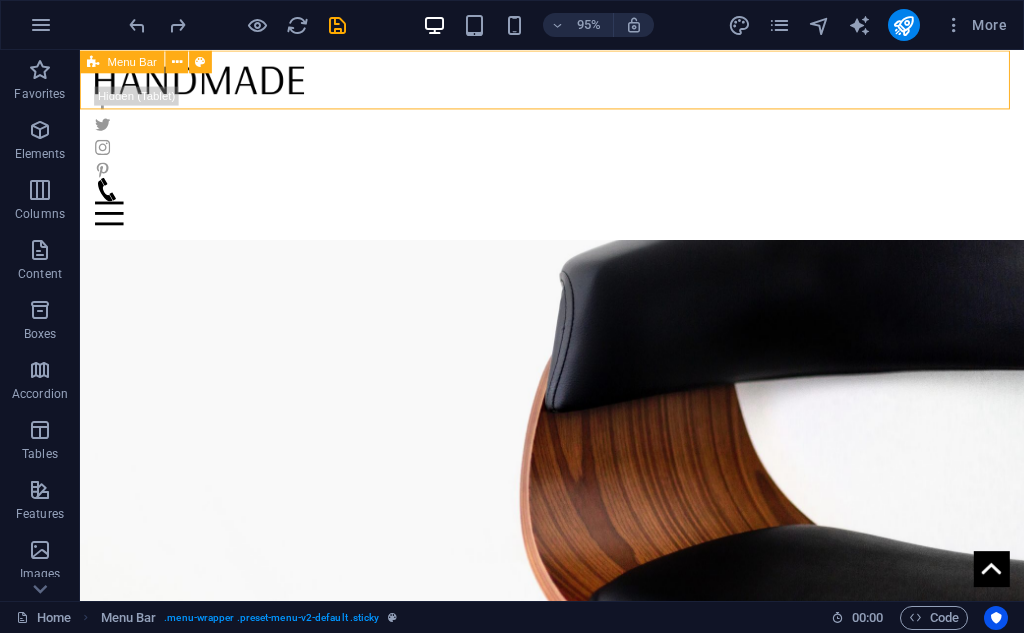 click on "Home About us Collection Production FAQ Contact" at bounding box center [577, 150] 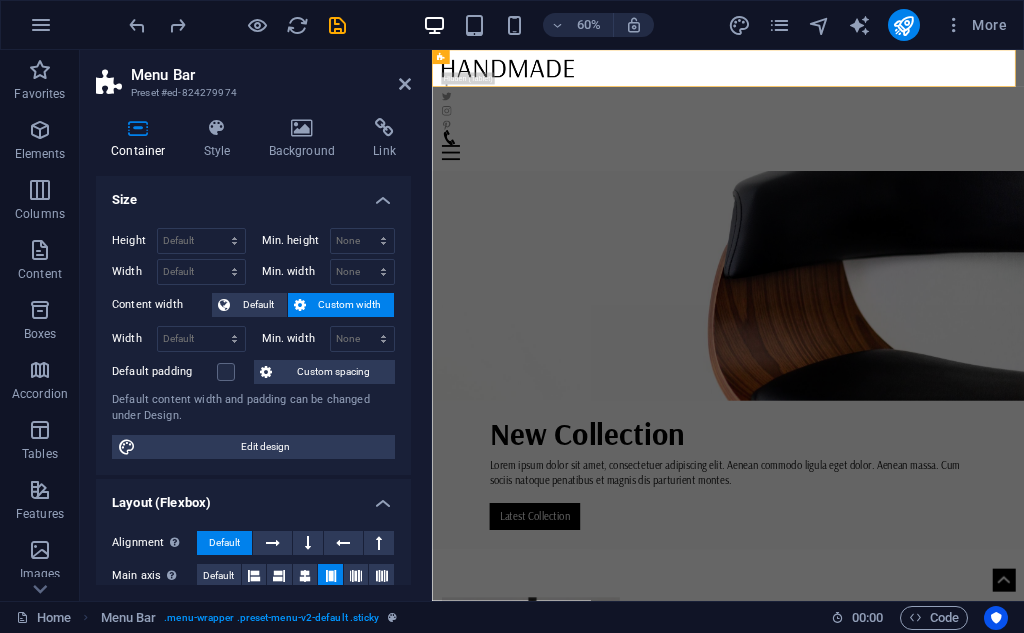 click on "Menu Bar" at bounding box center [271, 75] 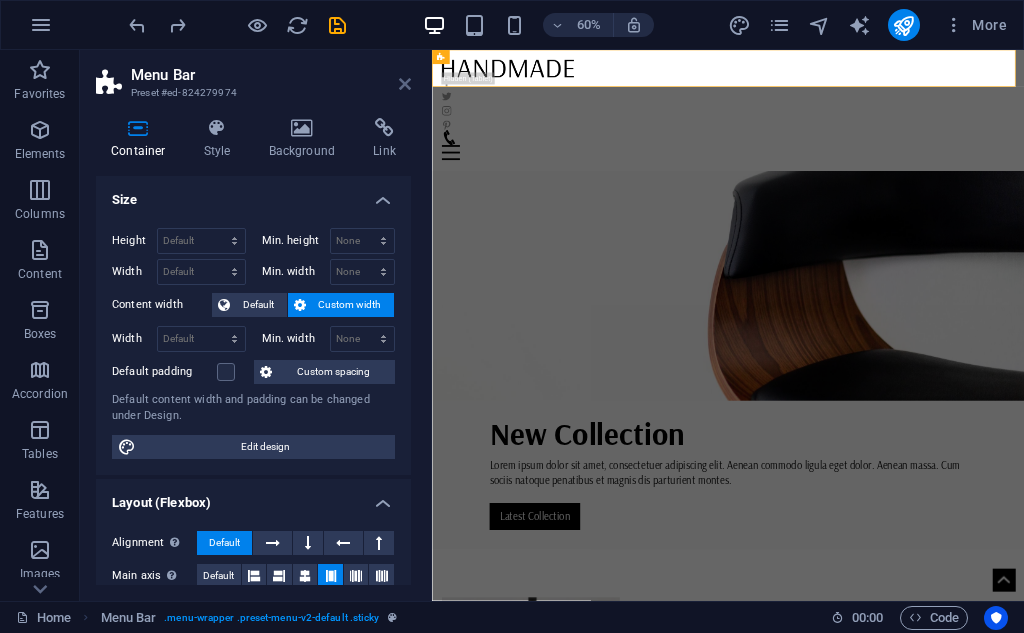 click at bounding box center (405, 84) 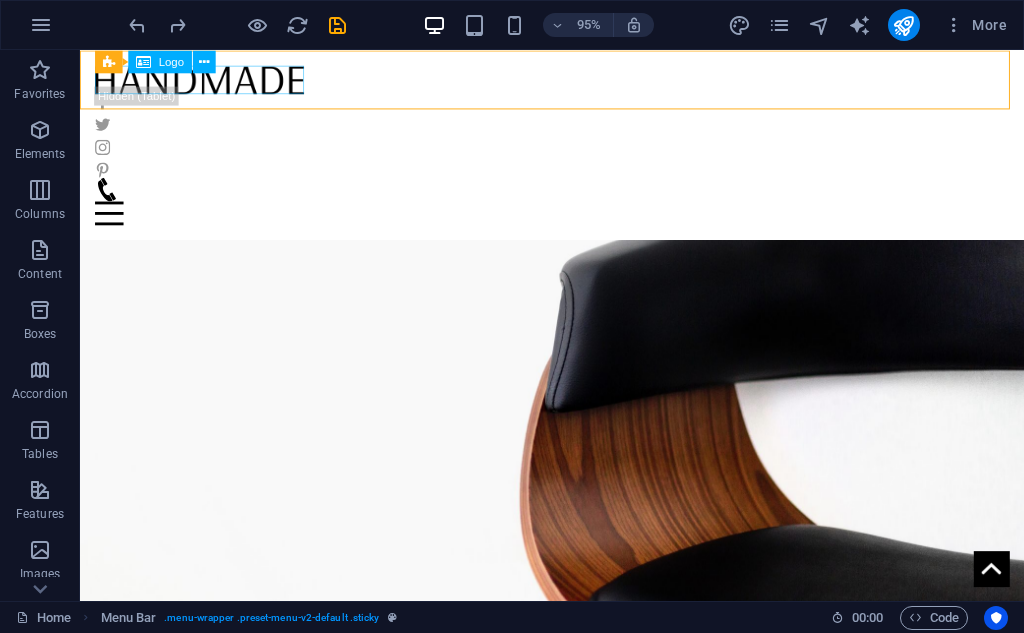 click at bounding box center (577, 81) 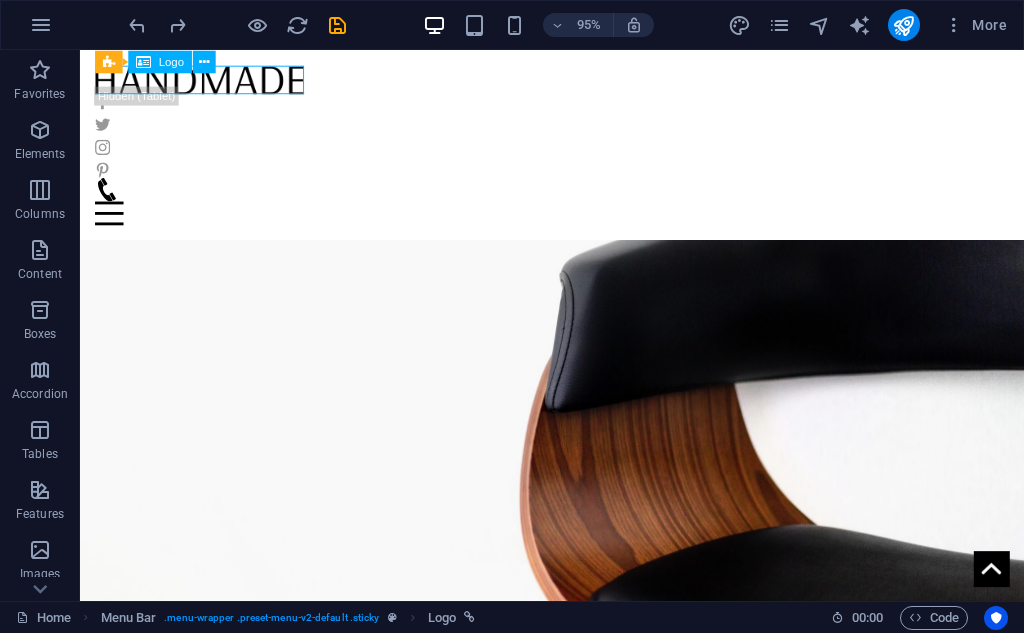 click at bounding box center [577, 81] 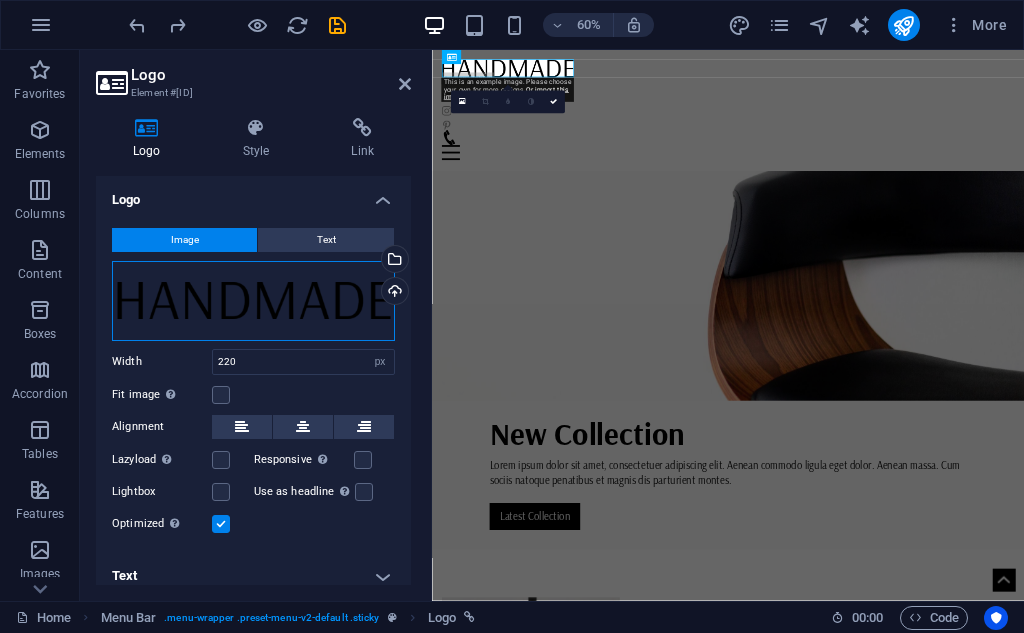 click on "Drag files here, click to choose files or select files from Files or our free stock photos & videos" at bounding box center (253, 301) 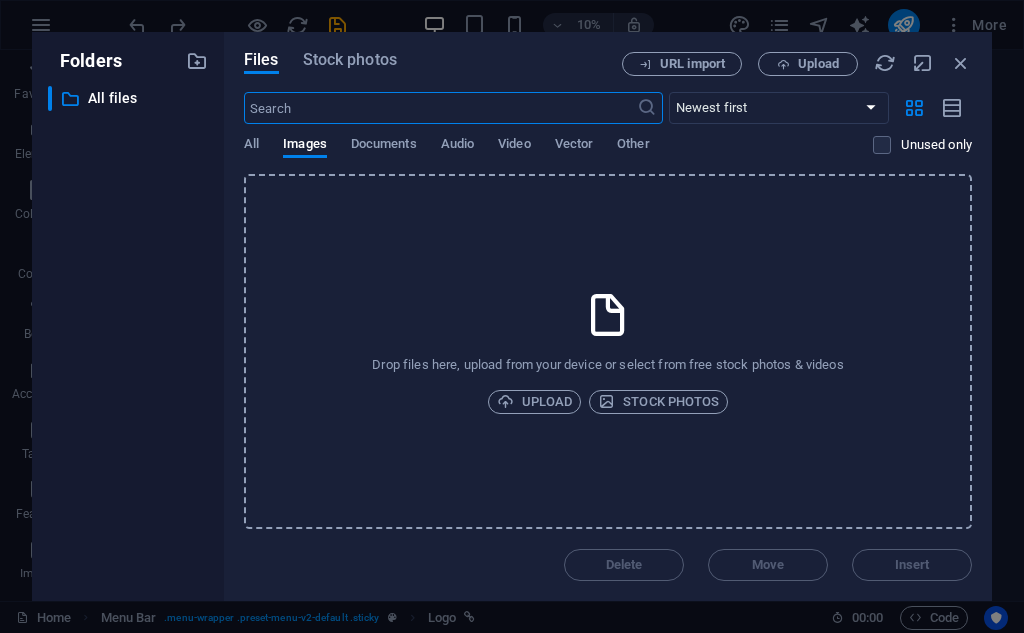 click on "Drop files here, upload from your device or select from free stock photos & videos Upload Stock photos" at bounding box center (608, 351) 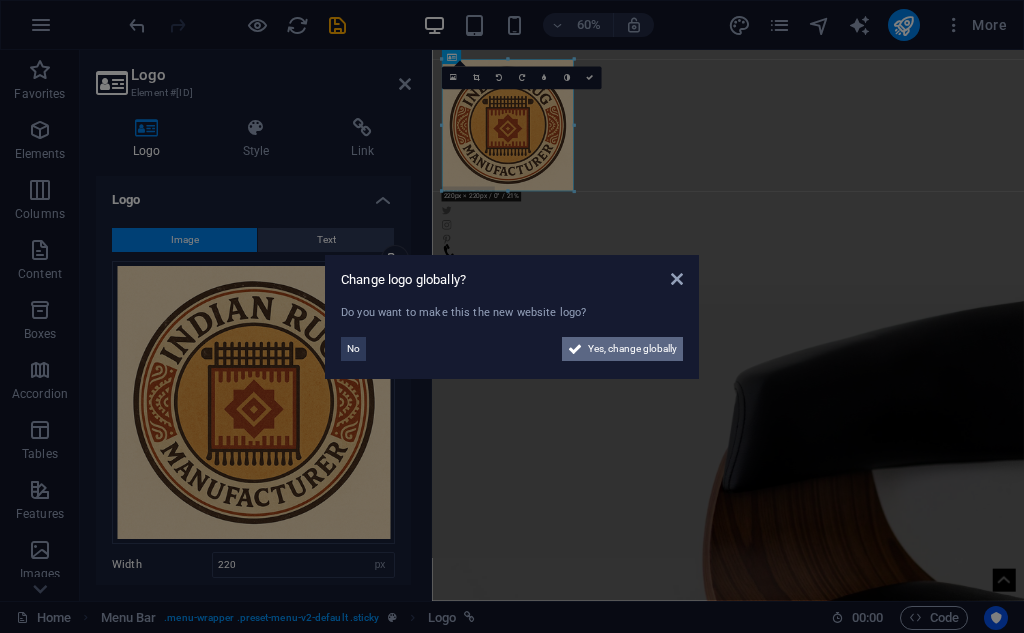 click on "Yes, change globally" at bounding box center (632, 349) 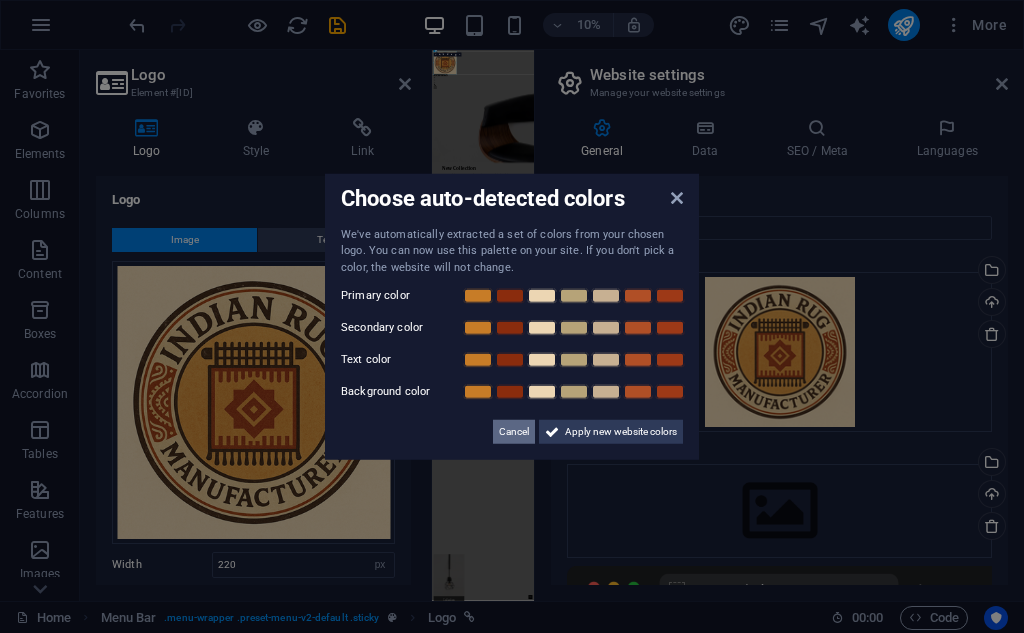 click on "Cancel" at bounding box center (514, 432) 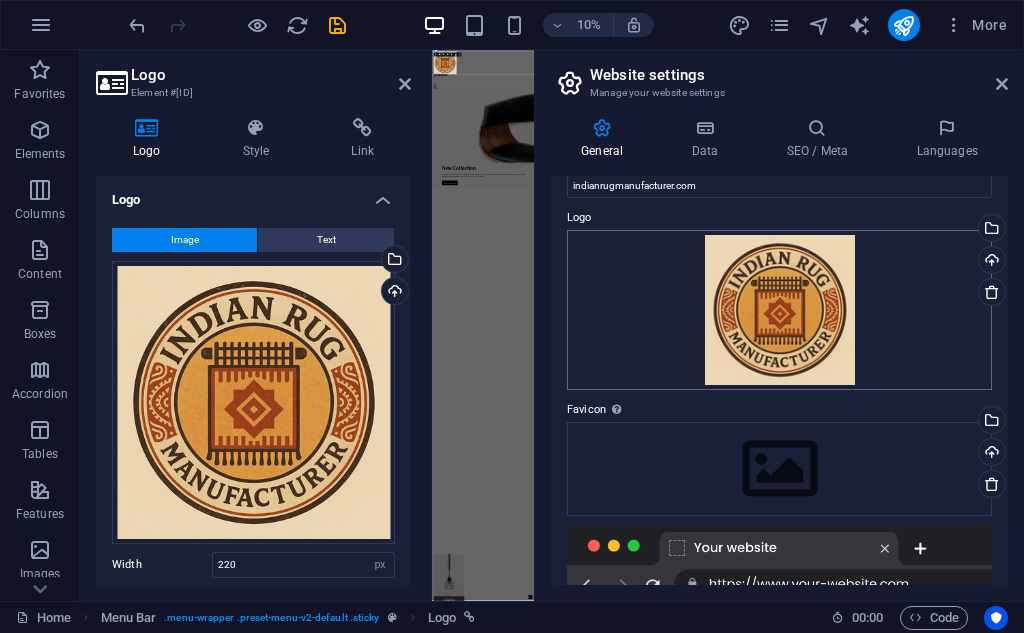 scroll, scrollTop: 0, scrollLeft: 0, axis: both 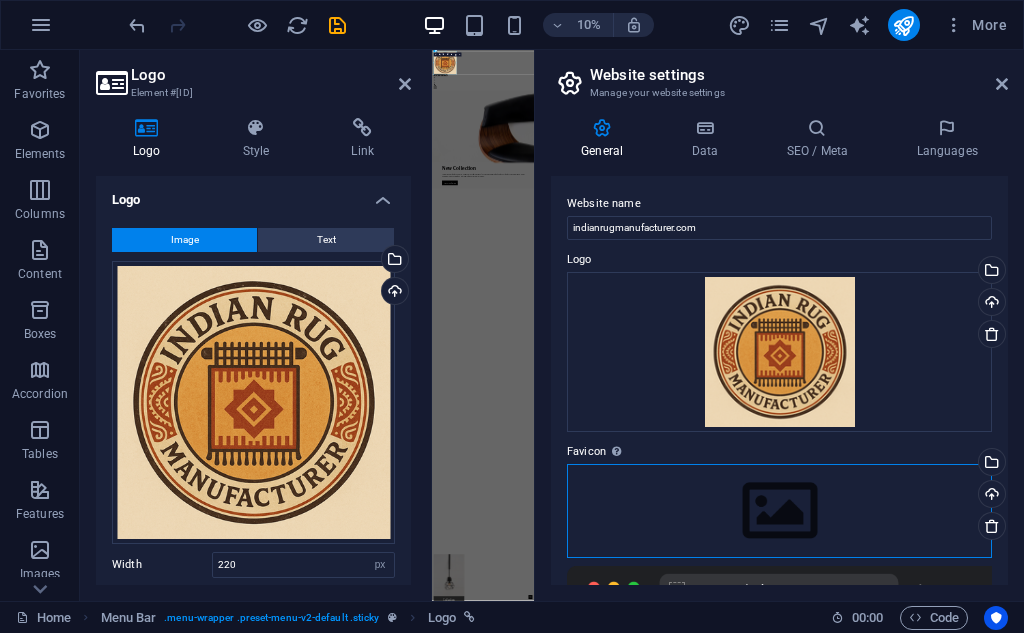 click on "Drag files here, click to choose files or select files from Files or our free stock photos & videos" at bounding box center (779, 511) 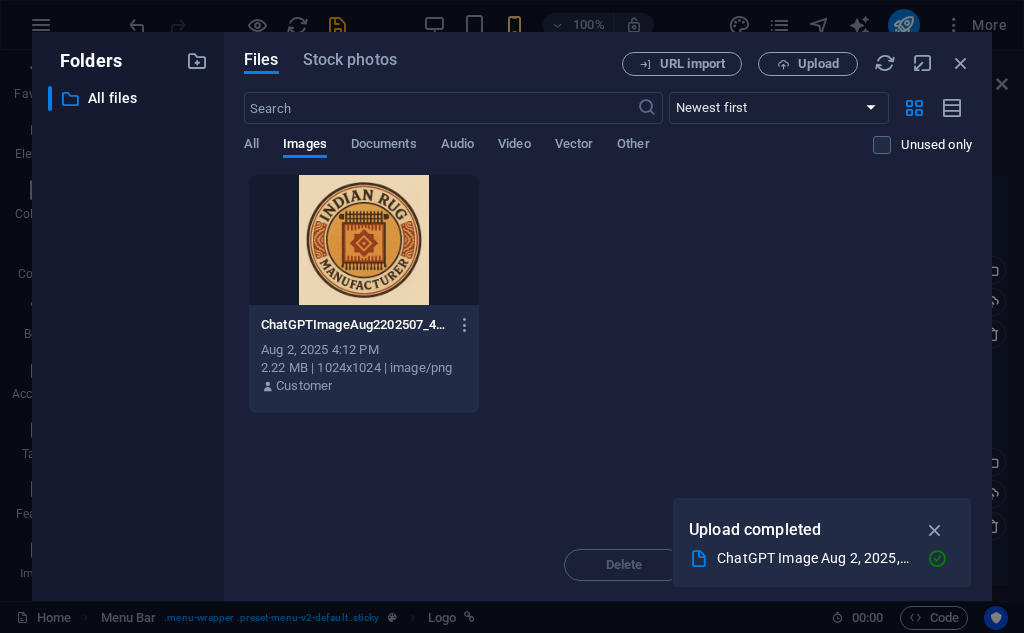 click at bounding box center [364, 240] 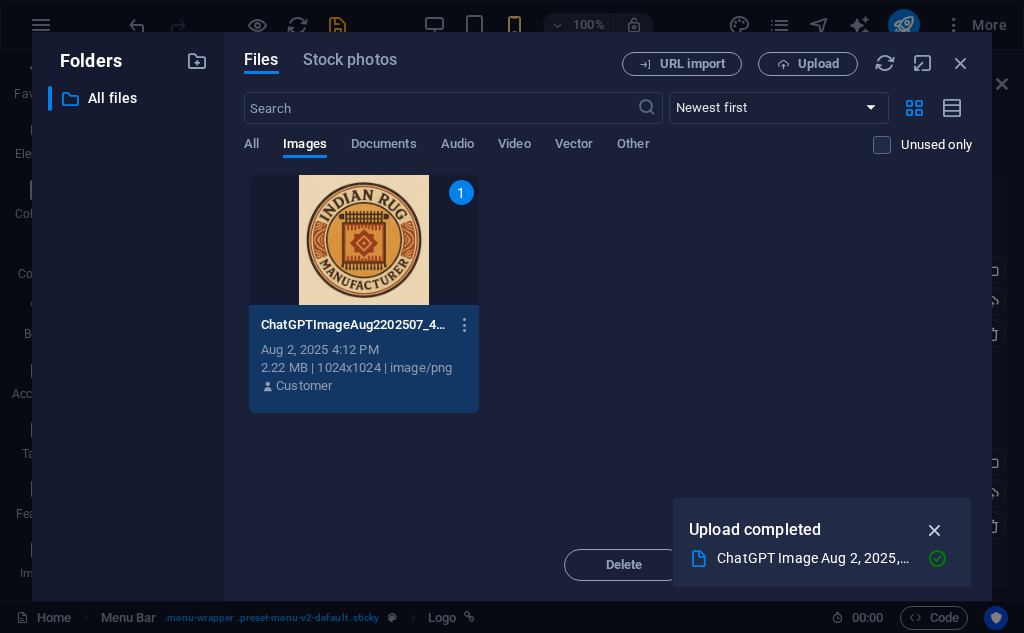 click at bounding box center [935, 530] 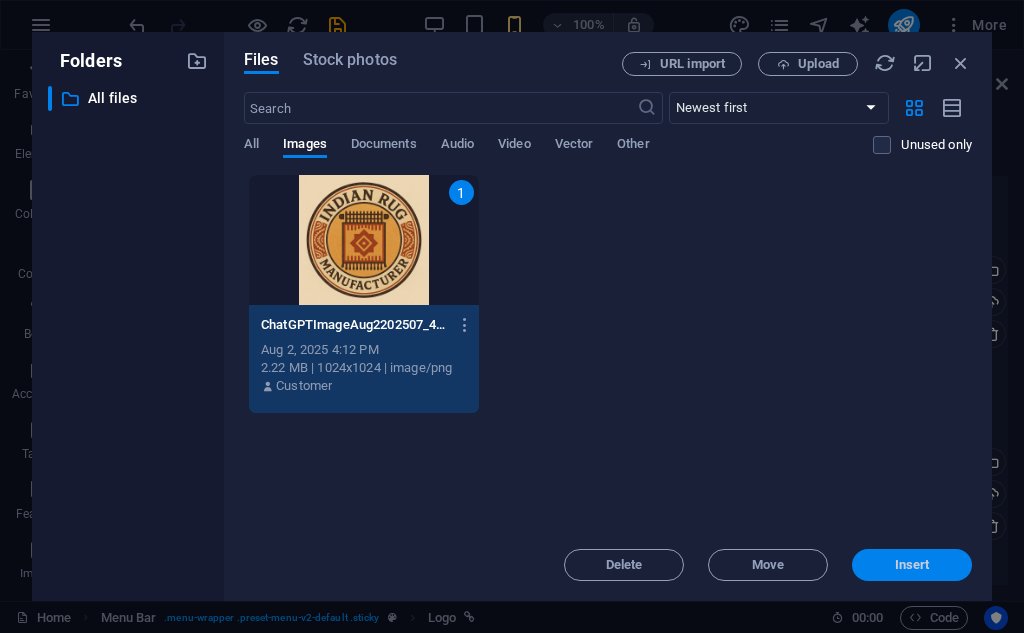 click on "Insert" at bounding box center [912, 565] 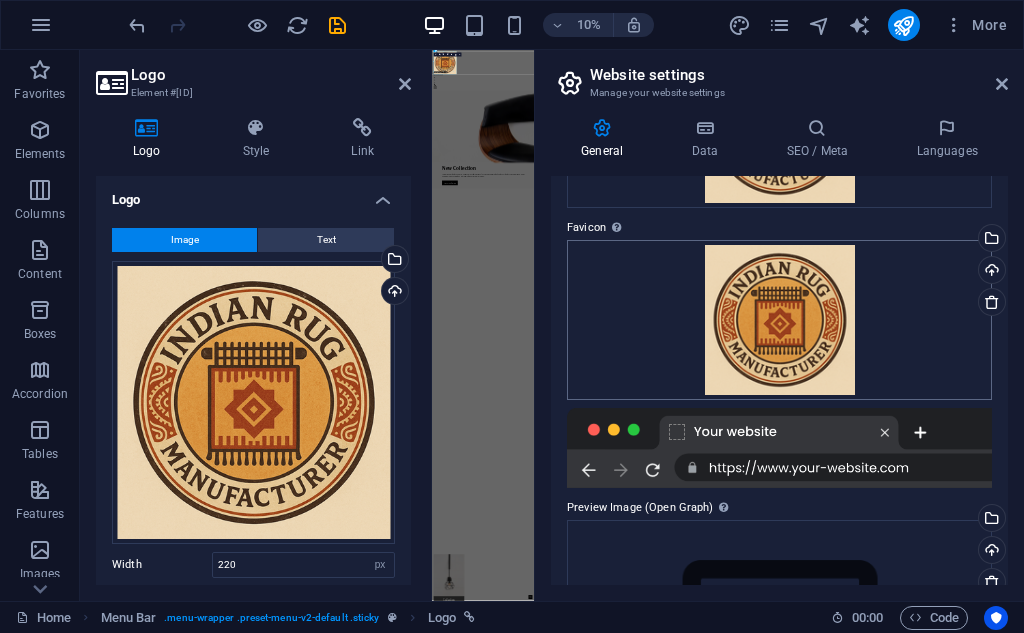 scroll, scrollTop: 404, scrollLeft: 0, axis: vertical 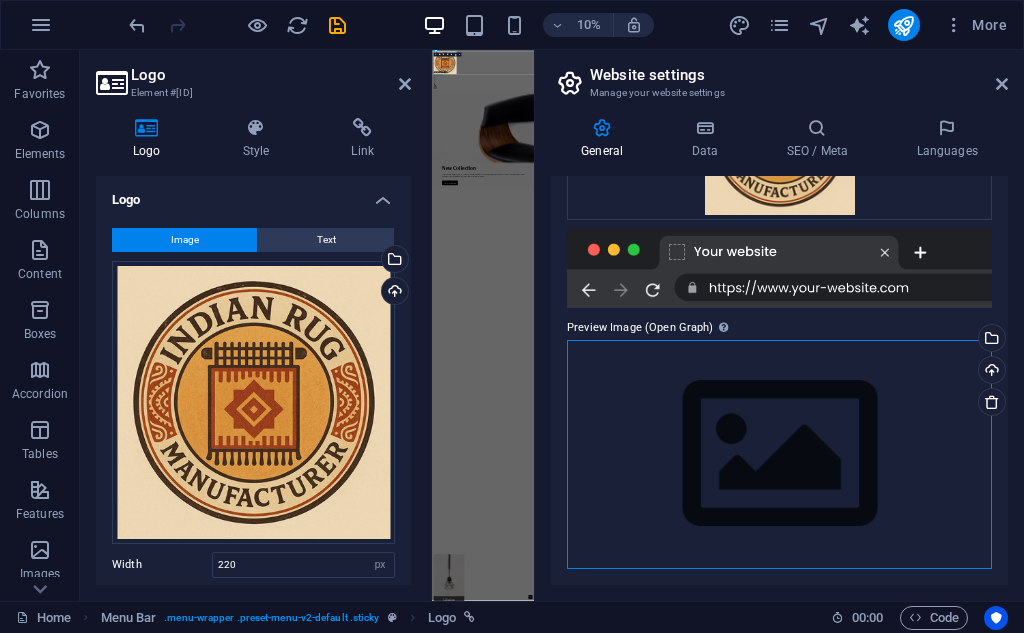 click on "Drag files here, click to choose files or select files from Files or our free stock photos & videos" at bounding box center [779, 454] 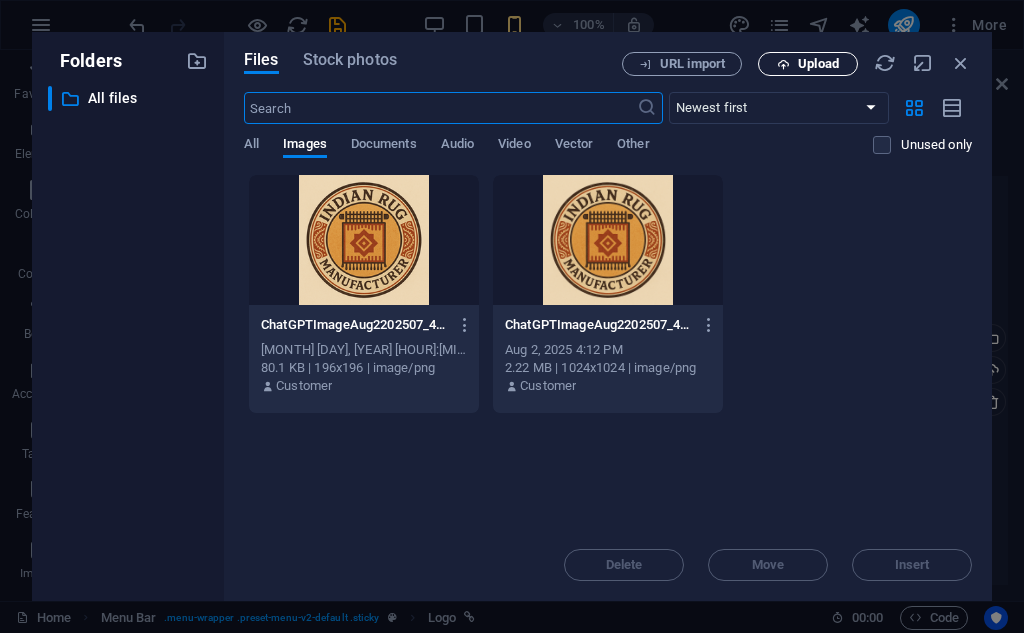 click at bounding box center [783, 64] 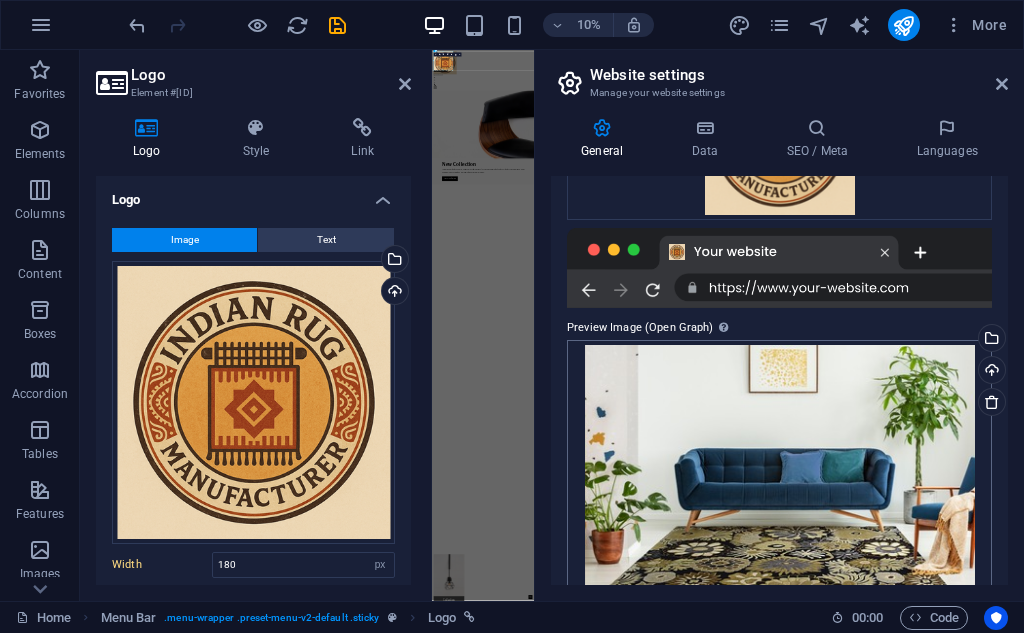 type on "220" 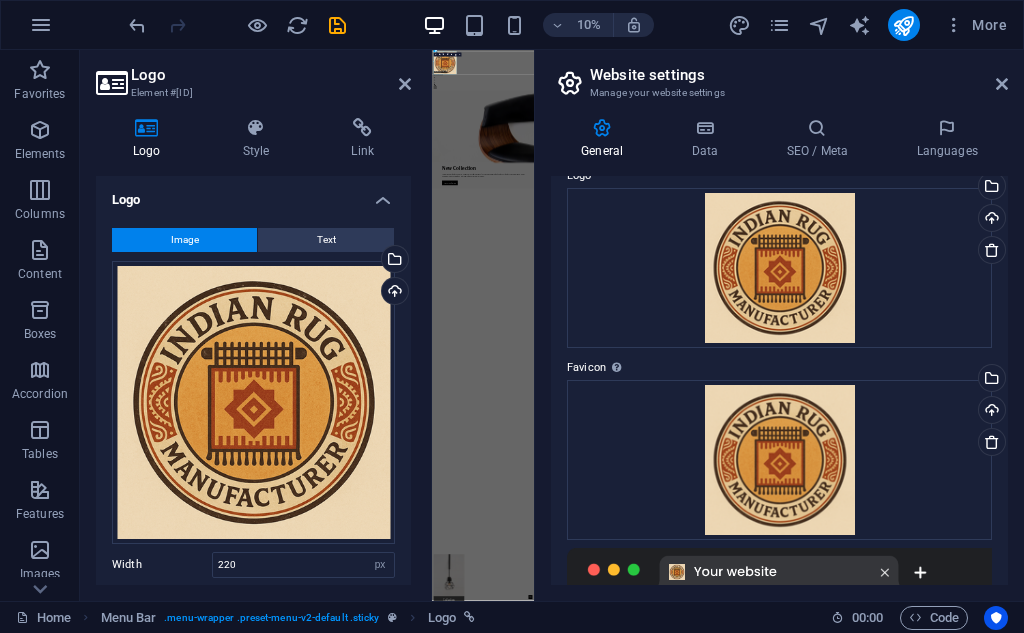 scroll, scrollTop: 0, scrollLeft: 0, axis: both 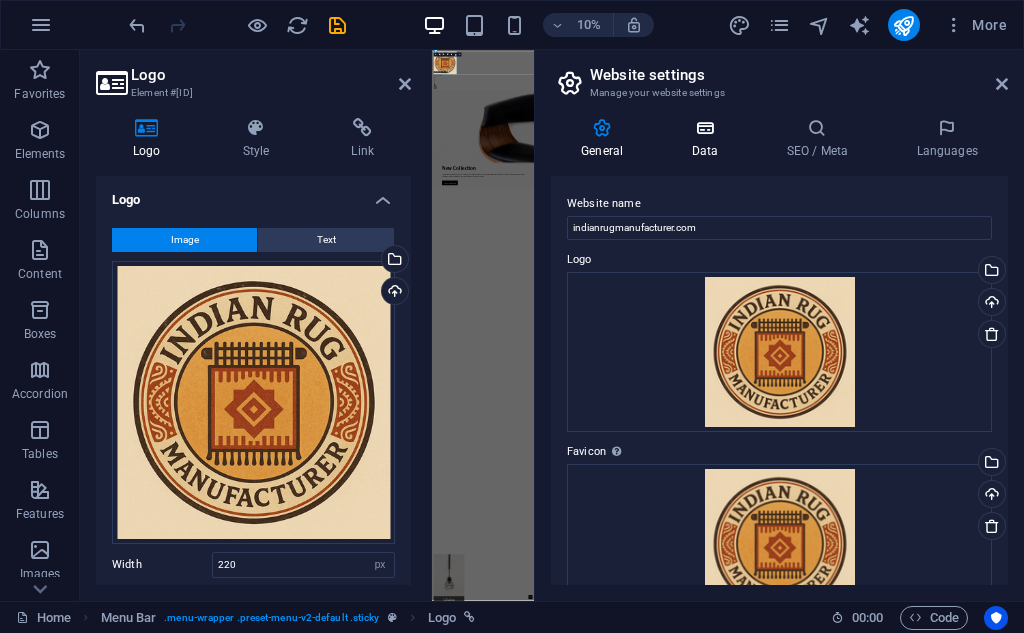 click at bounding box center [704, 128] 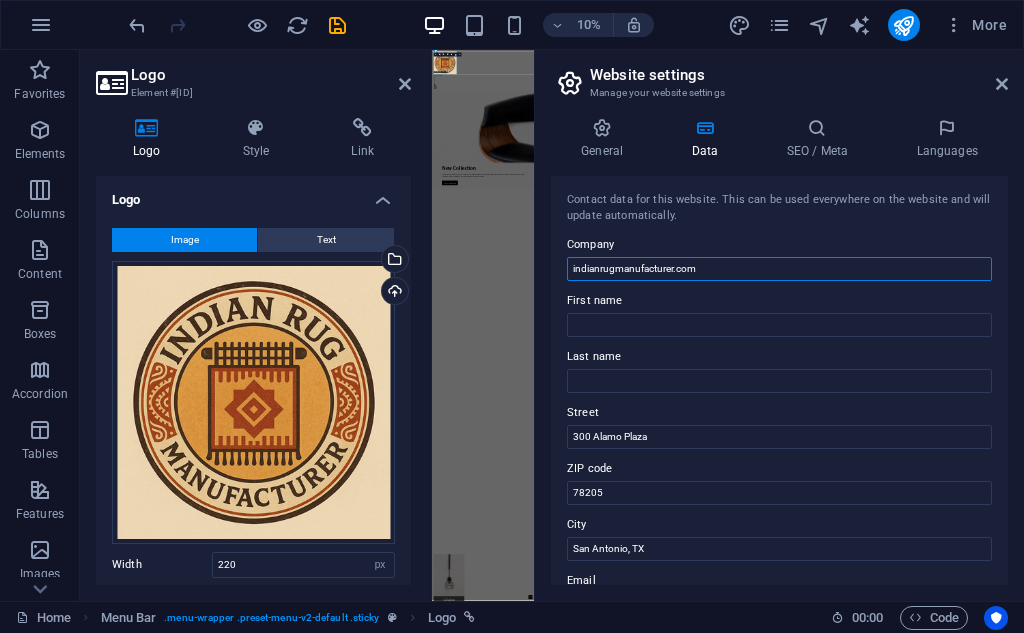 click on "indianrugmanufacturer.com" at bounding box center (779, 269) 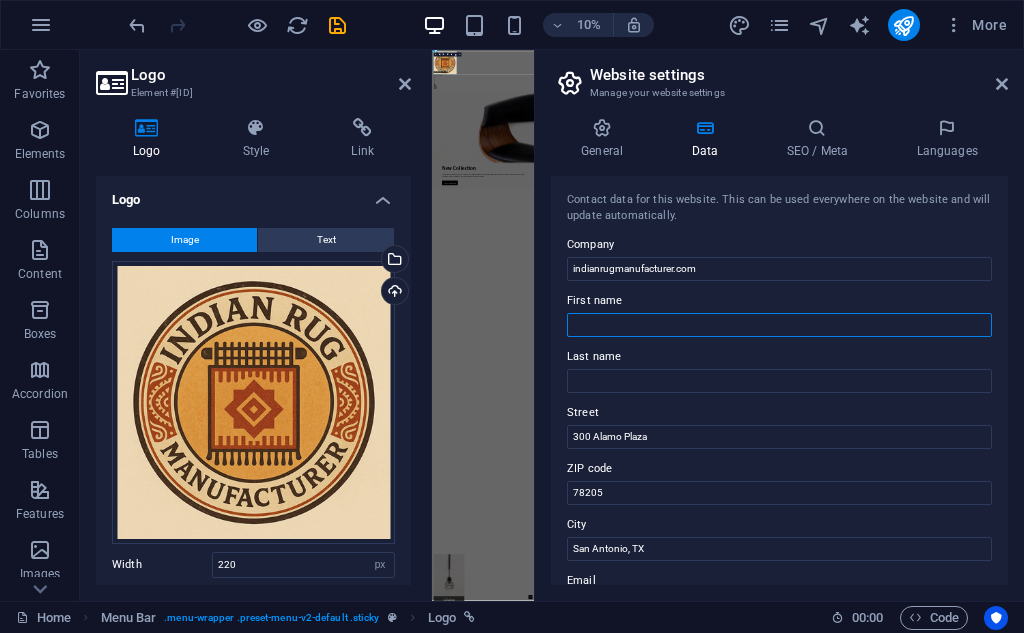 click on "First name" at bounding box center [779, 325] 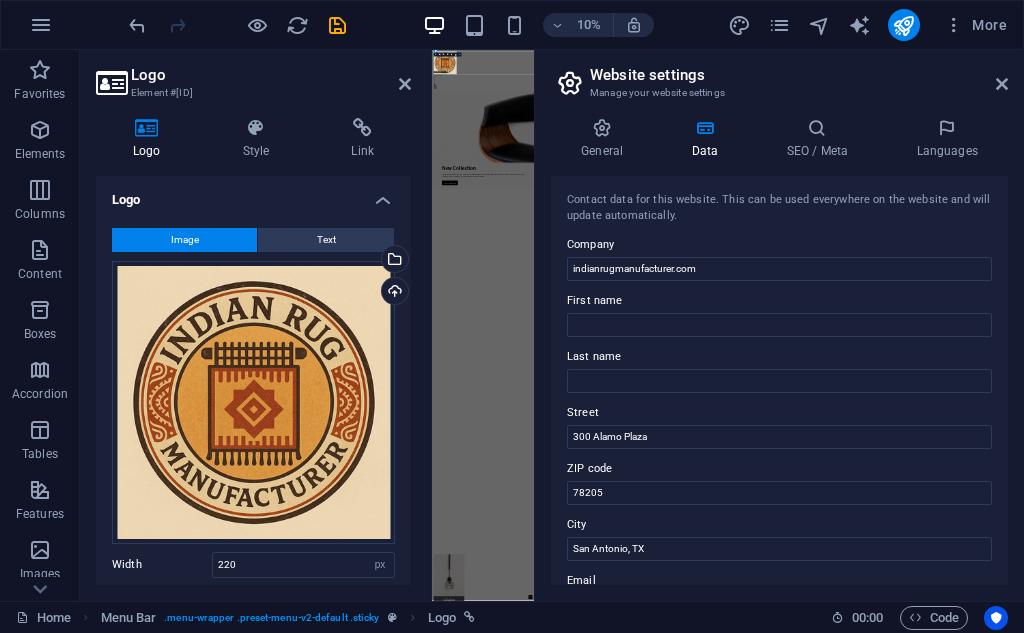 click on "Company" at bounding box center (779, 245) 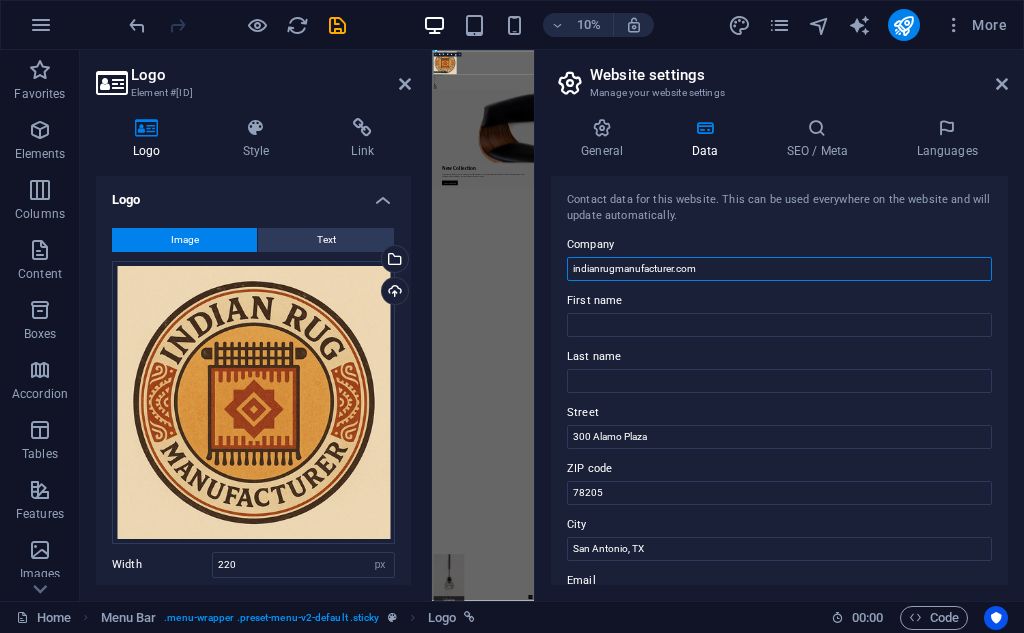 click on "indianrugmanufacturer.com" at bounding box center (779, 269) 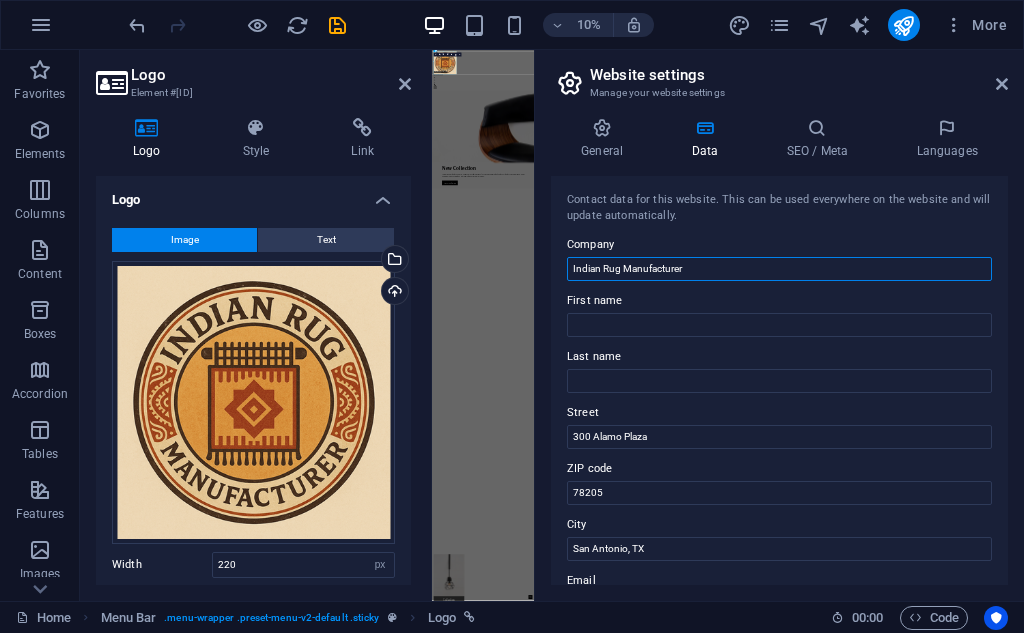 type on "Indian Rug Manufacturer" 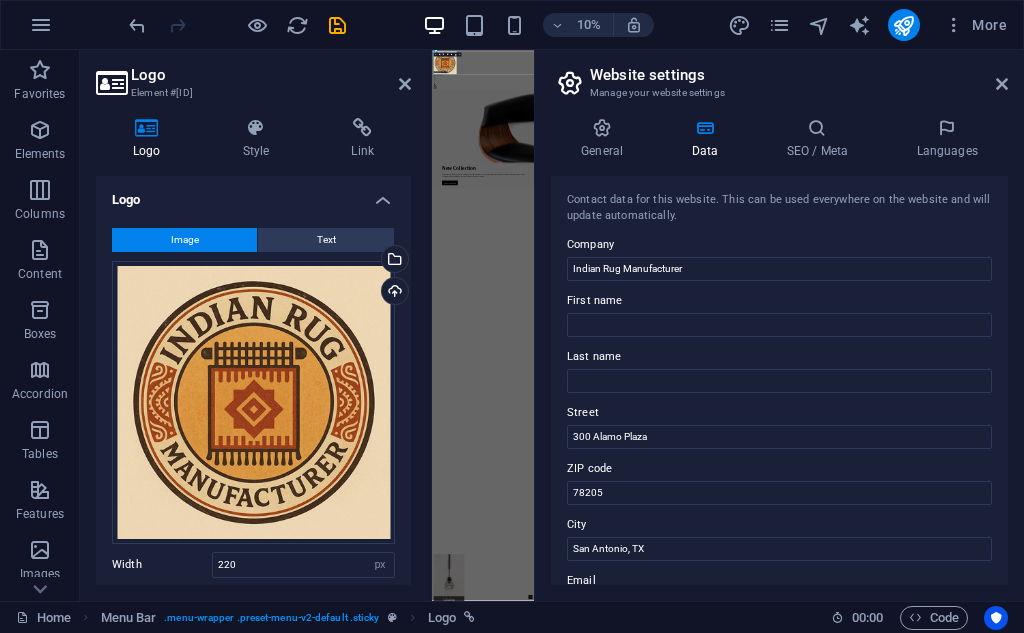 click on "First name" at bounding box center (779, 301) 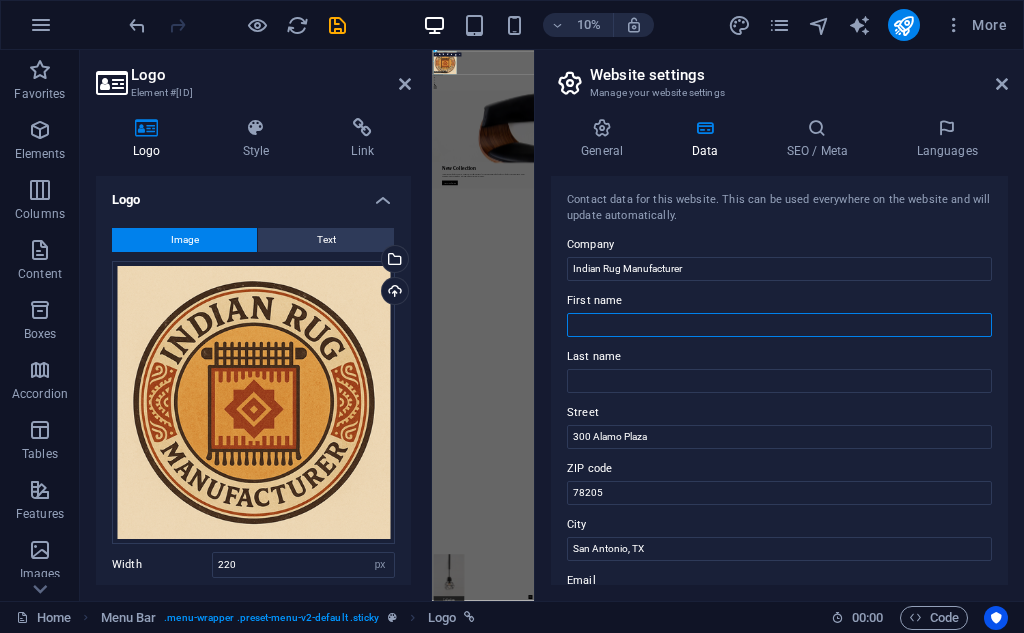 click on "First name" at bounding box center [779, 325] 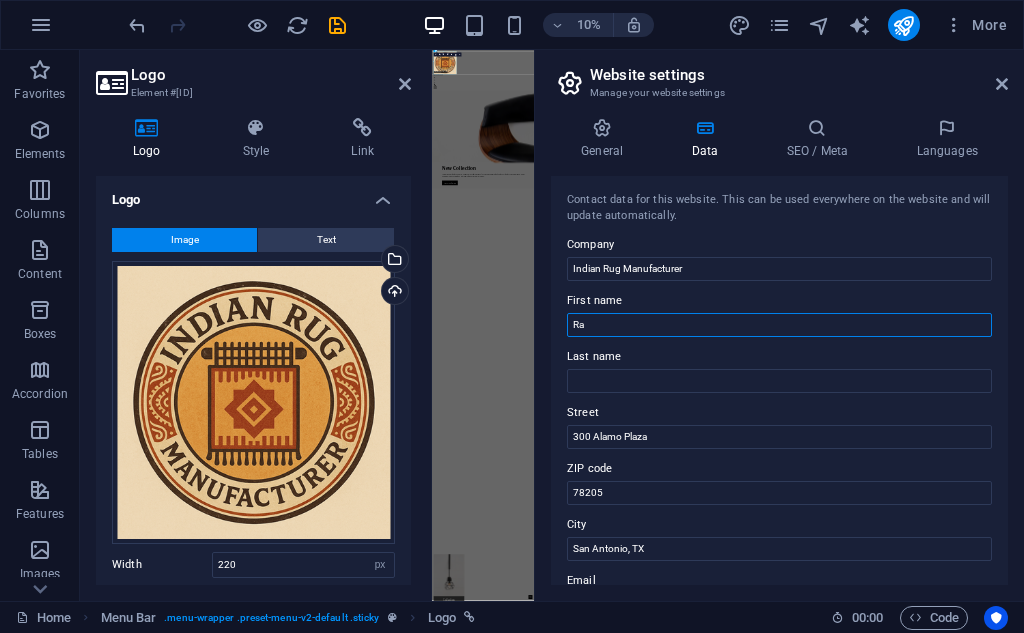 type on "R" 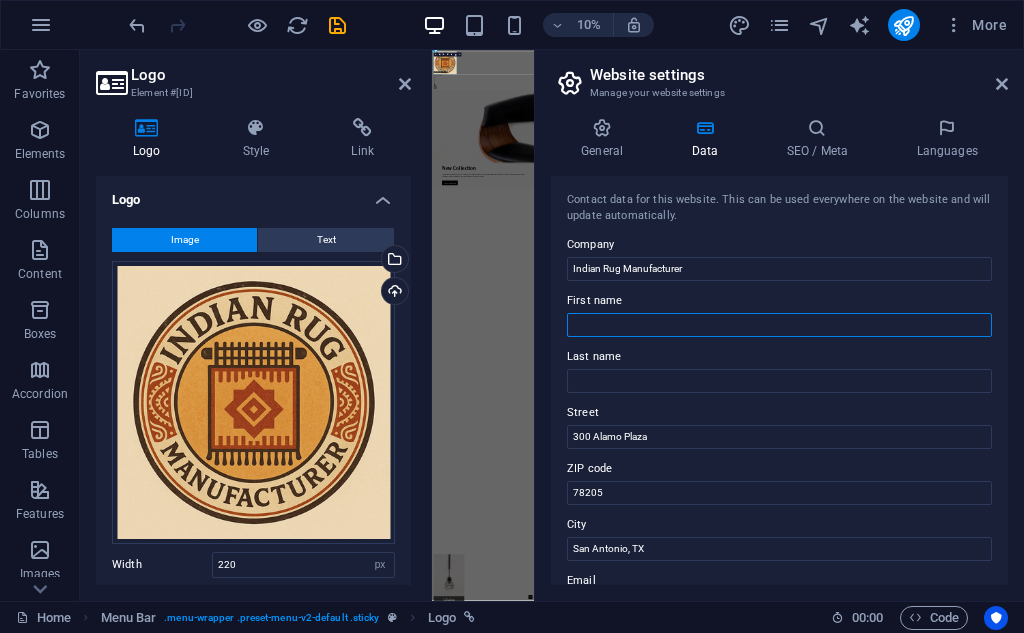 click on "First name" at bounding box center [779, 325] 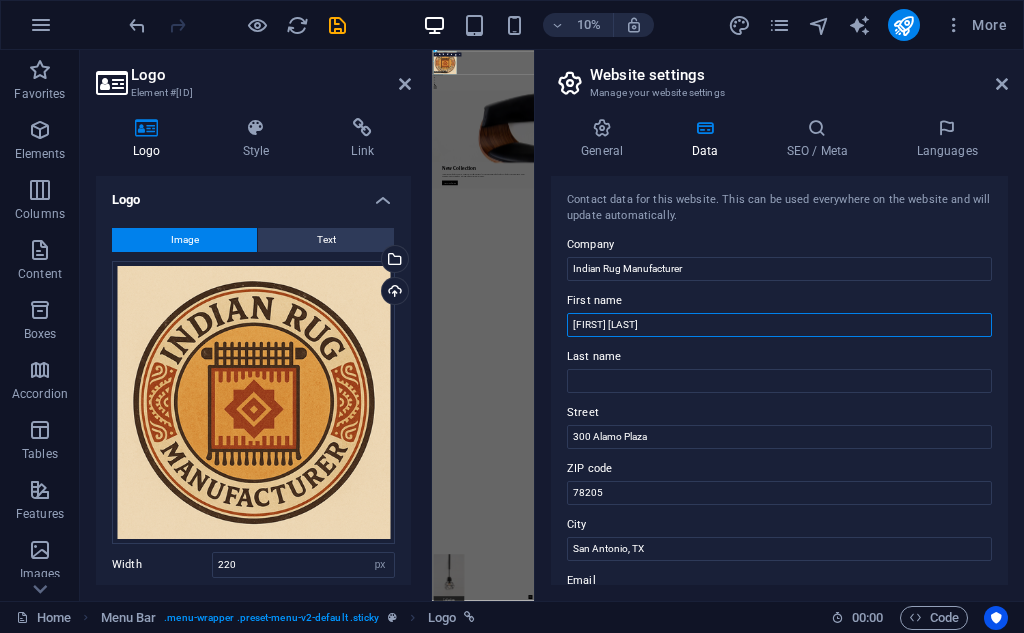 click on "Ram Avtar Shrma" at bounding box center (779, 325) 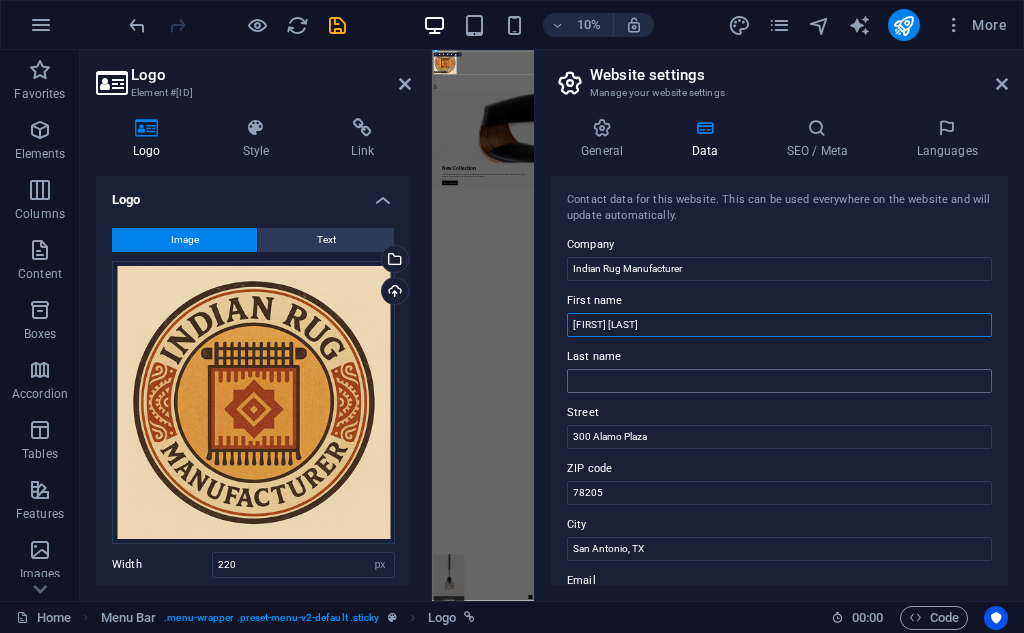 type on "Ram Avtar Sharma" 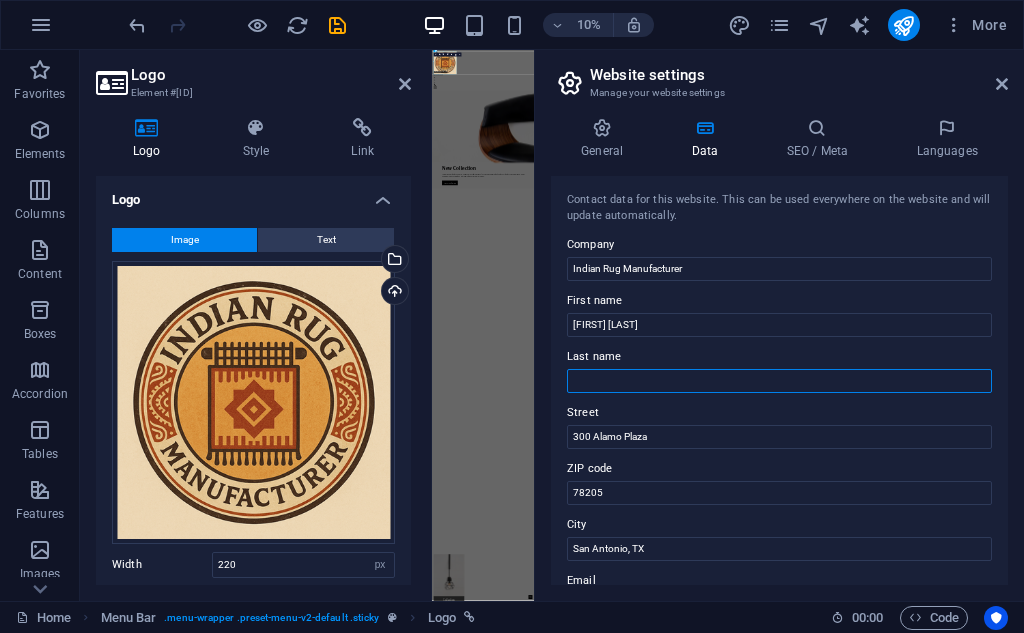 click on "Last name" at bounding box center [779, 381] 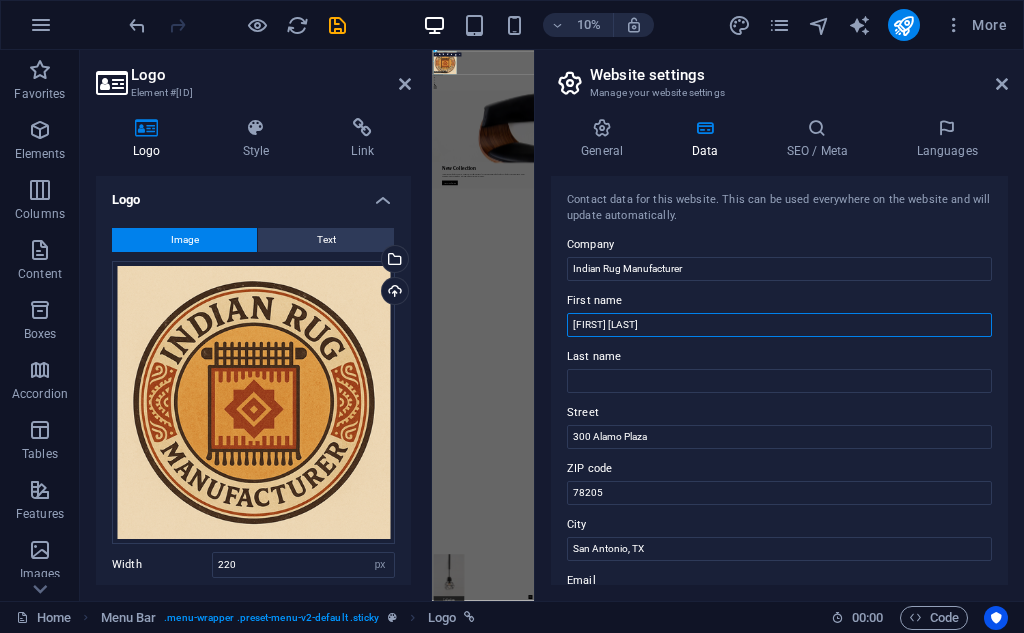 click on "Ram Avtar Sharma" at bounding box center (779, 325) 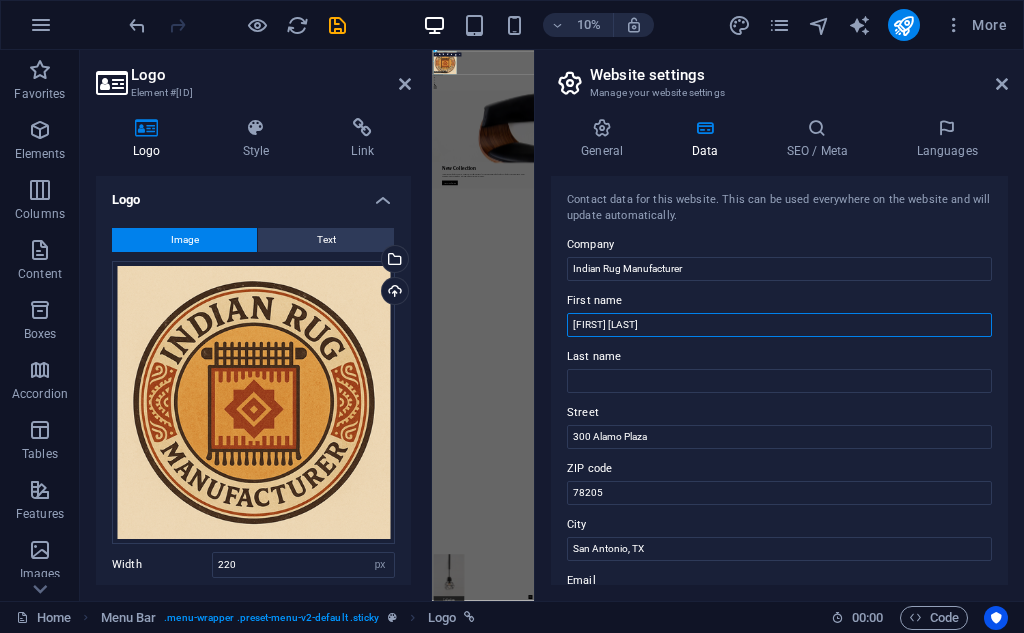 drag, startPoint x: 683, startPoint y: 320, endPoint x: 645, endPoint y: 325, distance: 38.327538 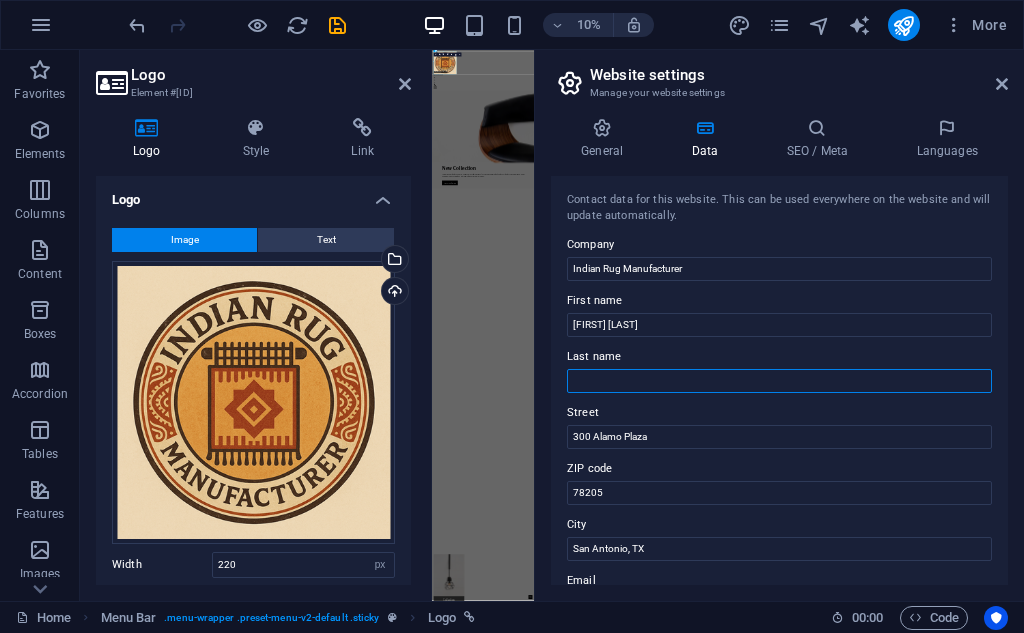 click on "Last name" at bounding box center (779, 381) 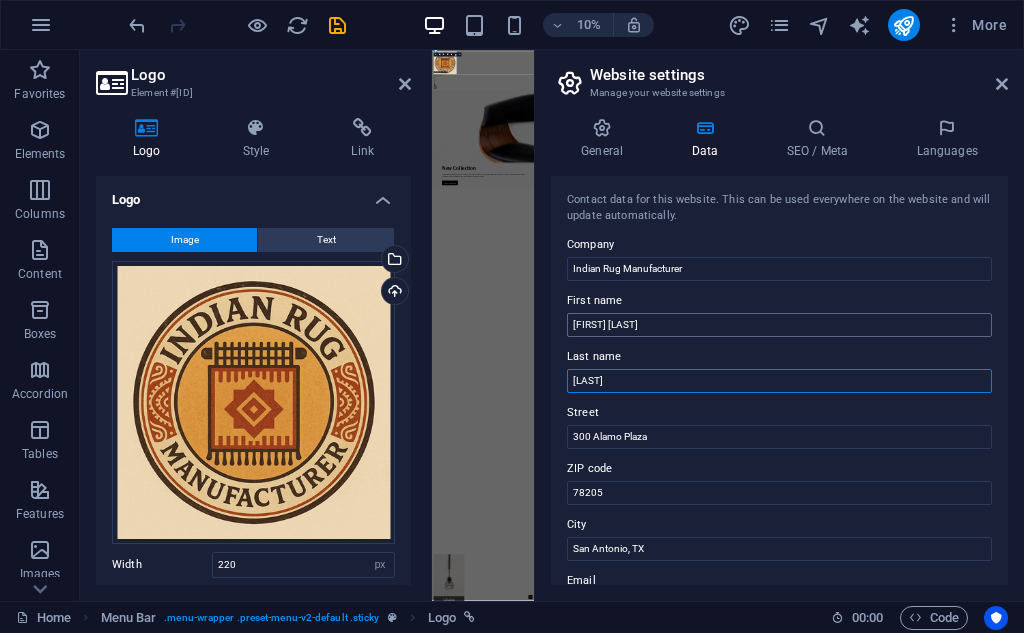 type on "Sharma" 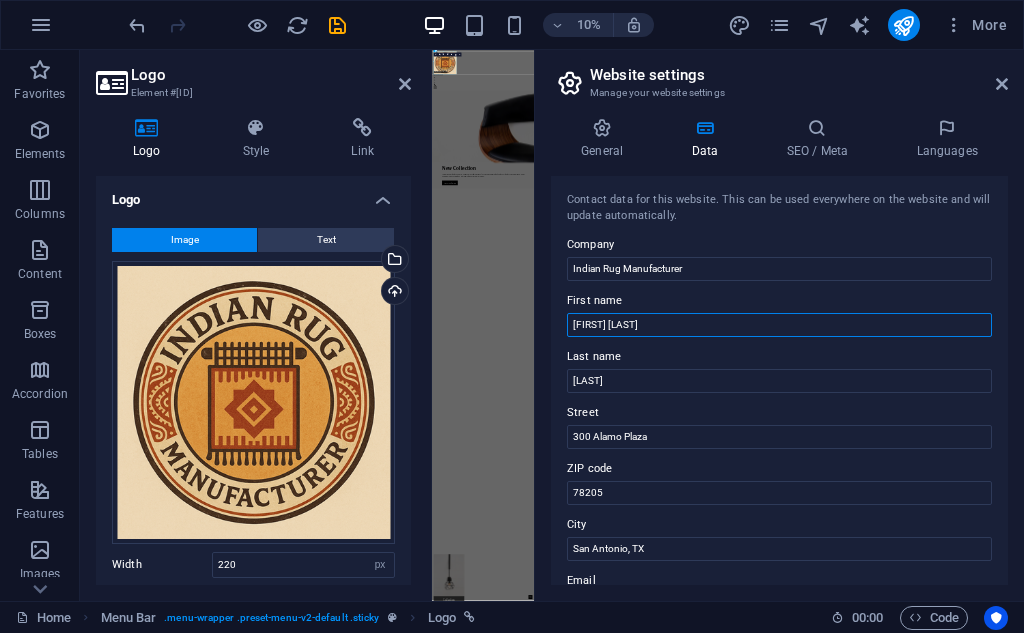 click on "Ram Avtar Sharma" at bounding box center (779, 325) 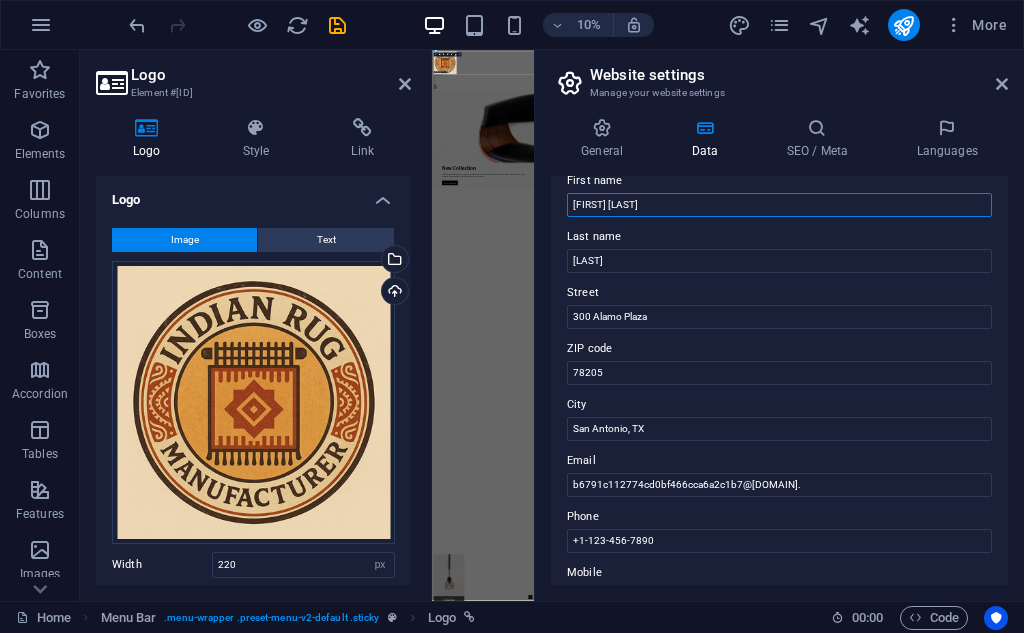 scroll, scrollTop: 167, scrollLeft: 0, axis: vertical 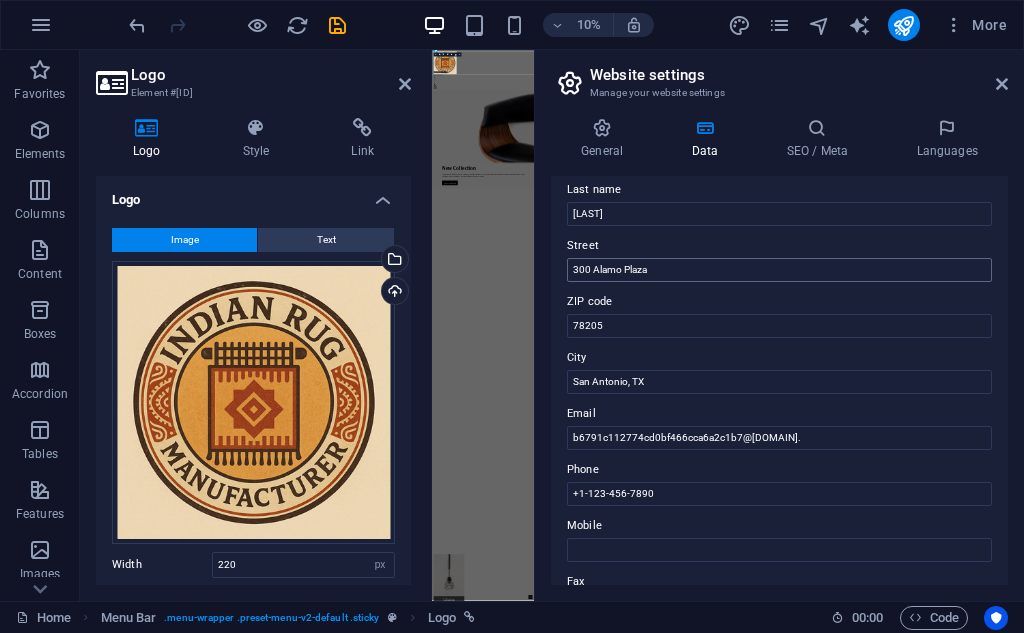 type on "Ram Avtar" 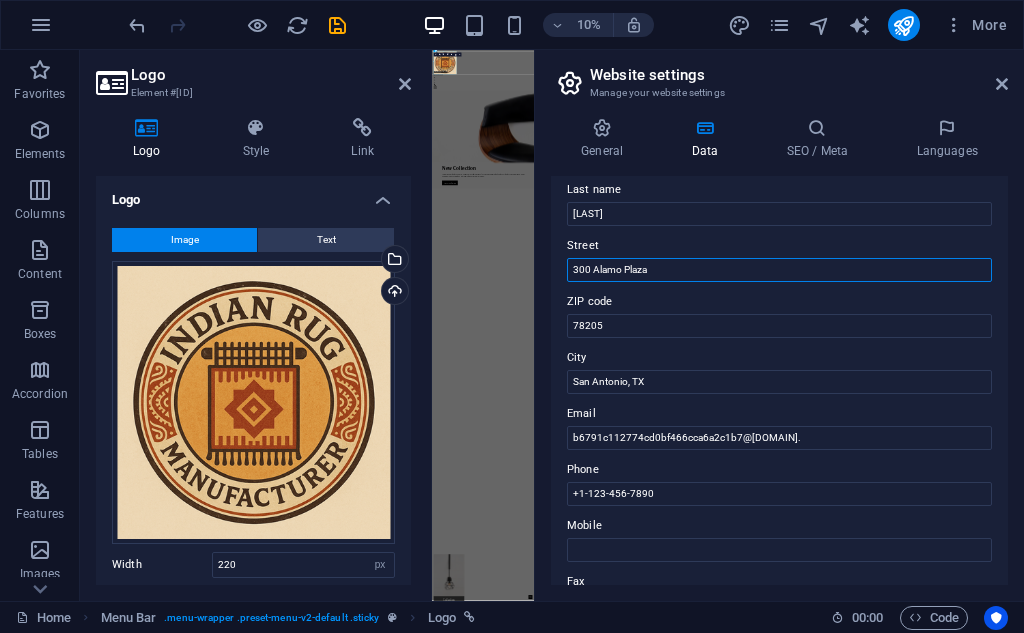 click on "300 Alamo Plaza" at bounding box center [779, 270] 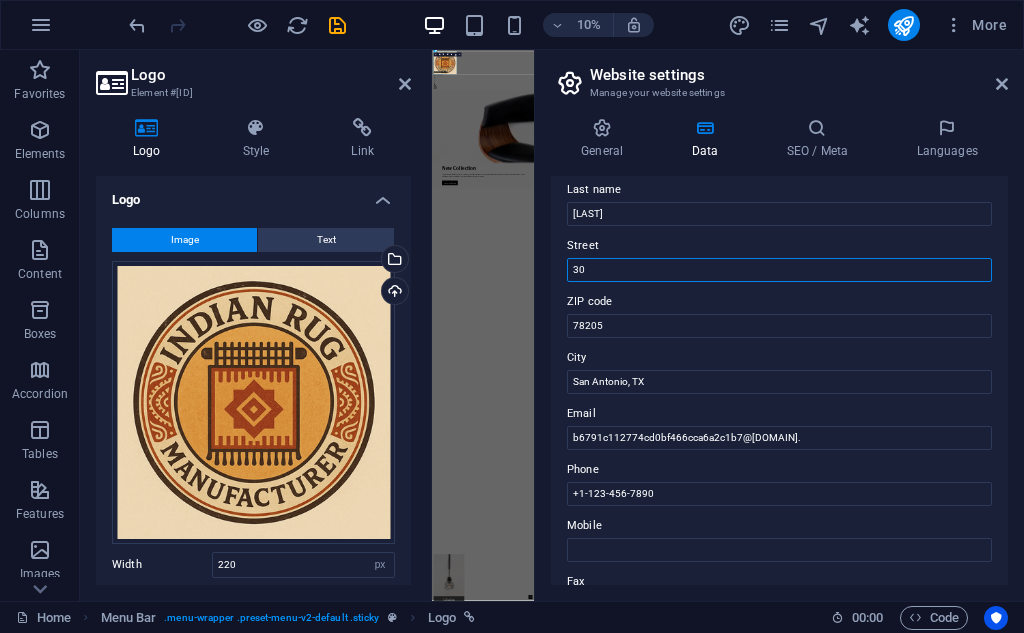 type on "3" 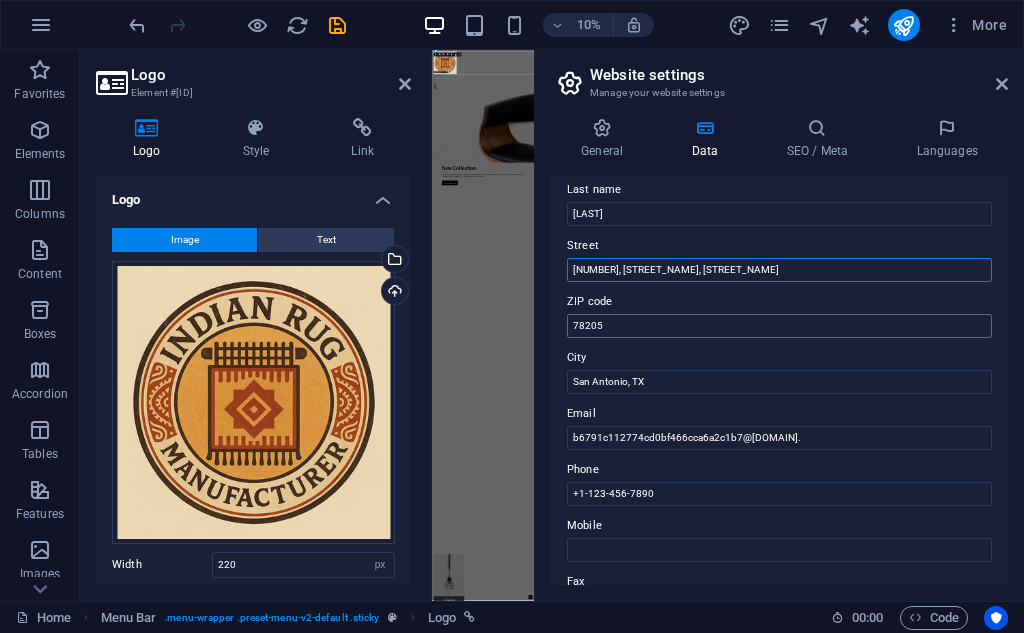type on "[NUMBER], [STREET], [COLONY]" 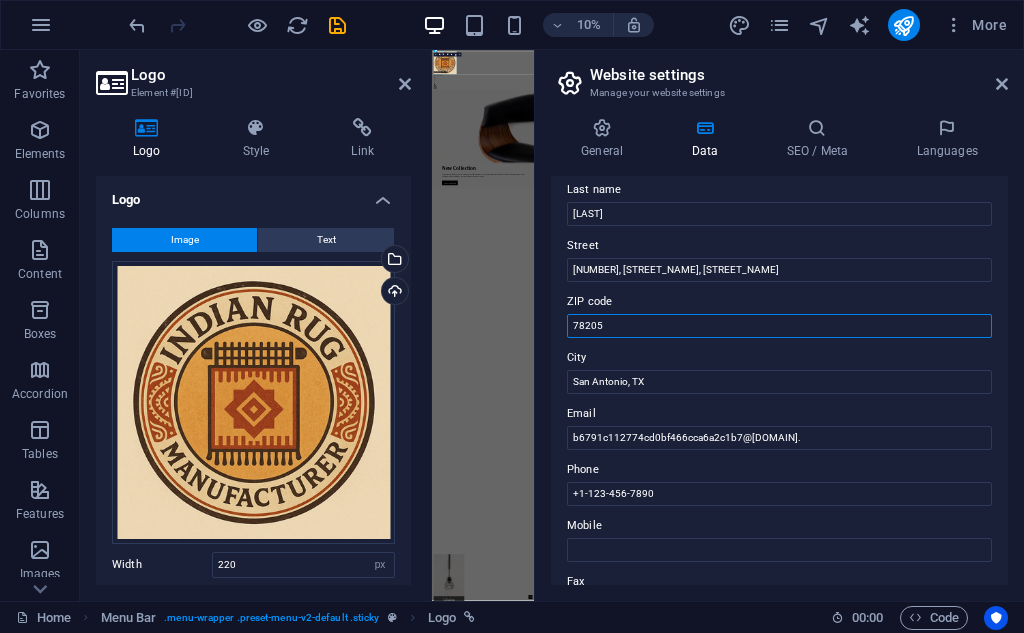 click on "78205" at bounding box center (779, 326) 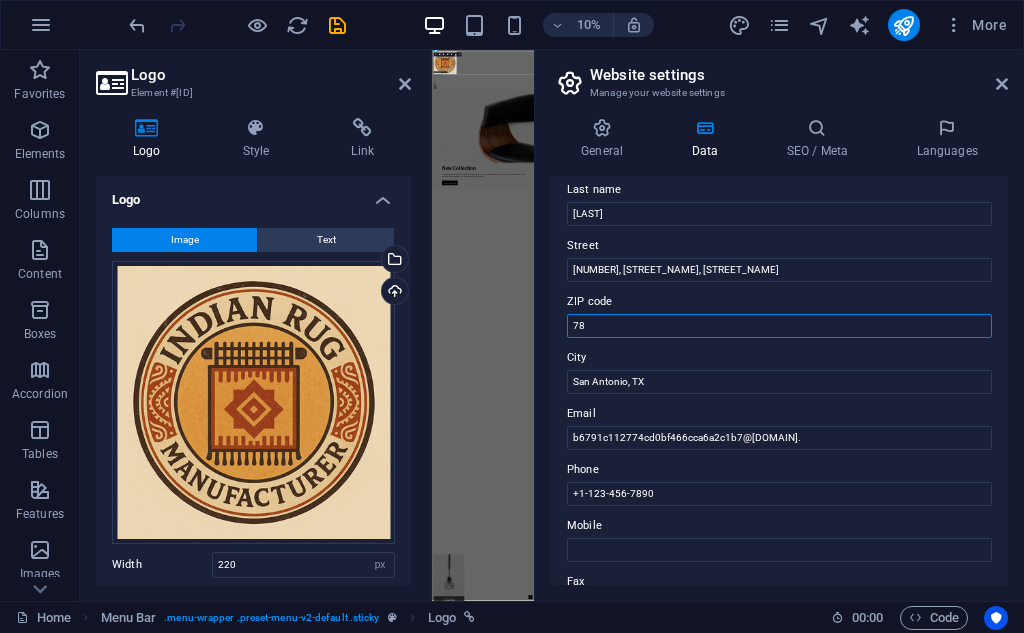 type on "7" 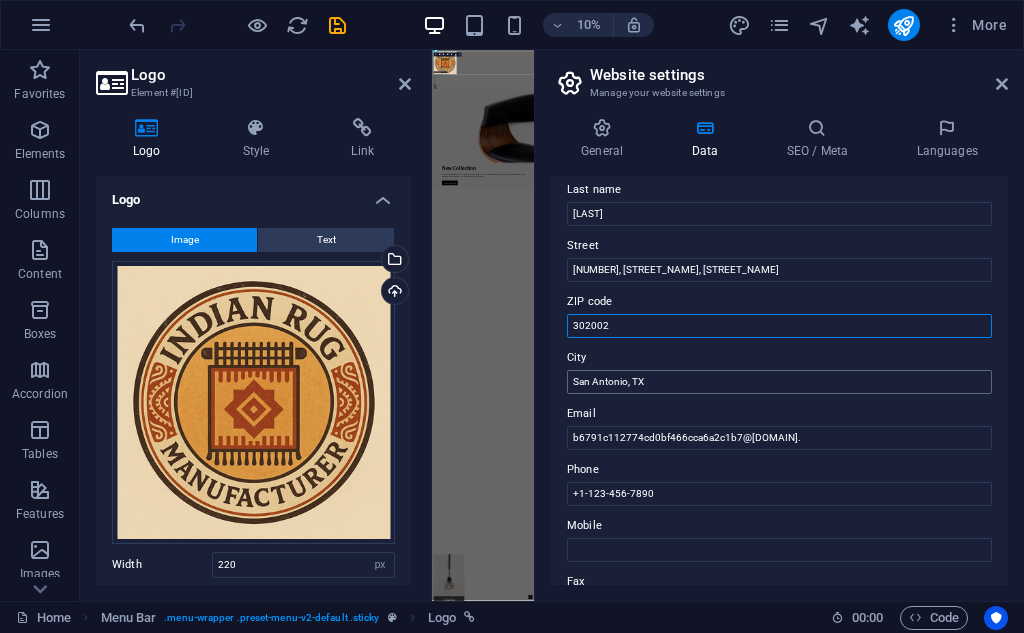 type on "302002" 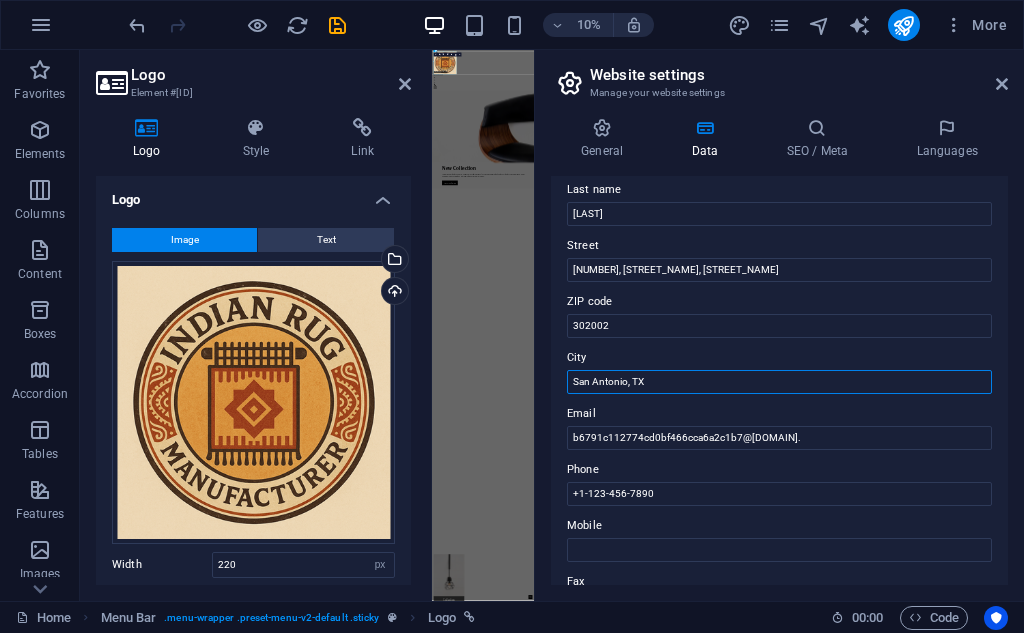 click on "San Antonio, TX" at bounding box center [779, 382] 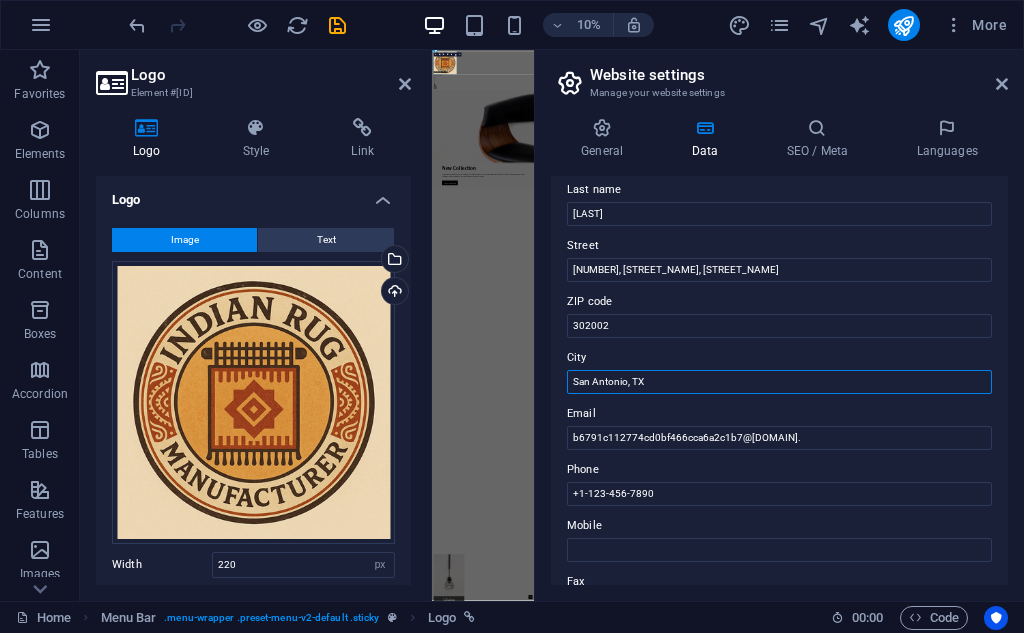 click on "San Antonio, TX" at bounding box center [779, 382] 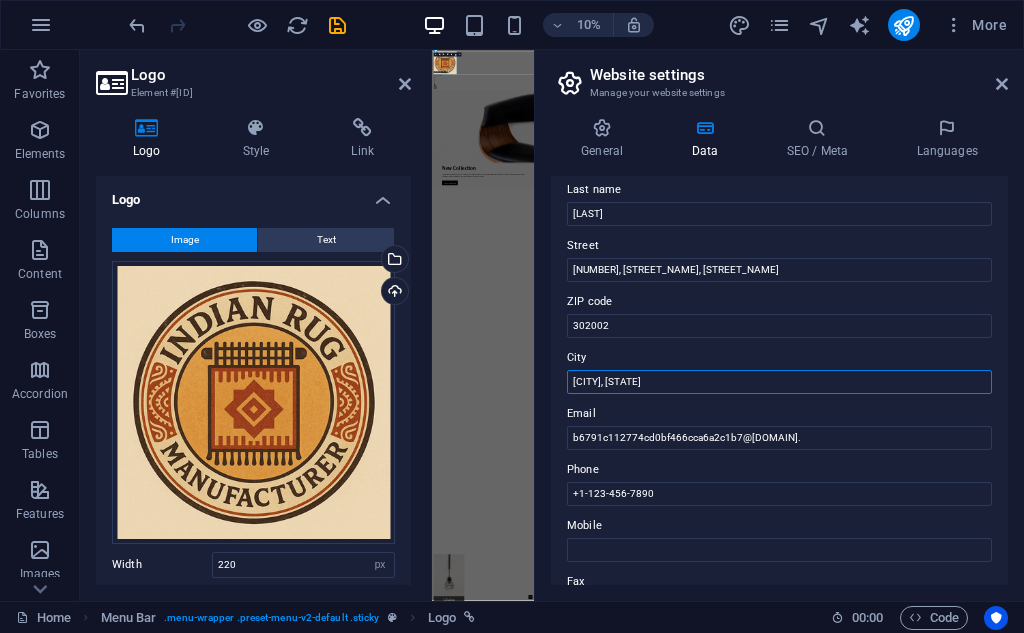 click on "Jaipur, TX" at bounding box center [779, 382] 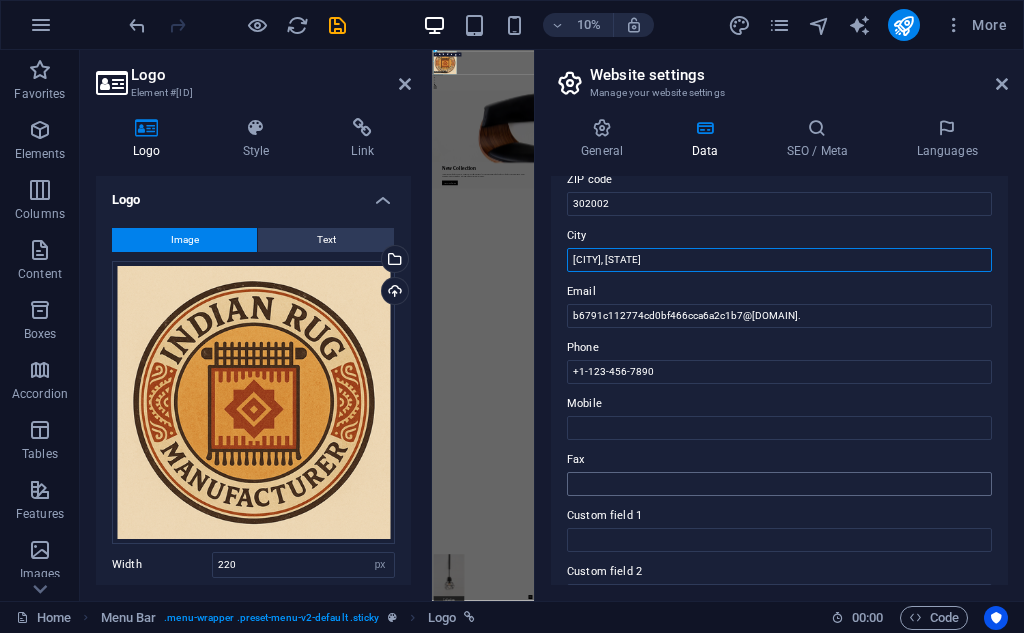 scroll, scrollTop: 333, scrollLeft: 0, axis: vertical 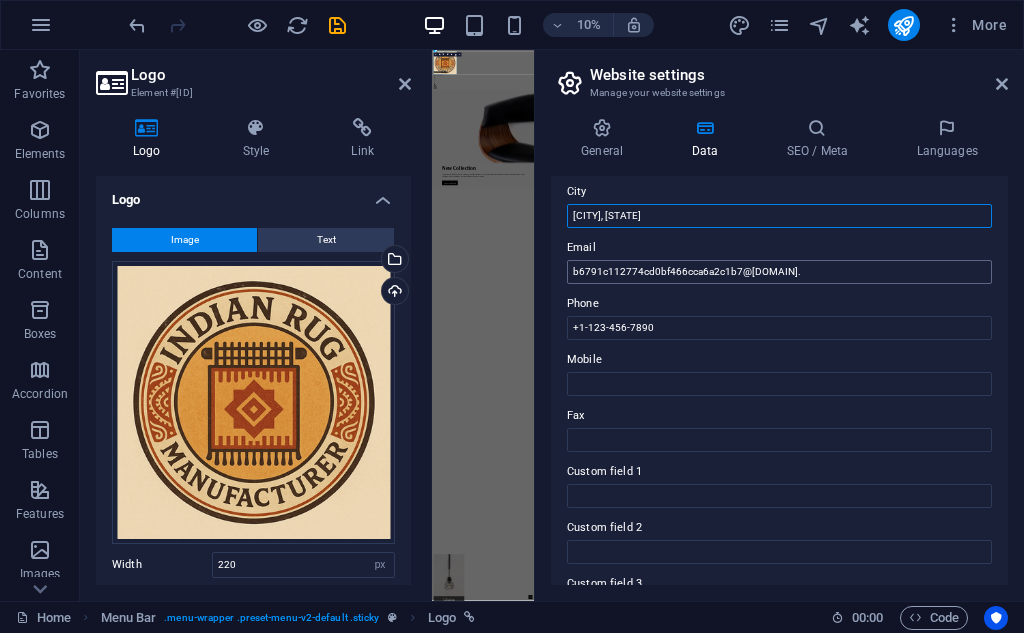 type on "[CITY], [STATE]" 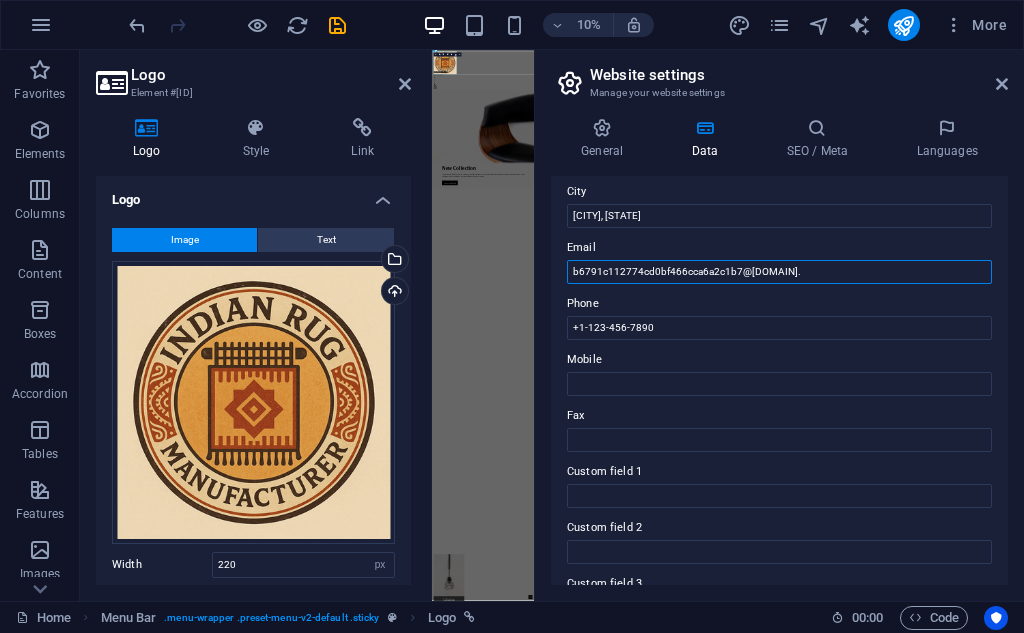 click on "b6791c112774cd0bf466cca6a2c1b7@plesk.local" at bounding box center [779, 272] 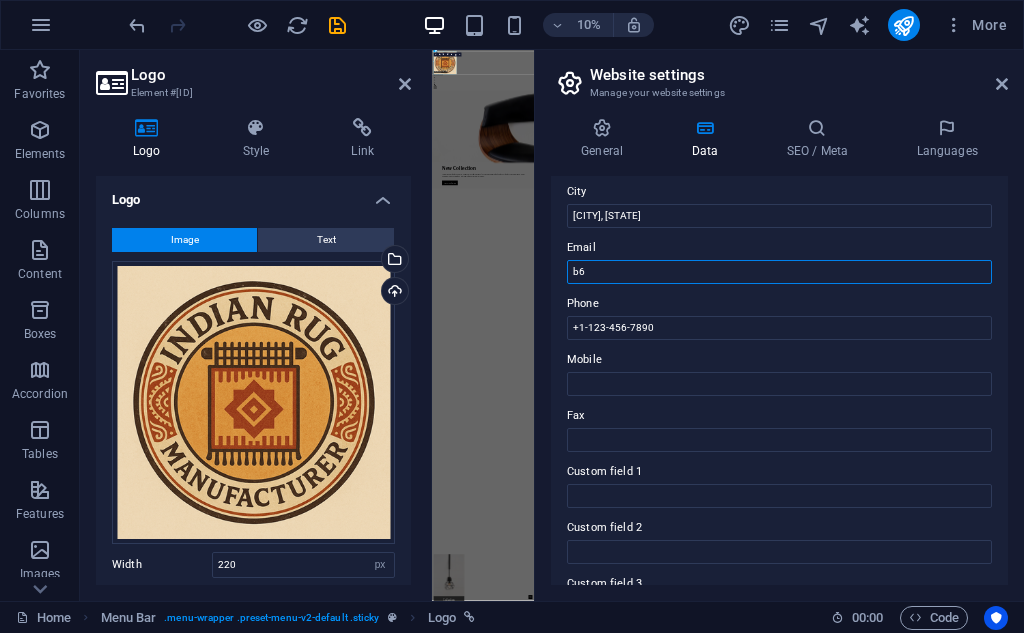 type on "b" 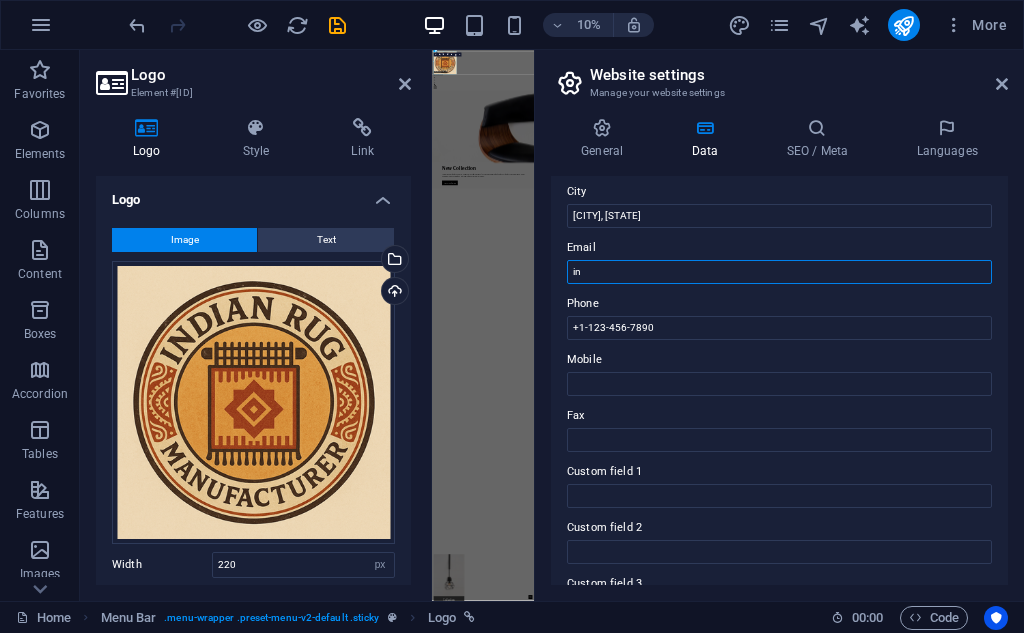 type on "i" 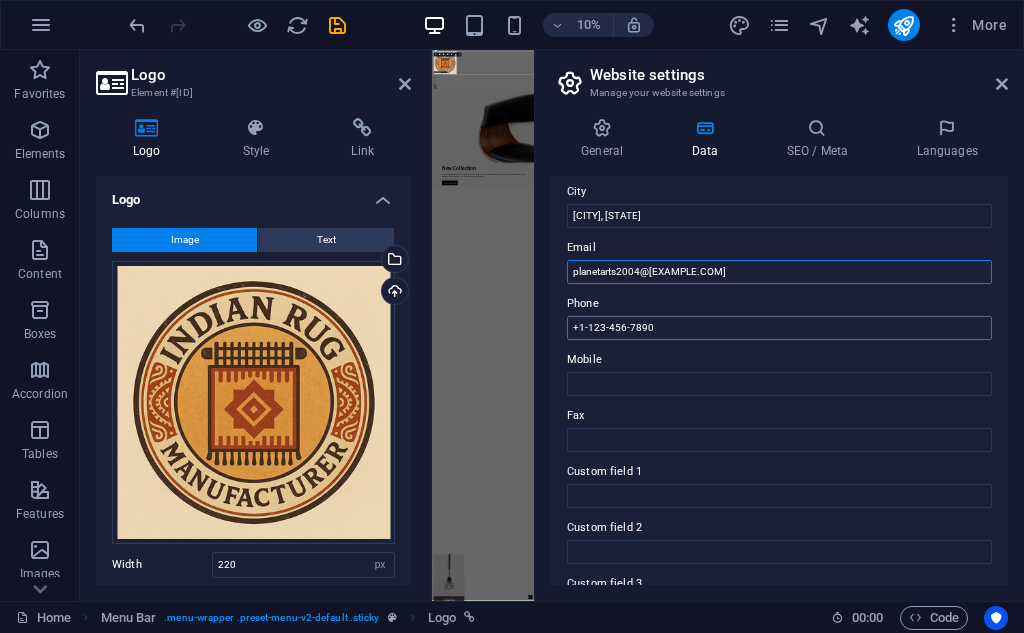 type on "[EMAIL]" 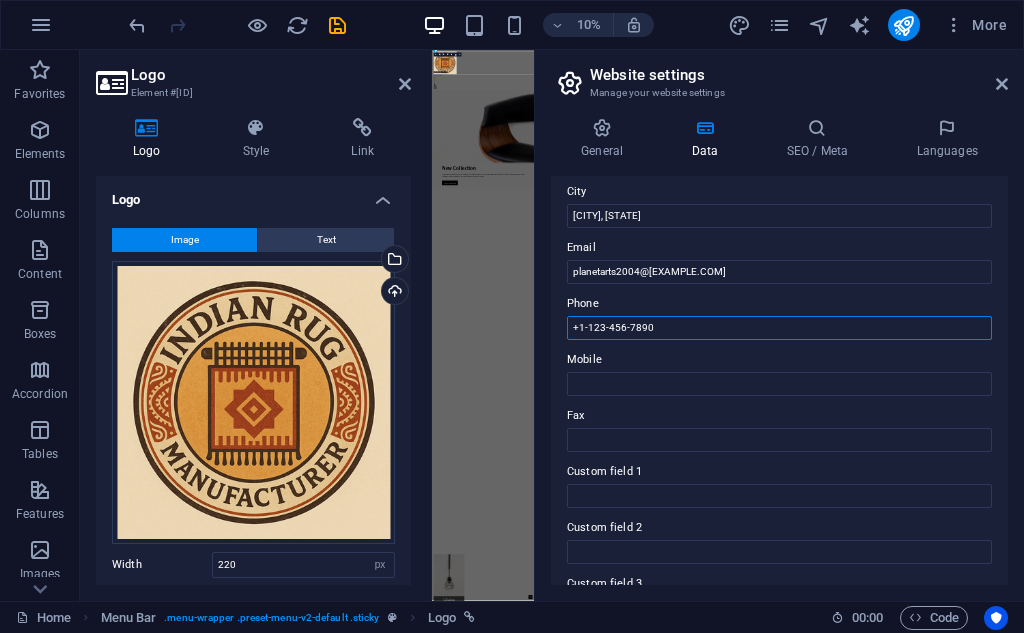 click on "+1-123-456-7890" at bounding box center (779, 328) 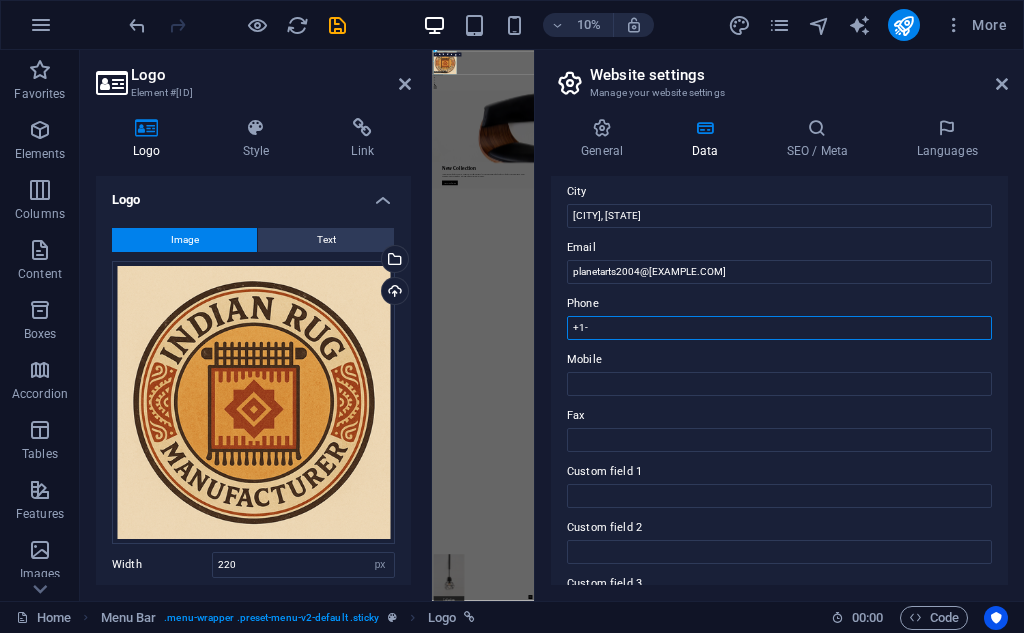 click on "+1-" at bounding box center (779, 328) 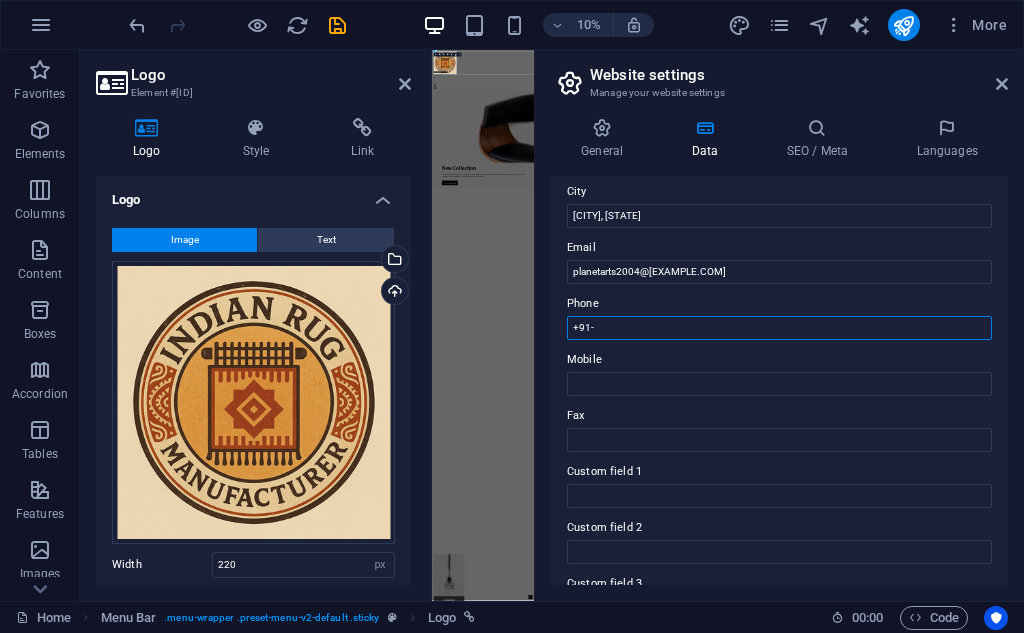 click on "+91-" at bounding box center (779, 328) 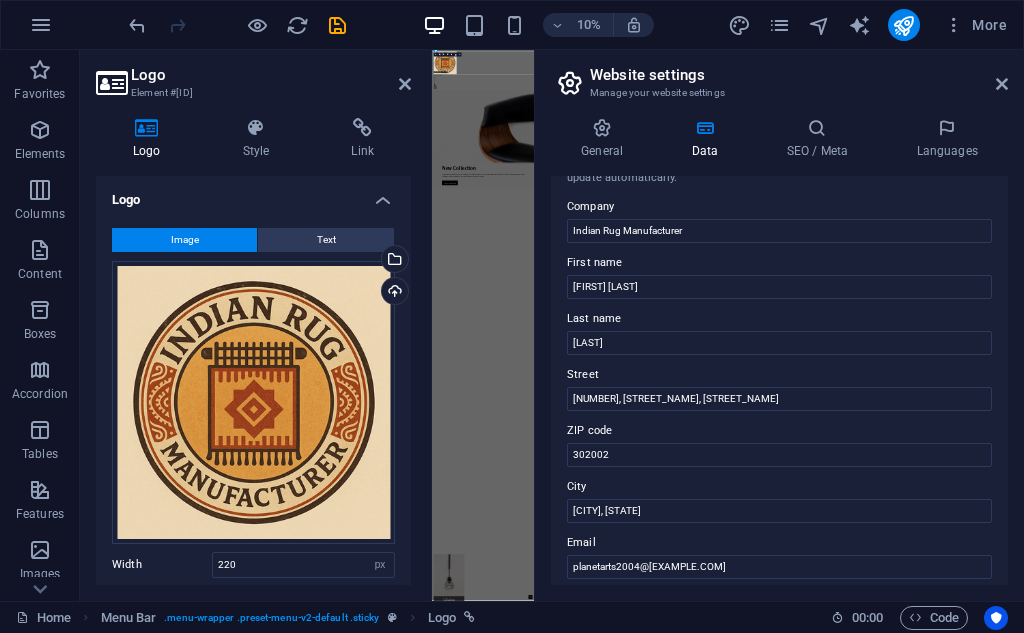 scroll, scrollTop: 0, scrollLeft: 0, axis: both 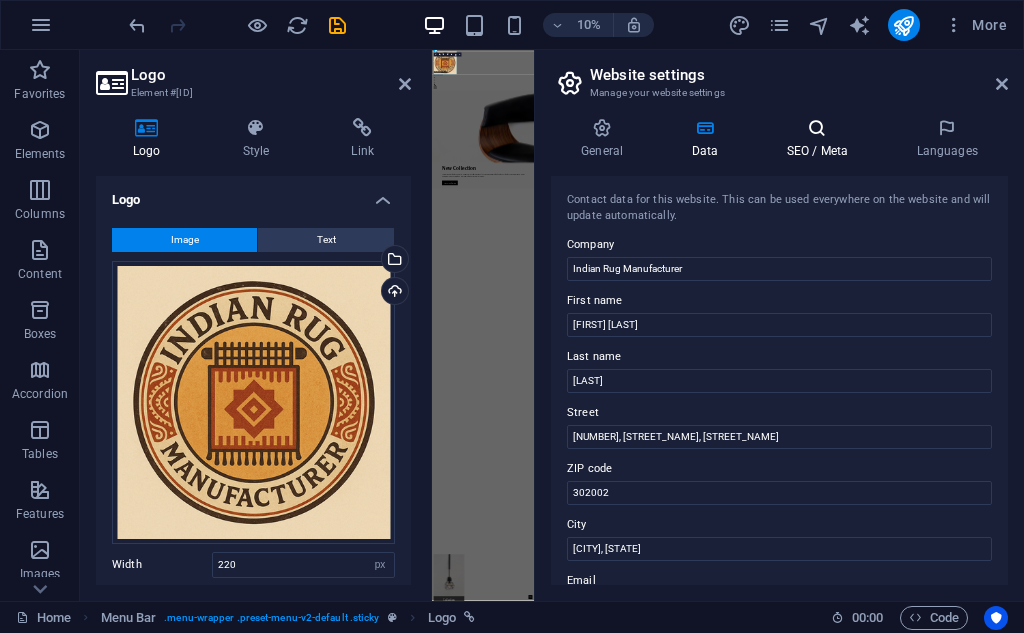 type on "[PHONE]" 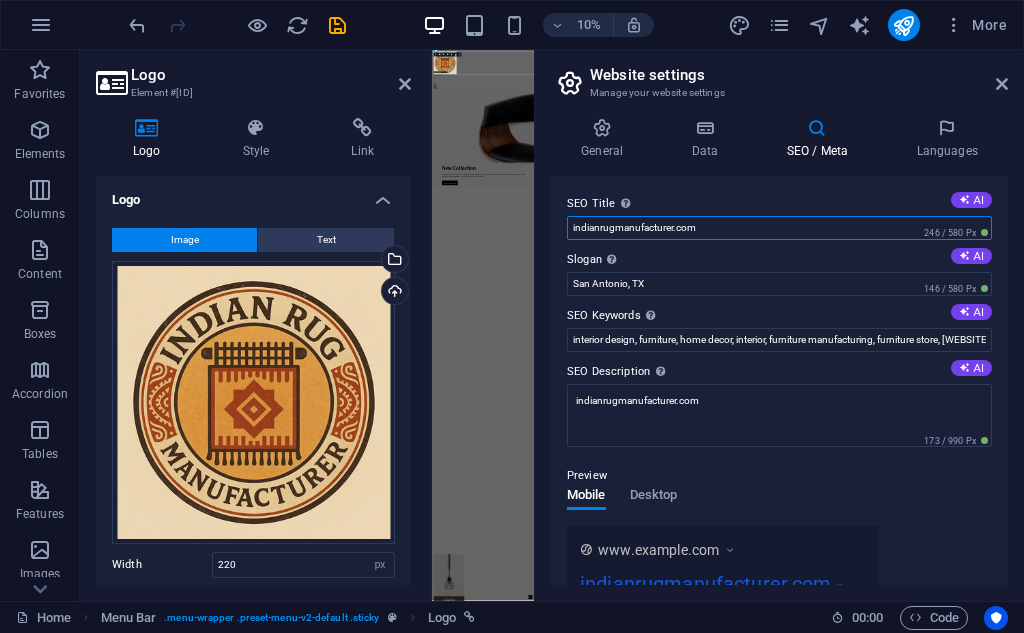 click on "indianrugmanufacturer.com" at bounding box center (779, 228) 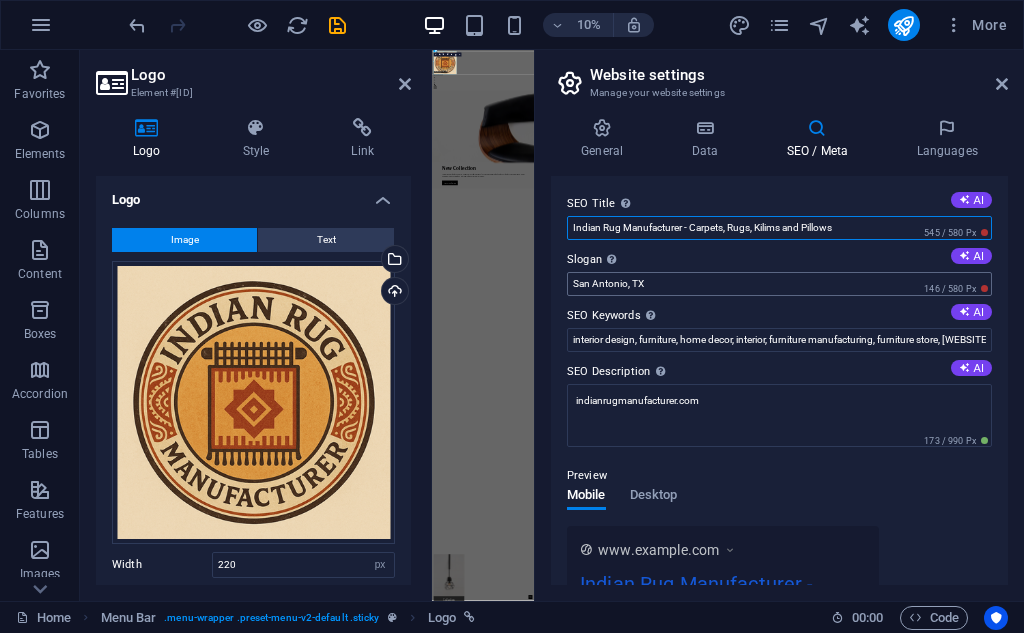 type on "Indian Rug Manufacturer - Carpets, Rugs, Kilims and Pillows" 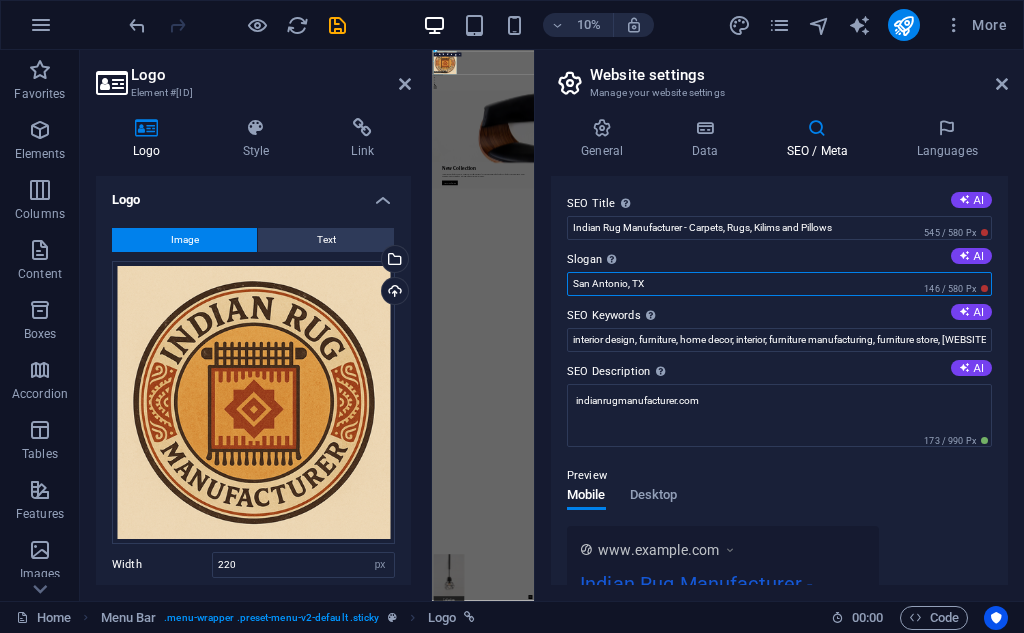 click on "San Antonio, TX" at bounding box center (779, 284) 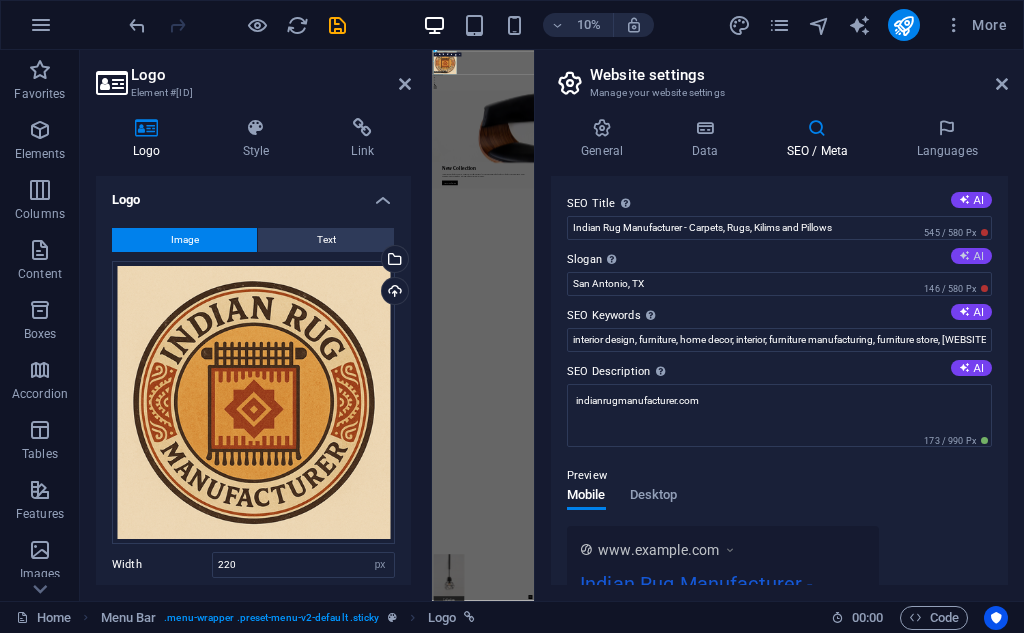 click at bounding box center [964, 255] 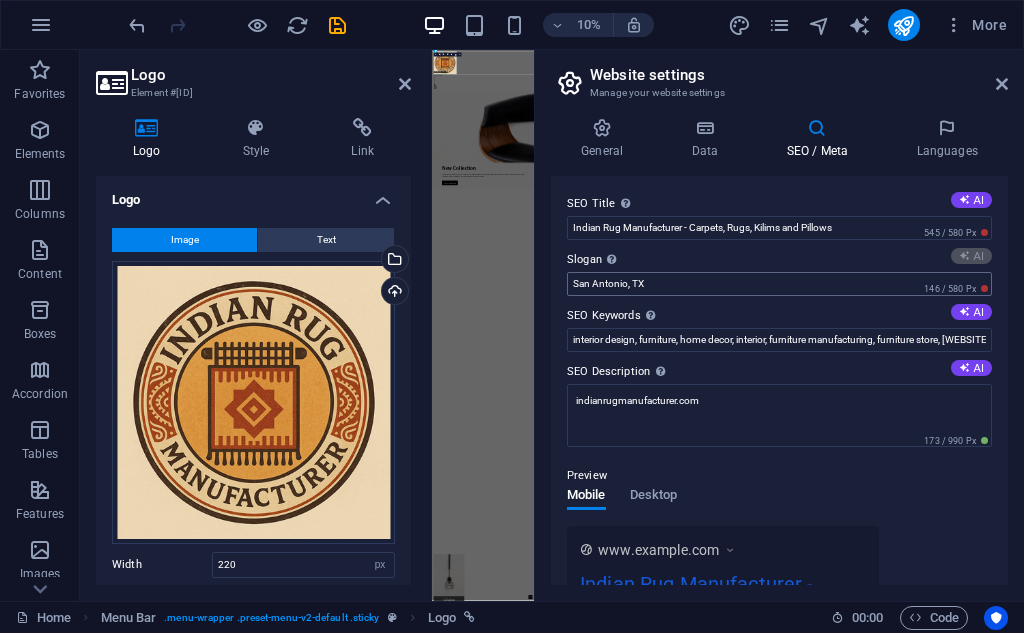 type on "Shop Unique Styles, Embrace Timeless Elegance" 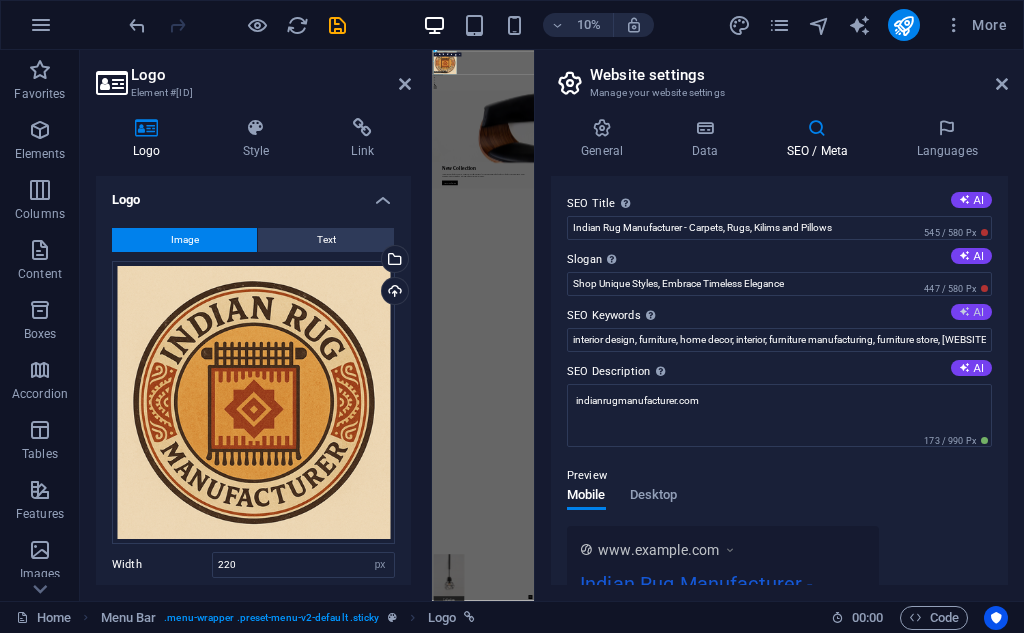 click on "AI" at bounding box center (971, 312) 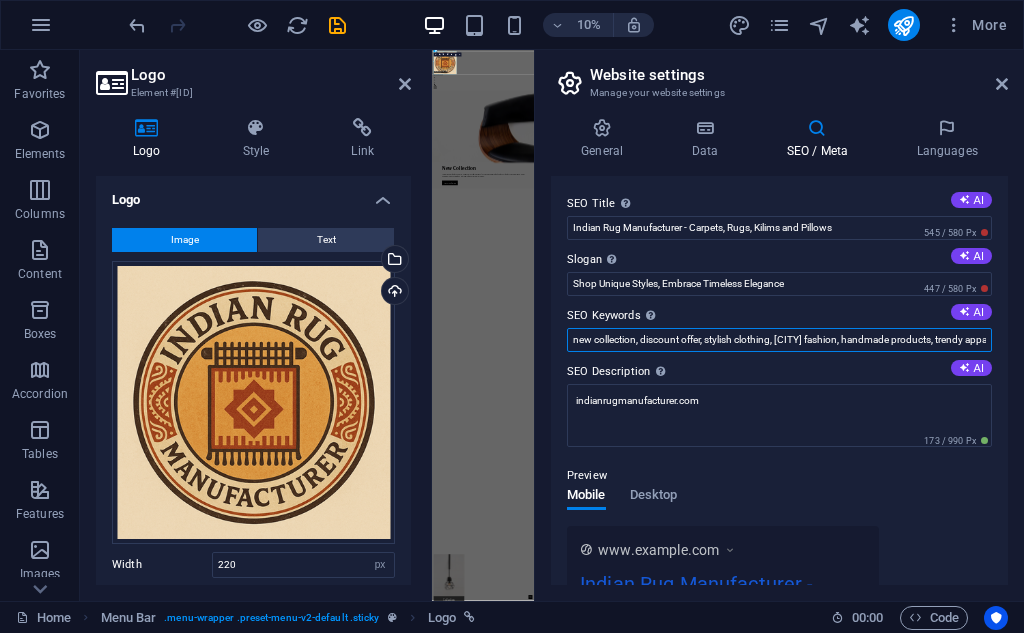 click on "new collection, discount offer, stylish clothing, San Antonio fashion, handmade products, trendy apparel" at bounding box center (779, 340) 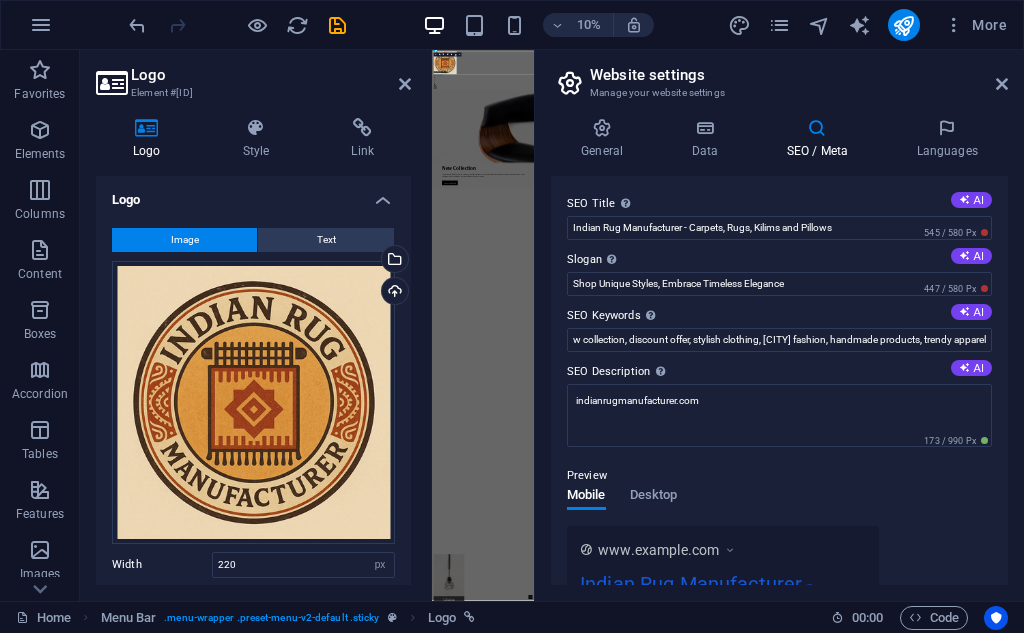 scroll, scrollTop: 0, scrollLeft: 0, axis: both 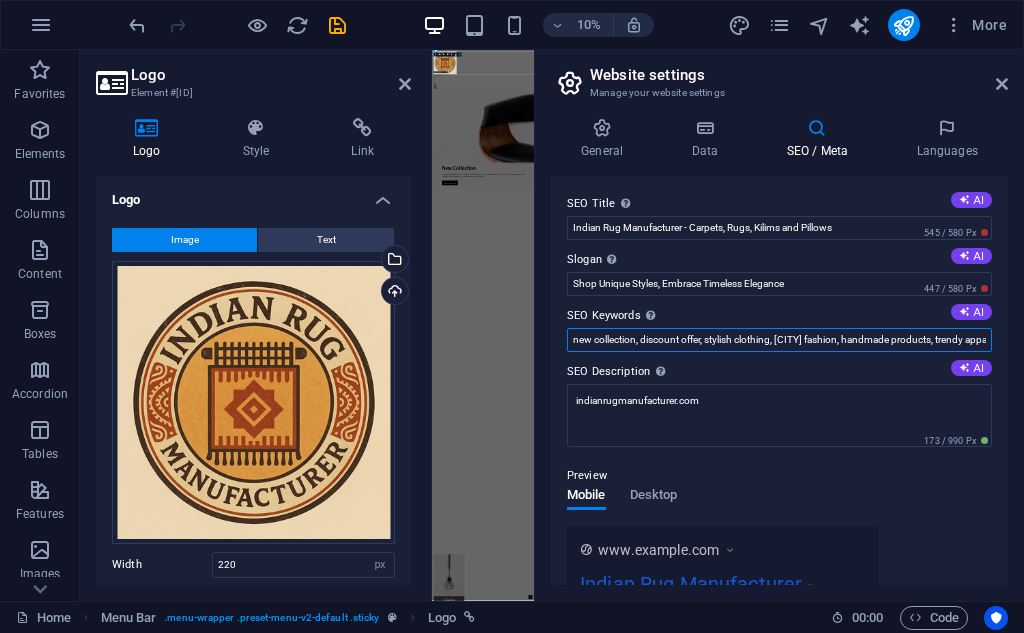 click on "new collection, discount offer, stylish clothing, San Antonio fashion, handmade products, trendy apparel" at bounding box center (779, 340) 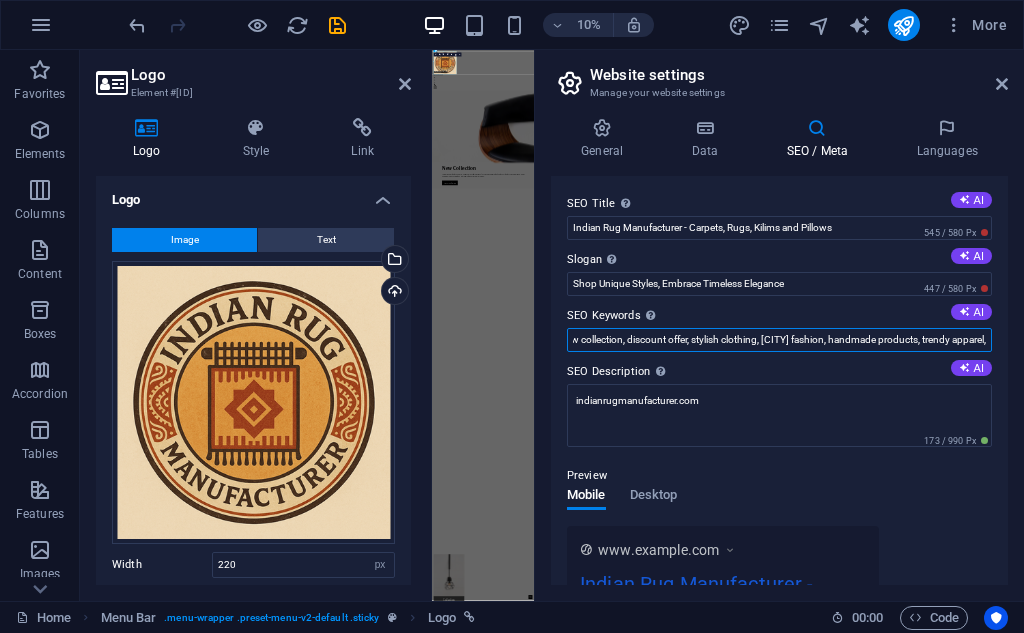 scroll, scrollTop: 0, scrollLeft: 52, axis: horizontal 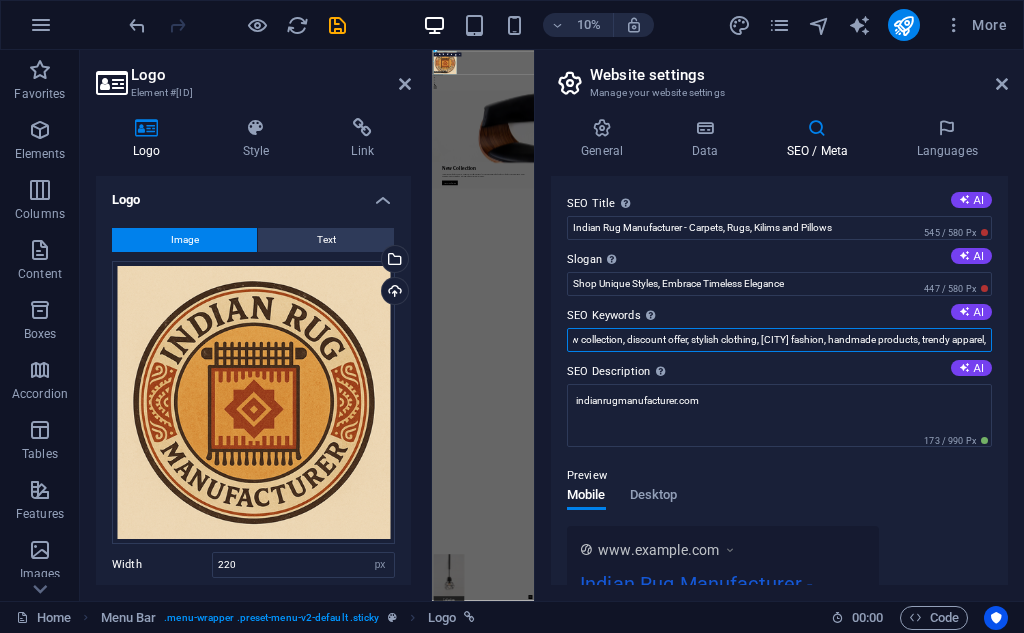 paste on "handwoven rugs, braided jute rugs, flat weave cotton rugs, handmade cushion covers, boho rugs, traditional Indian rugs, artisan home decor, eco-friendly rugs, handmade home furnishings, decorative floor rugs, buy handwoven rugs online, handmade cotton rugs for living room, eco-friendly jute rug for bedroom, boho style home decor items, traditional rugs for Indian homes, handcrafted cushion covers online, affordable artisan rugs India, handmade rugs for modern interiors, handmade rugs India, jute rugs online India, home decor store India, handcrafted cushion covers India" 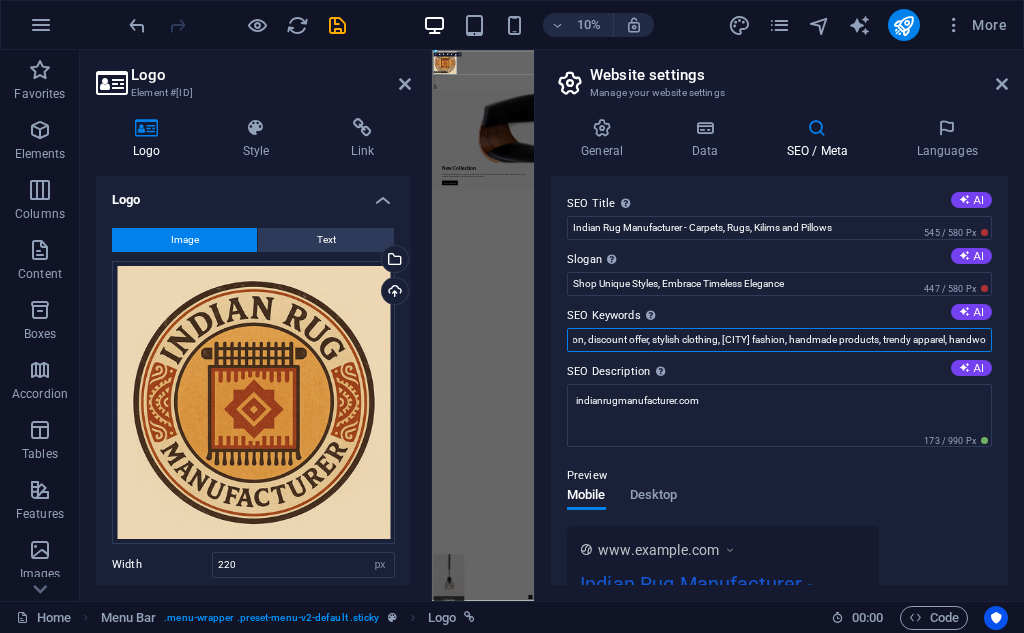 scroll, scrollTop: 0, scrollLeft: 2609, axis: horizontal 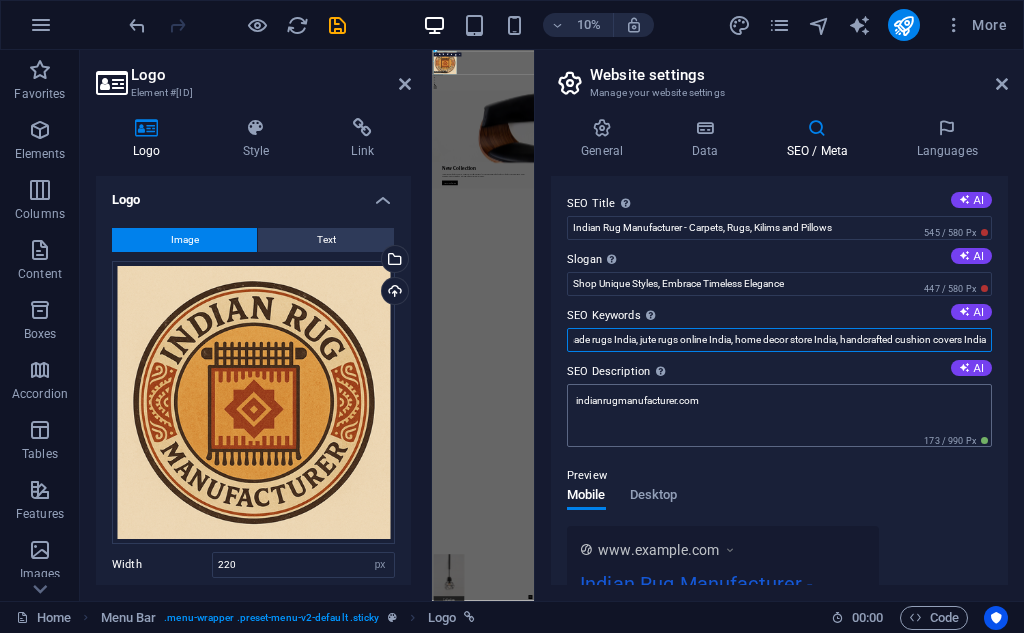 type on "new collection, discount offer, stylish clothing, San Antonio fashion, handmade products, trendy apparel, handwoven rugs, braided jute rugs, flat weave cotton rugs, handmade cushion covers, boho rugs, traditional Indian rugs, artisan home decor, eco-friendly rugs, handmade home furnishings, decorative floor rugs, buy handwoven rugs online, handmade cotton rugs for living room, eco-friendly jute rug for bedroom, boho style home decor items, traditional rugs for Indian homes, handcrafted cushion covers online, affordable artisan rugs India, handmade rugs for modern interiors, handmade rugs India, jute rugs online India, home decor store India, handcrafted cushion covers India" 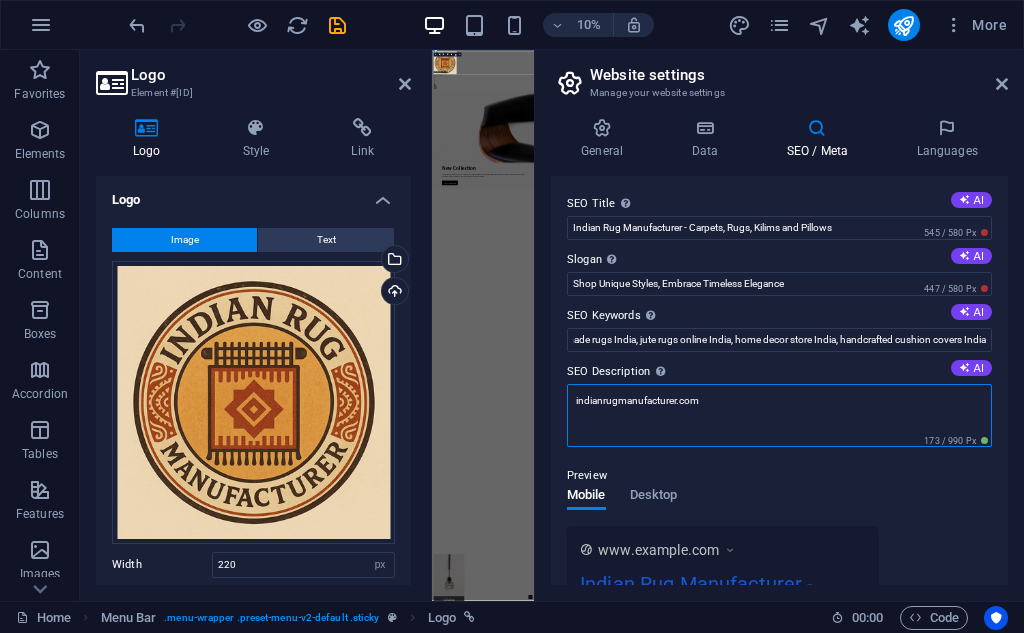 click on "indianrugmanufacturer.com" at bounding box center [779, 415] 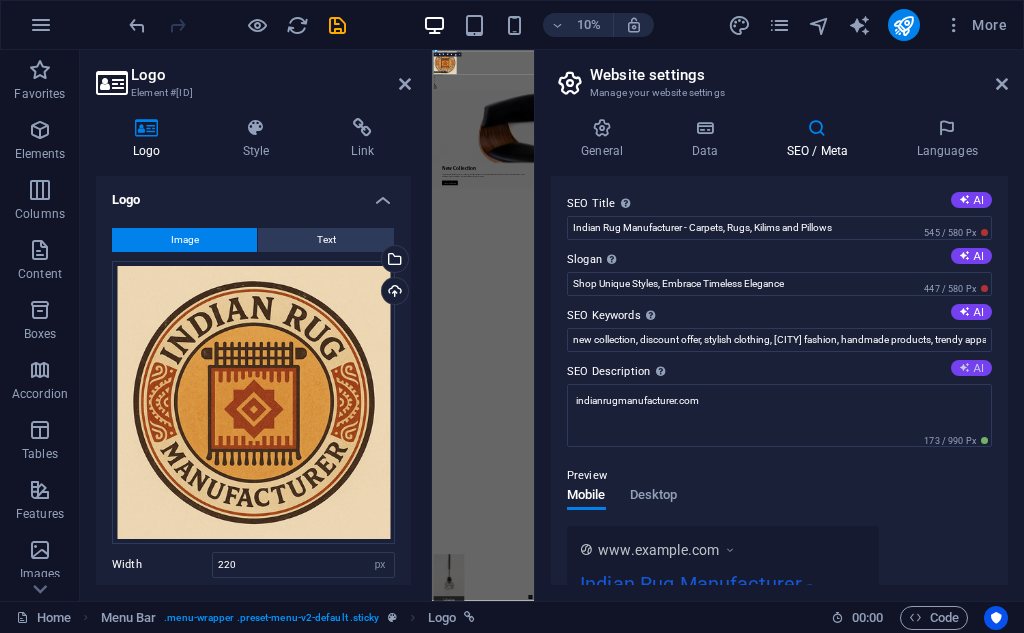 click on "AI" at bounding box center (971, 368) 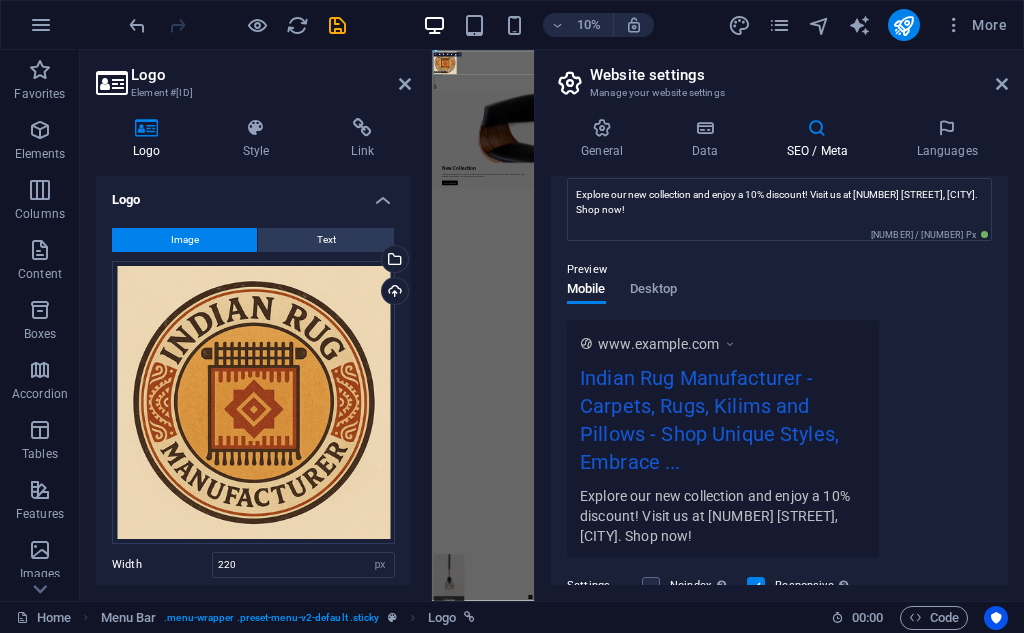 scroll, scrollTop: 167, scrollLeft: 0, axis: vertical 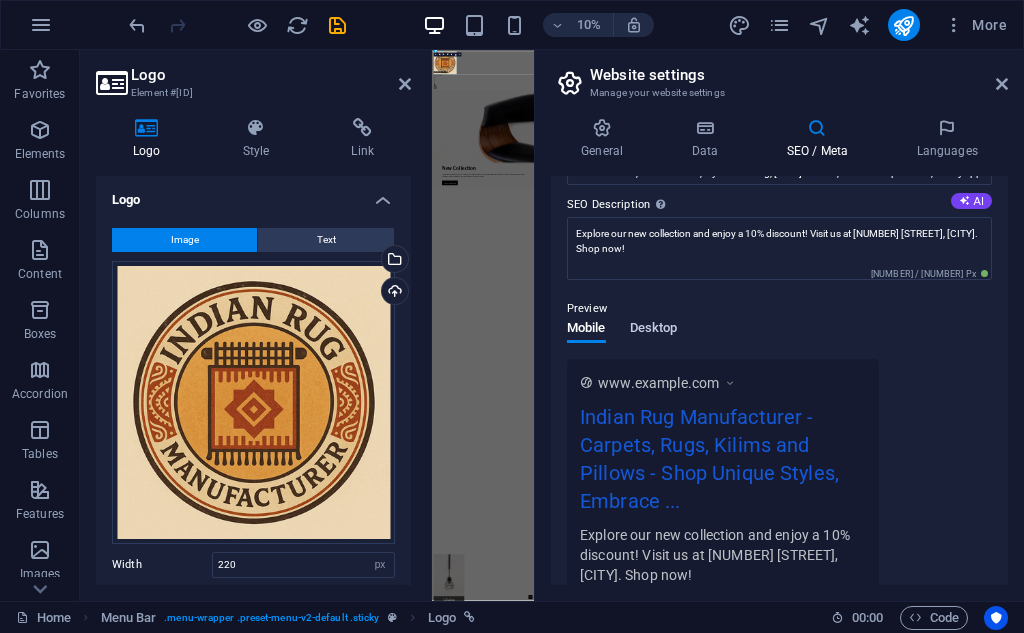 click on "Desktop" at bounding box center (654, 330) 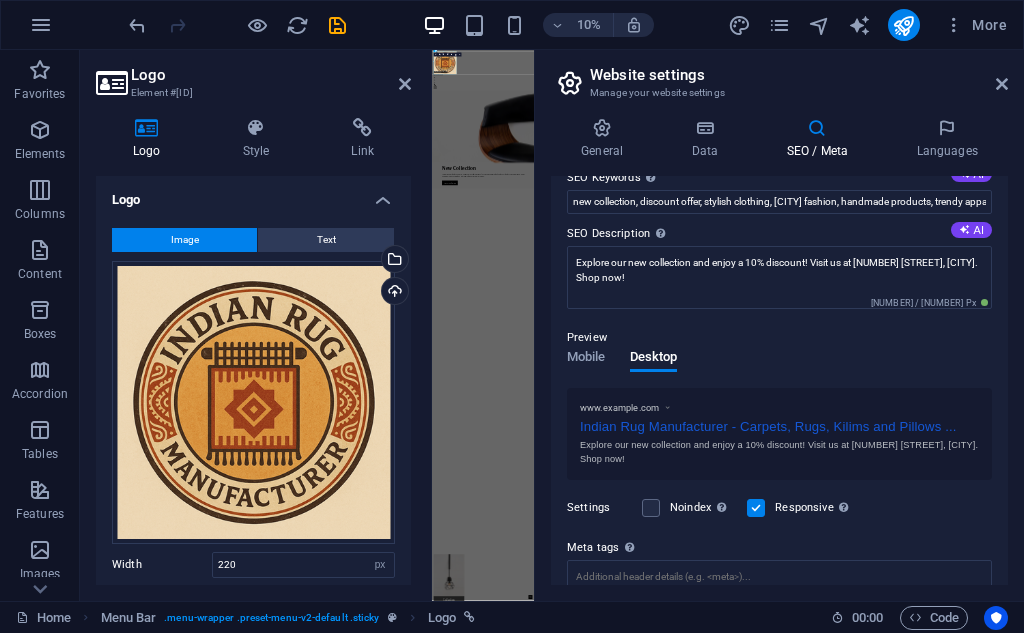 scroll, scrollTop: 0, scrollLeft: 0, axis: both 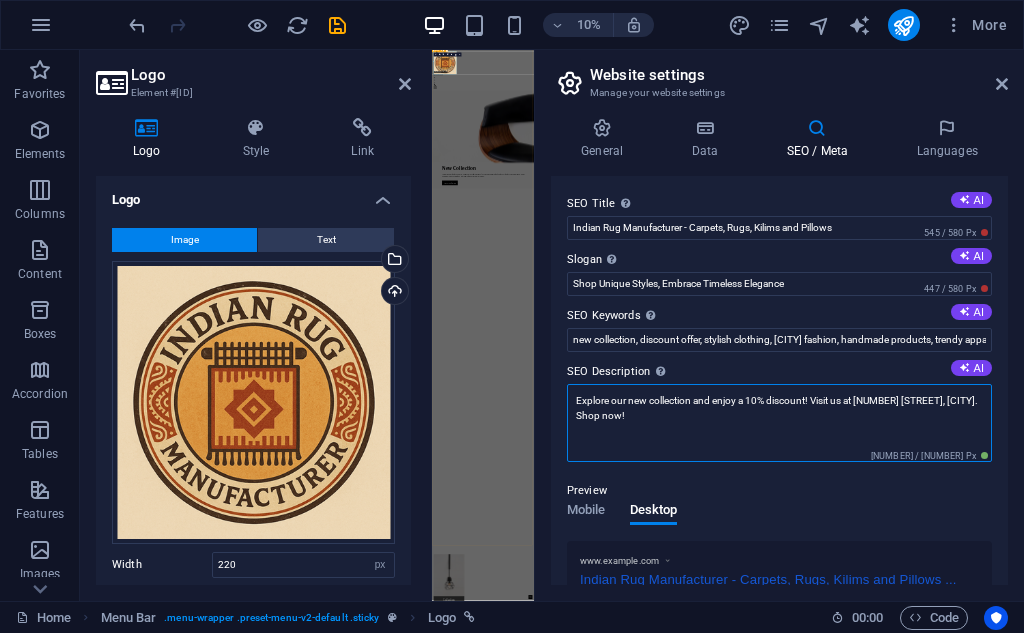 drag, startPoint x: 1182, startPoint y: 472, endPoint x: 1398, endPoint y: 3293, distance: 2829.2573 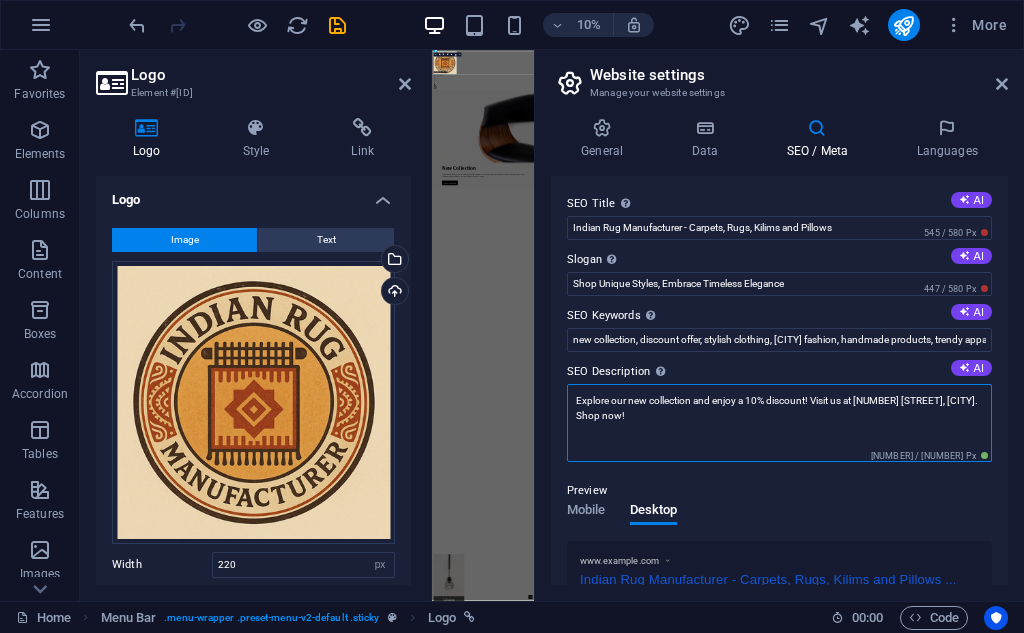 drag, startPoint x: 614, startPoint y: 419, endPoint x: 562, endPoint y: 393, distance: 58.137768 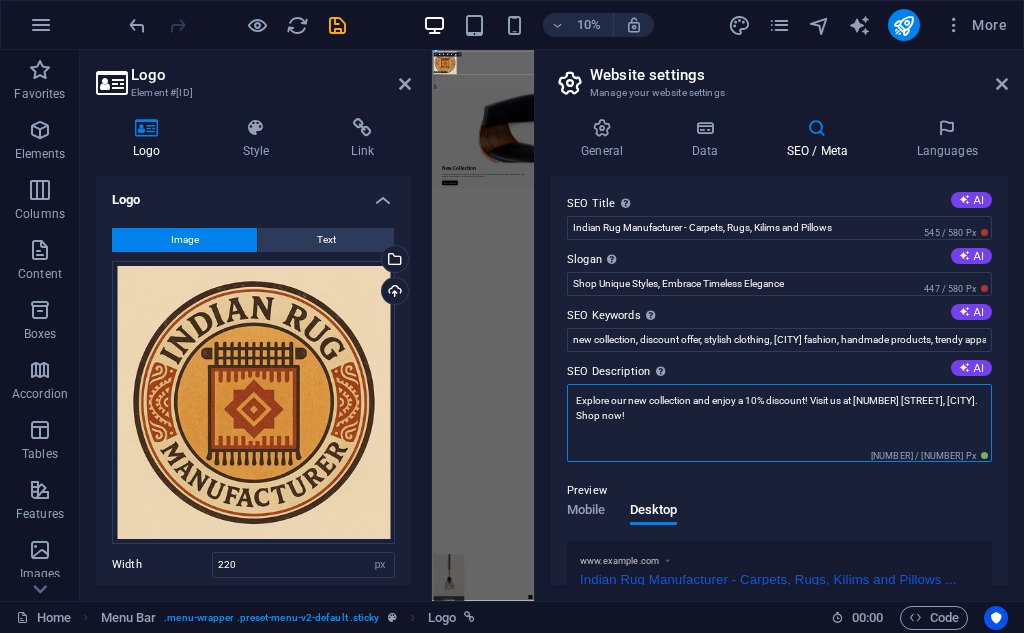 click on "SEO Title The title of your website - make it something that stands out in search engine results. AI Indian Rug Manufacturer - Carpets, Rugs, Kilims and Pillows 545 / 580 Px Slogan The slogan of your website. AI Shop Unique Styles, Embrace Timeless Elegance 447 / 580 Px SEO Keywords Comma-separated list of keywords representing your website. AI SEO Description Describe the contents of your website - this is crucial for search engines and SEO! AI Explore our new collection and enjoy a 10% discount! Visit us at 300 Alamo Plaza, San Antonio. Shop now! 677 / 990 Px Preview Mobile Desktop www.example.com Indian Rug Manufacturer - Carpets, Rugs, Kilims and Pillows ... Explore our new collection and enjoy a 10% discount! Visit us at 300 Alamo Plaza, San Antonio. Shop now! Settings Noindex Instruct search engines to exclude this website from search results. Responsive Determine whether the website should be responsive based on screen resolution. Meta tags Google Analytics ID Google Maps API key" at bounding box center (779, 380) 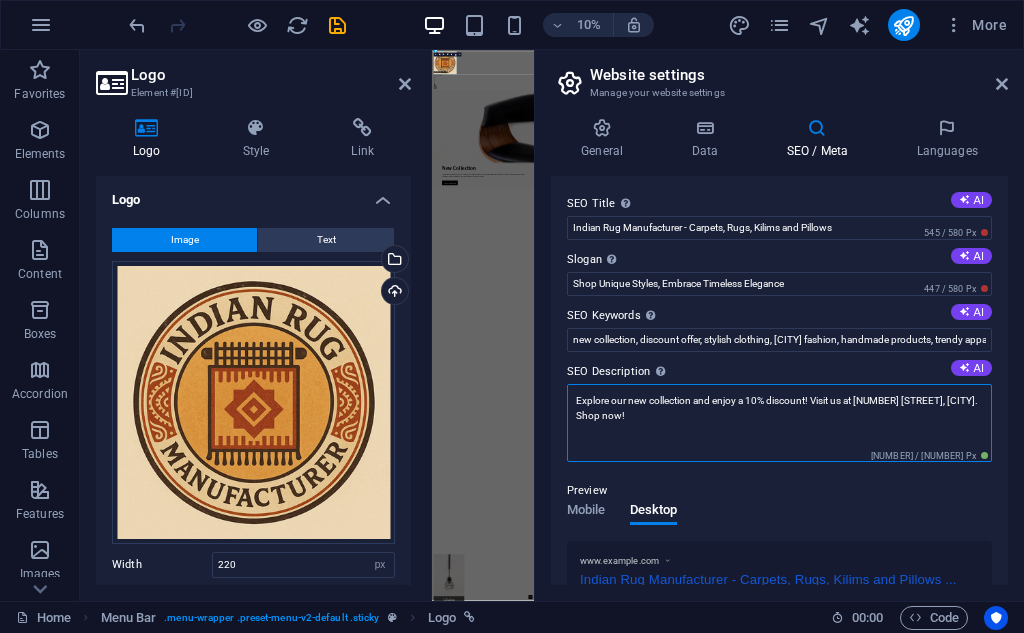 paste on "Discover handwoven rugs, braided jute rugs, and handmade cushion covers at Planet Arts Online. Shop artisan-crafted, eco-friendly home decor that blends tradition with modern style" 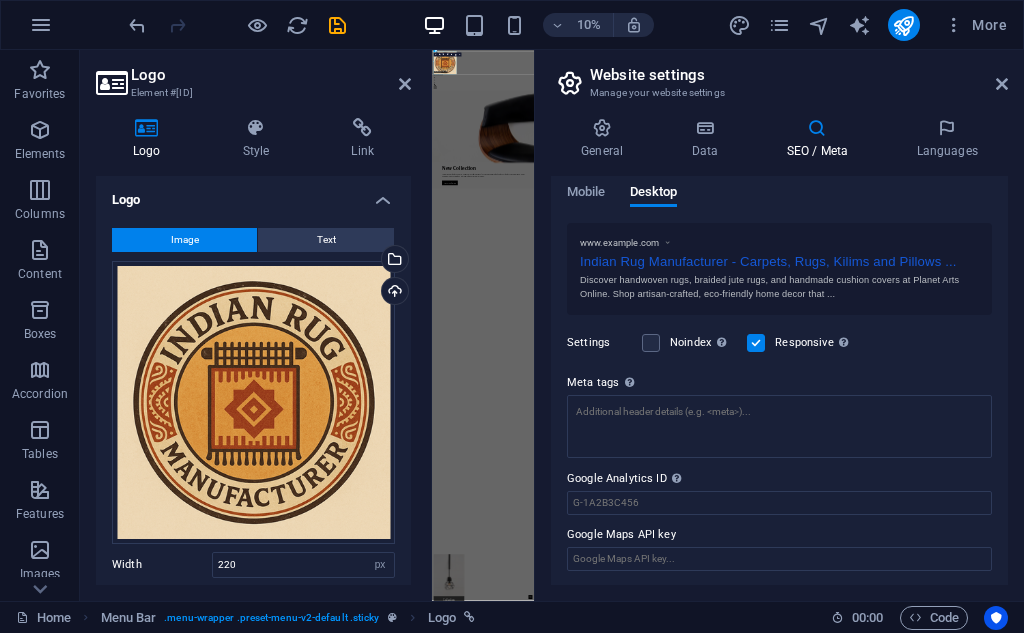 scroll, scrollTop: 0, scrollLeft: 0, axis: both 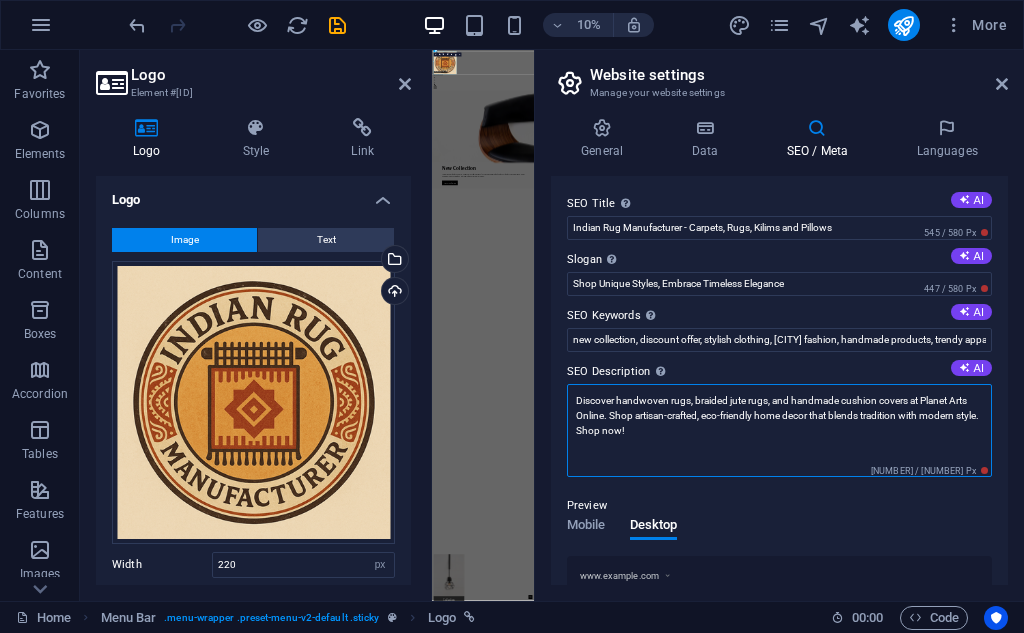 click on "Discover handwoven rugs, braided jute rugs, and handmade cushion covers at Planet Arts Online. Shop artisan-crafted, eco-friendly home decor that blends tradition with modern style. Shop now!" at bounding box center [779, 430] 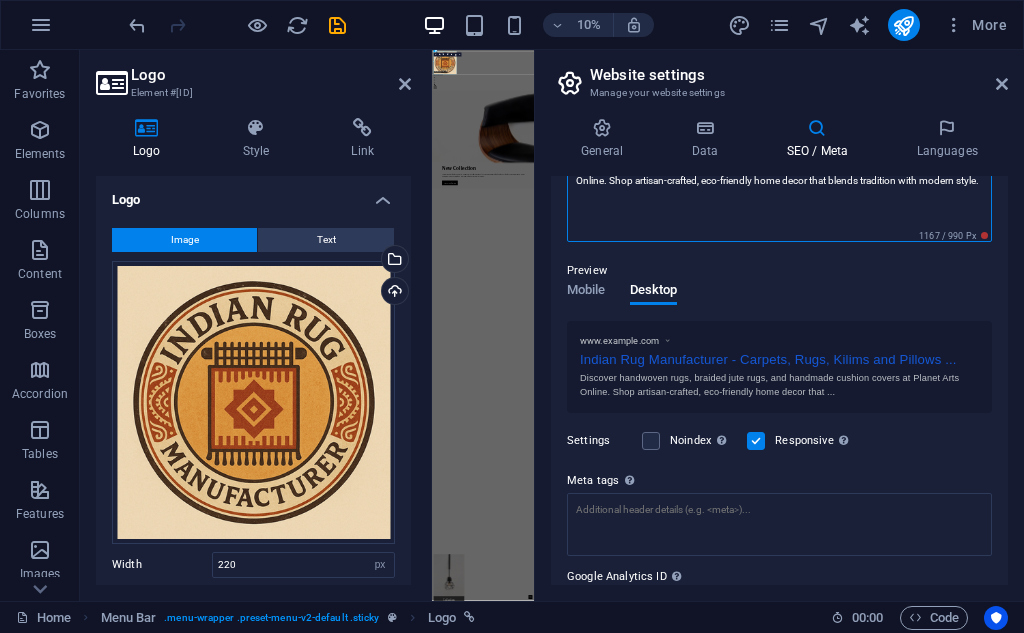 scroll, scrollTop: 335, scrollLeft: 0, axis: vertical 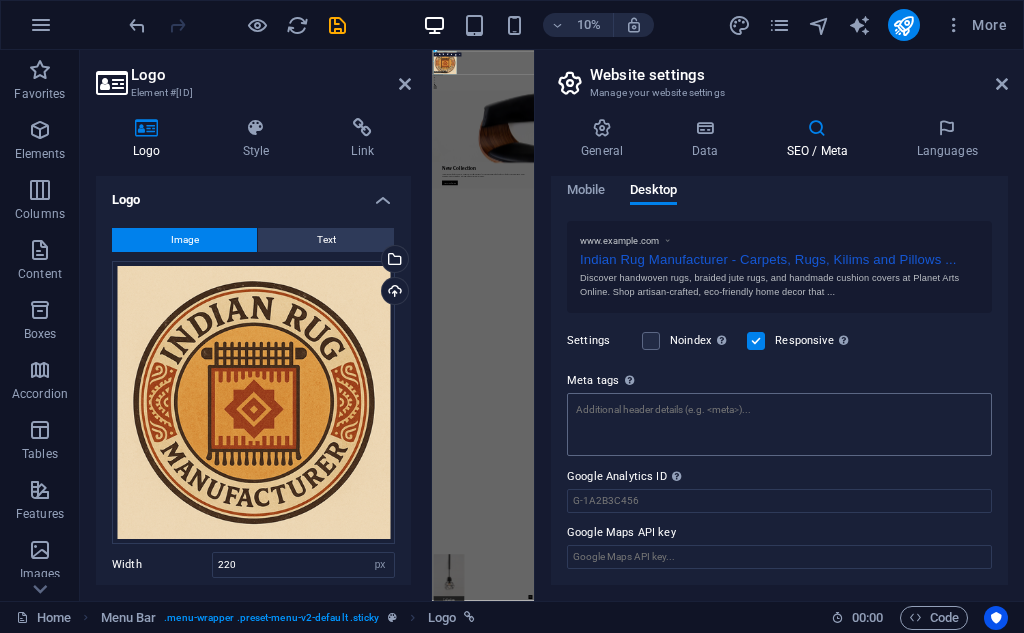 type on "Discover handwoven rugs, braided jute rugs, and handmade cushion covers at Planet Arts Online. Shop artisan-crafted, eco-friendly home decor that blends tradition with modern style." 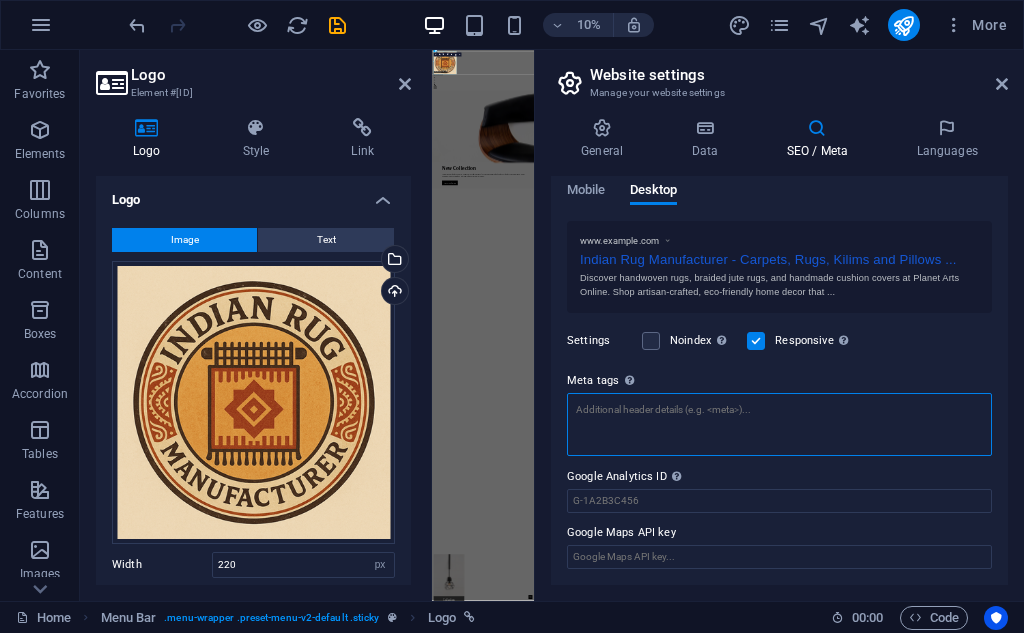 scroll, scrollTop: 305, scrollLeft: 0, axis: vertical 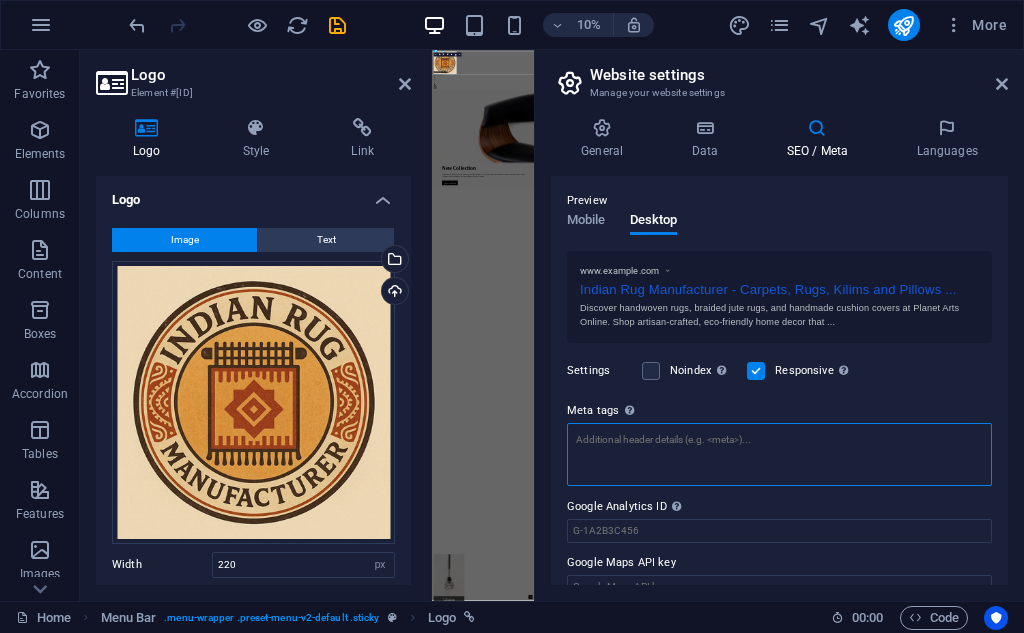 drag, startPoint x: 704, startPoint y: 403, endPoint x: 720, endPoint y: 403, distance: 16 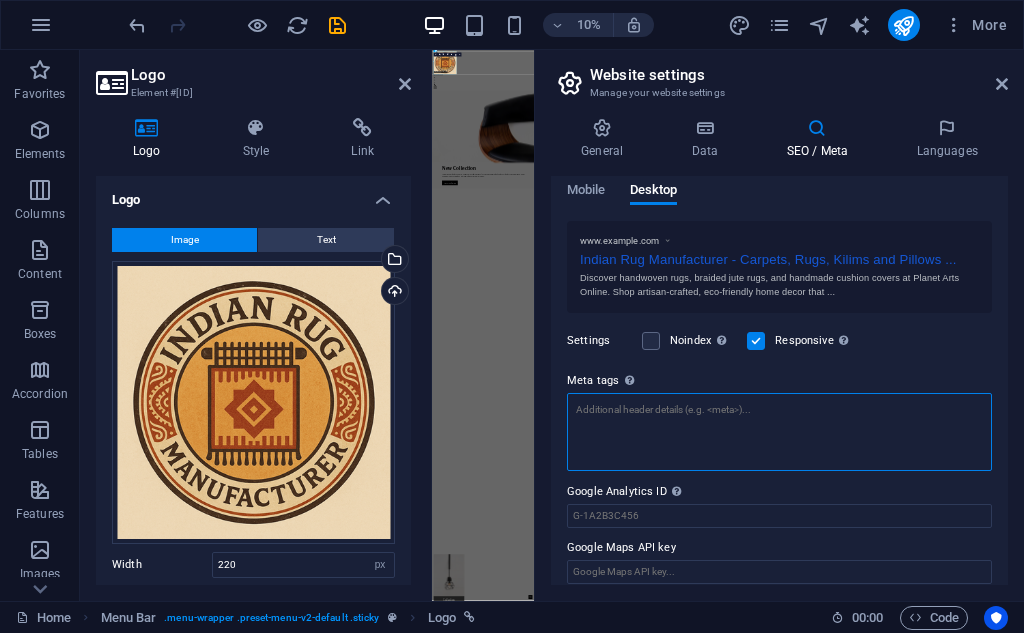 paste on "<!-- Standard Meta Tags -->
<title>Indian Rug Manufacturer – Handwoven Rugs & Carpet Exporters from India</title>
<meta name="description" content="Leading manufacturer and exporter of handwoven rugs, carpets, and floor coverings from India. Explore traditional craftsmanship and global quality in every weave.">
<meta name="keywords" content="Indian rug manufacturer, handmade rugs India, carpet exporters India, handwoven rugs, traditional Indian rugs, custom rug manufacturer, floor coverings, artisan rugs, wool rugs, jute rugs, cotton rugs, flat weave rugs, rug supplier India, Indian carpet makers, rug factory India">
<meta name="robots" content="index, follow">
<!-- Open Graph Meta Tags -->
<meta property="og:title" content="Indian Rug Manufacturer – Handwoven Rugs & Carpet Exporters from India" />
<meta property="og:description" content="Explore premium handwoven rugs, carpets, and floor coverings from India’s leading manufacturer and exporter. Traditional design meets global quality." />
<meta proper..." 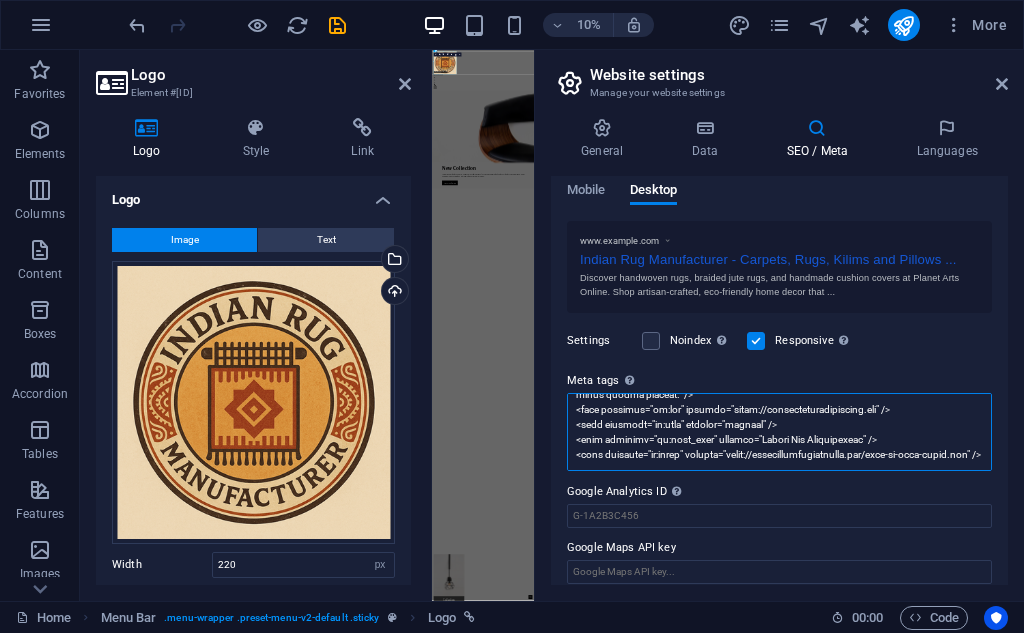 scroll, scrollTop: 0, scrollLeft: 0, axis: both 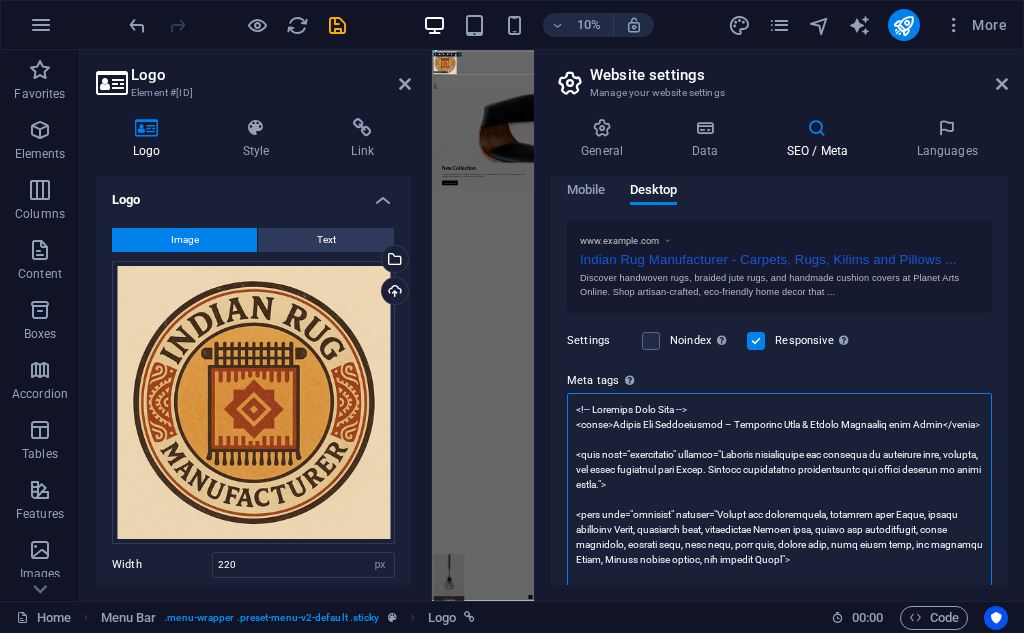 click on "Meta tags Enter HTML code here that will be placed inside the  tags of your website. Please note that your website may not function if you include code with errors." at bounding box center [779, 604] 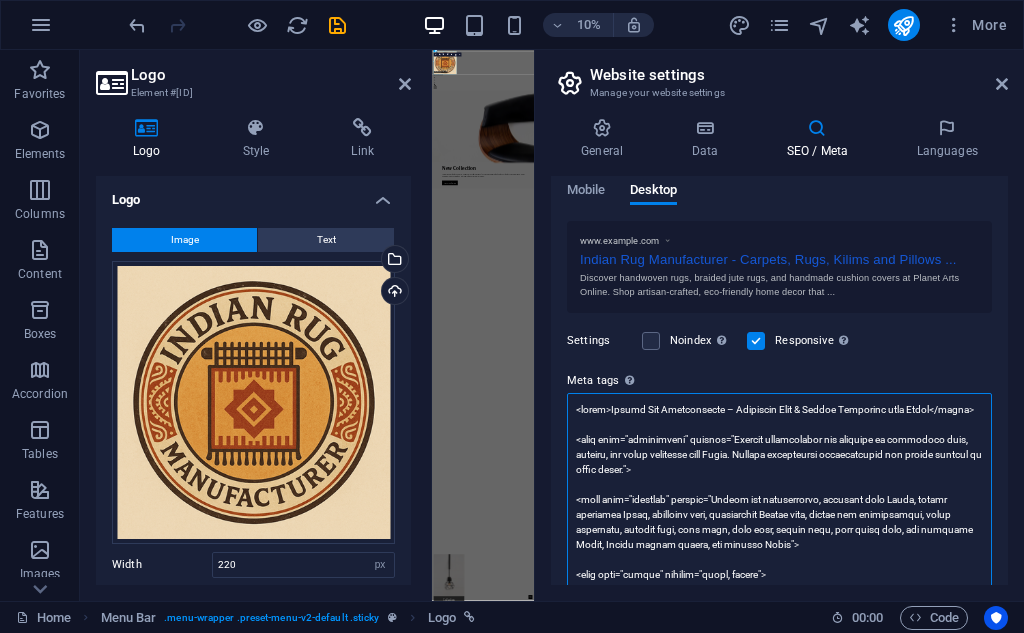 click on "Meta tags Enter HTML code here that will be placed inside the  tags of your website. Please note that your website may not function if you include code with errors." at bounding box center (779, 604) 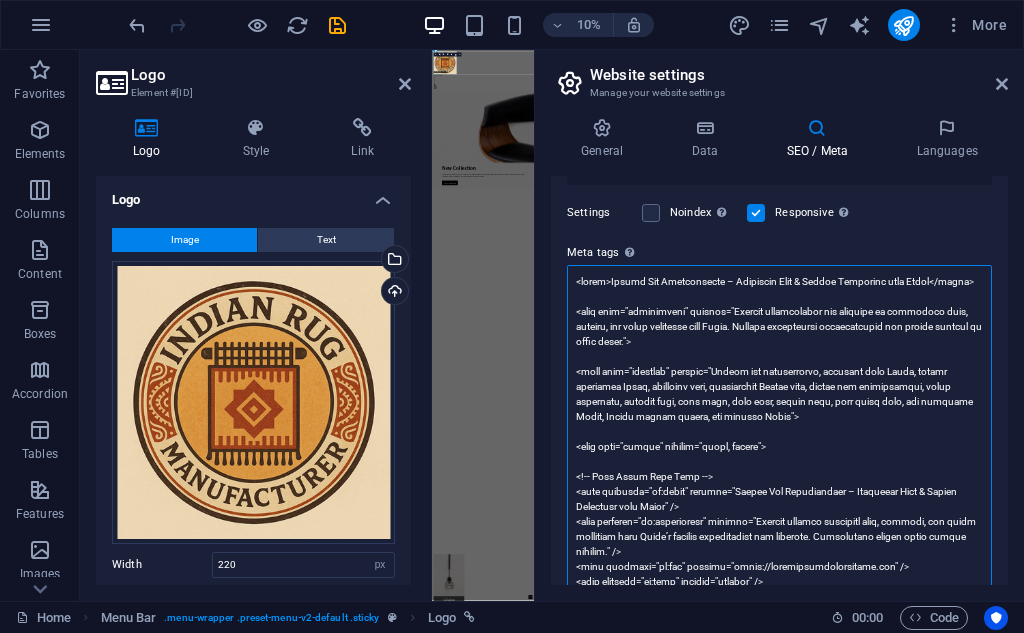 scroll, scrollTop: 472, scrollLeft: 0, axis: vertical 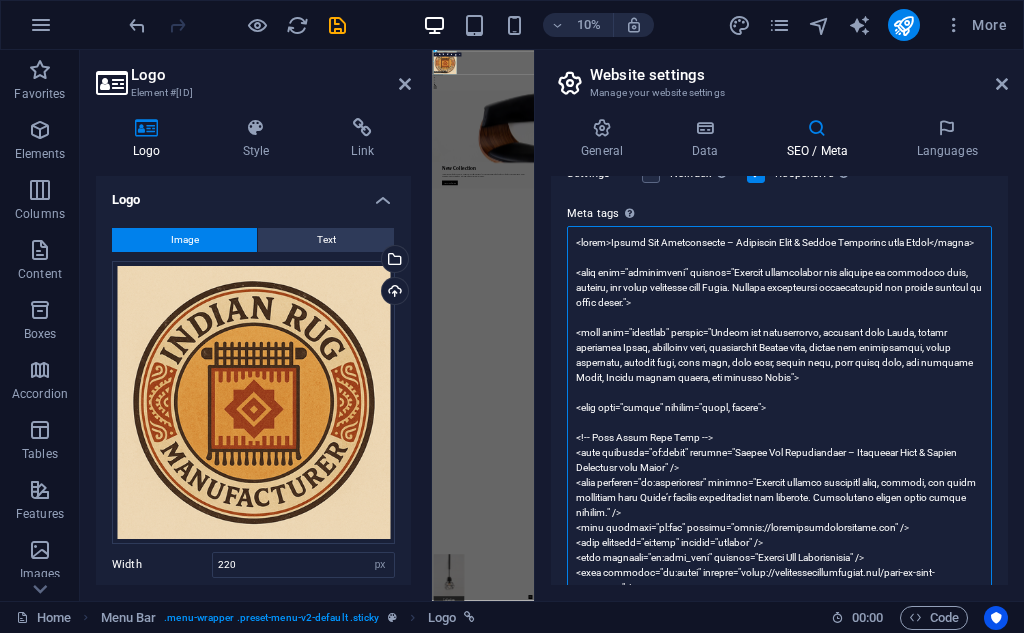 click on "Meta tags Enter HTML code here that will be placed inside the  tags of your website. Please note that your website may not function if you include code with errors." at bounding box center [779, 430] 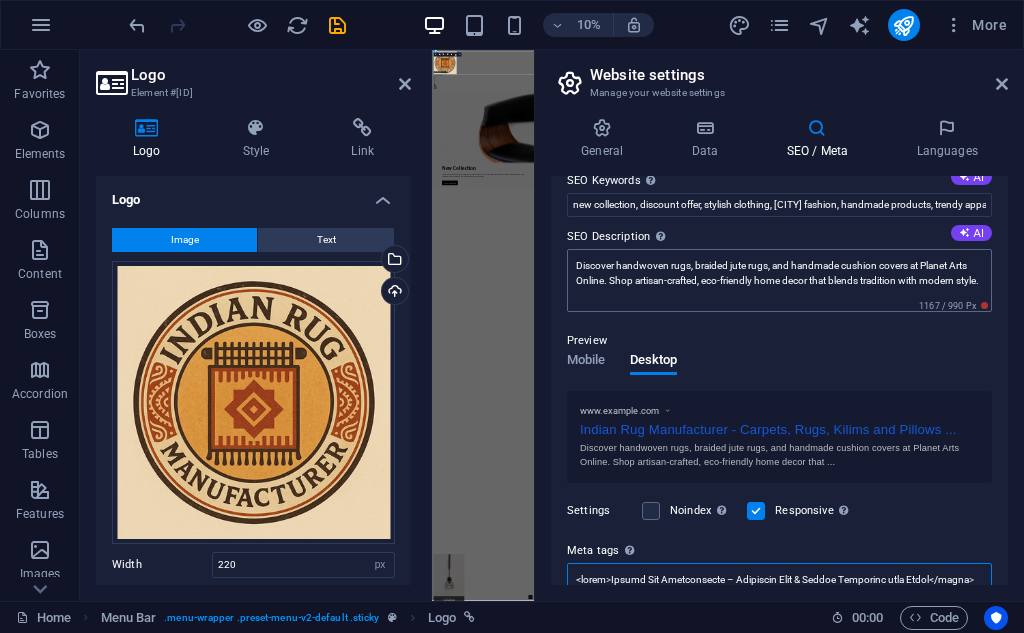 scroll, scrollTop: 0, scrollLeft: 0, axis: both 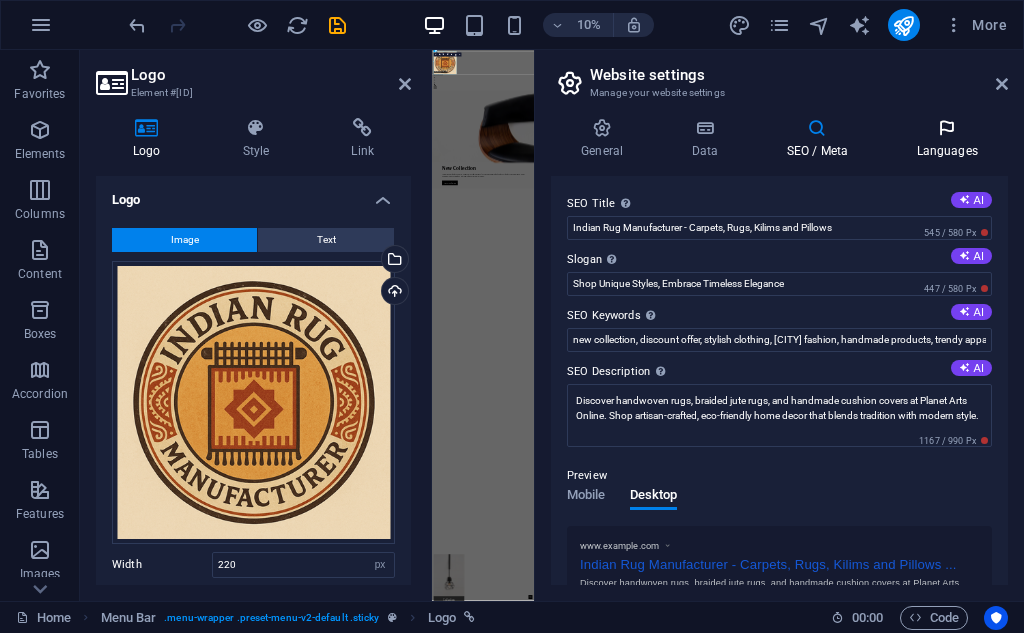 type on "<title>Indian Rug Manufacturer – Handwoven Rugs &amp; Carpet Exporters from India</title>
<meta name="description" content="Leading manufacturer and exporter of handwoven rugs, carpets, and floor coverings from India. Explore traditional craftsmanship and global quality in every weave.">
<meta name="keywords" content="Indian rug manufacturer, handmade rugs India, carpet exporters India, handwoven rugs, traditional Indian rugs, custom rug manufacturer, floor coverings, artisan rugs, wool rugs, jute rugs, cotton rugs, flat weave rugs, rug supplier India, Indian carpet makers, rug factory India">
<meta name="robots" content="index, follow">
<meta property="og:title" content="Indian Rug Manufacturer – Handwoven Rugs &amp; Carpet Exporters from India">
<meta property="og:description" content="Explore premium handwoven rugs, carpets, and floor coverings from India’s leading manufacturer and exporter. Traditional design meets global quality.">
<meta property="og:url" content="https://indianrugmanufacturer.com..." 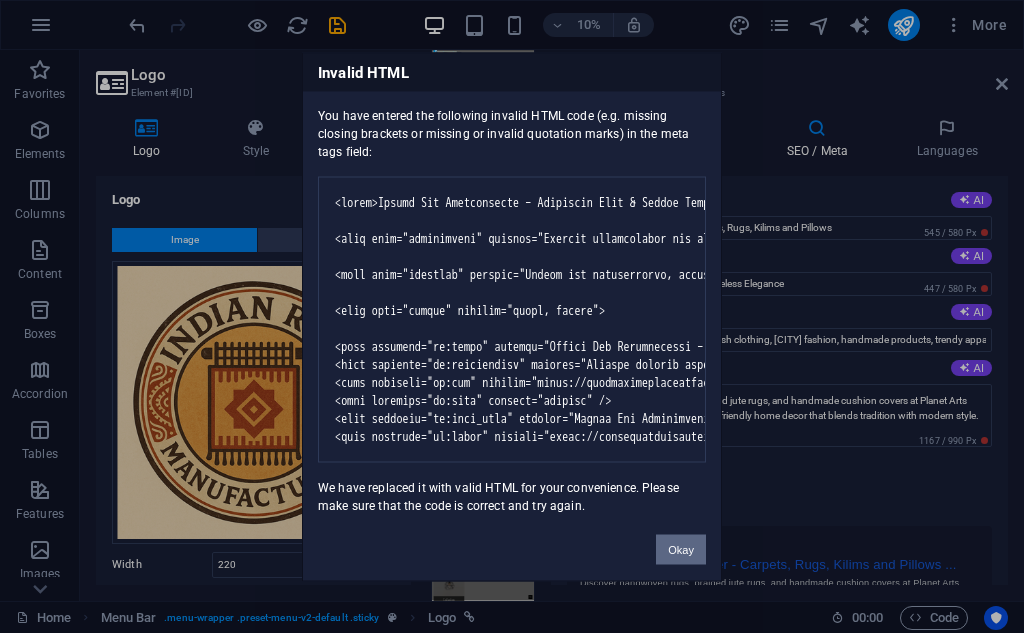 click on "Okay" at bounding box center [681, 549] 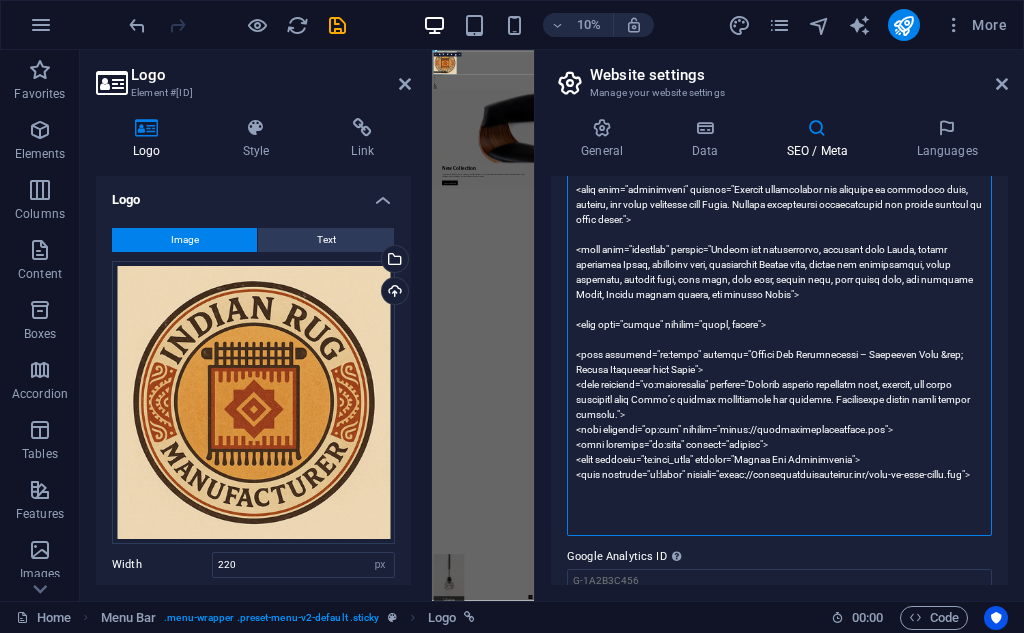 scroll, scrollTop: 638, scrollLeft: 0, axis: vertical 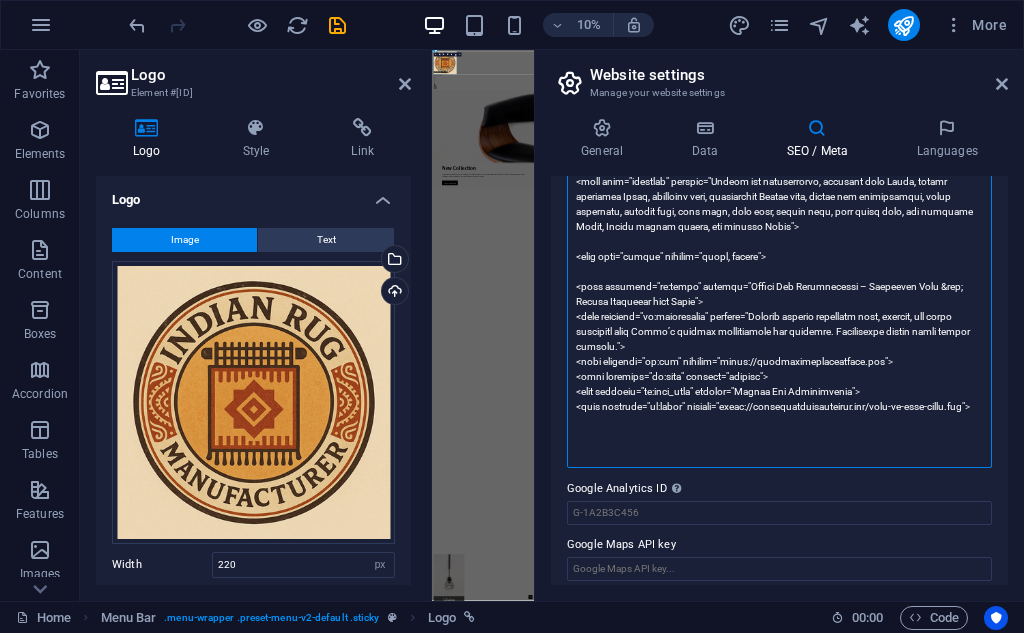 click on "Meta tags Enter HTML code here that will be placed inside the  tags of your website. Please note that your website may not function if you include code with errors." at bounding box center [779, 264] 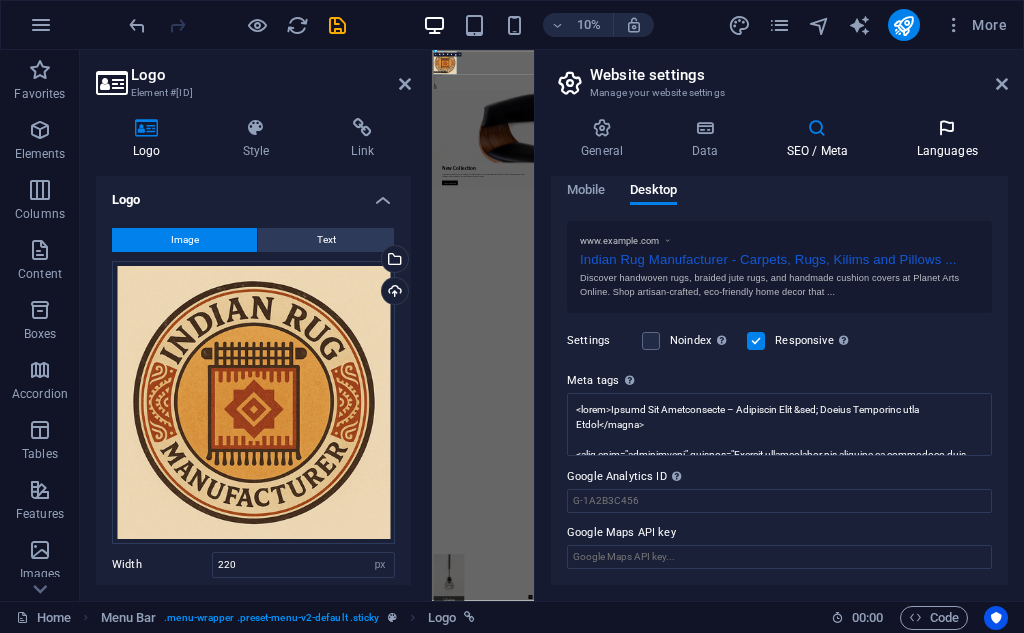 click at bounding box center (947, 128) 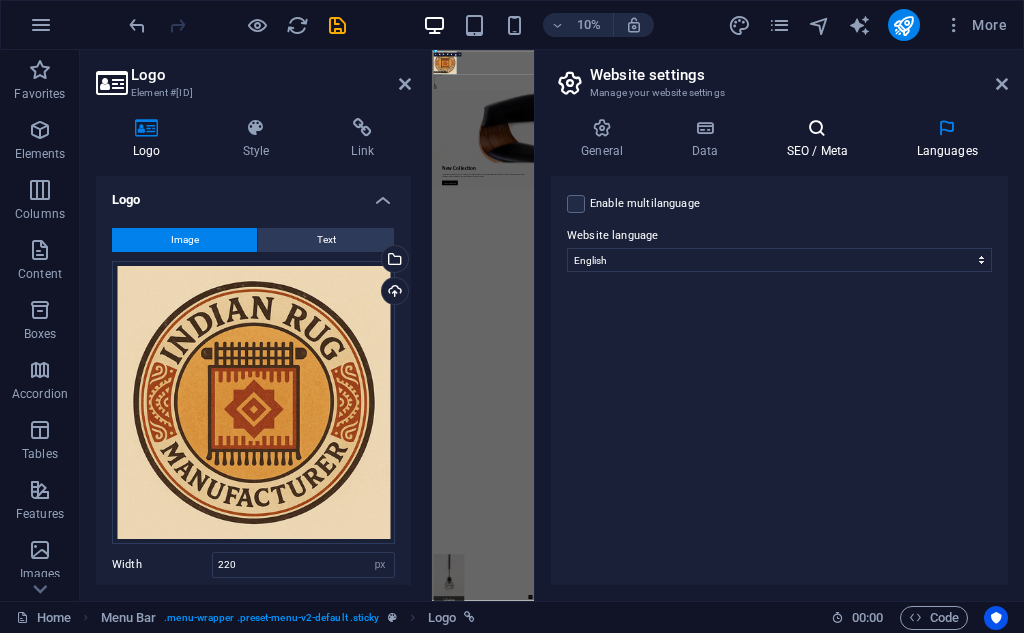 click on "SEO / Meta" at bounding box center (821, 139) 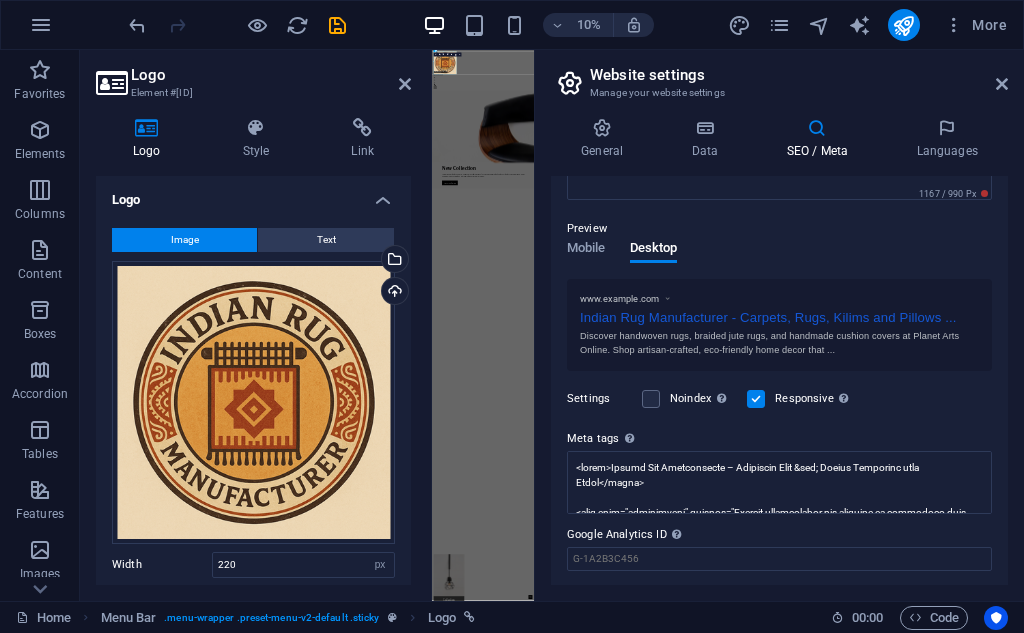 scroll, scrollTop: 305, scrollLeft: 0, axis: vertical 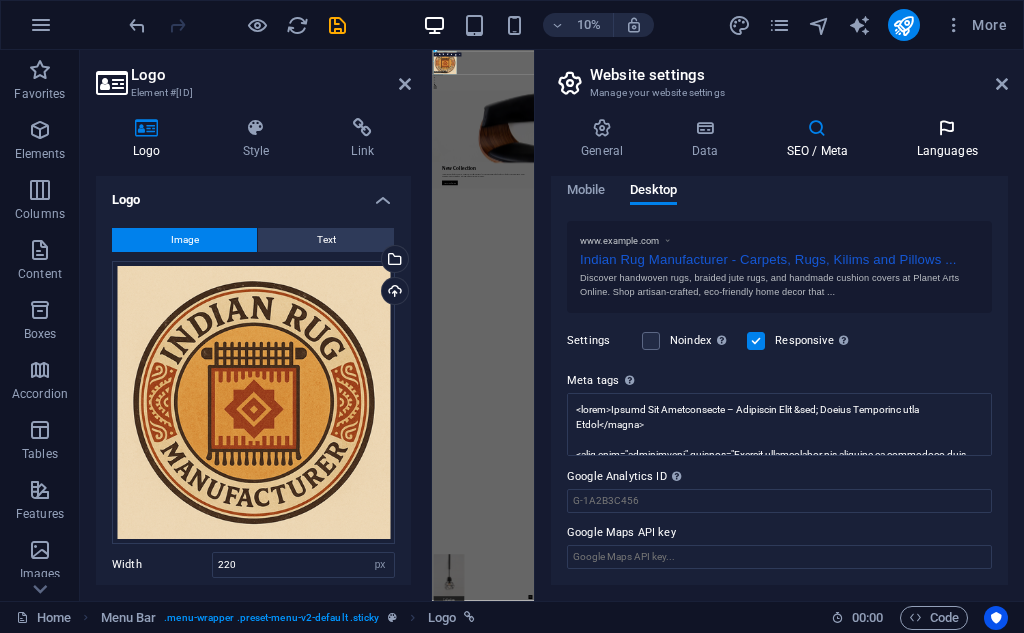 click at bounding box center [947, 128] 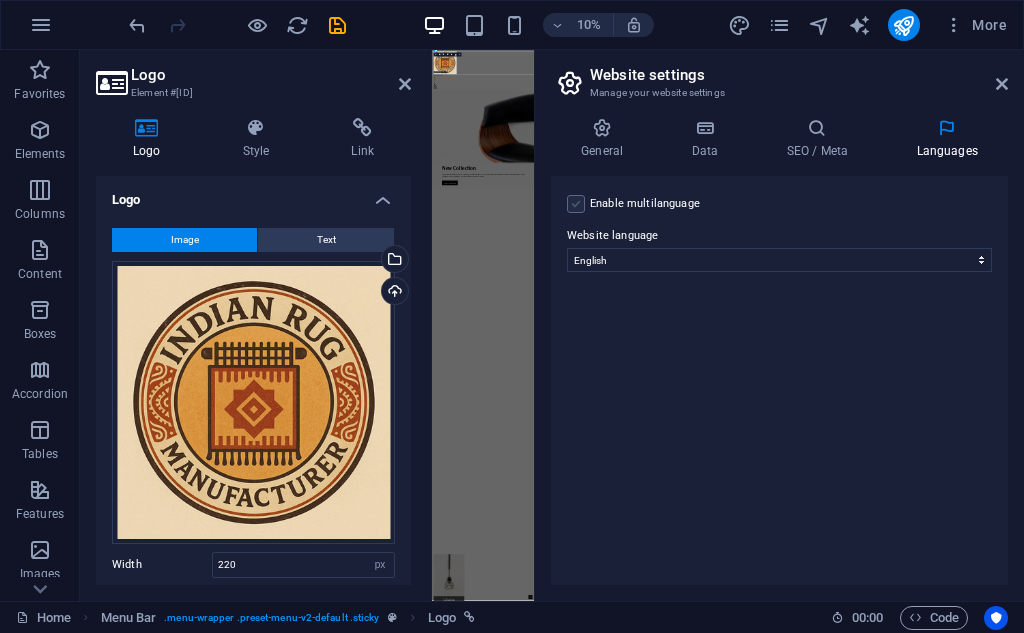 click at bounding box center [576, 204] 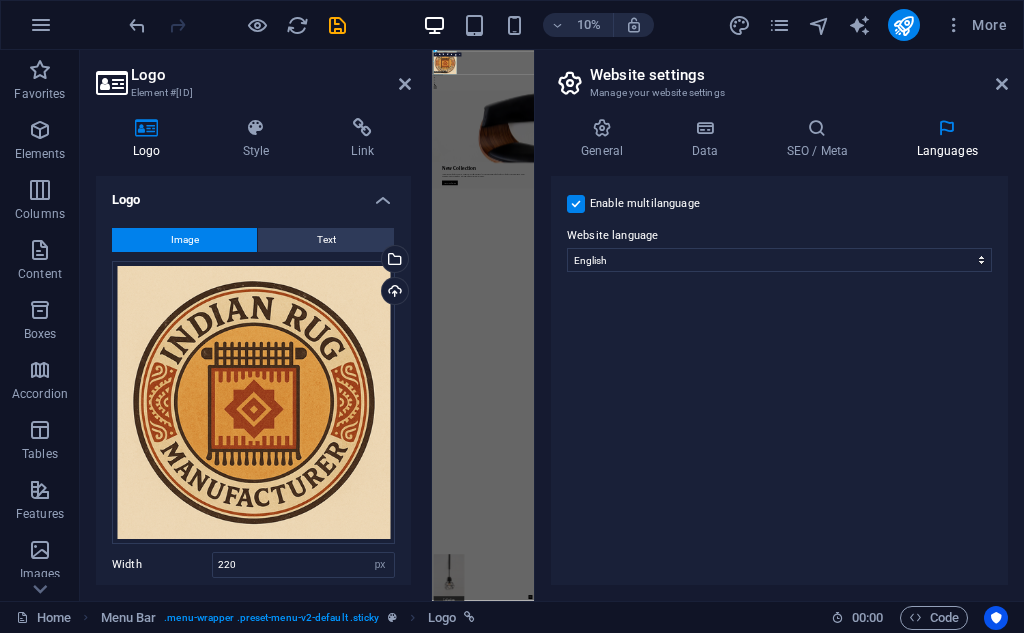 select 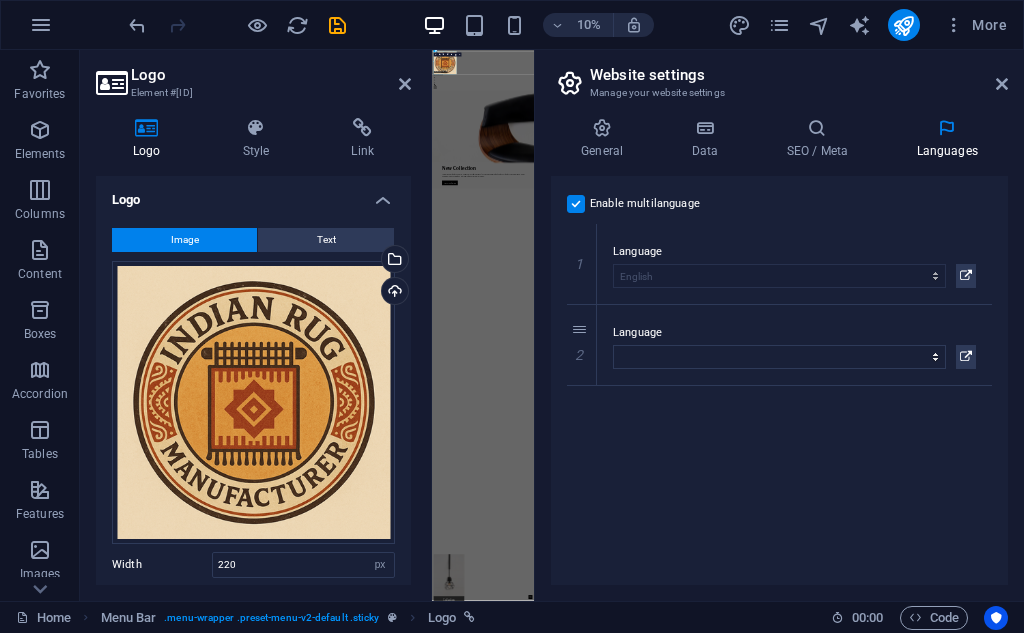 click at bounding box center [576, 204] 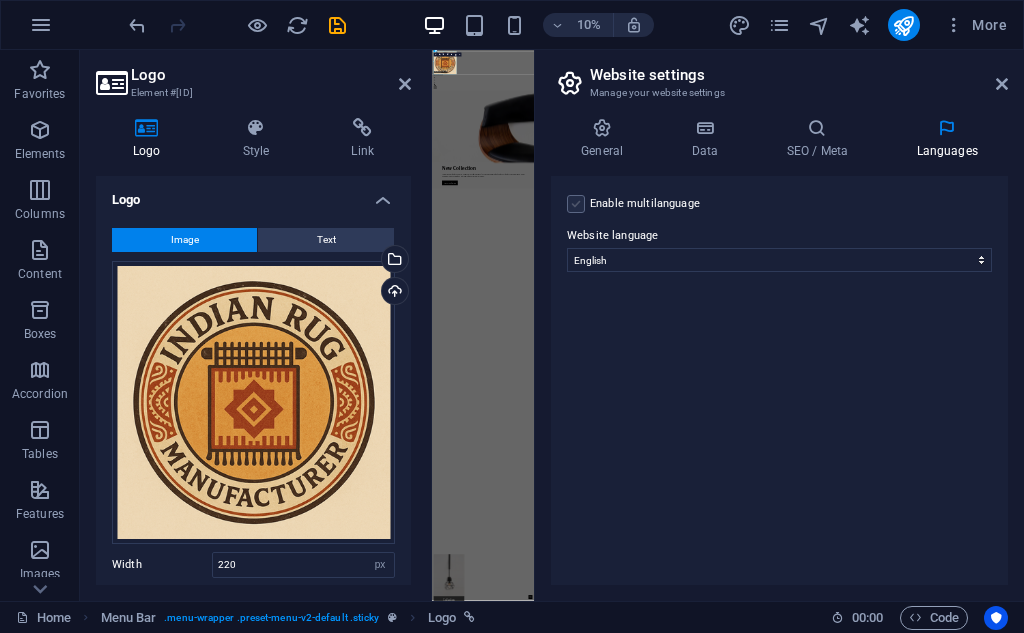 click at bounding box center (576, 204) 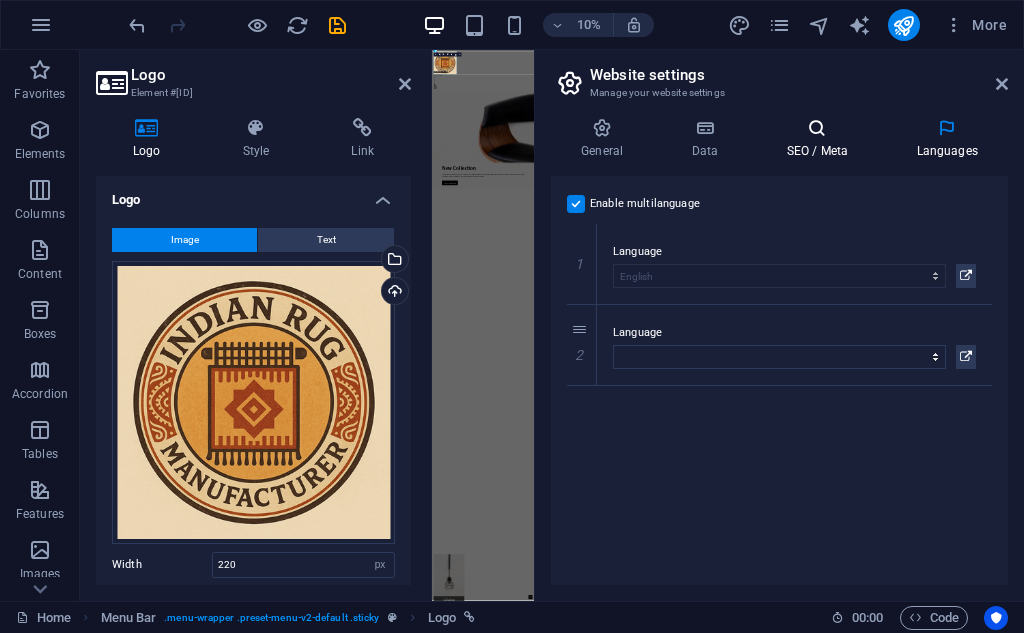 click on "SEO / Meta" at bounding box center [821, 139] 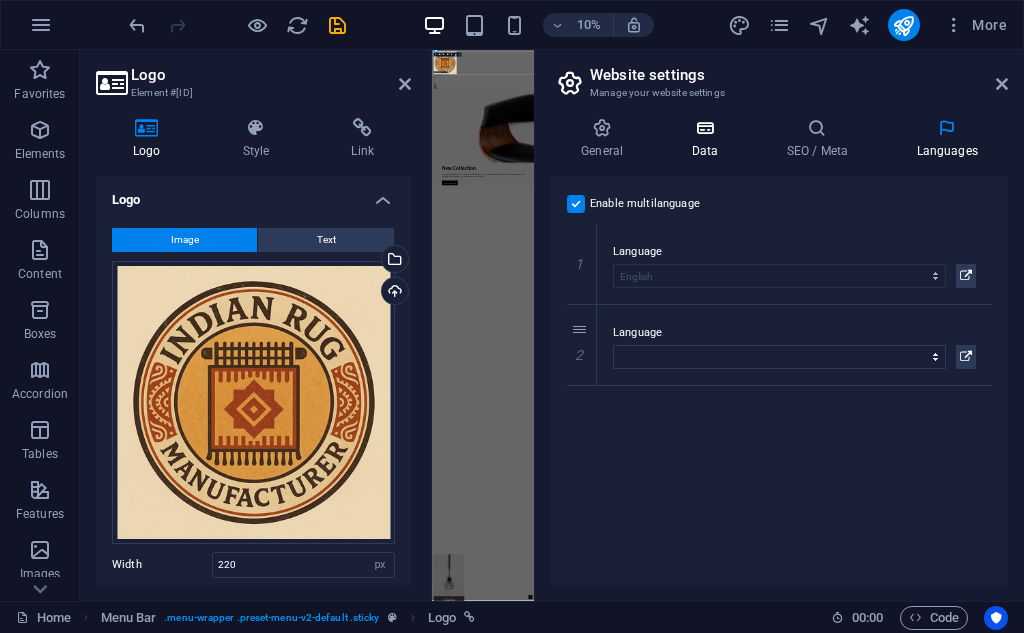 scroll, scrollTop: 247, scrollLeft: 0, axis: vertical 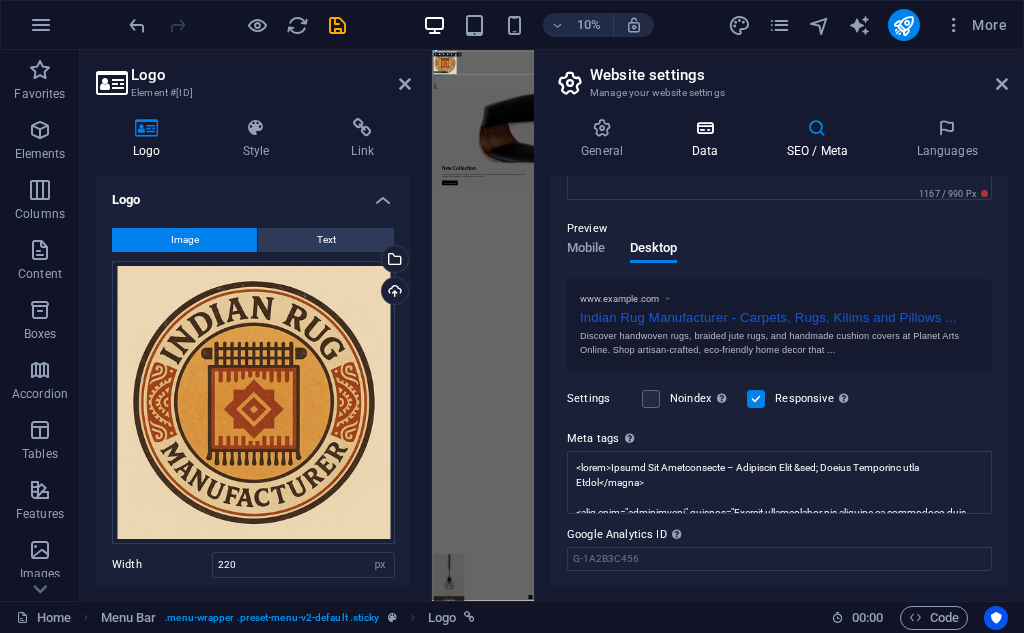 click on "Data" at bounding box center (708, 139) 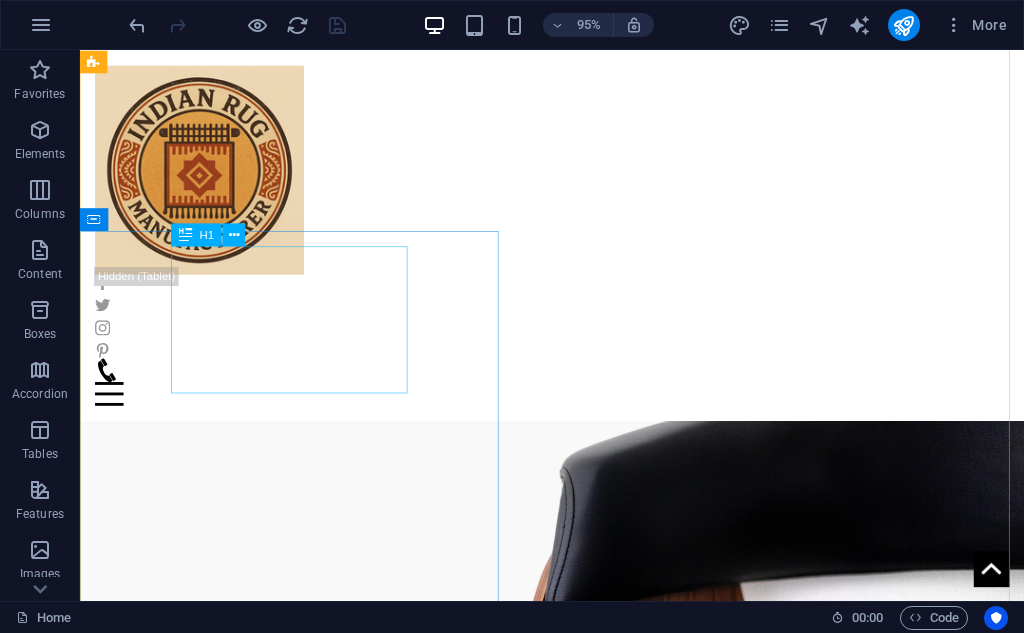 scroll, scrollTop: 0, scrollLeft: 0, axis: both 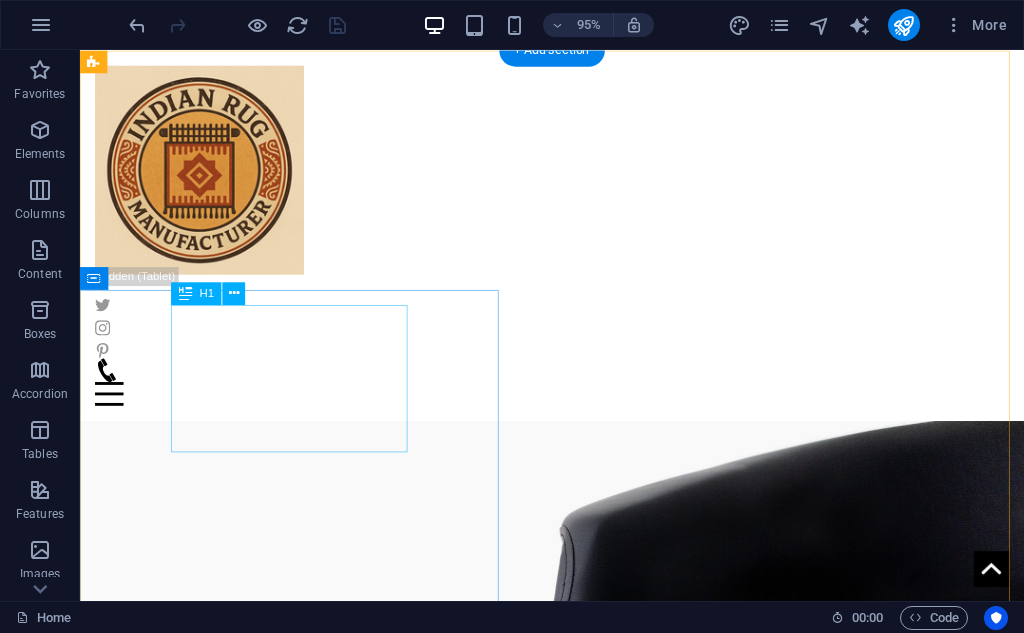 click on "New Collection" at bounding box center [577, 1040] 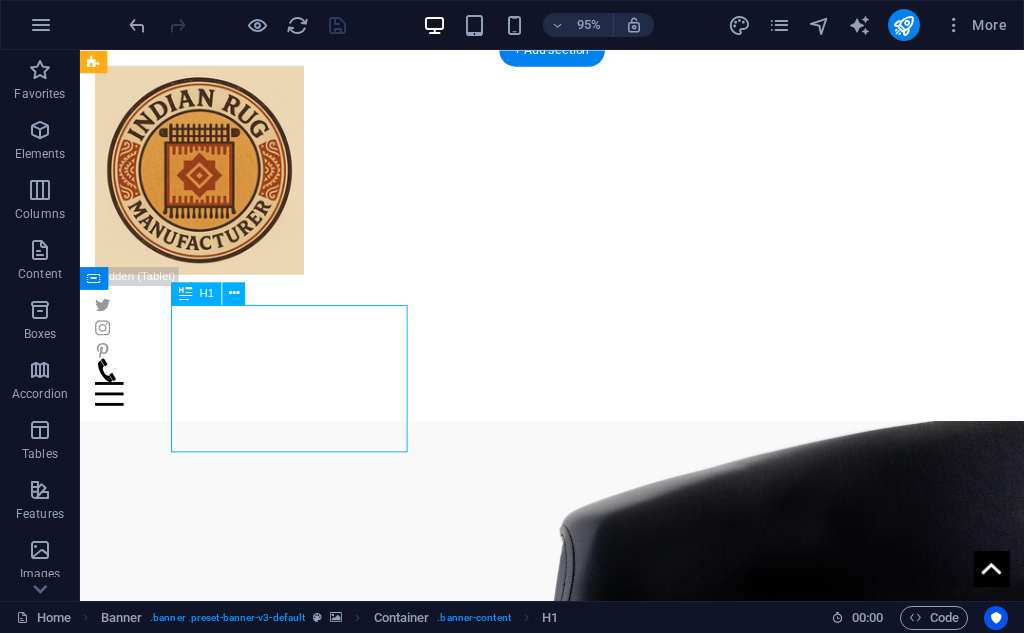 click on "New Collection" at bounding box center [577, 1040] 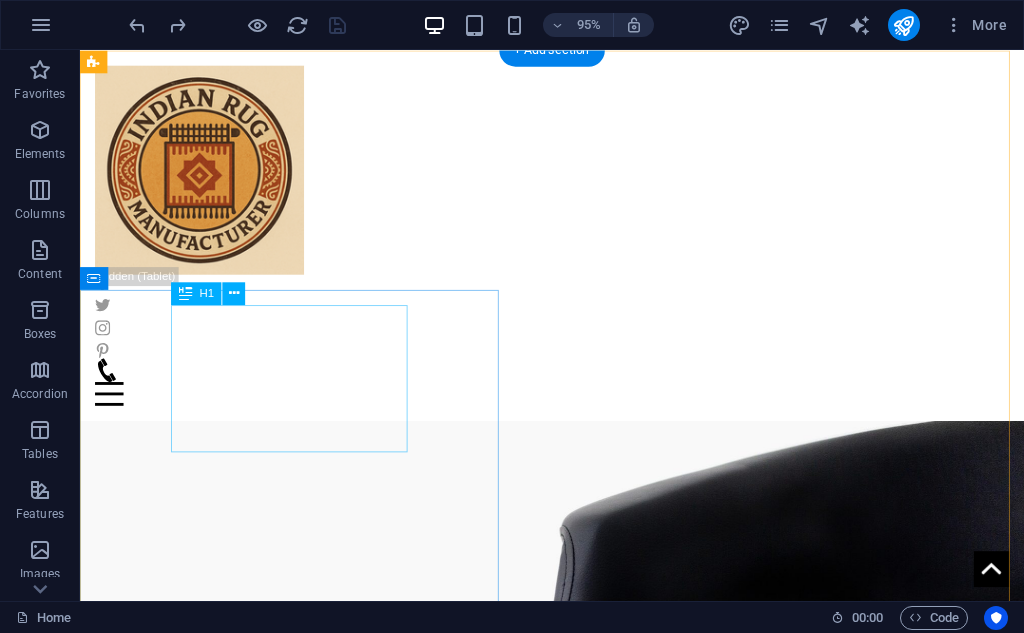 click on "New Collection" at bounding box center (577, 1040) 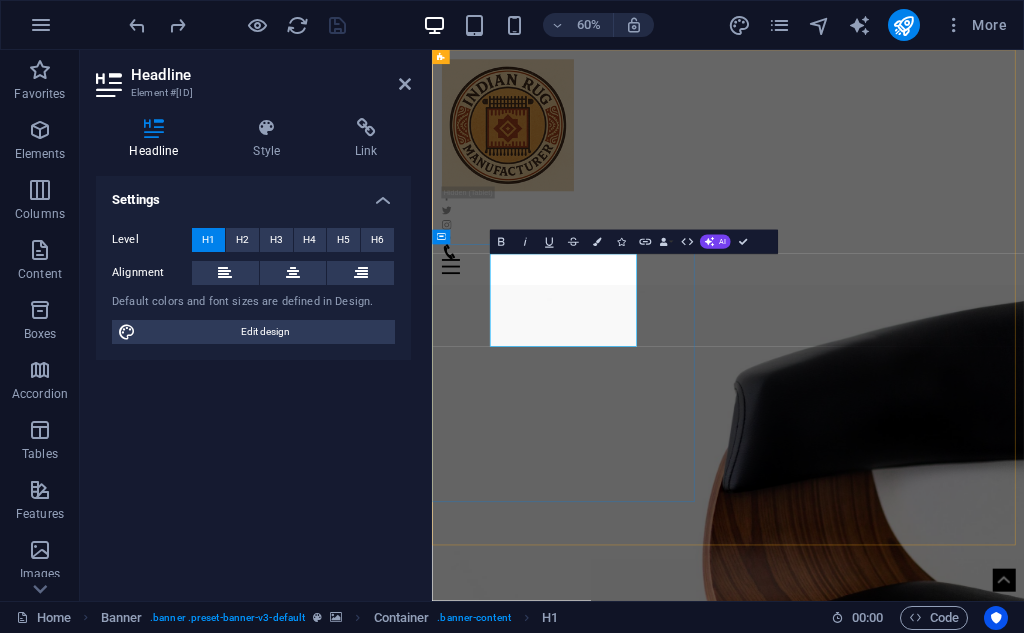 type 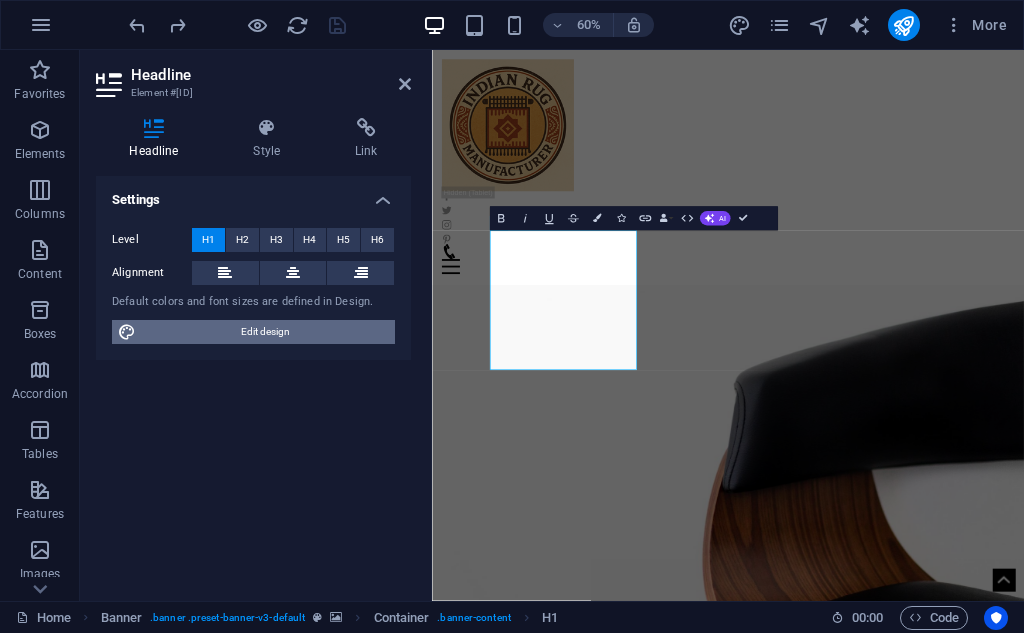 click on "Edit design" at bounding box center [265, 332] 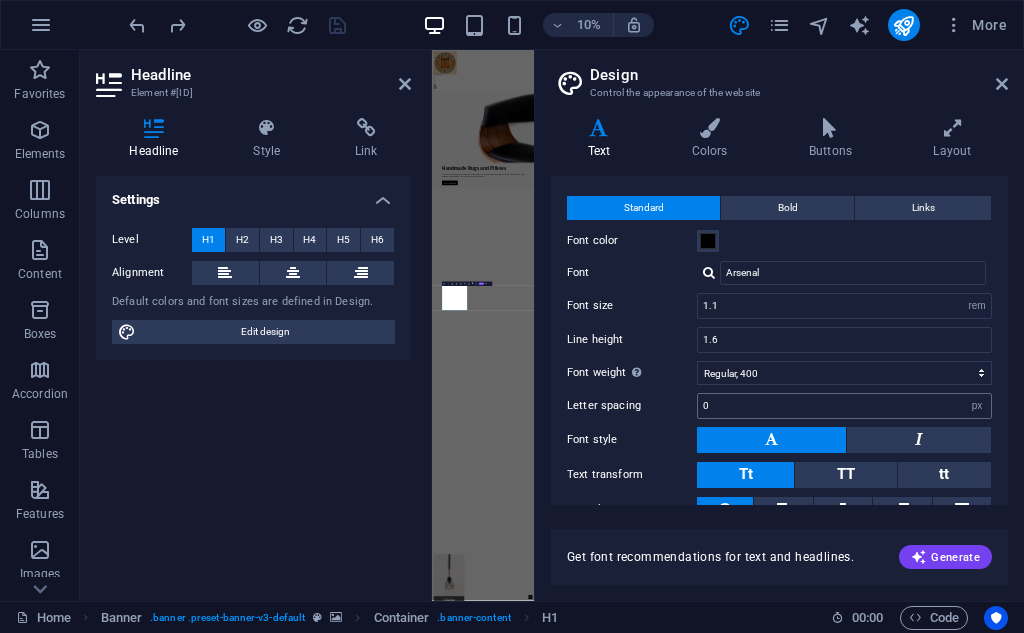 scroll, scrollTop: 0, scrollLeft: 0, axis: both 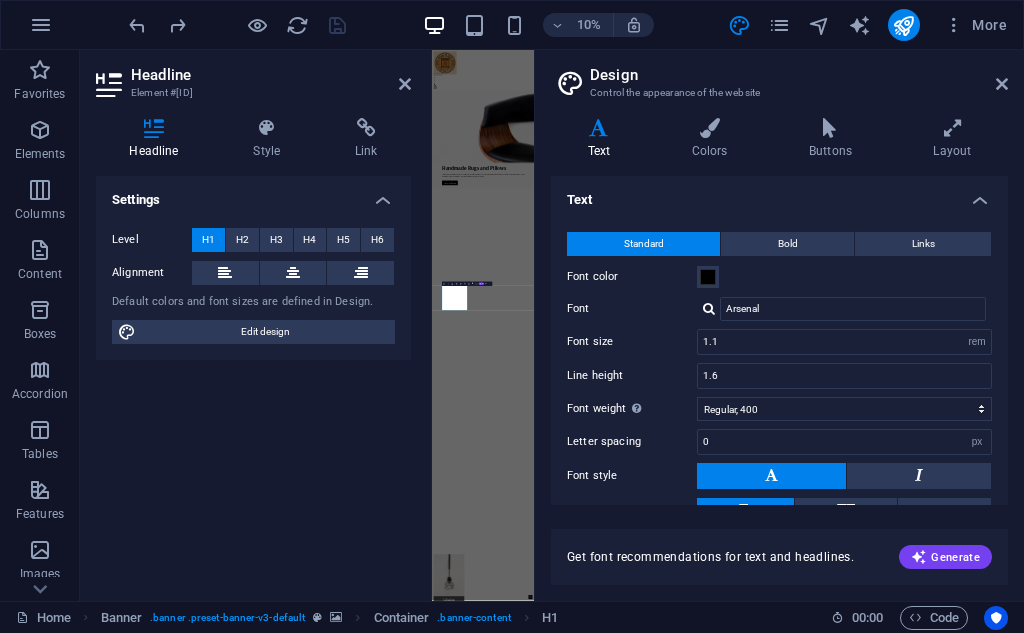 click on "Design Control the appearance of the website Variants  Text  Colors  Buttons  Layout Text Standard Bold Links Font color Font Arsenal Font size 1.1 rem px Line height 1.6 Font weight To display the font weight correctly, it may need to be enabled.  Manage Fonts Thin, 100 Extra-light, 200 Light, 300 Regular, 400 Medium, 500 Semi-bold, 600 Bold, 700 Extra-bold, 800 Black, 900 Letter spacing 0 rem px Font style Text transform Tt TT tt Text align Font weight To display the font weight correctly, it may need to be enabled.  Manage Fonts Thin, 100 Extra-light, 200 Light, 300 Regular, 400 Medium, 500 Semi-bold, 600 Bold, 700 Extra-bold, 800 Black, 900 Default Hover / Active Font color Font color Decoration None Decoration None Transition duration 0.5 s Transition function Ease Ease In Ease Out Ease In/Ease Out Linear Headlines All H1 / Textlogo H2 H3 H4 H5 H6 Font color Font Arsenal Line height 1.5 Font weight To display the font weight correctly, it may need to be enabled.  Manage Fonts Thin, 100 Extra-light, 200 0" at bounding box center (779, 325) 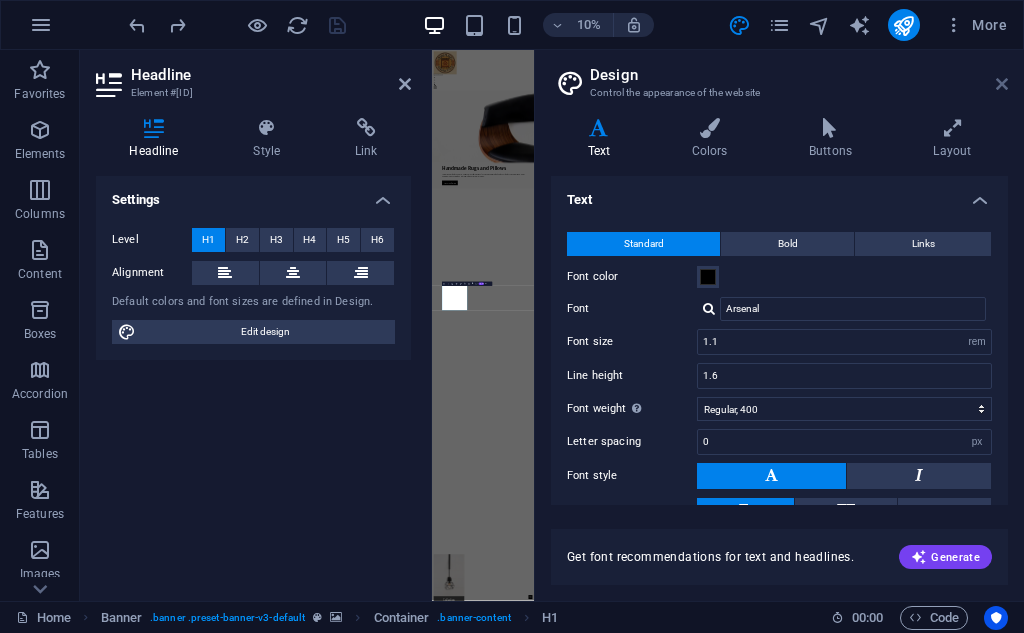 drag, startPoint x: 1003, startPoint y: 84, endPoint x: 934, endPoint y: 66, distance: 71.30919 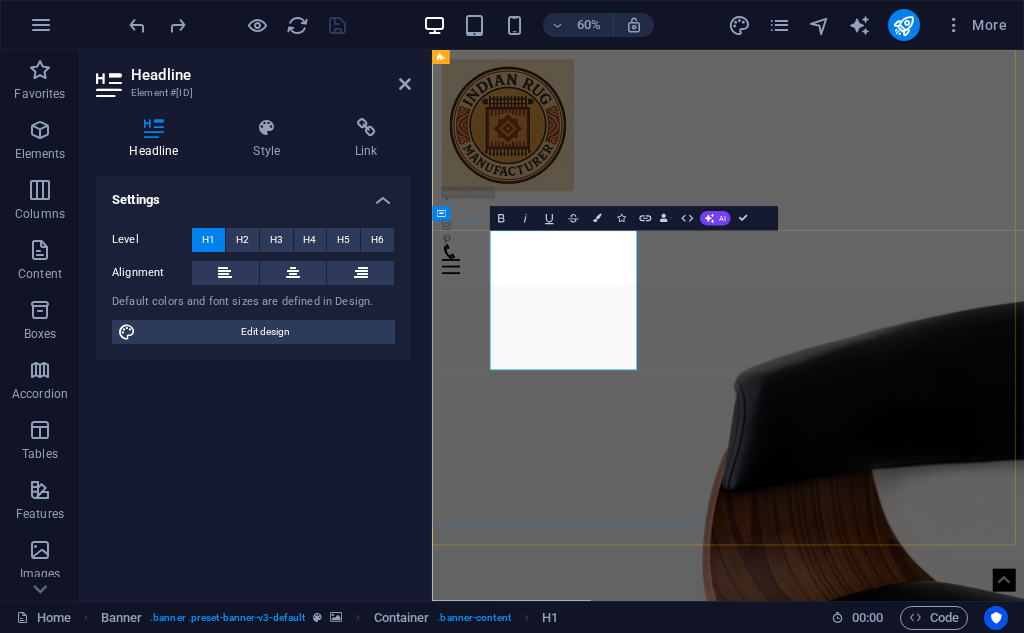 click on "Handmade Rugs and Pillows" at bounding box center (925, 1183) 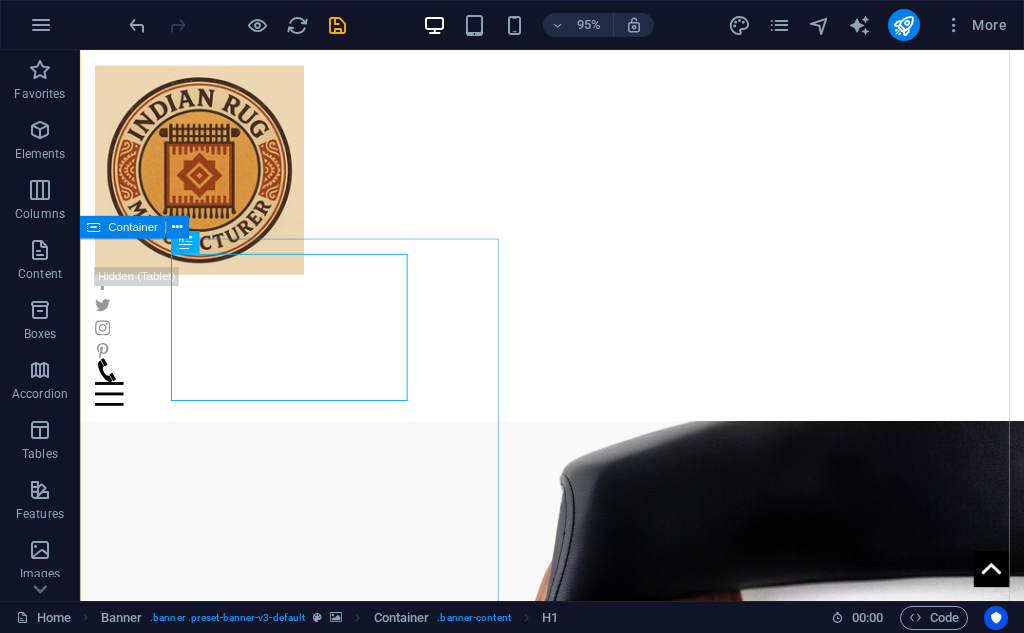 scroll, scrollTop: 167, scrollLeft: 0, axis: vertical 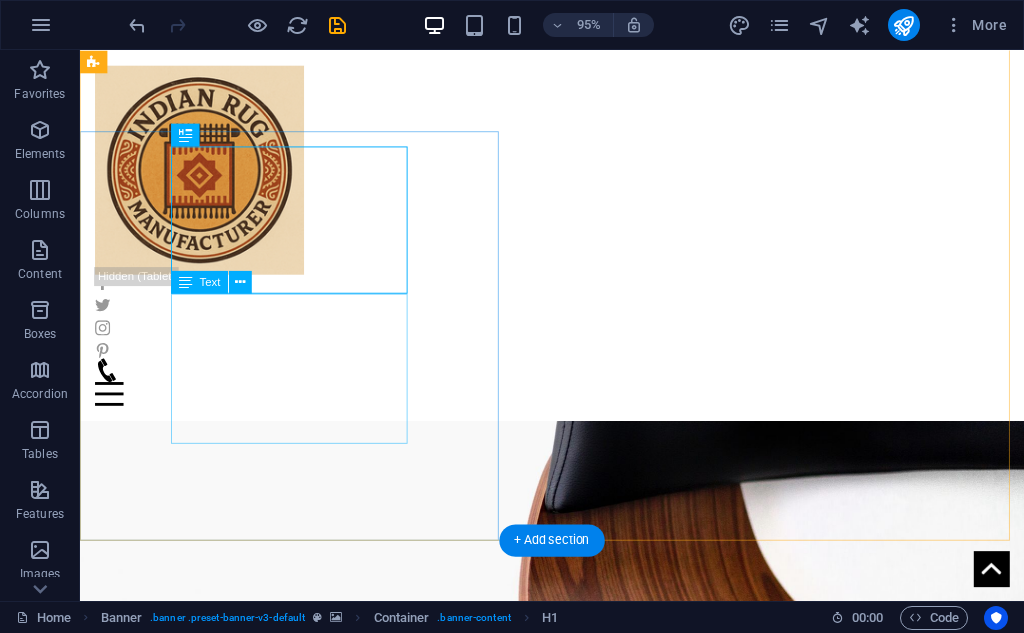 click on "Lorem ipsum dolor sit amet, consectetuer adipiscing elit. Aenean commodo ligula eget dolor. Aenean massa. Cum sociis natoque penatibus et magnis dis parturient montes." at bounding box center [577, 938] 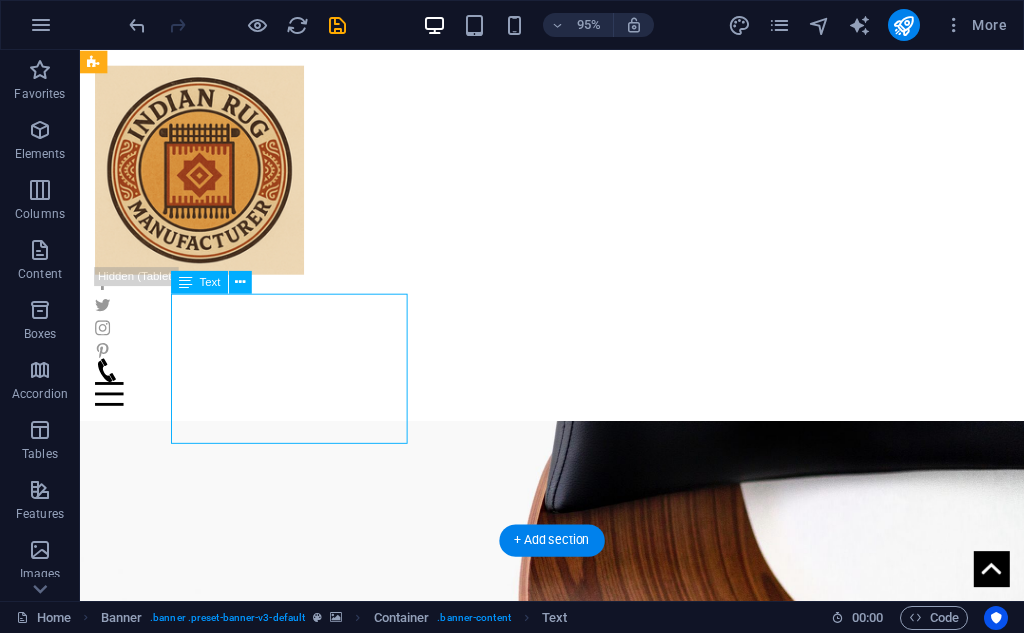 click on "Lorem ipsum dolor sit amet, consectetuer adipiscing elit. Aenean commodo ligula eget dolor. Aenean massa. Cum sociis natoque penatibus et magnis dis parturient montes." at bounding box center (577, 938) 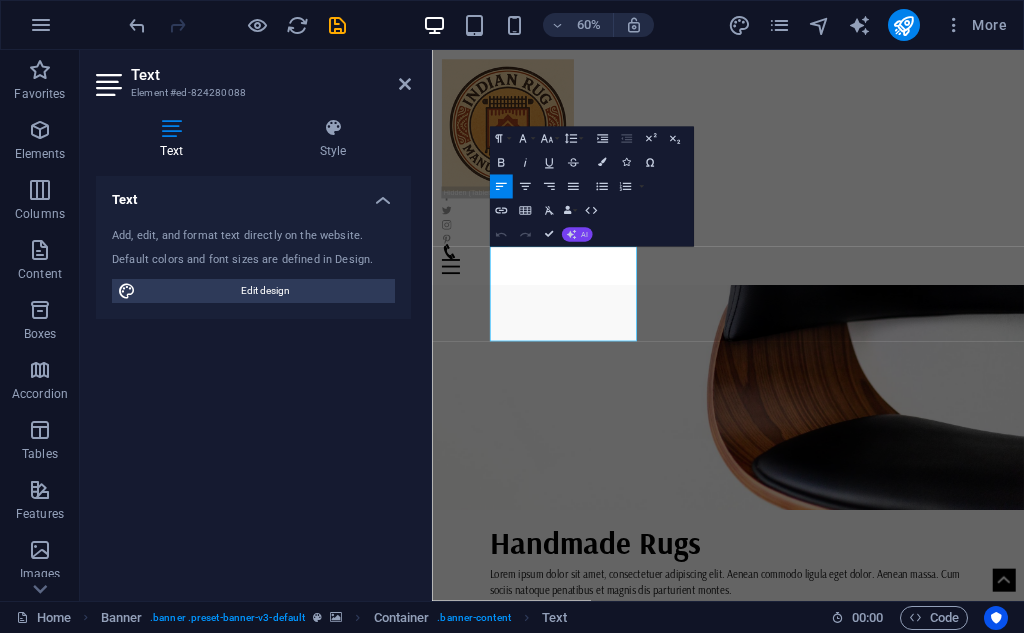 click on "AI" at bounding box center (584, 234) 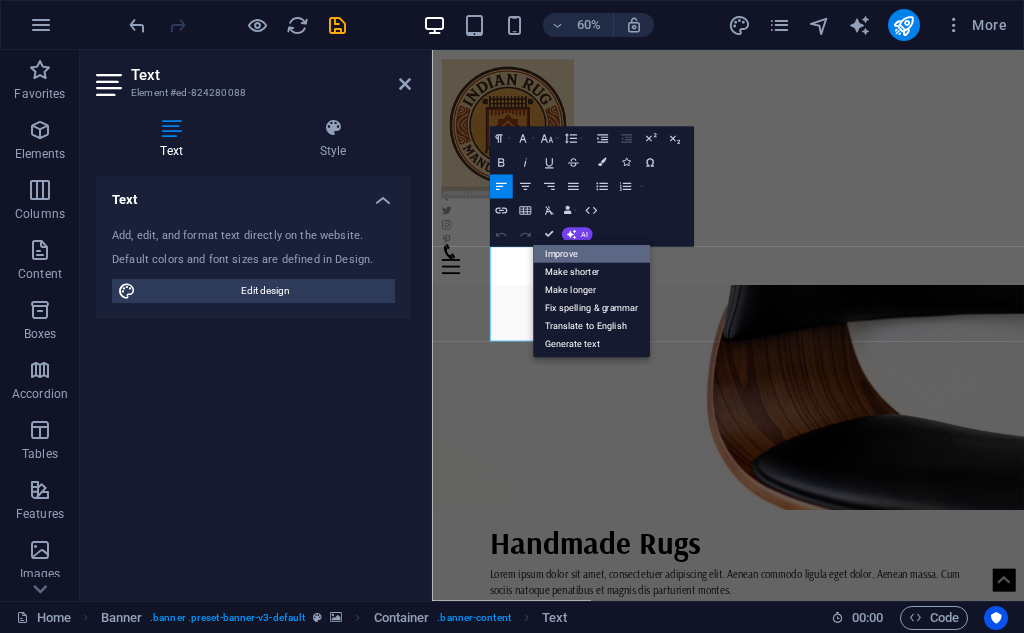 click on "Improve" at bounding box center (591, 254) 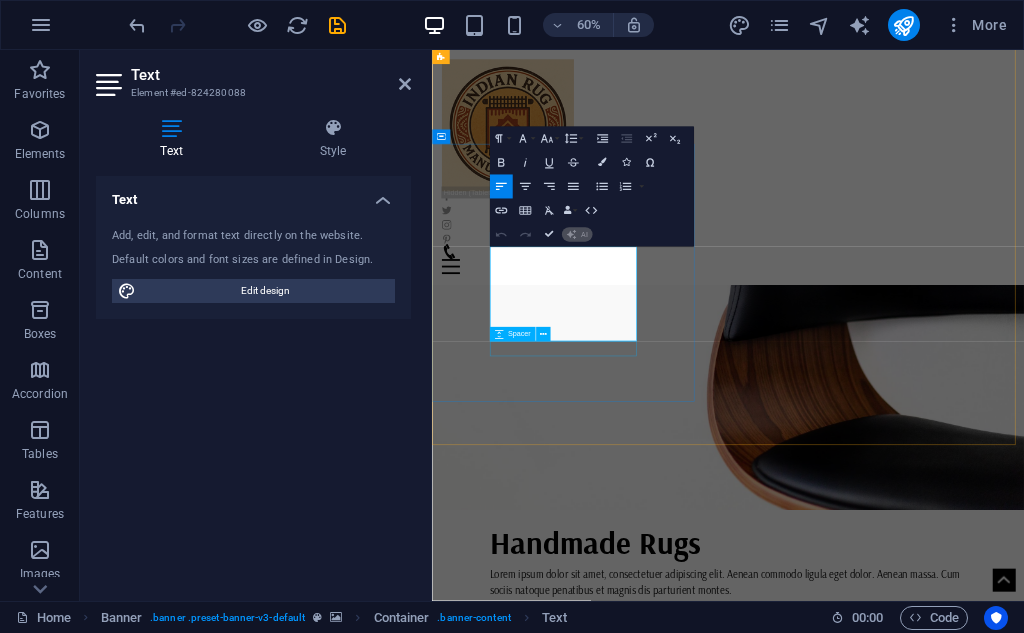 type 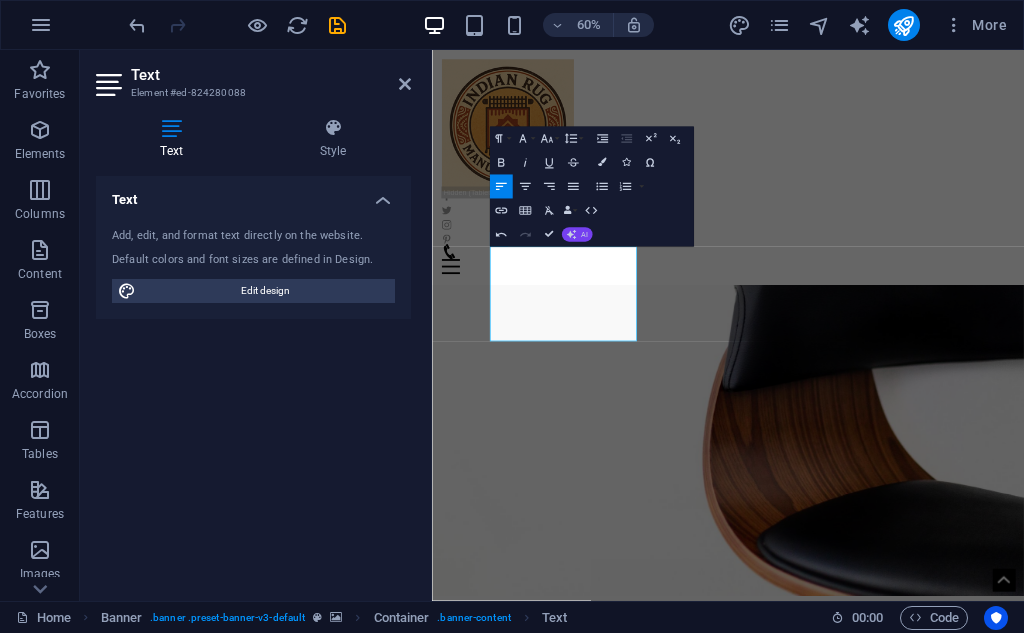 click on "AI" at bounding box center [577, 234] 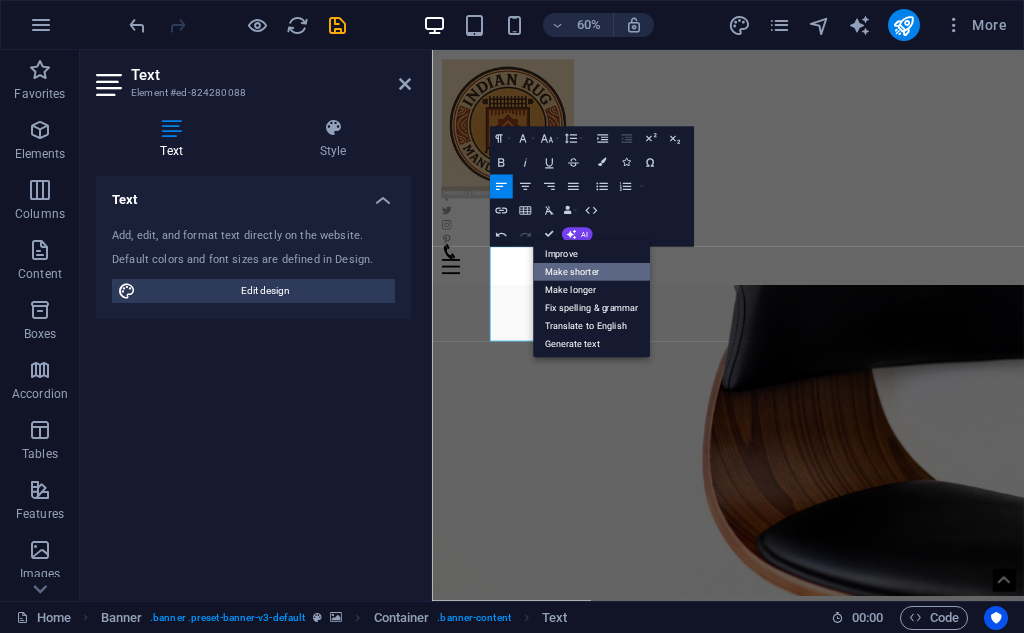 click on "Make shorter" at bounding box center (591, 272) 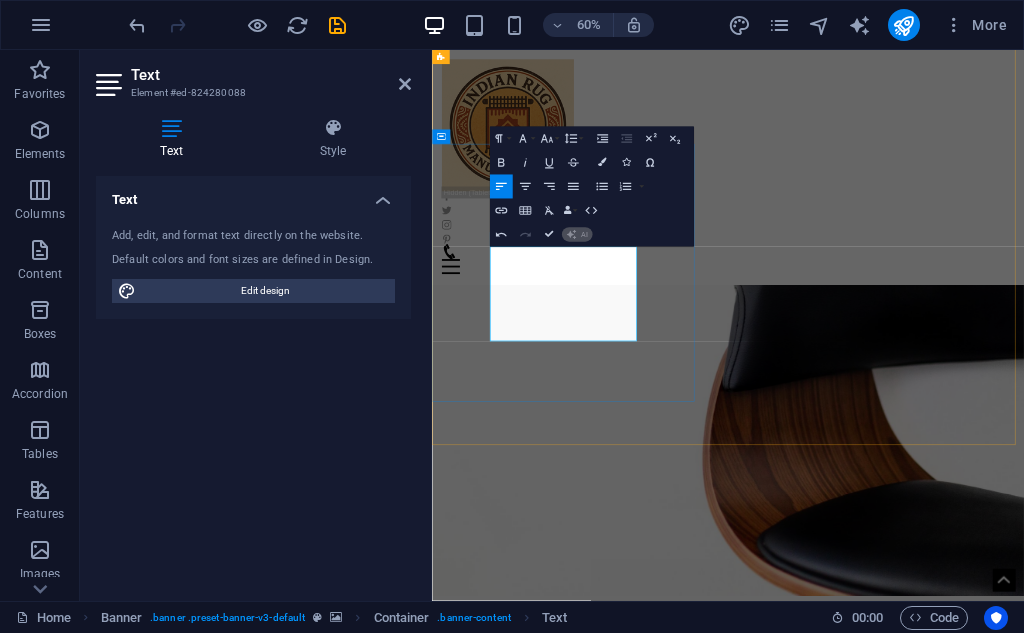 scroll, scrollTop: 206, scrollLeft: 0, axis: vertical 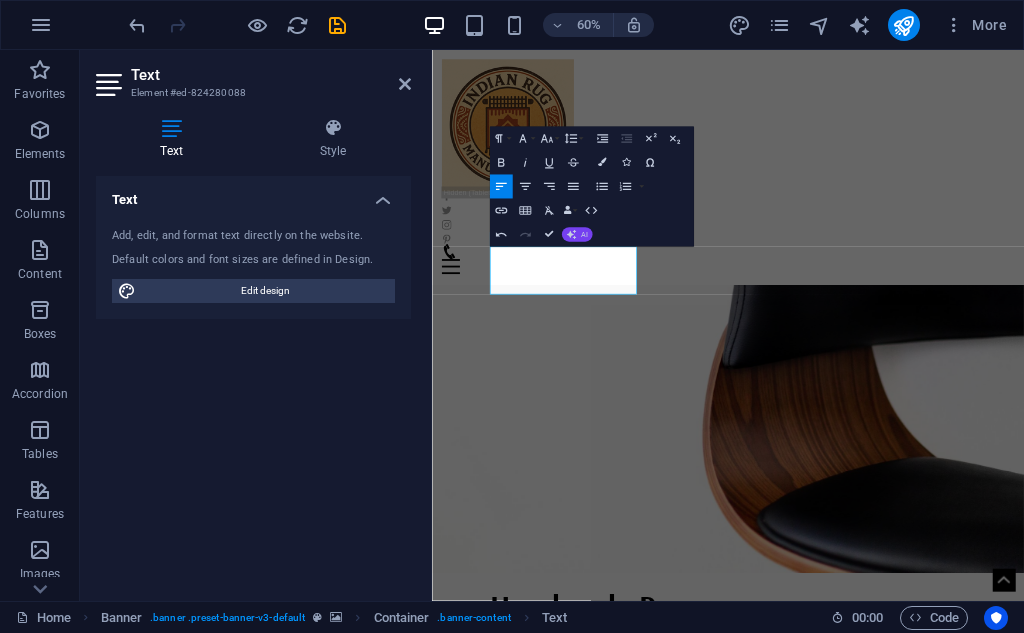 click on "AI" at bounding box center [577, 235] 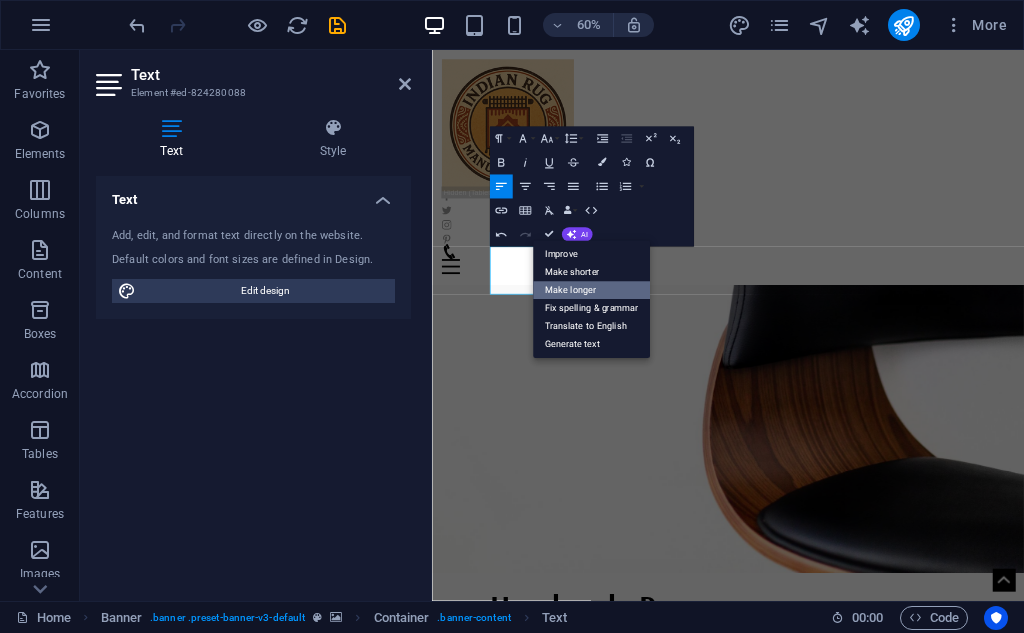 click on "Make longer" at bounding box center (591, 291) 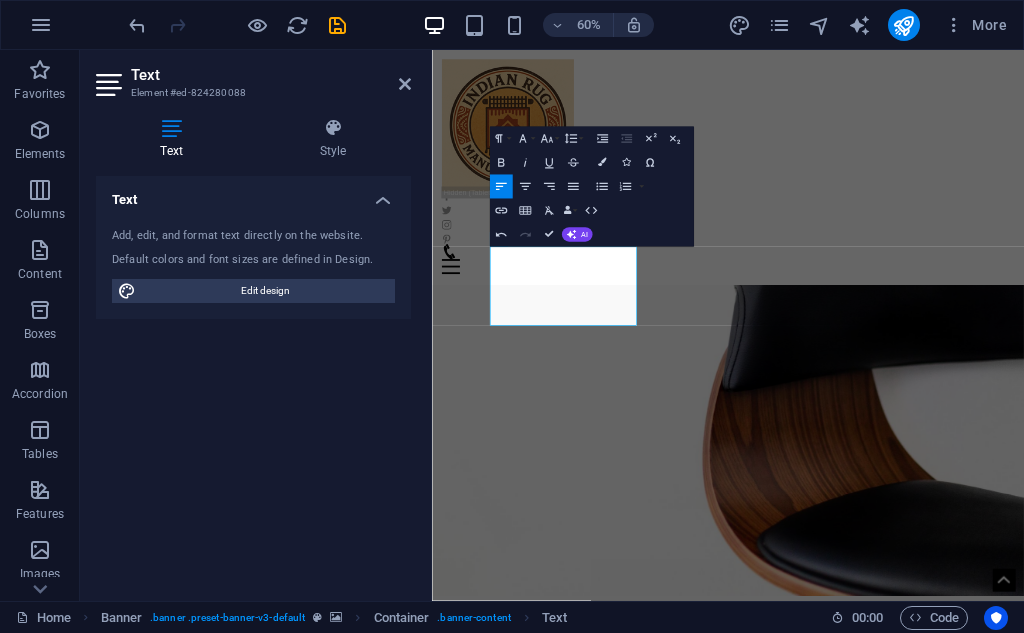 scroll, scrollTop: 180, scrollLeft: 0, axis: vertical 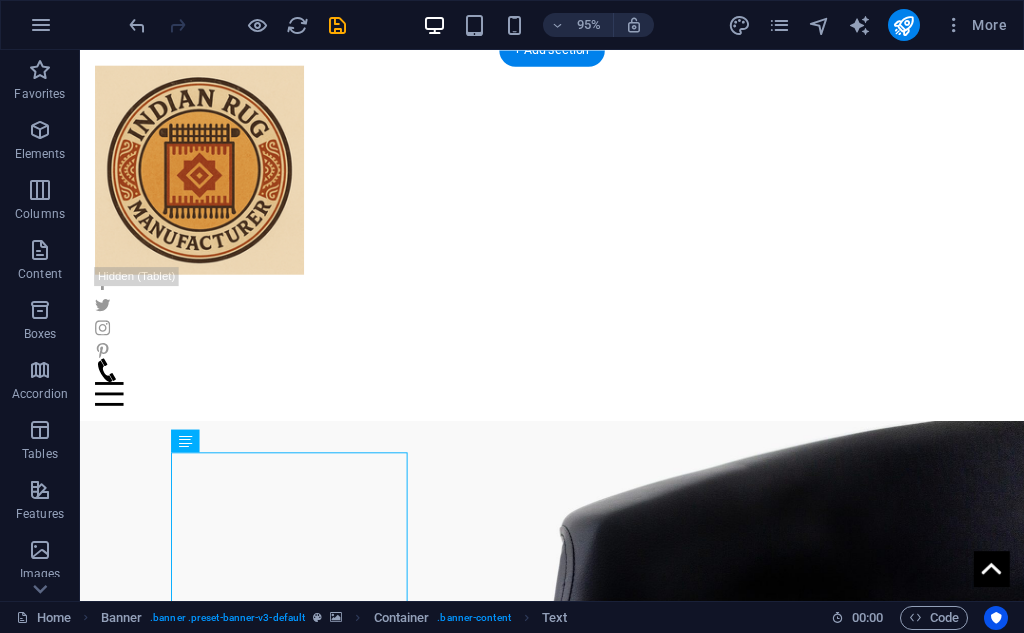click at bounding box center (577, 643) 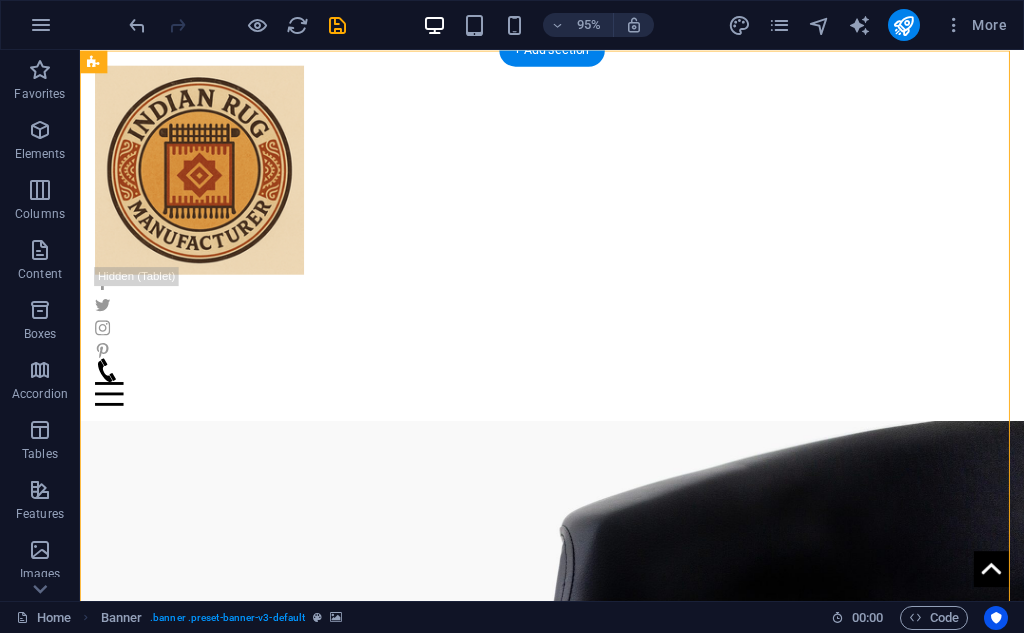 click at bounding box center (577, 643) 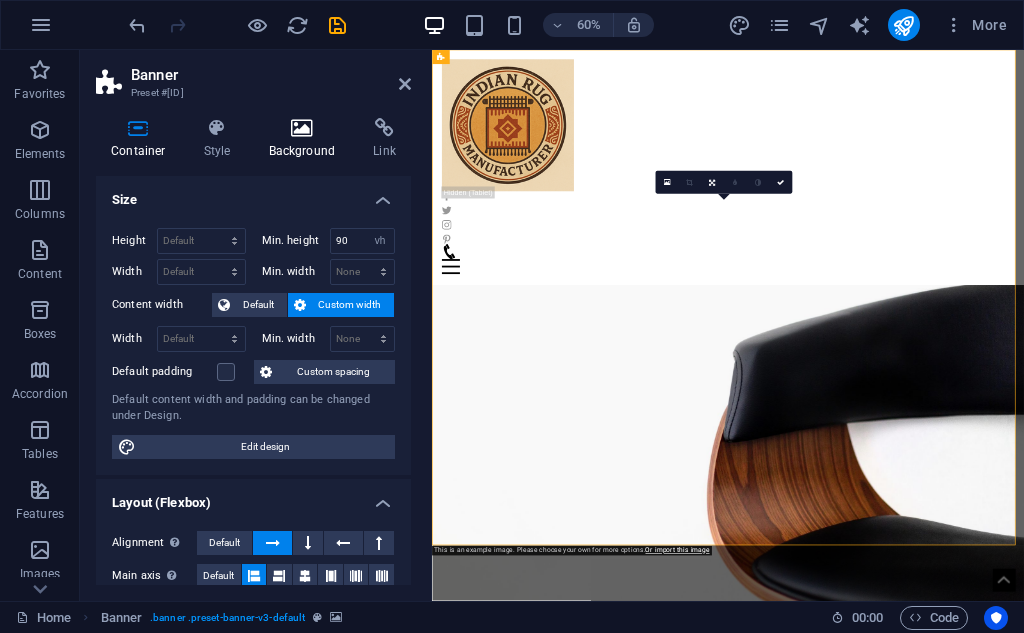 click on "Background" at bounding box center [306, 139] 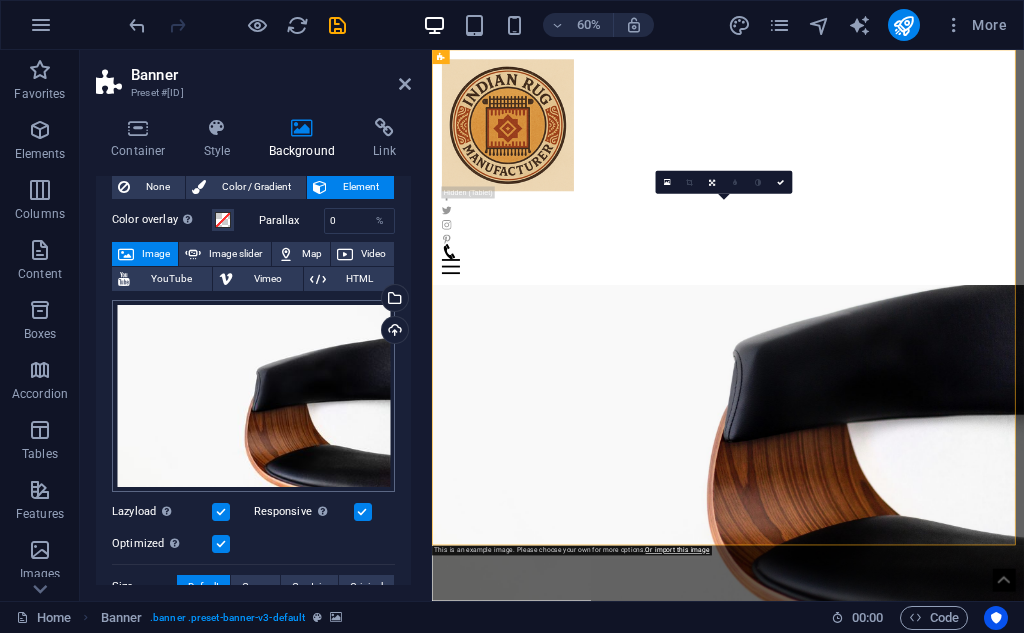 scroll, scrollTop: 0, scrollLeft: 0, axis: both 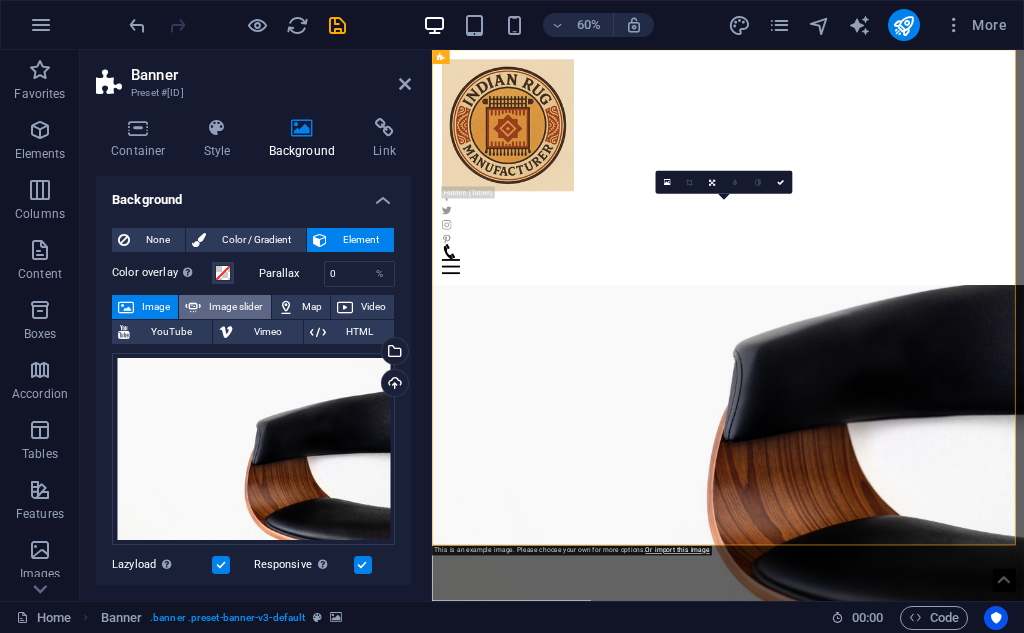 click on "Image slider" at bounding box center (235, 307) 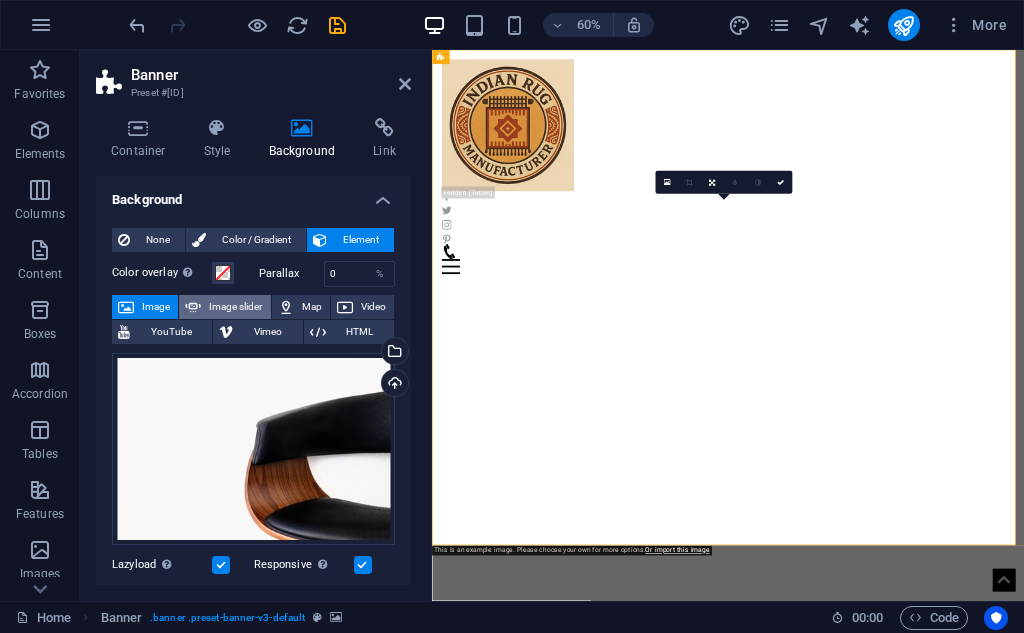 select on "ms" 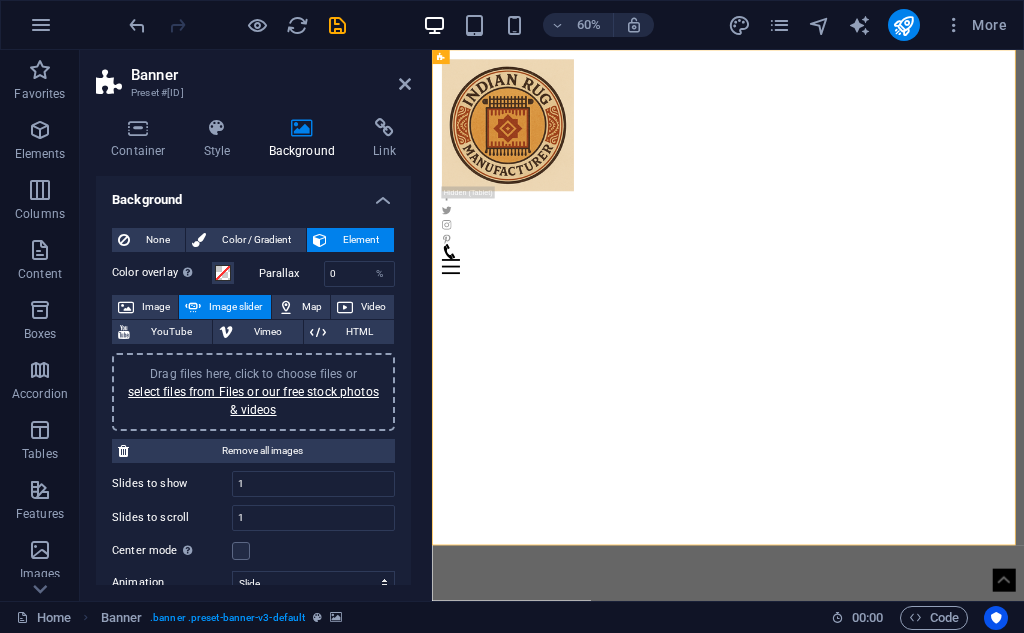 click on "Drag files here, click to choose files or select files from Files or our free stock photos & videos" at bounding box center [253, 392] 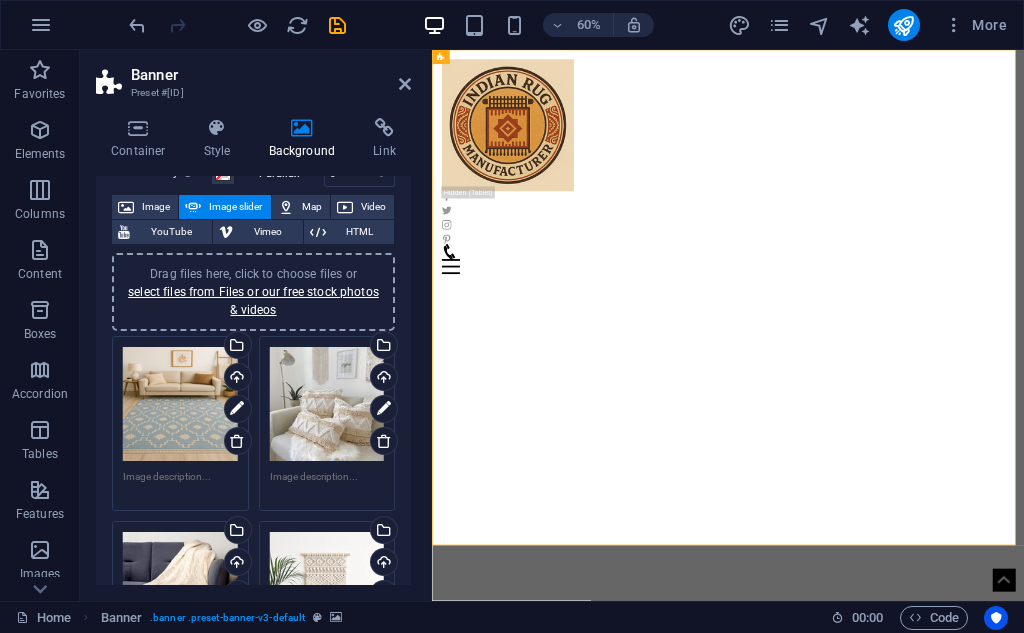 scroll, scrollTop: 0, scrollLeft: 0, axis: both 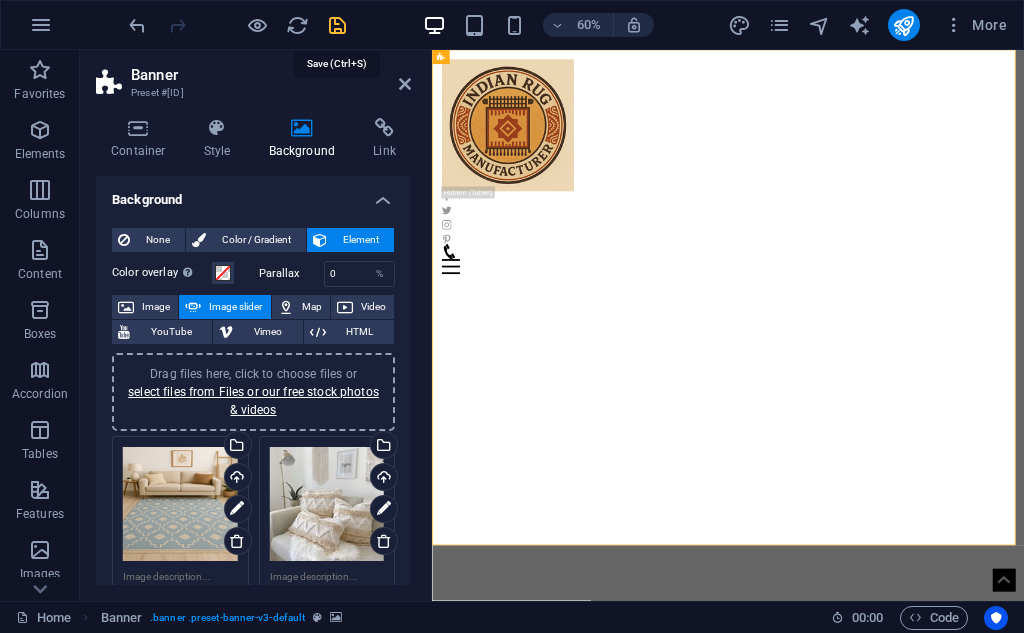 click at bounding box center [337, 25] 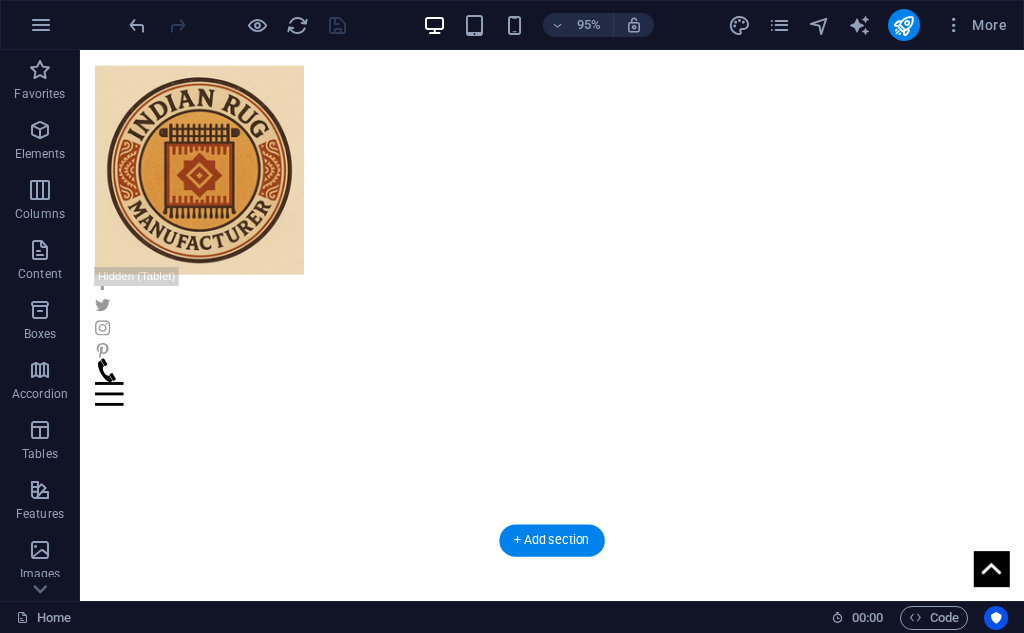 scroll, scrollTop: 0, scrollLeft: 0, axis: both 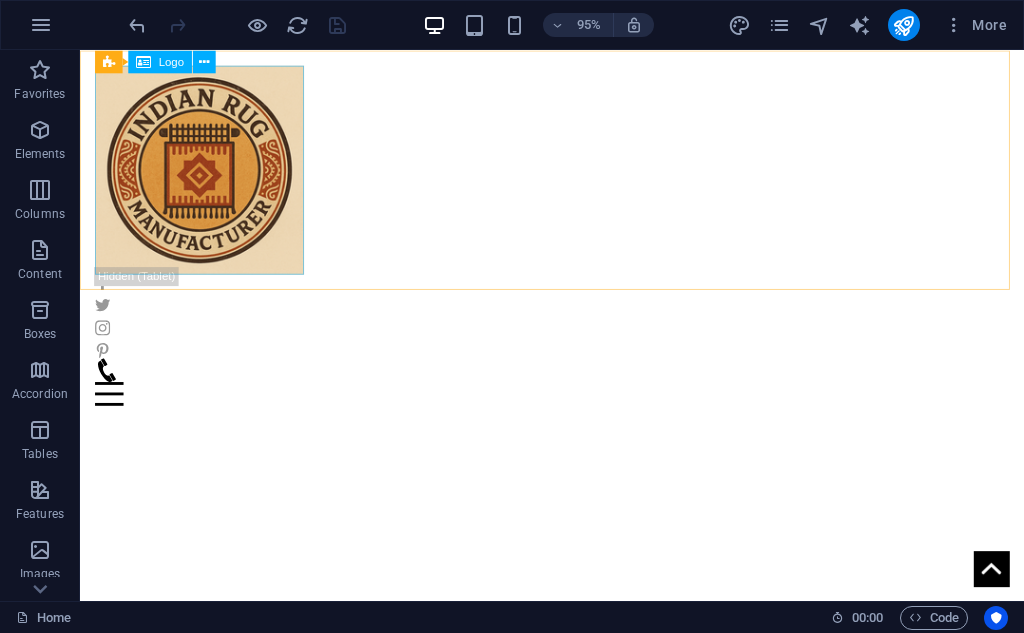 click at bounding box center [577, 176] 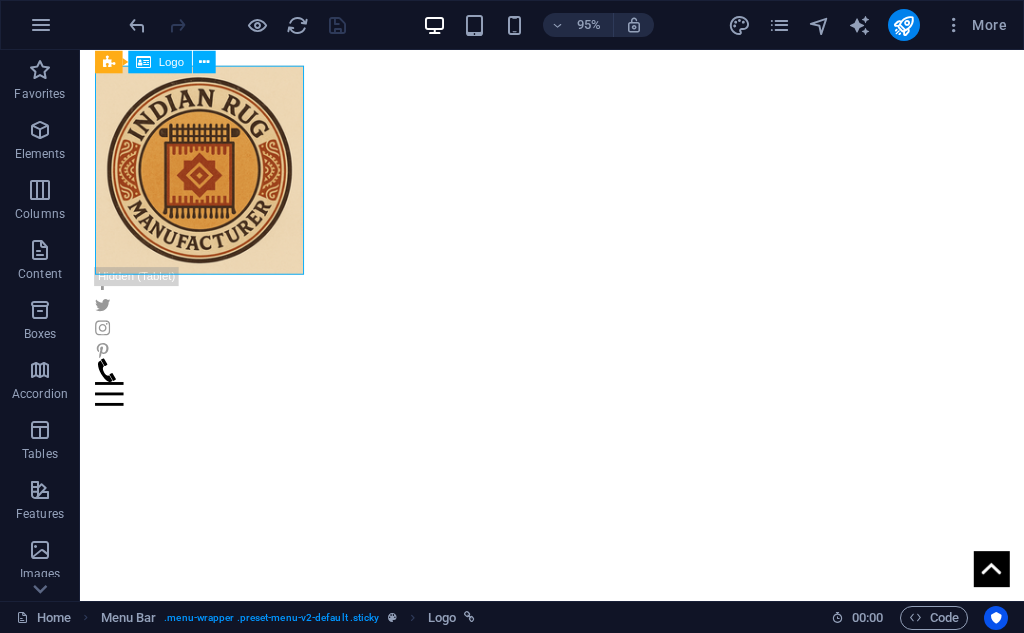 click at bounding box center [577, 176] 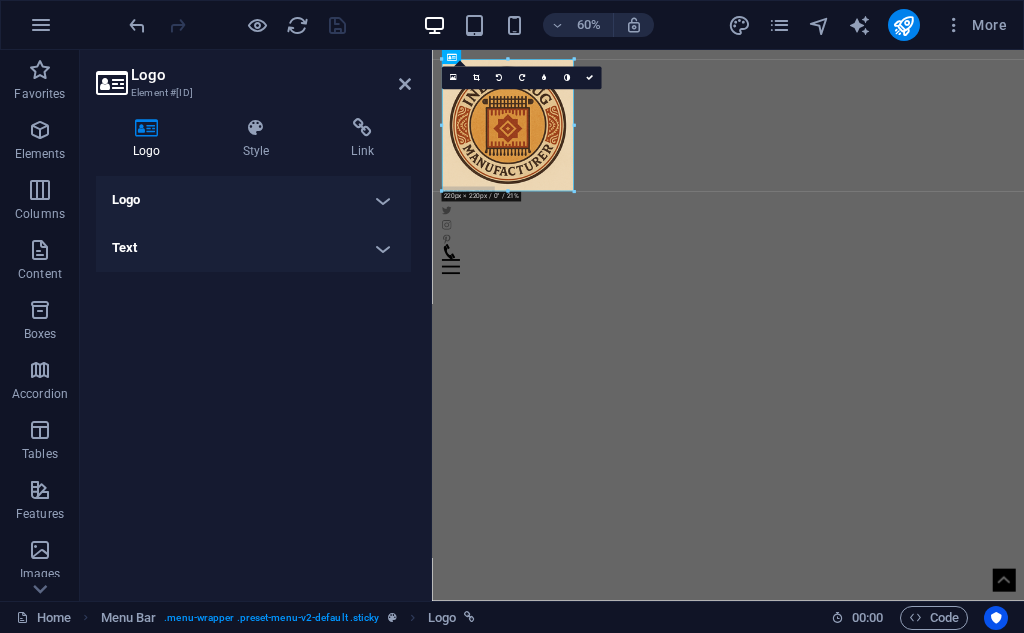 click on "Logo" at bounding box center [253, 200] 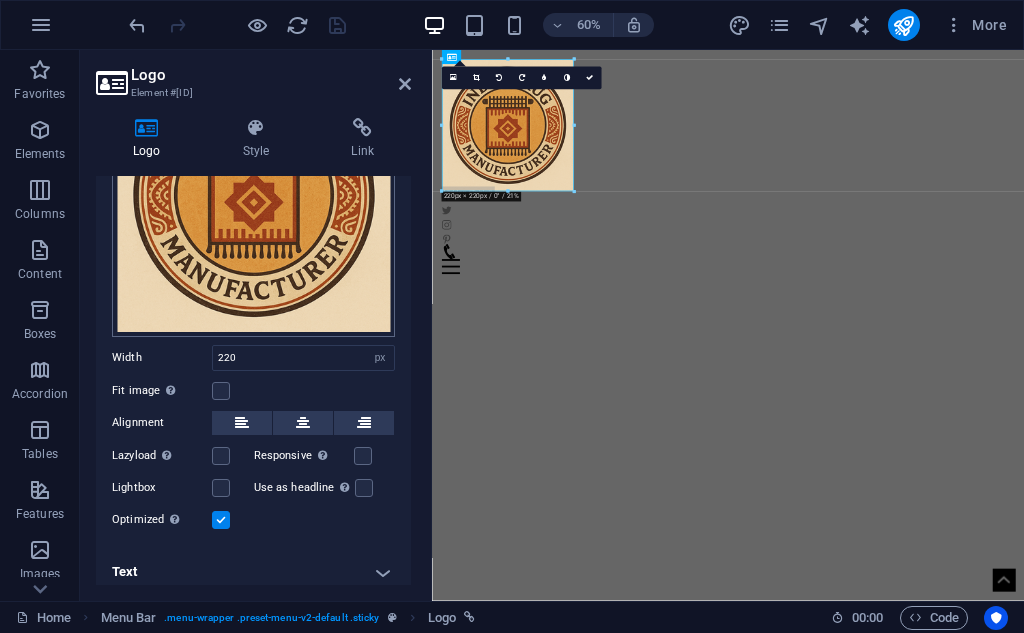 scroll, scrollTop: 214, scrollLeft: 0, axis: vertical 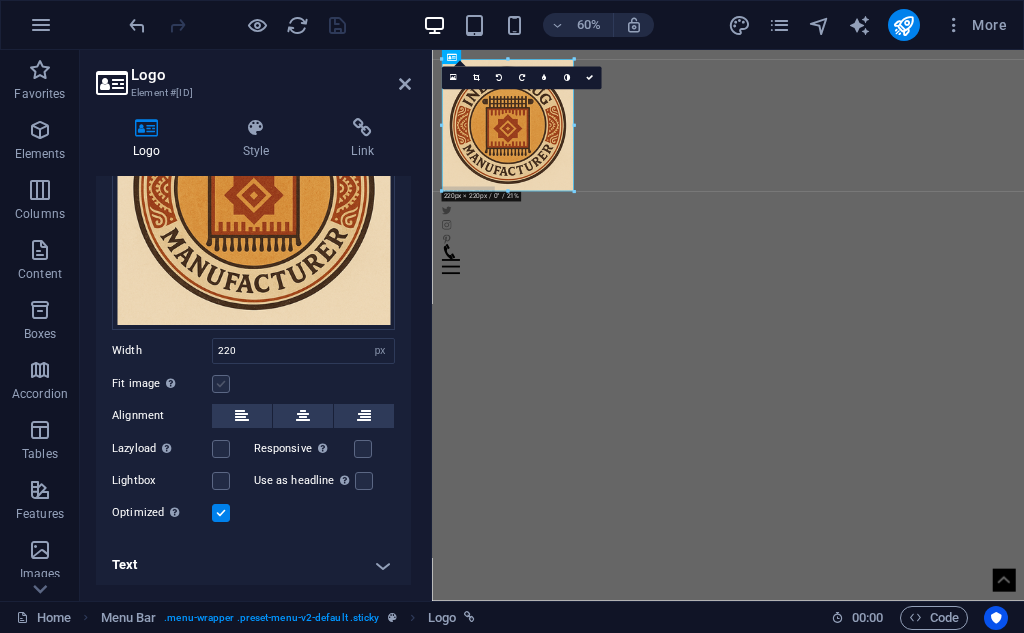 click at bounding box center [221, 384] 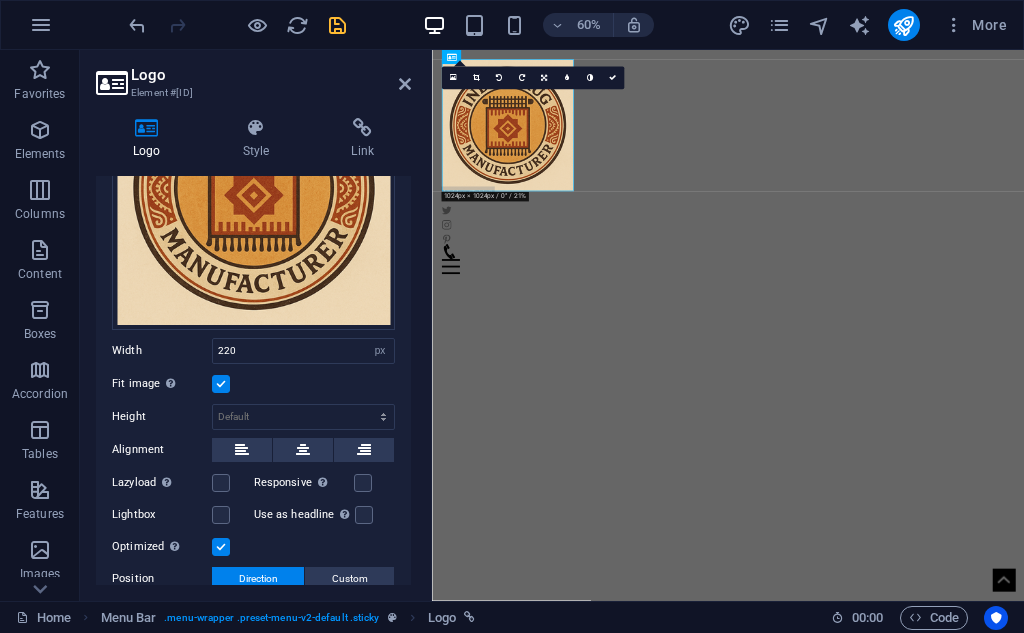 click at bounding box center (221, 384) 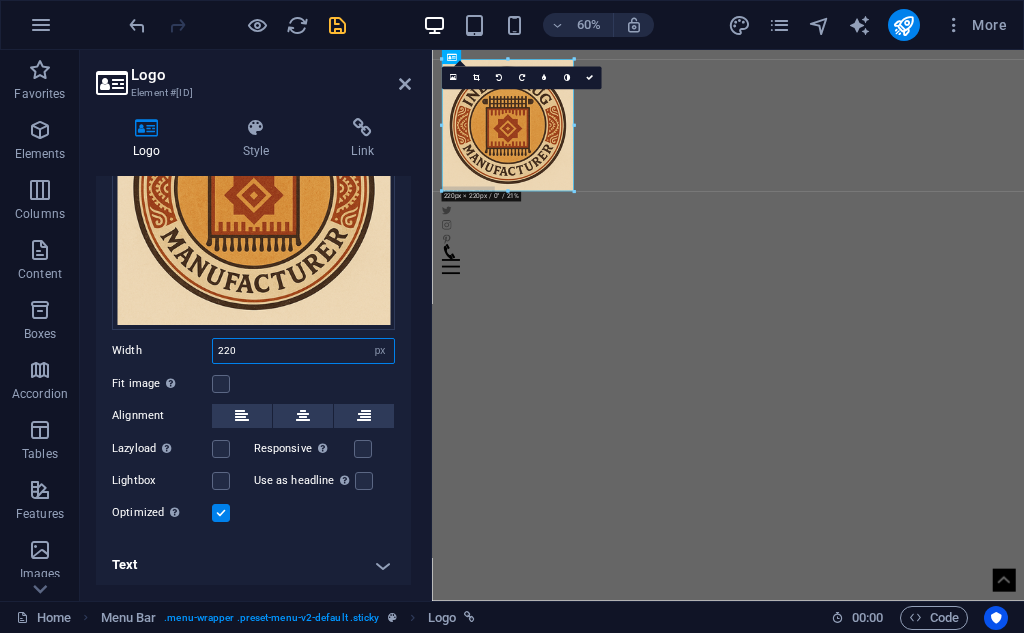 click on "220" at bounding box center [303, 351] 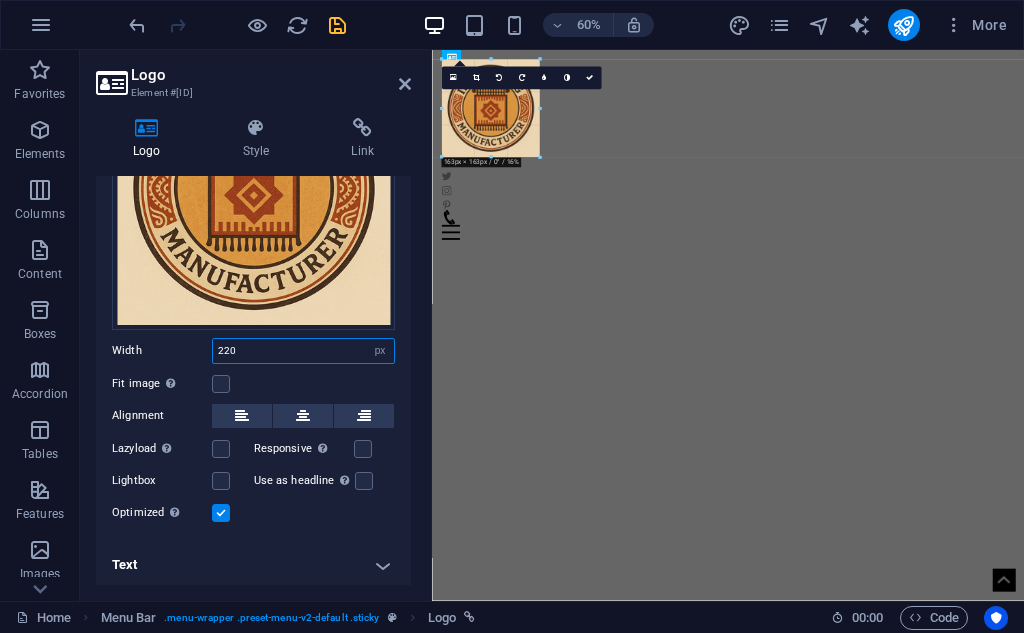 drag, startPoint x: 574, startPoint y: 190, endPoint x: 146, endPoint y: 126, distance: 432.7586 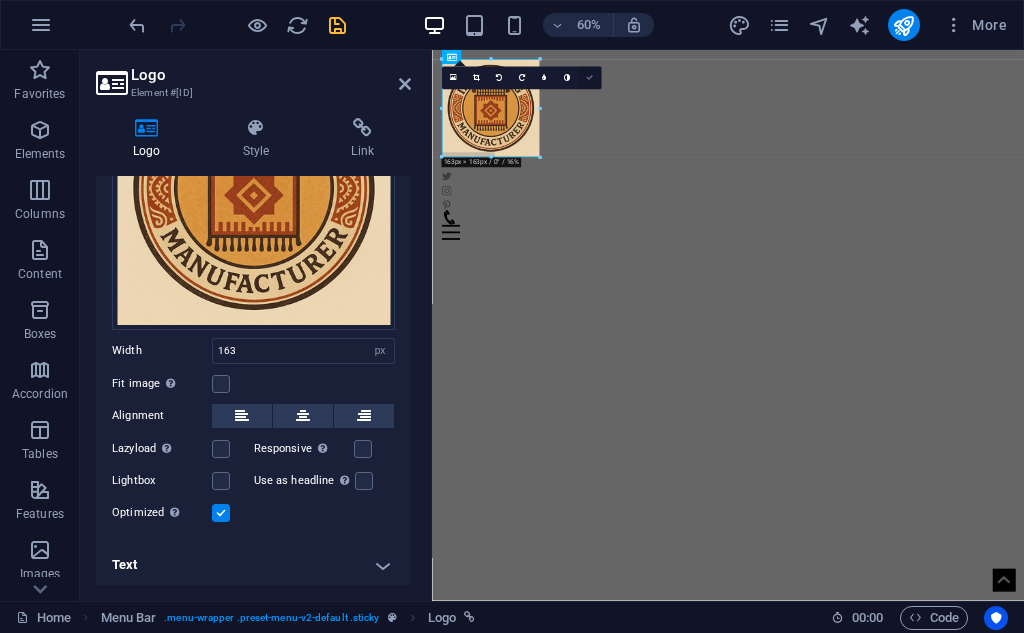 click at bounding box center [589, 78] 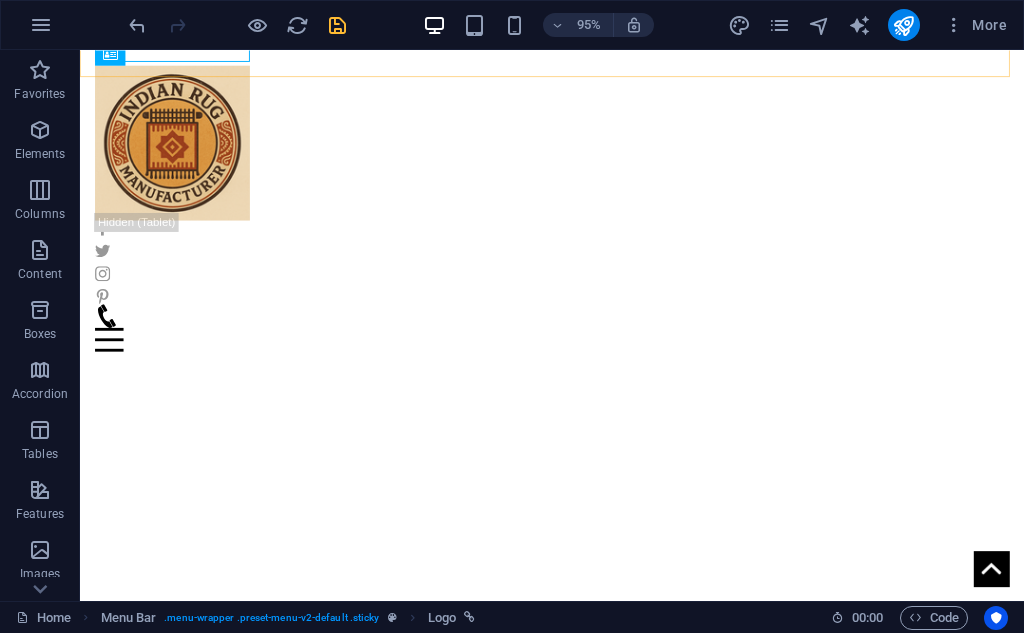 scroll, scrollTop: 0, scrollLeft: 0, axis: both 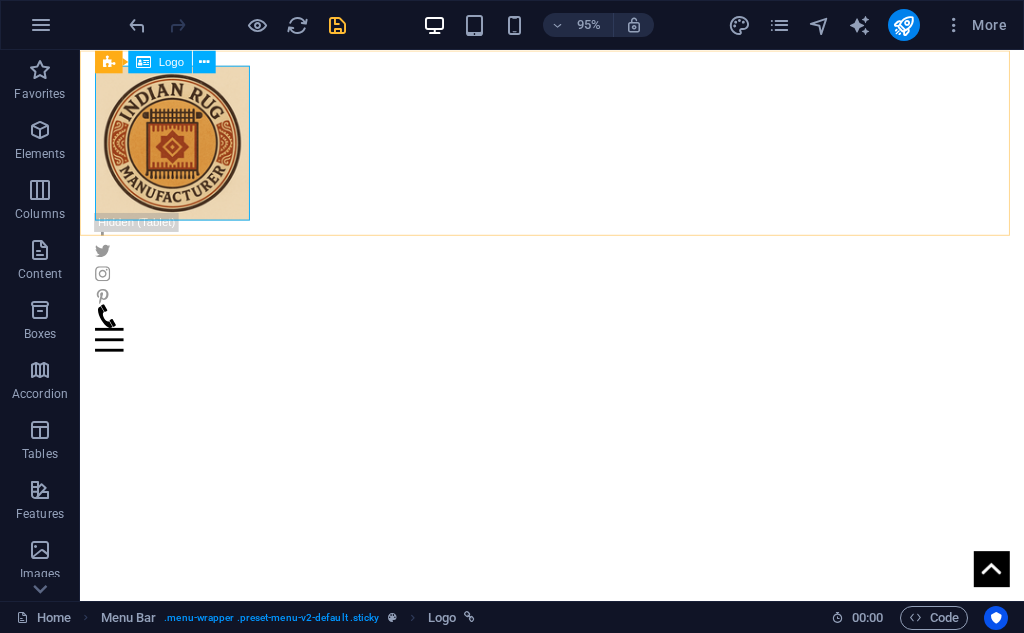 click at bounding box center (577, 147) 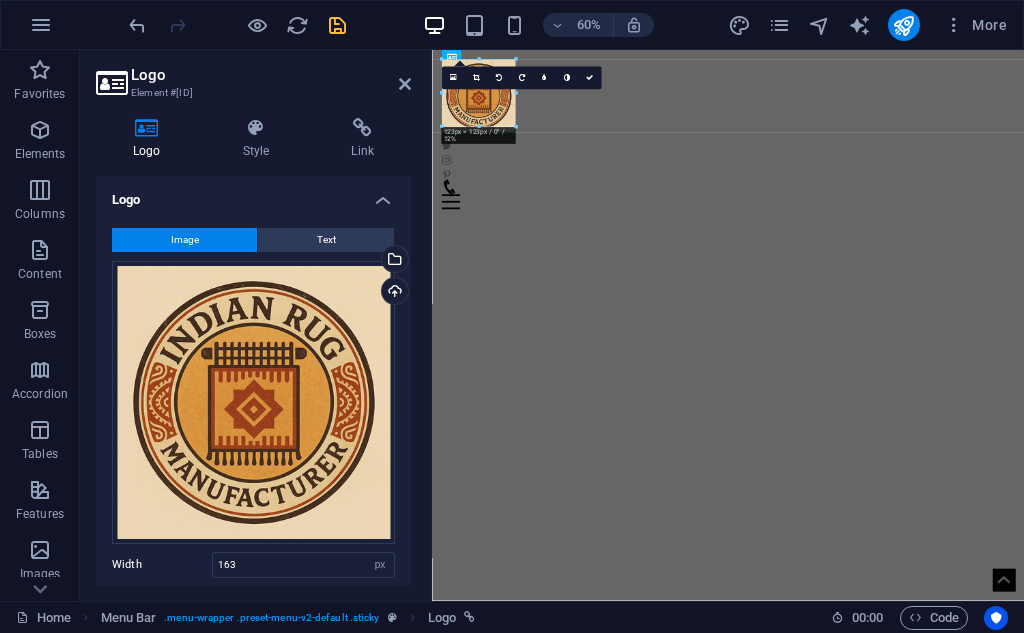 drag, startPoint x: 542, startPoint y: 156, endPoint x: 98, endPoint y: 83, distance: 449.96112 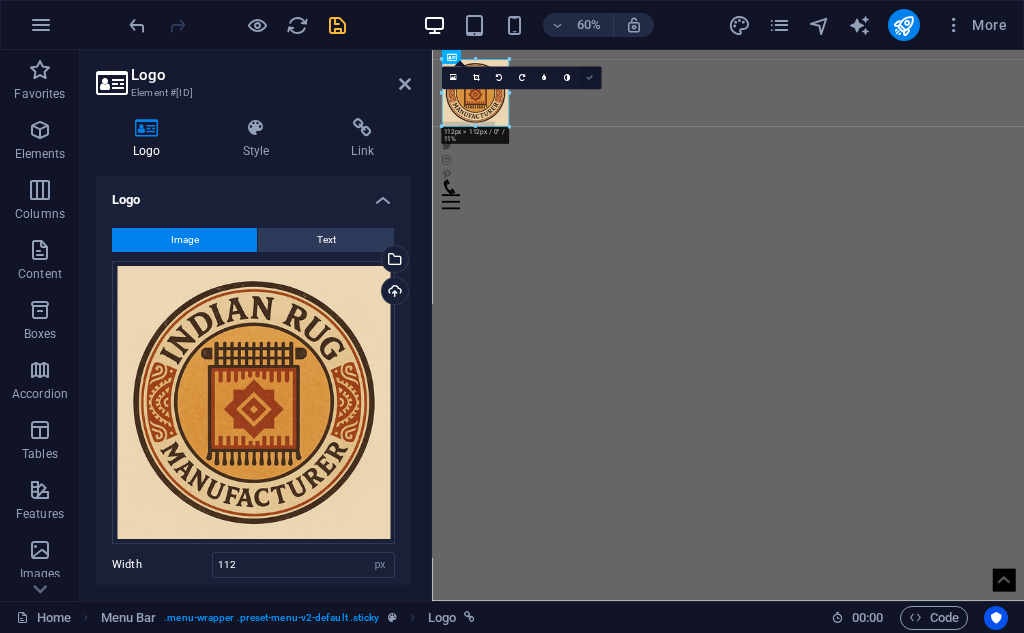 click at bounding box center (589, 78) 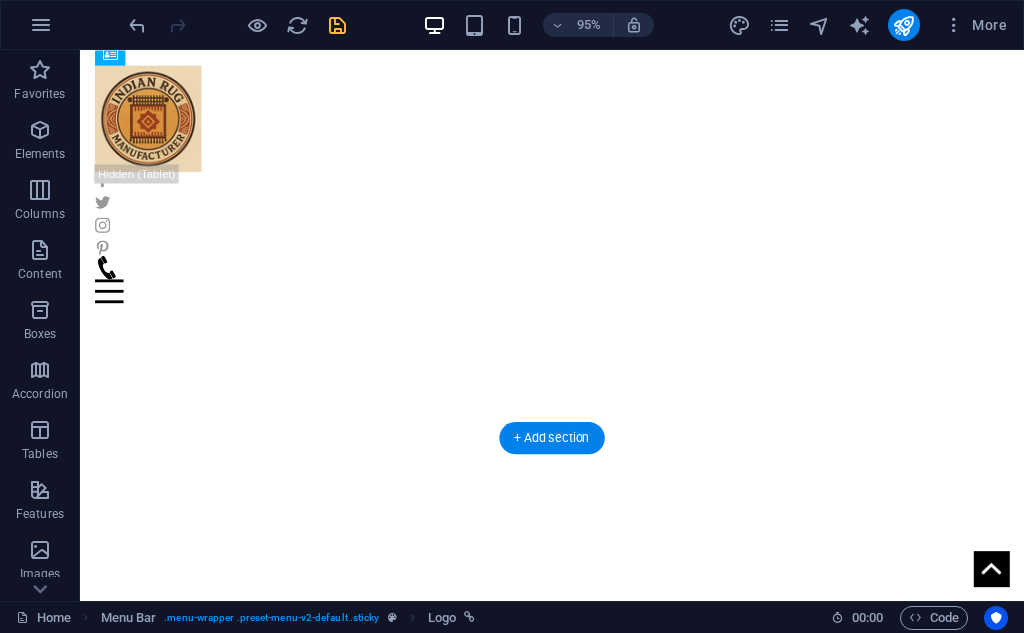 scroll, scrollTop: 0, scrollLeft: 0, axis: both 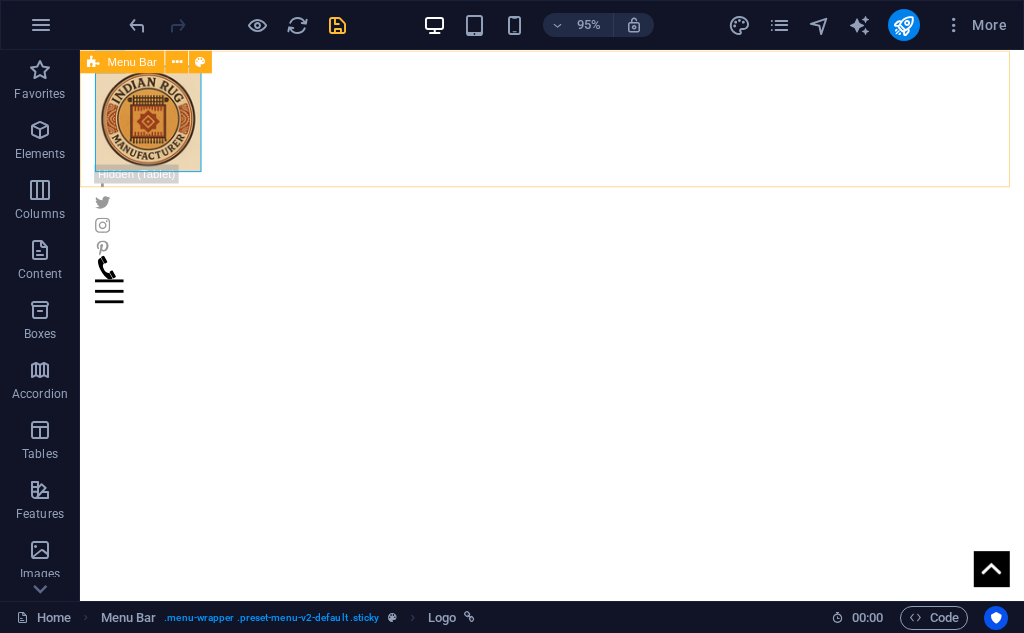 click on "Home About us Collection Production FAQ Contact" at bounding box center (577, 191) 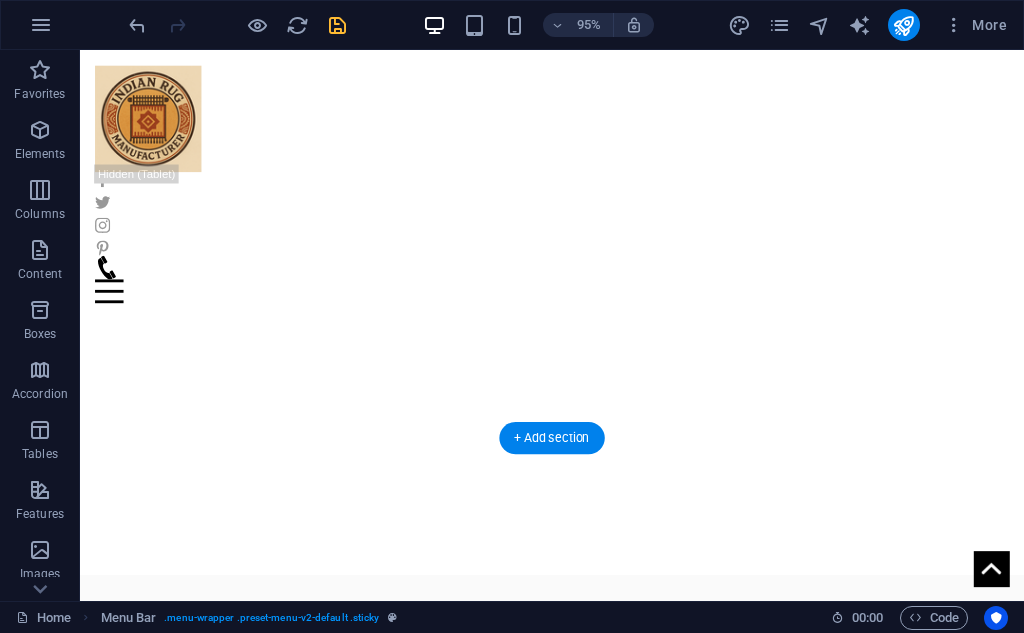 scroll, scrollTop: 0, scrollLeft: 0, axis: both 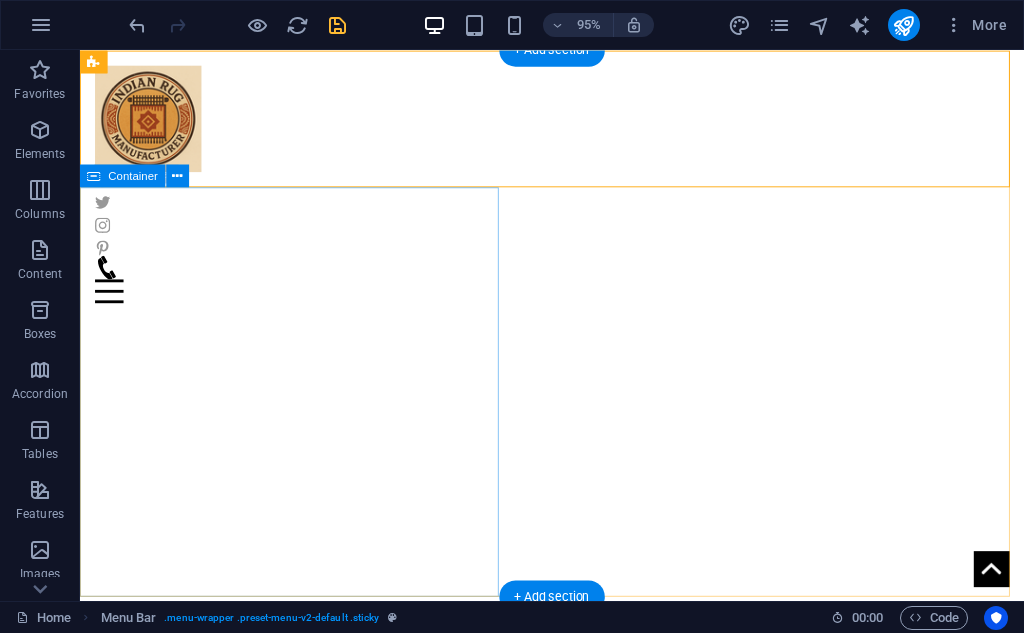 click on "Handmade Rugs  Handmade rugs crafted by skilled artisans using traditional techniques. Each rug adds warmth, texture, and timeless beauty to your home with unique, authentic craftsmanship. Latest Collection" at bounding box center (577, 893) 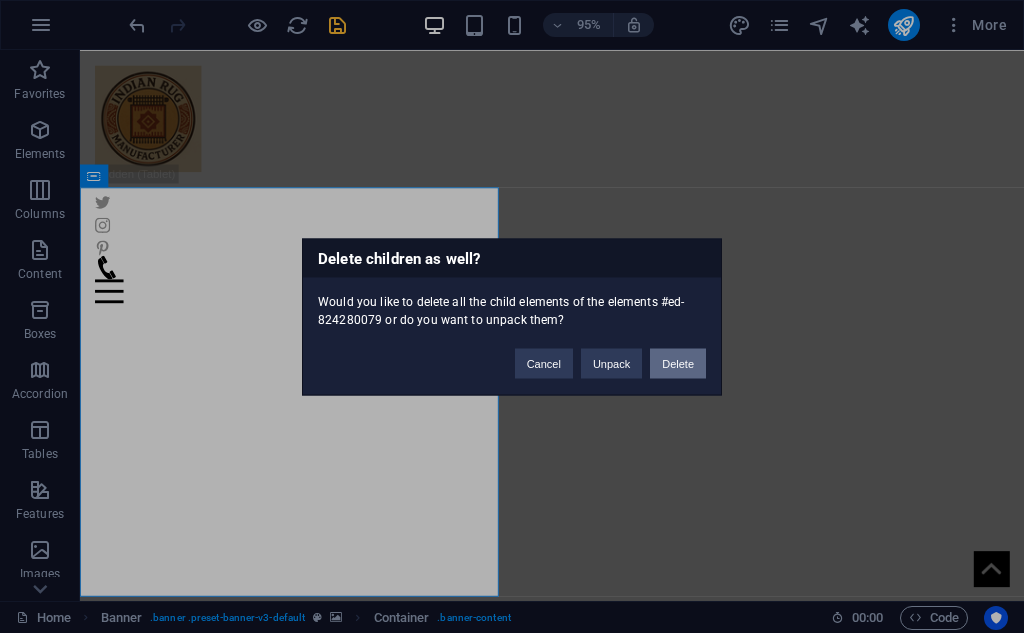 click on "Delete" at bounding box center (678, 363) 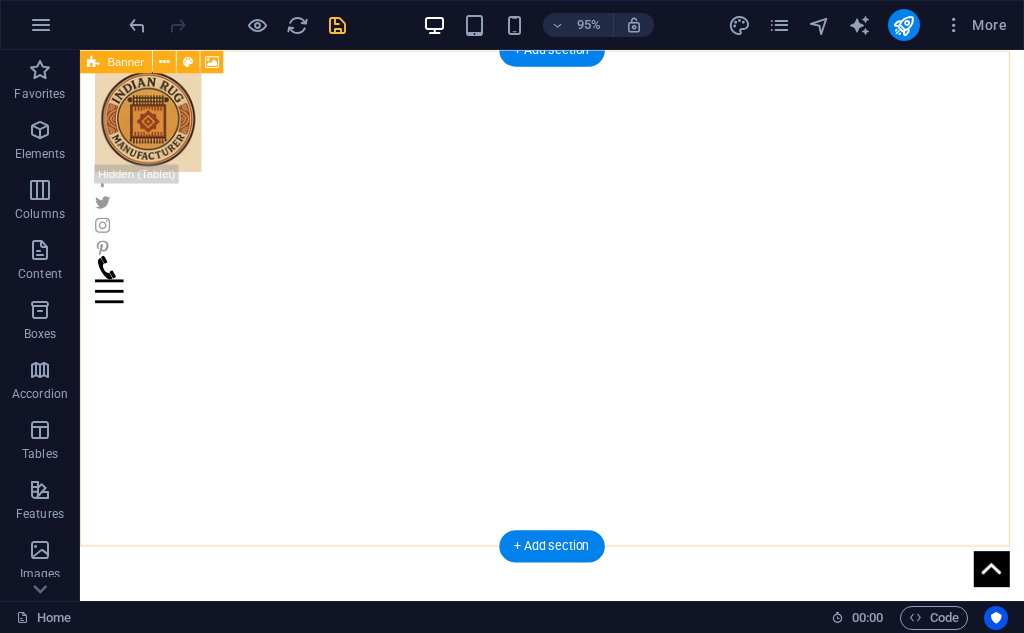 click on "Drop content here or  Add elements  Paste clipboard" at bounding box center [577, 787] 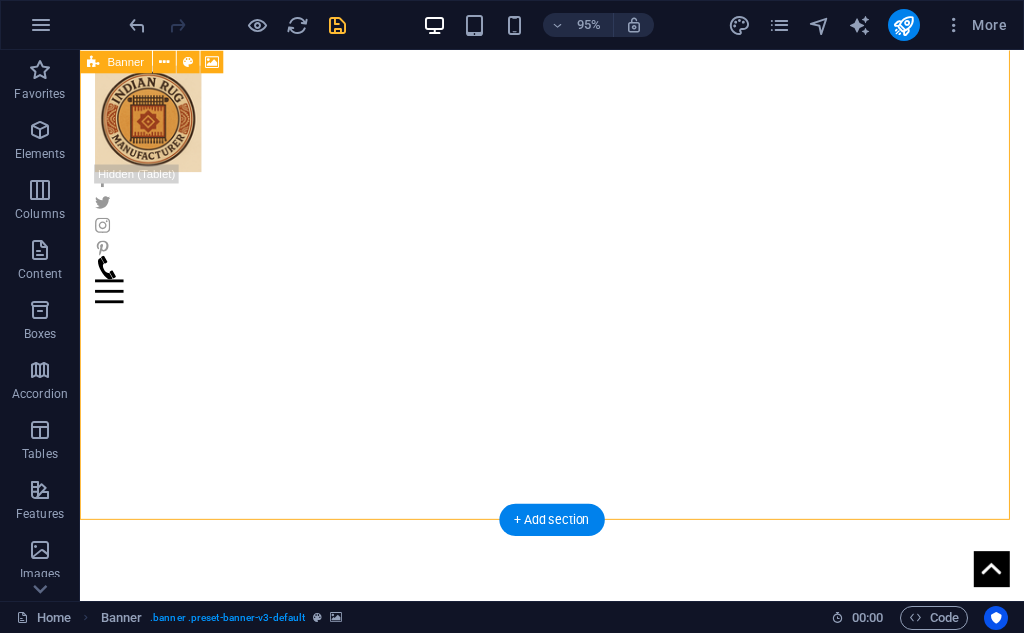 scroll, scrollTop: 0, scrollLeft: 0, axis: both 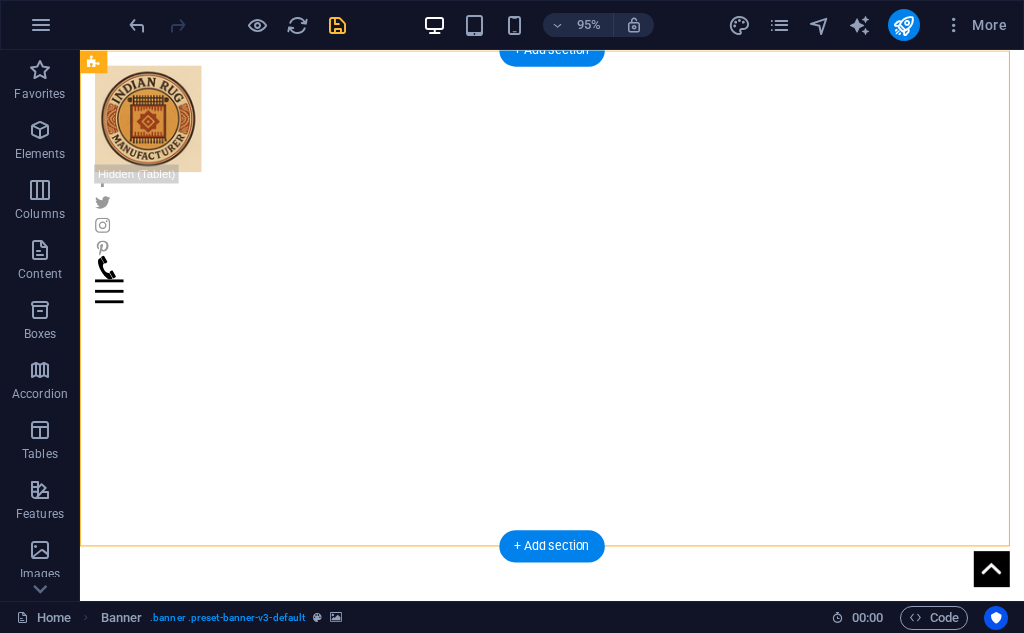 click at bounding box center [-2368, 194] 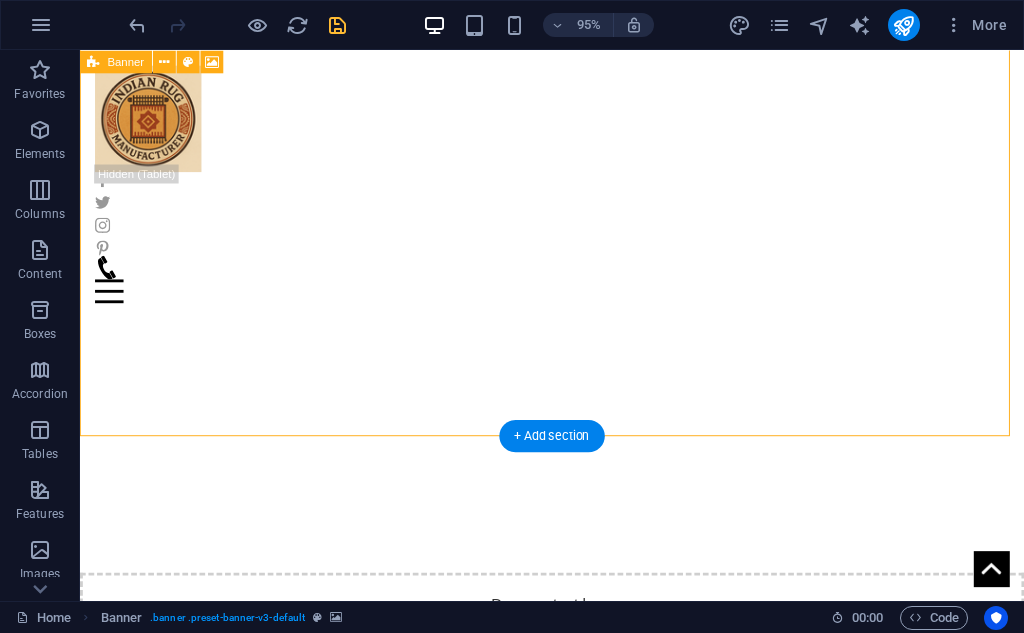 scroll, scrollTop: 0, scrollLeft: 0, axis: both 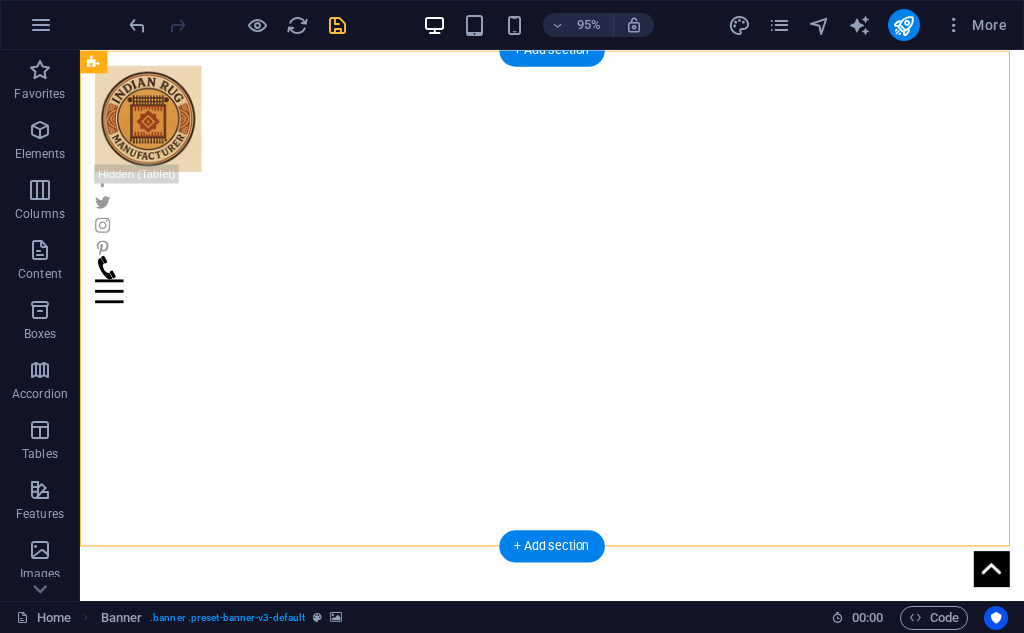 click at bounding box center [-2368, 194] 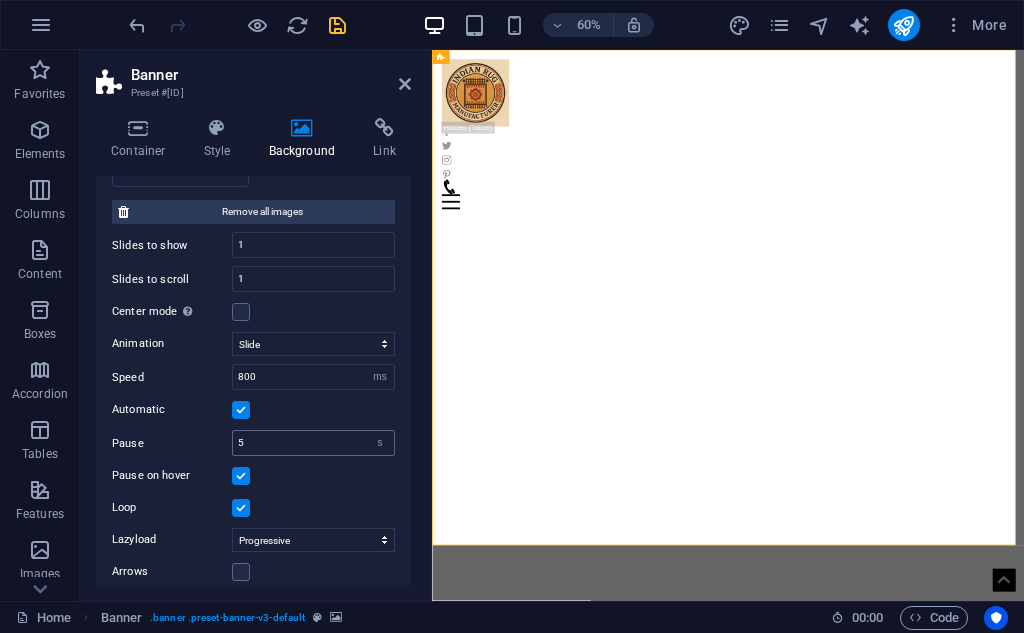 scroll, scrollTop: 833, scrollLeft: 0, axis: vertical 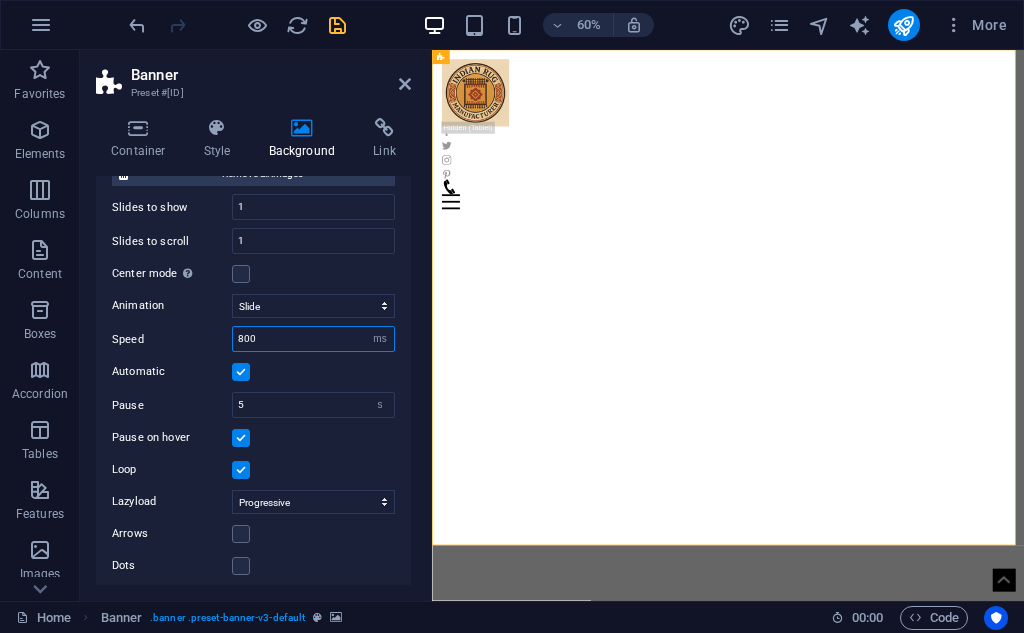 click on "800" at bounding box center (313, 339) 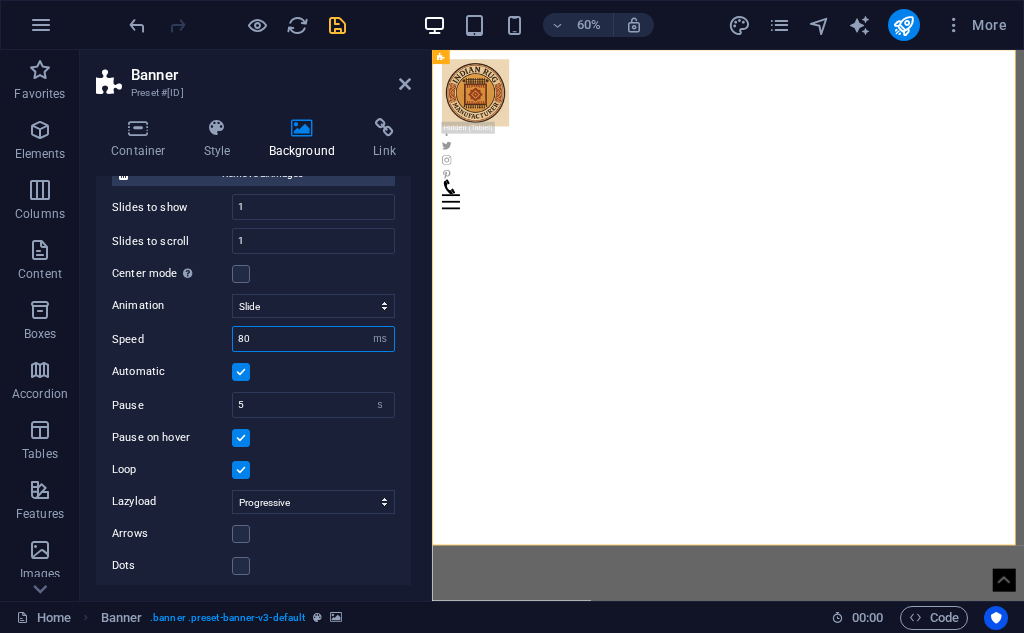 type on "8" 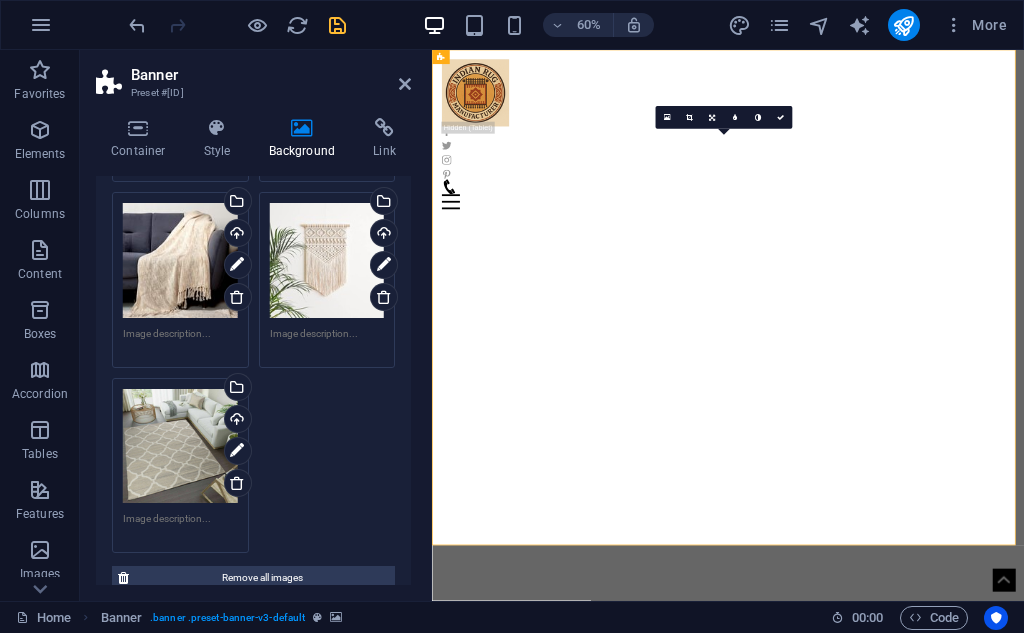 scroll, scrollTop: 169, scrollLeft: 0, axis: vertical 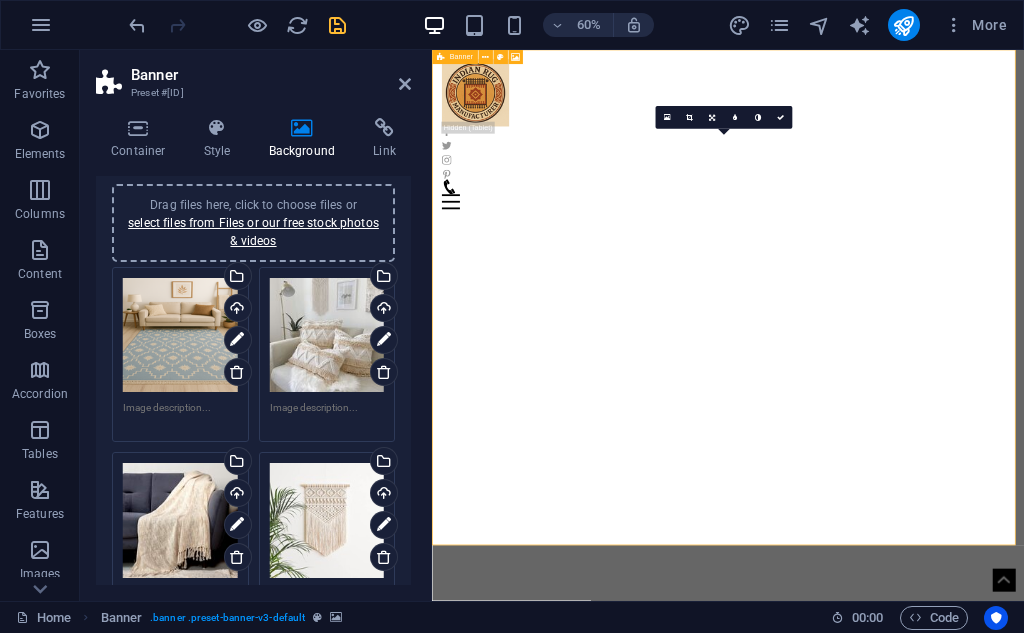 type on "1000" 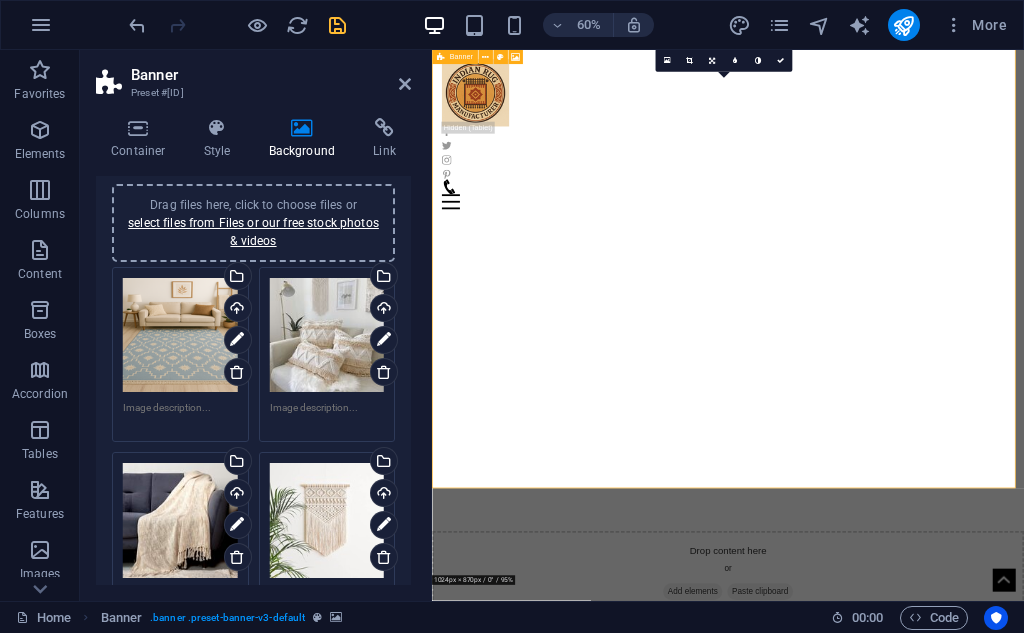 scroll, scrollTop: 0, scrollLeft: 0, axis: both 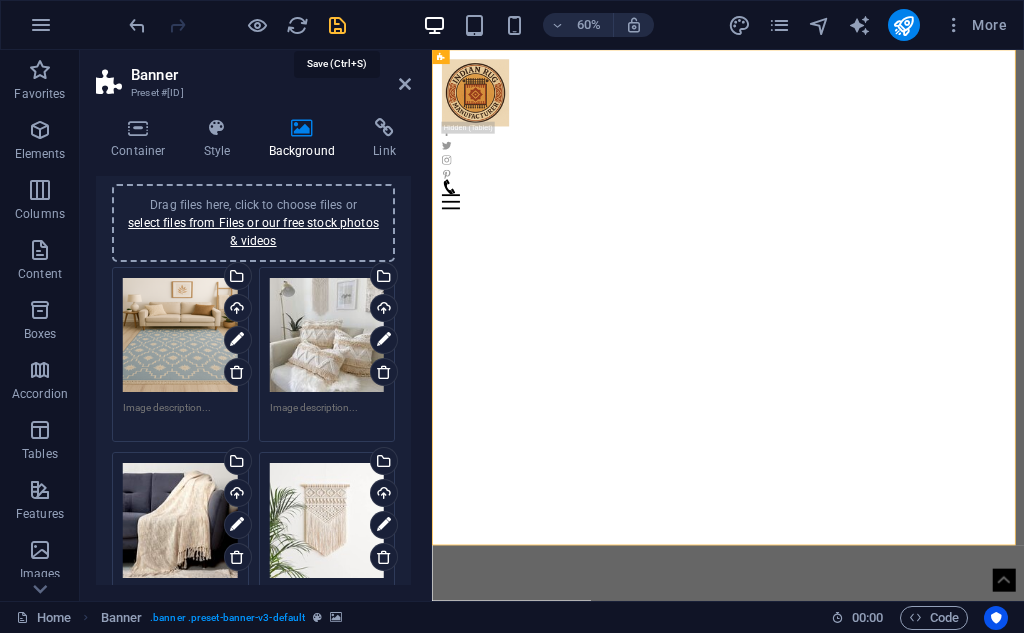 click at bounding box center [337, 25] 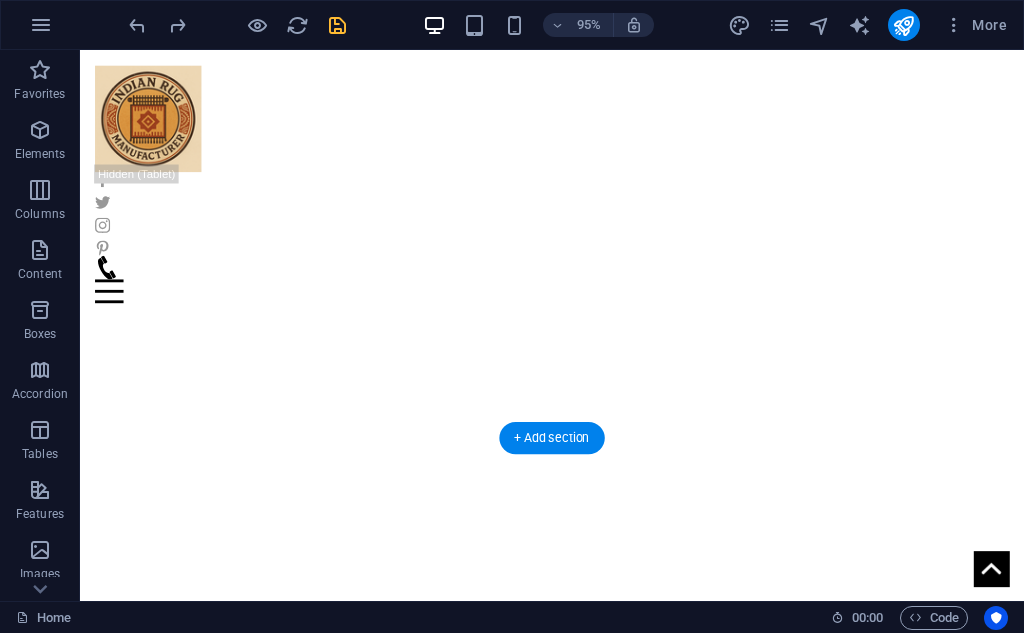 scroll, scrollTop: 0, scrollLeft: 0, axis: both 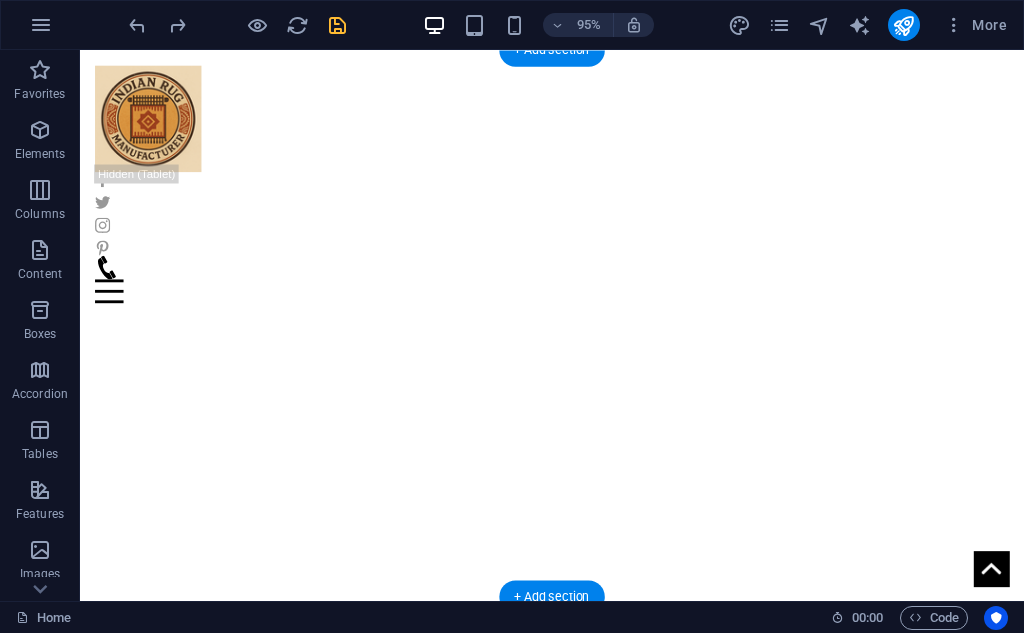 click at bounding box center (-410, 194) 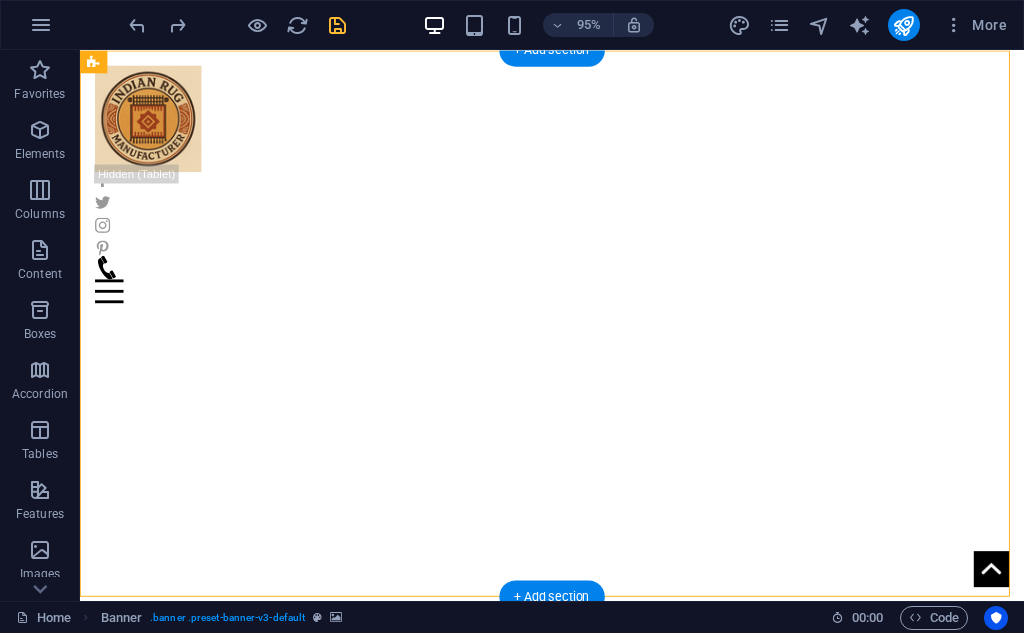 click at bounding box center [-410, 194] 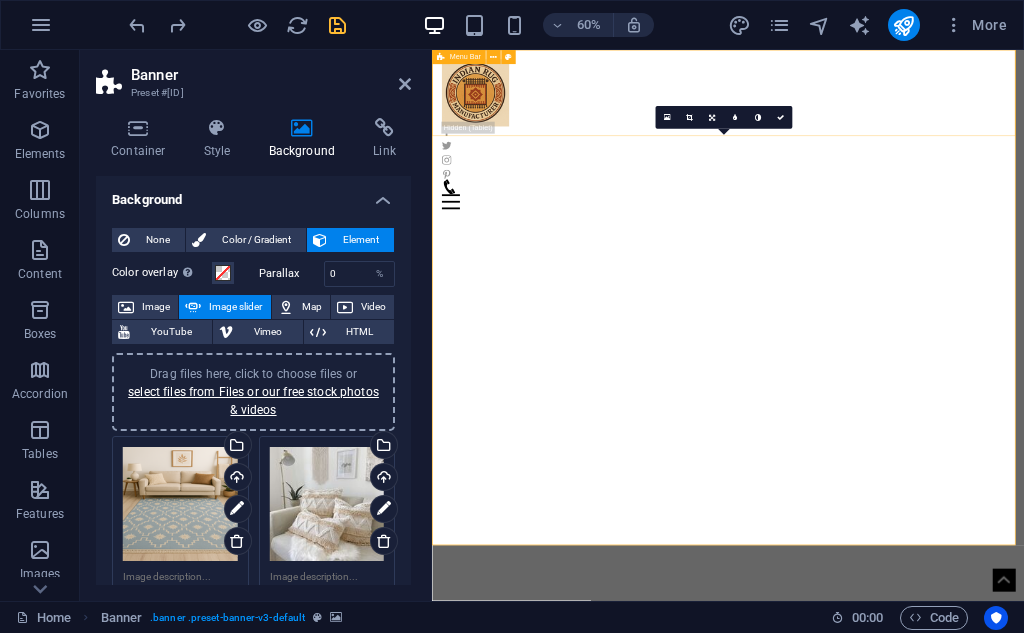 click on "Home About us Collection Production FAQ Contact" at bounding box center (925, 191) 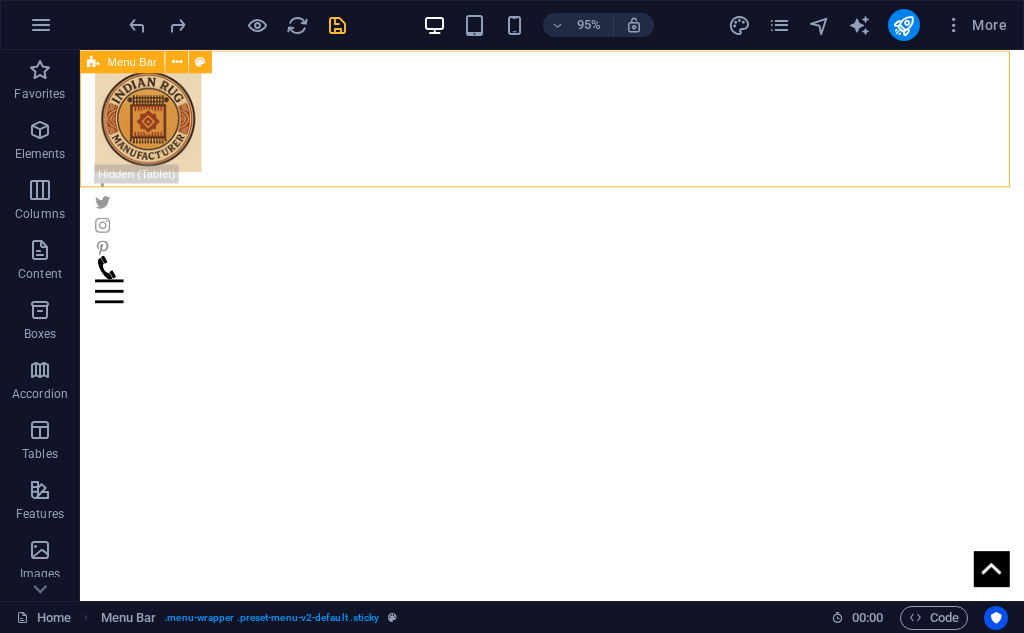 click on "Home About us Collection Production FAQ Contact" at bounding box center (577, 191) 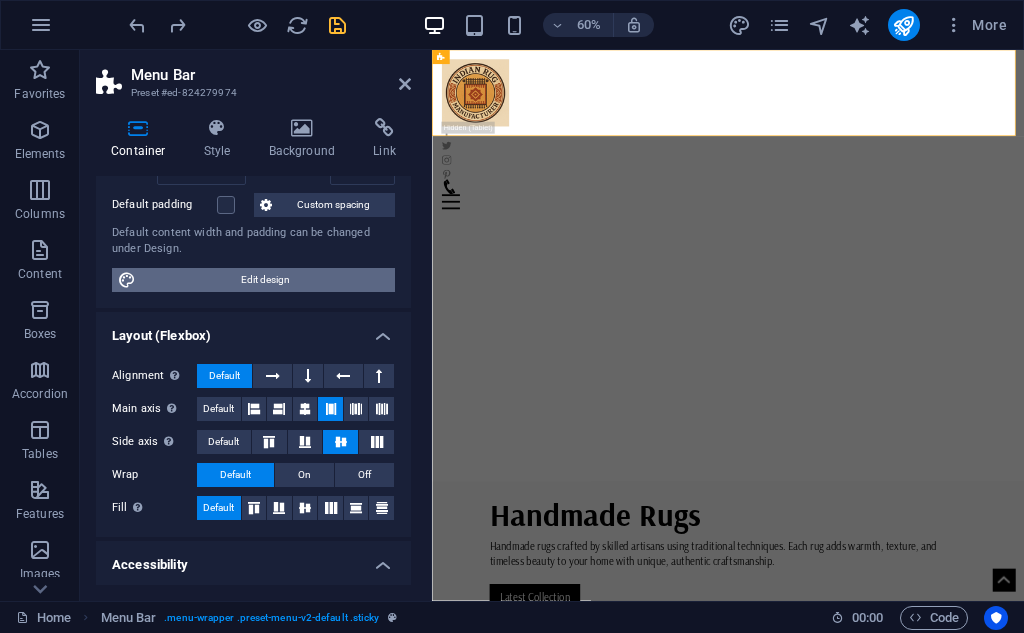 scroll, scrollTop: 0, scrollLeft: 0, axis: both 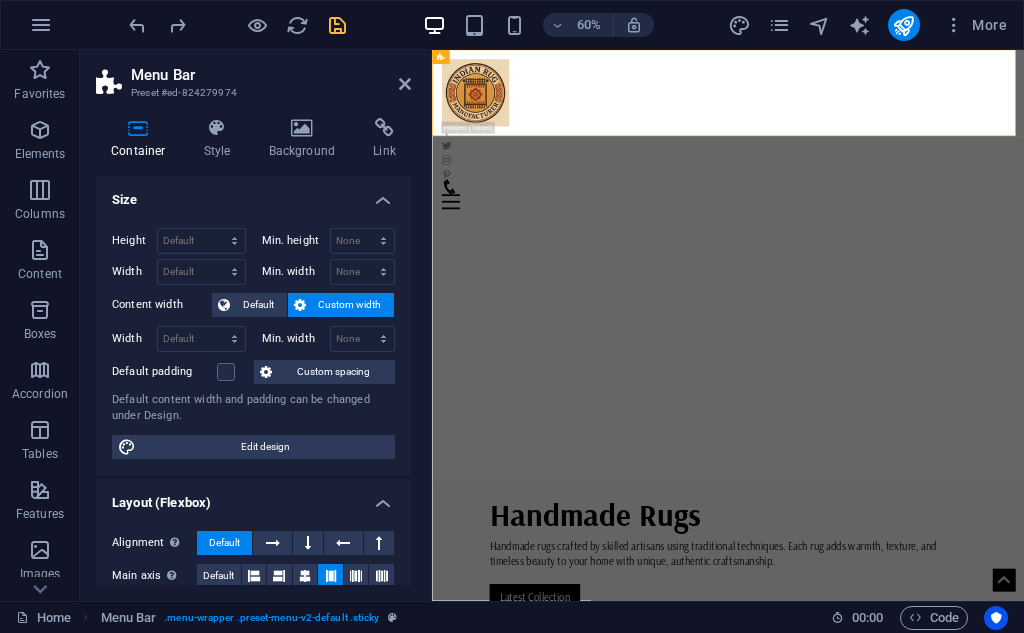 click on "Menu Bar Preset #ed-824279974" at bounding box center [253, 76] 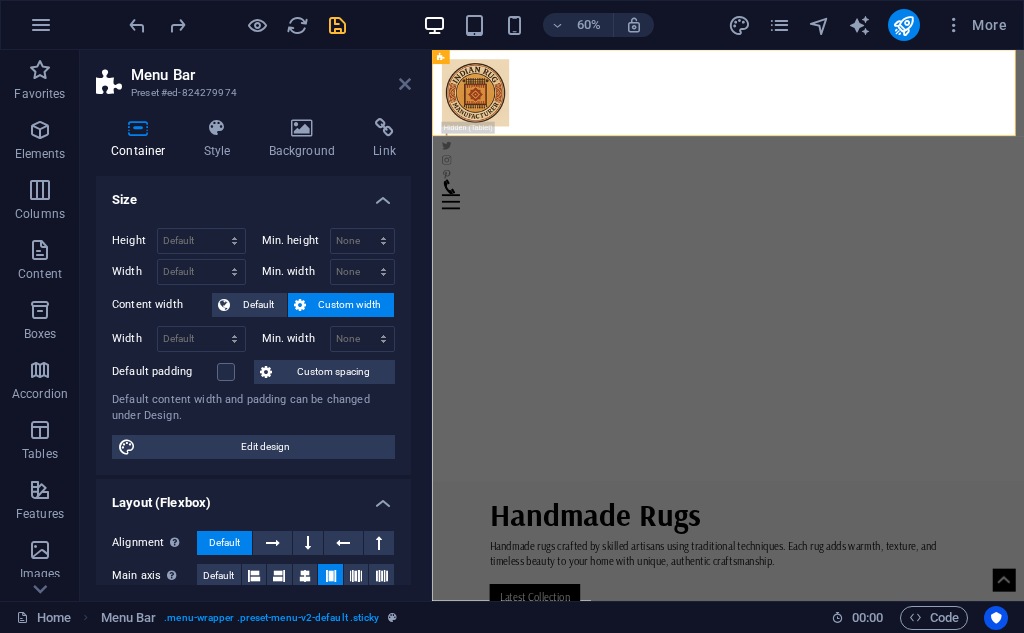 click at bounding box center (405, 84) 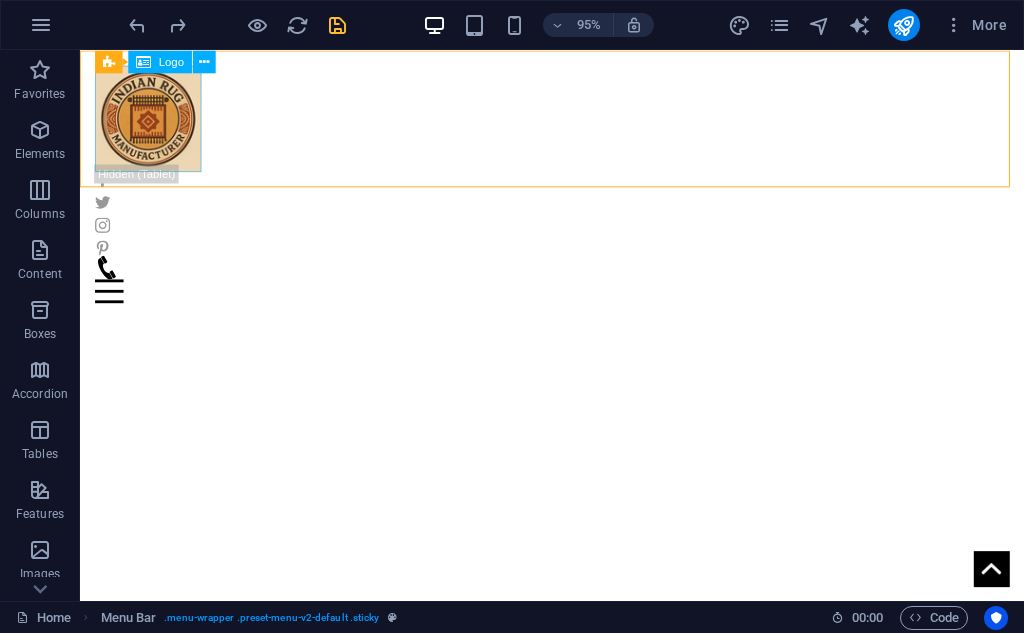 click at bounding box center [577, 122] 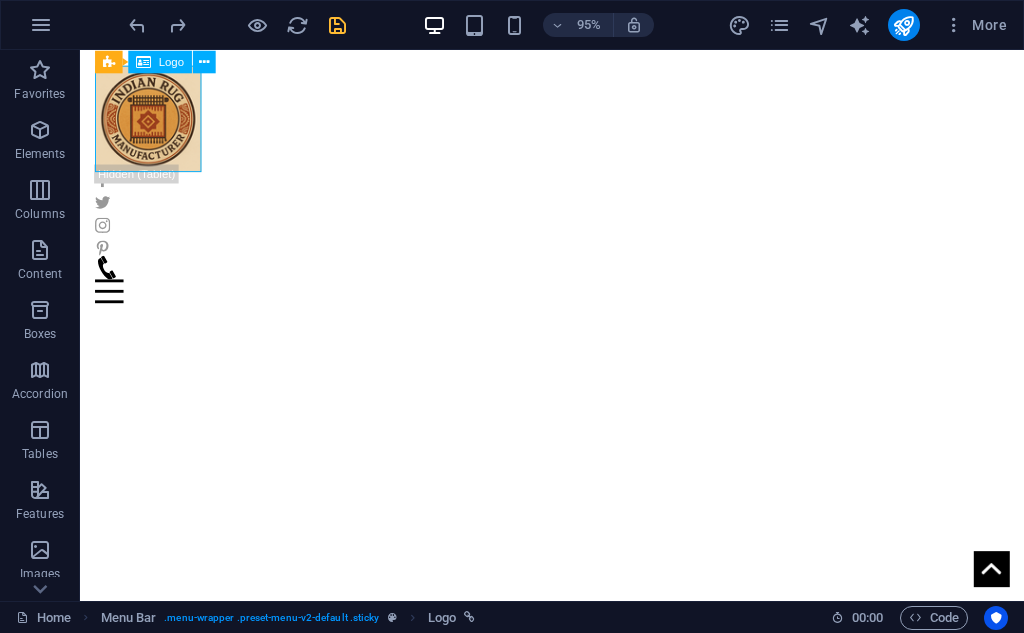 click at bounding box center [577, 122] 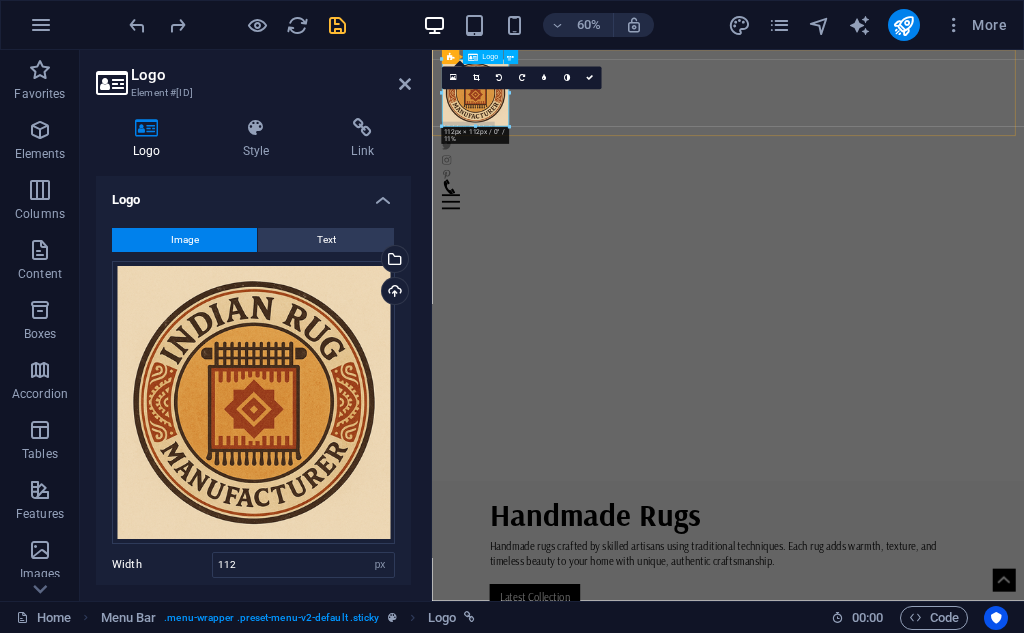 drag, startPoint x: 938, startPoint y: 173, endPoint x: 510, endPoint y: 136, distance: 429.5963 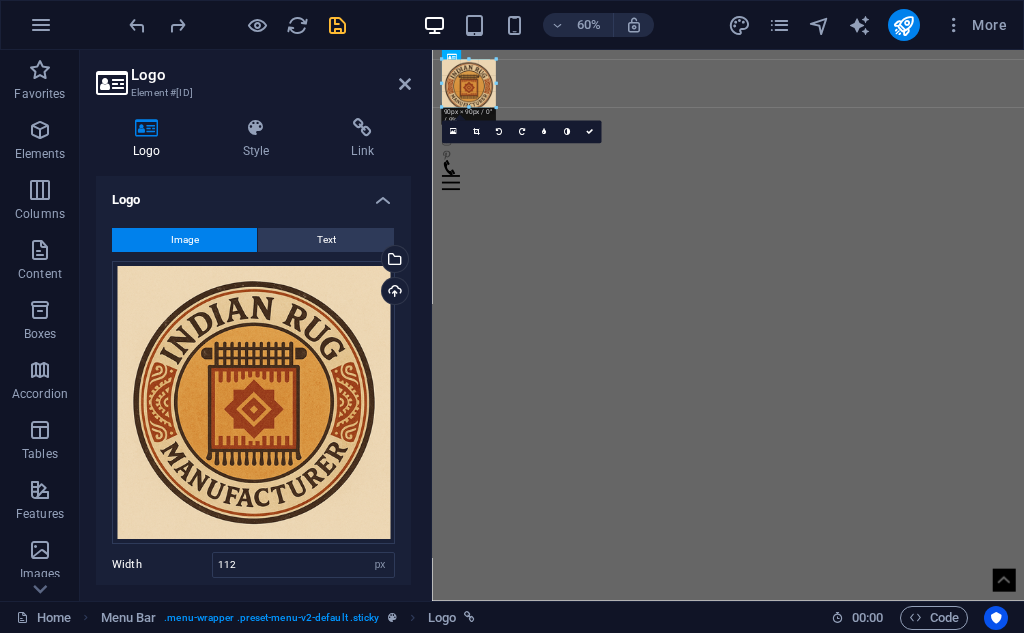 drag, startPoint x: 510, startPoint y: 125, endPoint x: 69, endPoint y: 29, distance: 451.32803 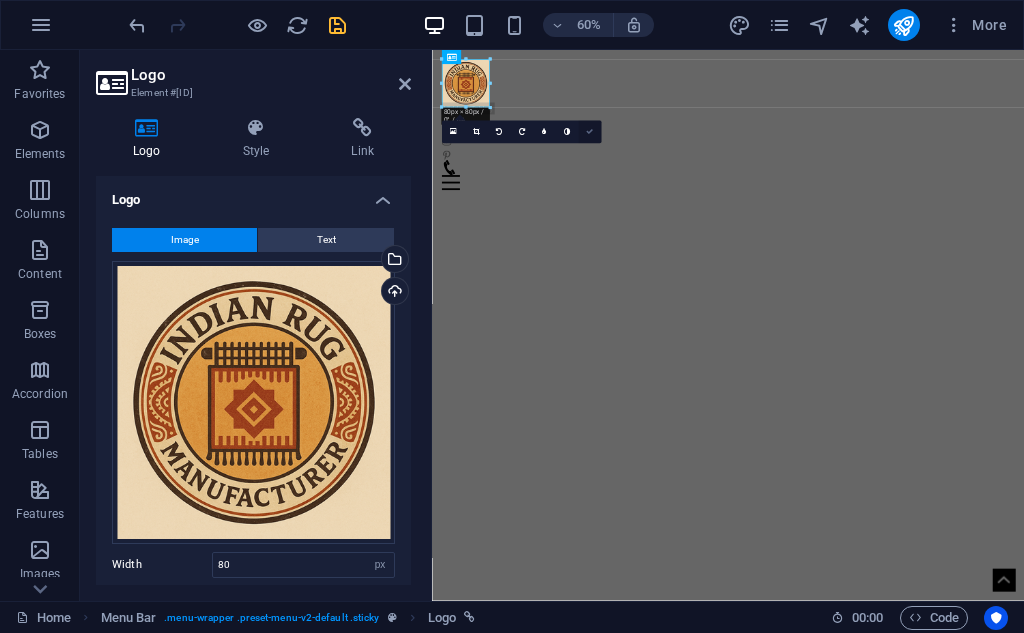 click at bounding box center [589, 132] 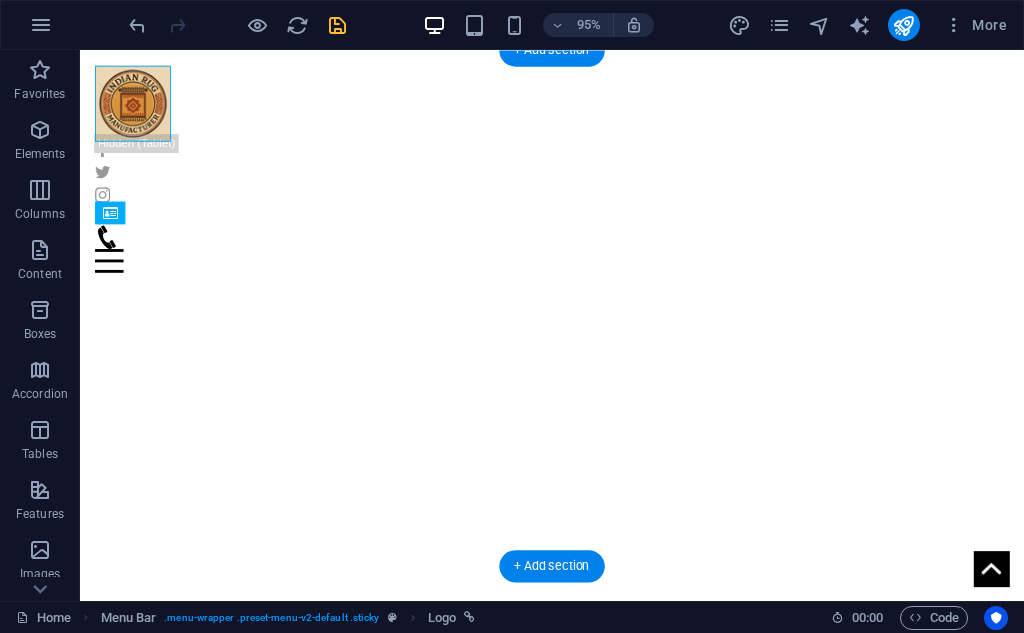 scroll, scrollTop: 0, scrollLeft: 0, axis: both 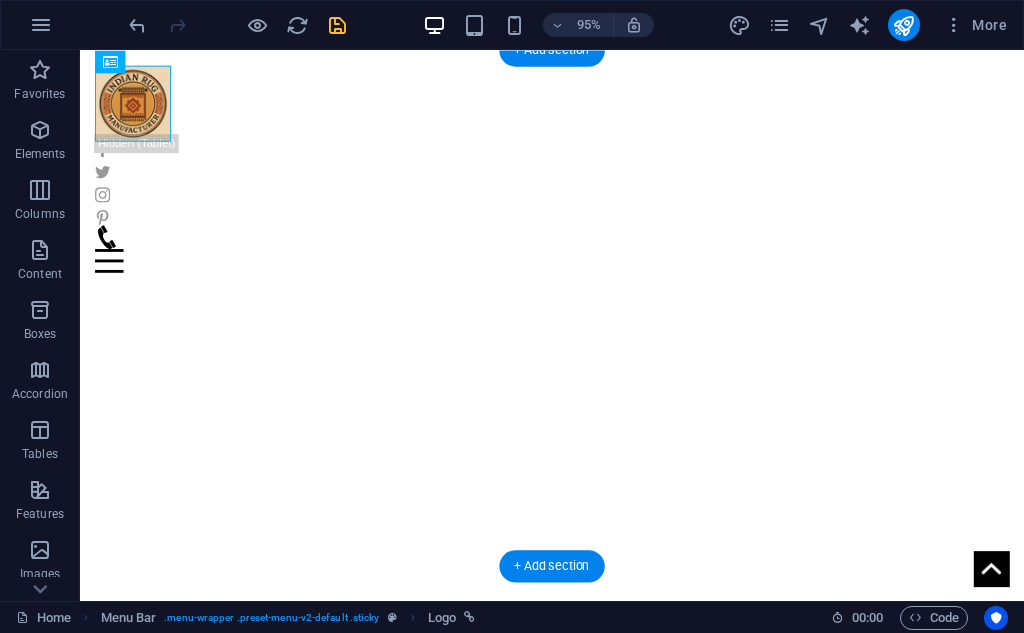 click at bounding box center (-1389, 162) 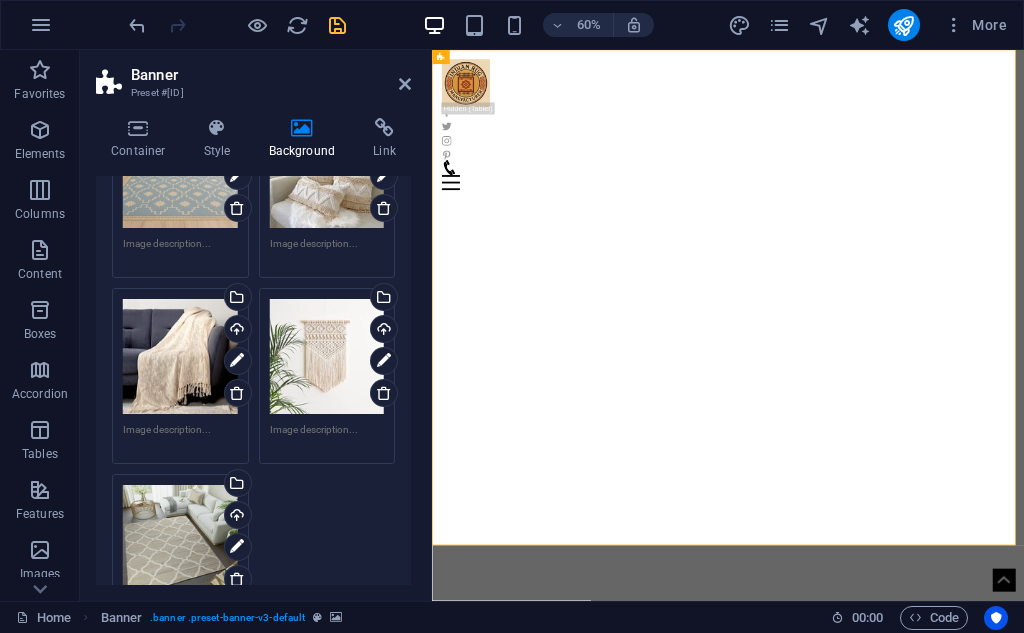 scroll, scrollTop: 500, scrollLeft: 0, axis: vertical 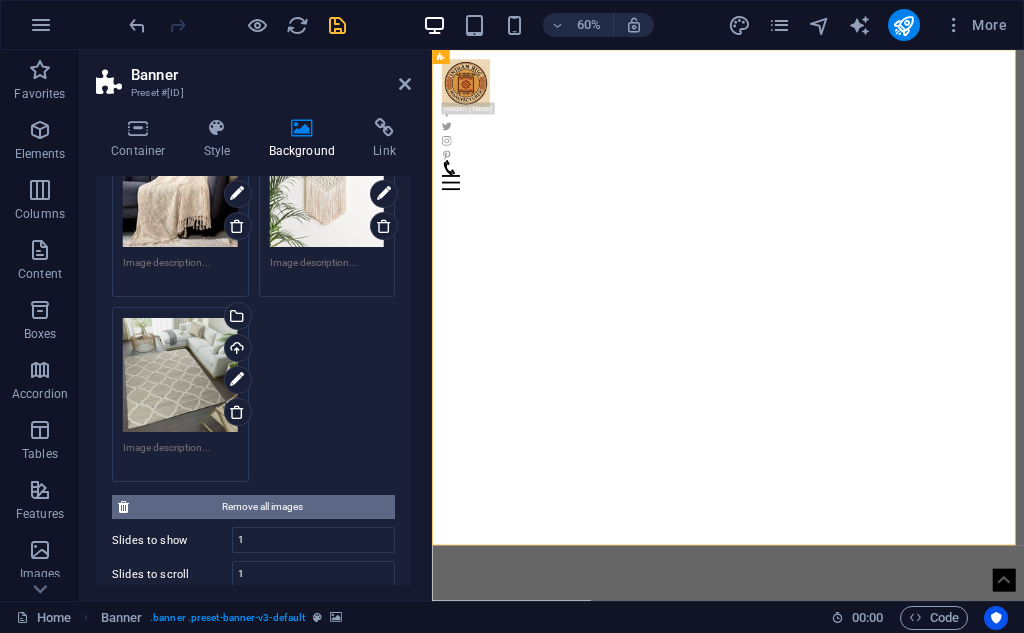 click on "Remove all images" at bounding box center (262, 507) 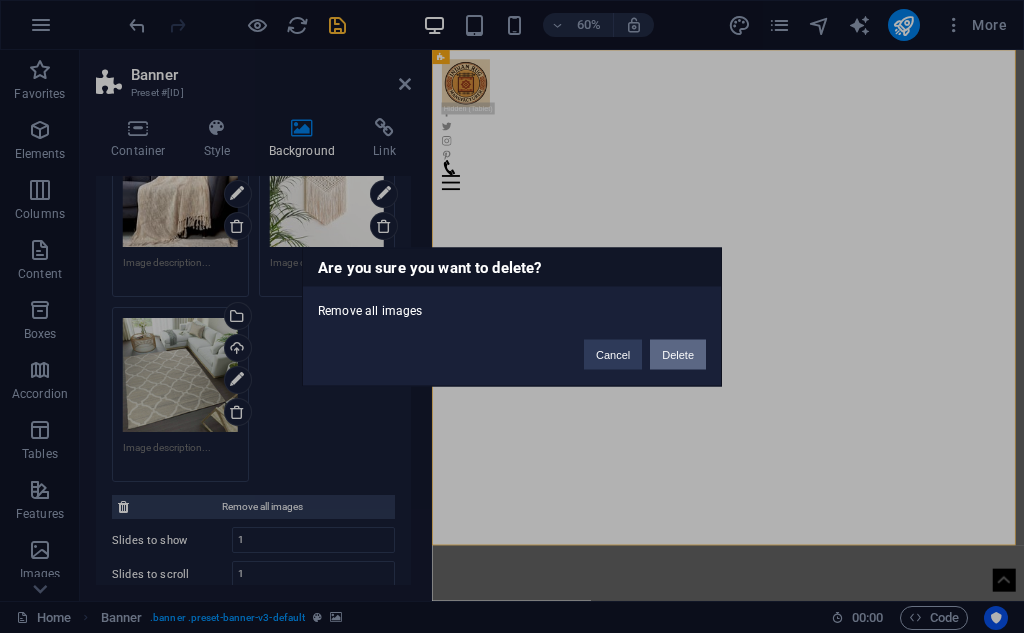 click on "Delete" at bounding box center (678, 354) 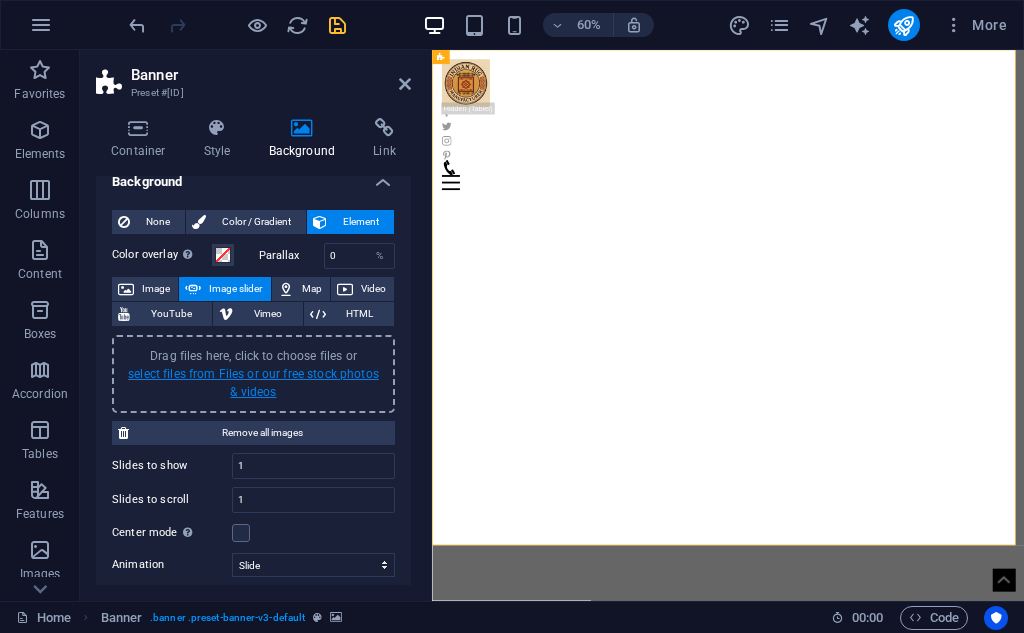 scroll, scrollTop: 0, scrollLeft: 0, axis: both 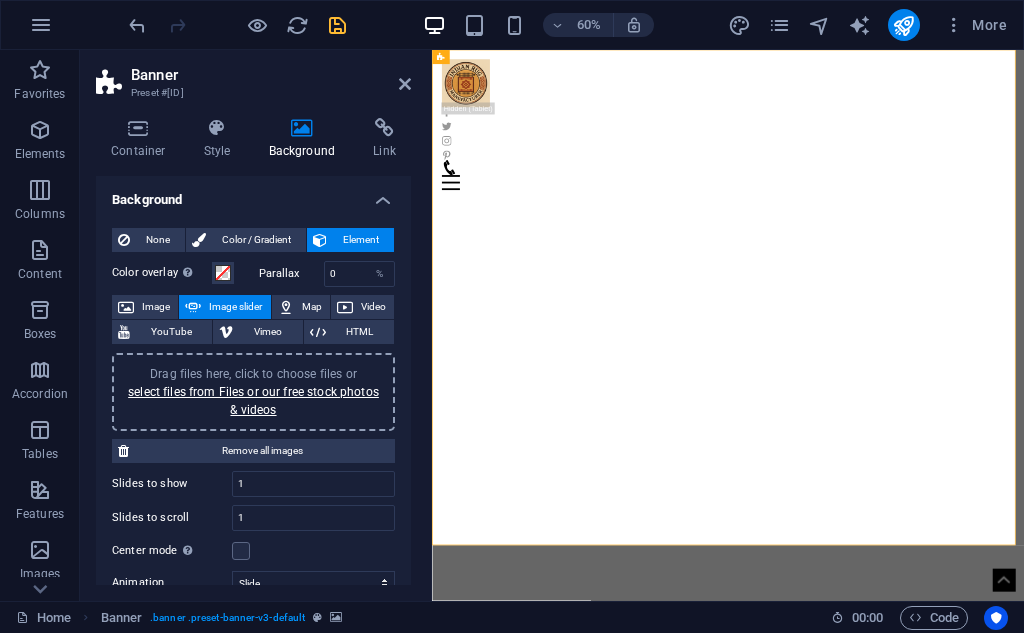 click on "Drag files here, click to choose files or select files from Files or our free stock photos & videos" at bounding box center (253, 392) 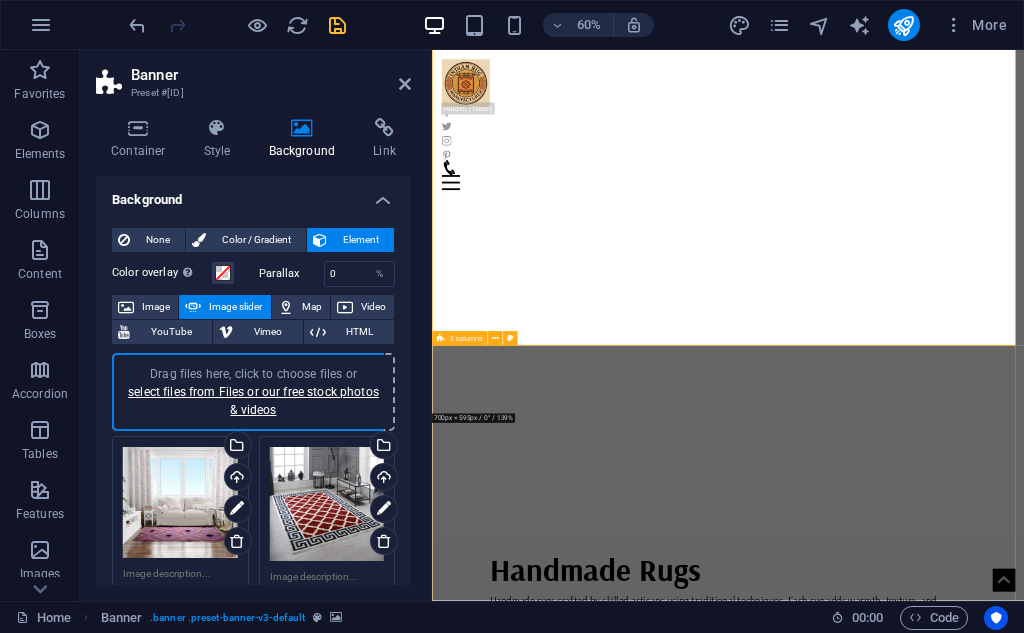 scroll, scrollTop: 0, scrollLeft: 0, axis: both 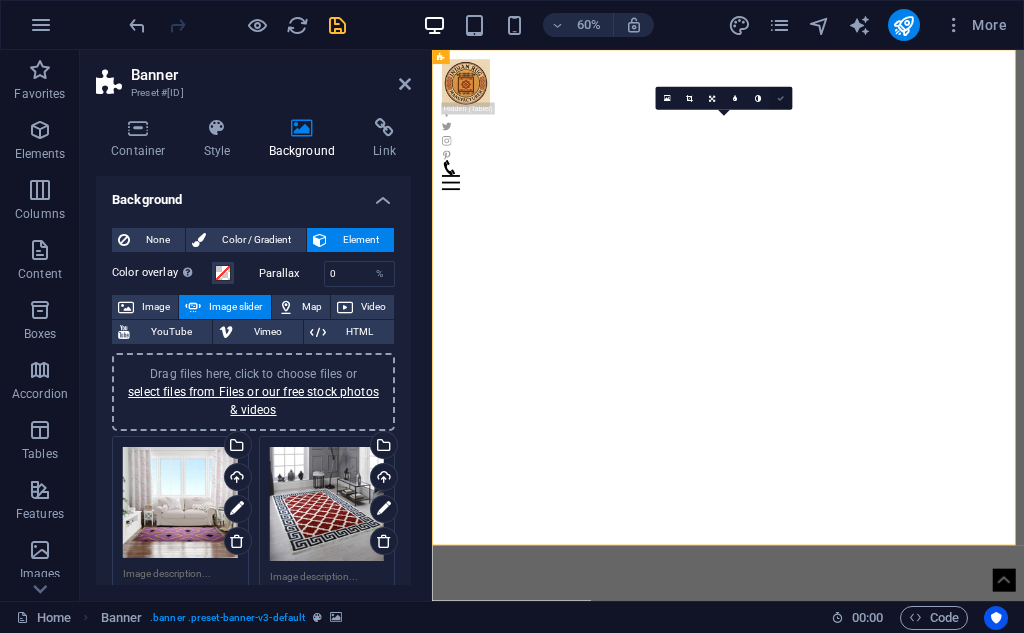 click at bounding box center [780, 98] 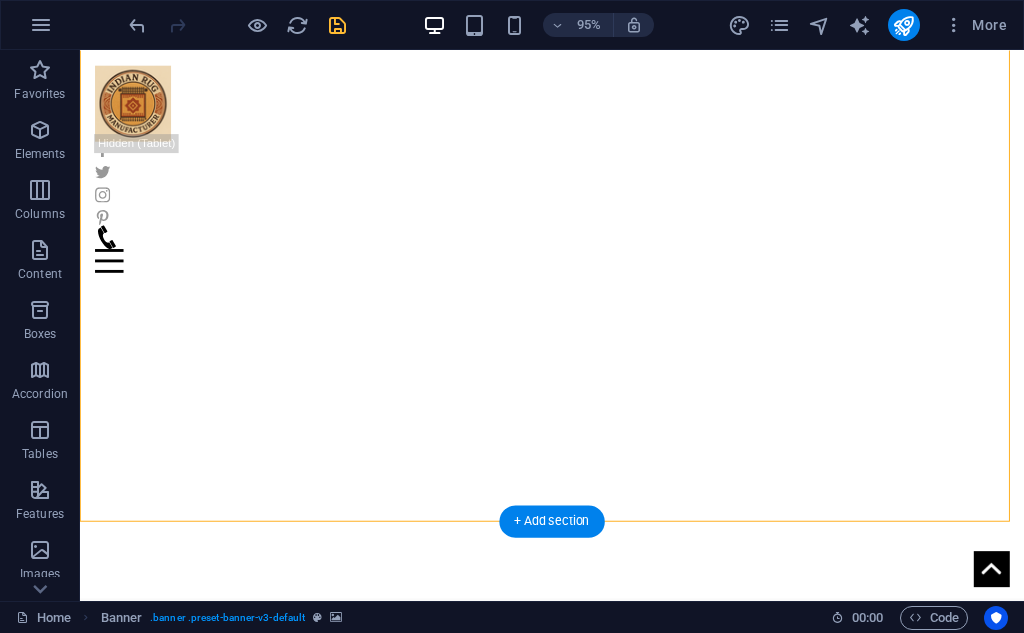 scroll, scrollTop: 0, scrollLeft: 0, axis: both 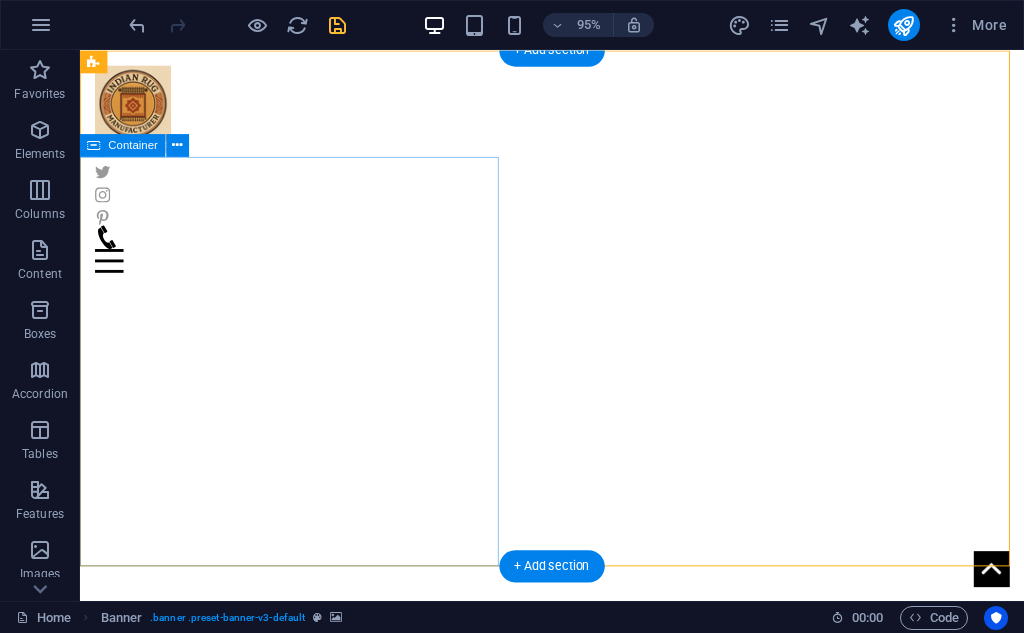 click on "Handmade Rugs  Handmade rugs crafted by skilled artisans using traditional techniques. Each rug adds warmth, texture, and timeless beauty to your home with unique, authentic craftsmanship. Latest Collection" at bounding box center (577, 829) 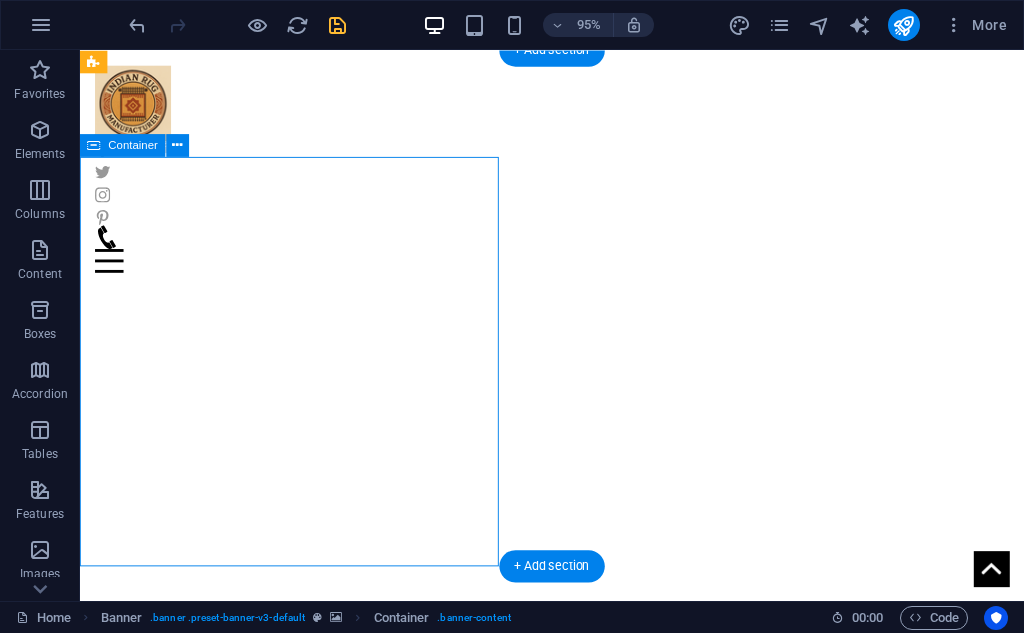 click on "Handmade Rugs  Handmade rugs crafted by skilled artisans using traditional techniques. Each rug adds warmth, texture, and timeless beauty to your home with unique, authentic craftsmanship. Latest Collection" at bounding box center [577, 829] 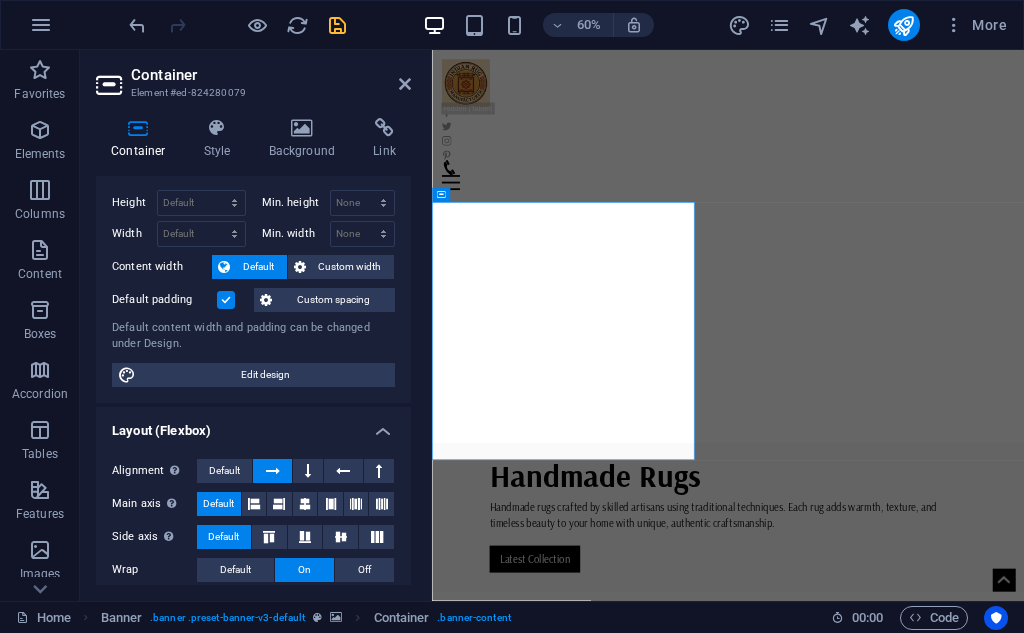 scroll, scrollTop: 0, scrollLeft: 0, axis: both 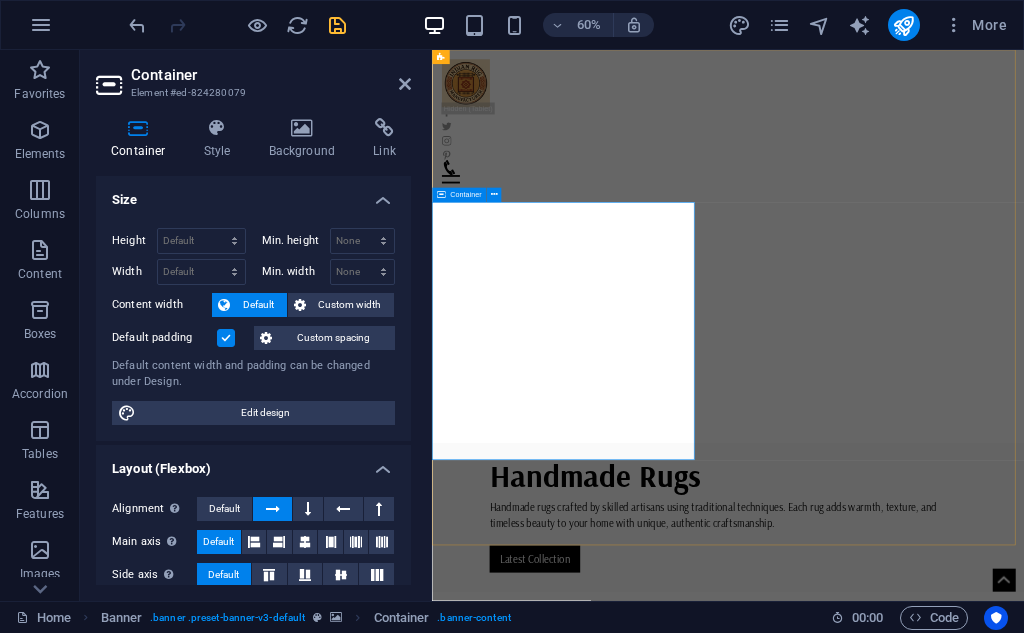 click on "Handmade Rugs  Handmade rugs crafted by skilled artisans using traditional techniques. Each rug adds warmth, texture, and timeless beauty to your home with unique, authentic craftsmanship. Latest Collection" at bounding box center (925, 829) 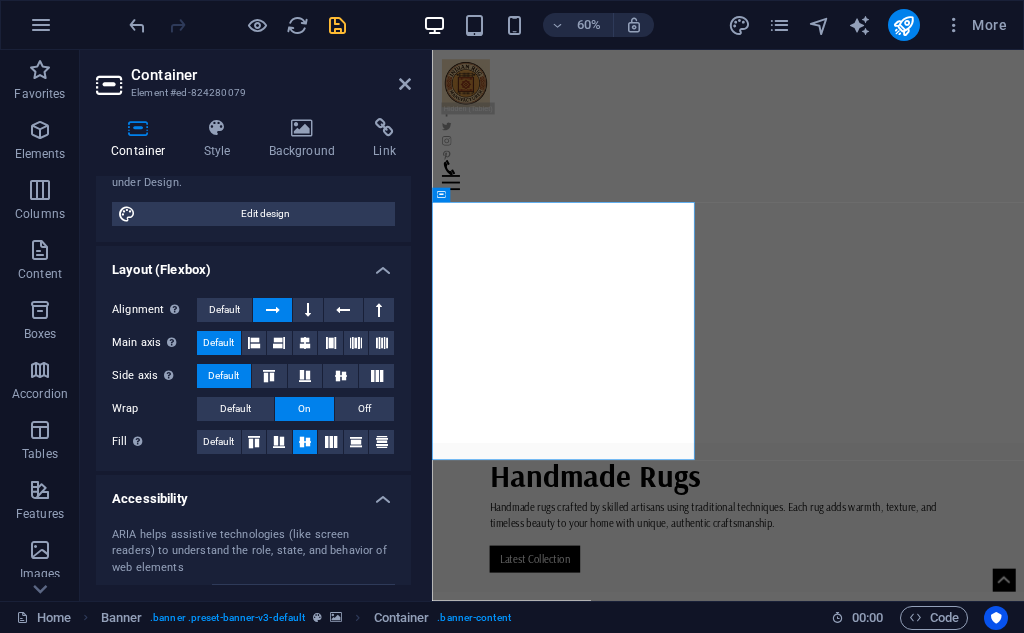scroll, scrollTop: 0, scrollLeft: 0, axis: both 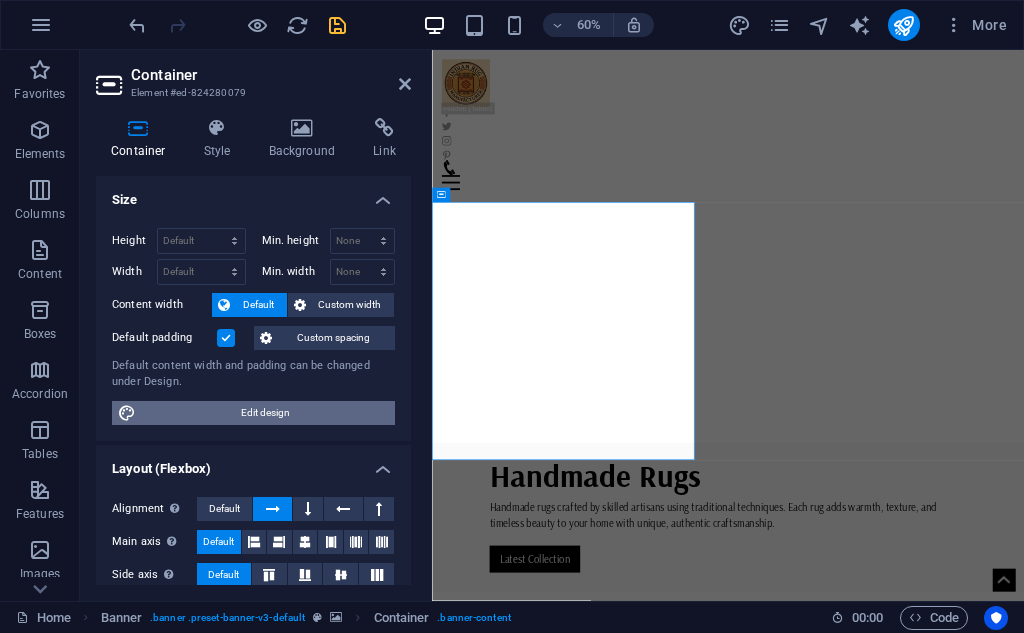 click on "Edit design" at bounding box center (265, 413) 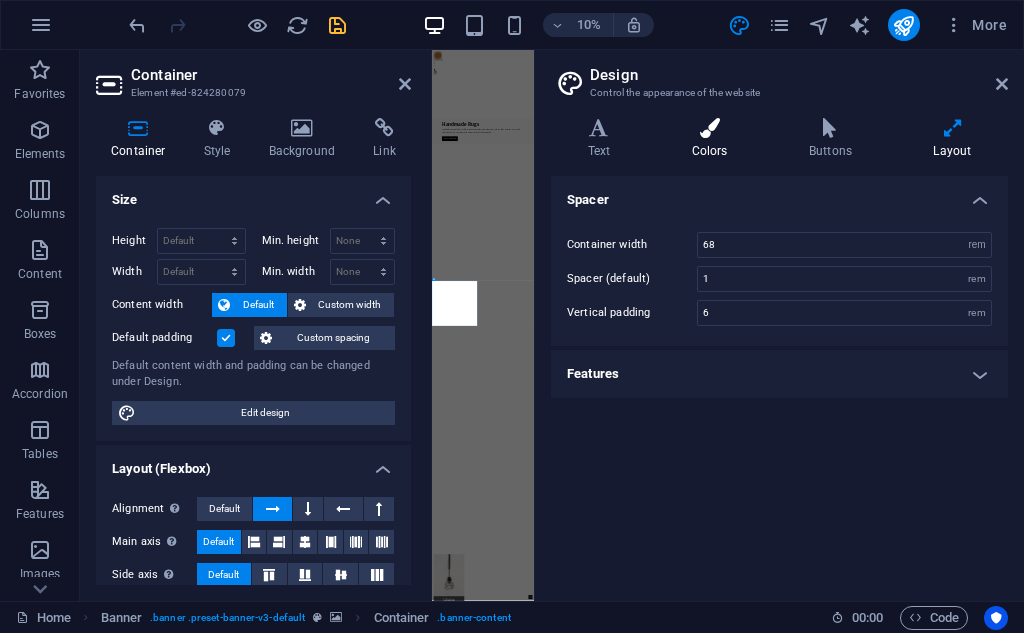 click at bounding box center [709, 128] 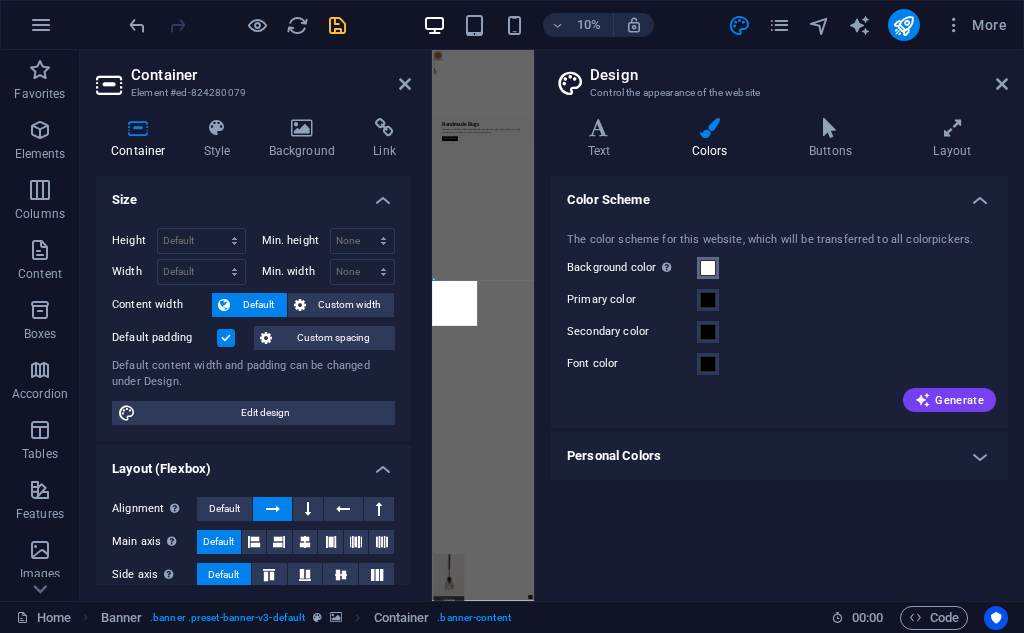 click at bounding box center (708, 268) 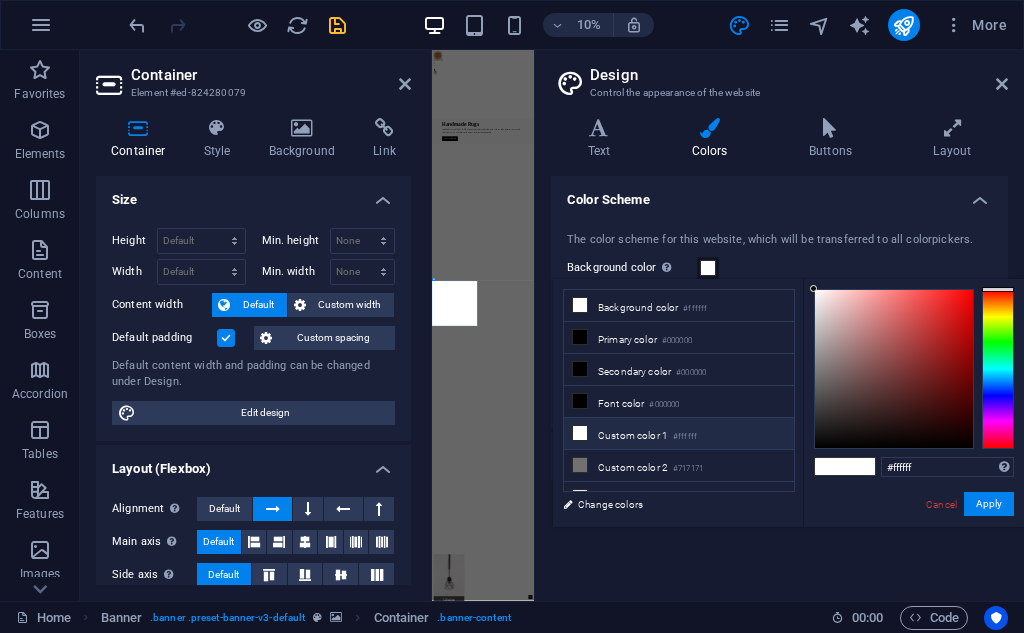 scroll, scrollTop: 16, scrollLeft: 0, axis: vertical 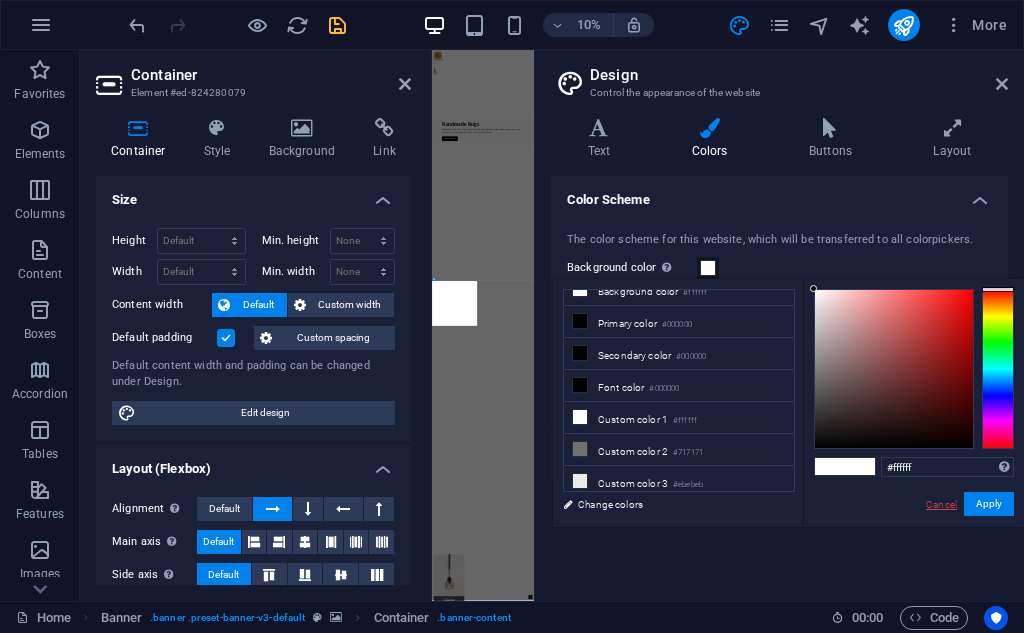 click on "Cancel" at bounding box center (941, 504) 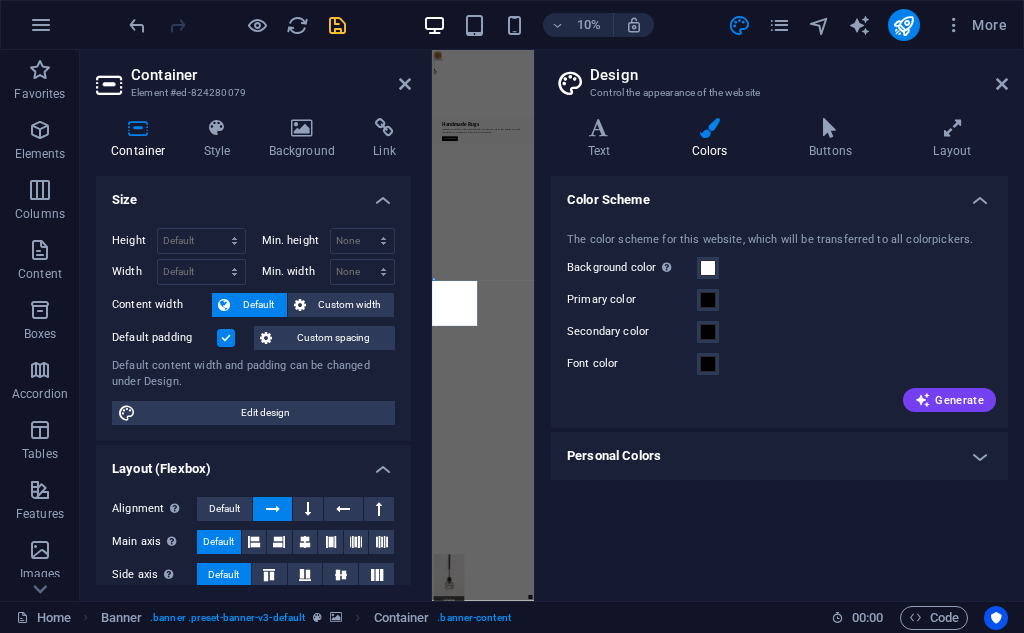 click on "Personal Colors" at bounding box center [779, 456] 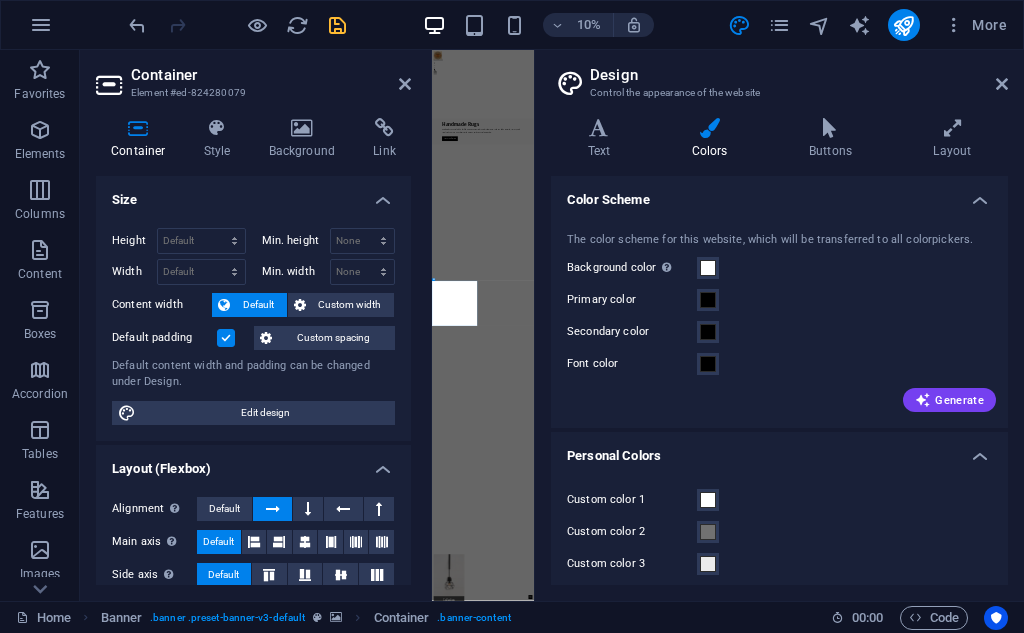 scroll, scrollTop: 75, scrollLeft: 0, axis: vertical 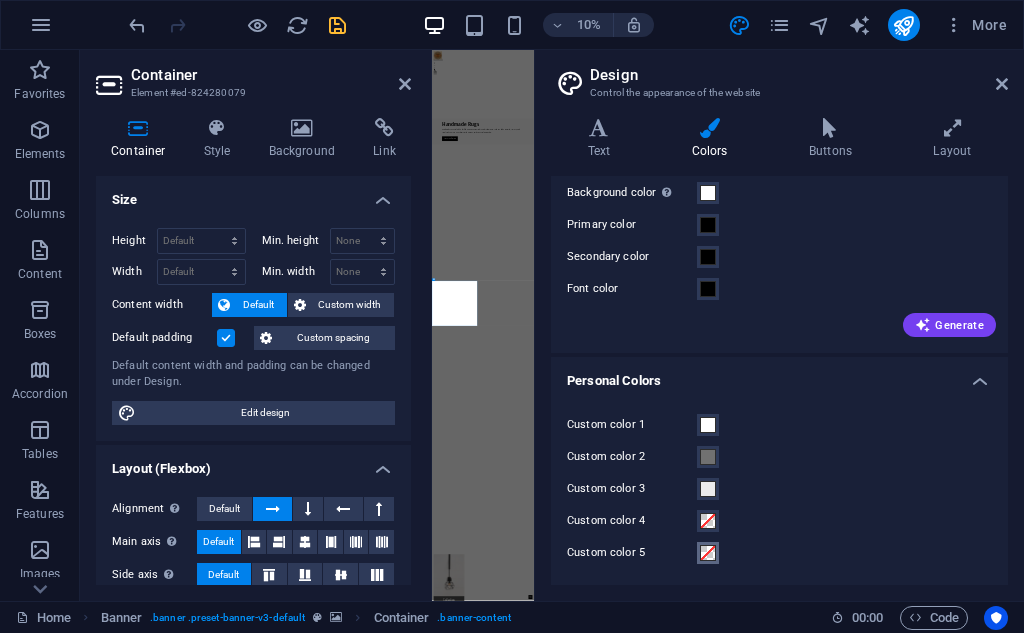 click at bounding box center (708, 553) 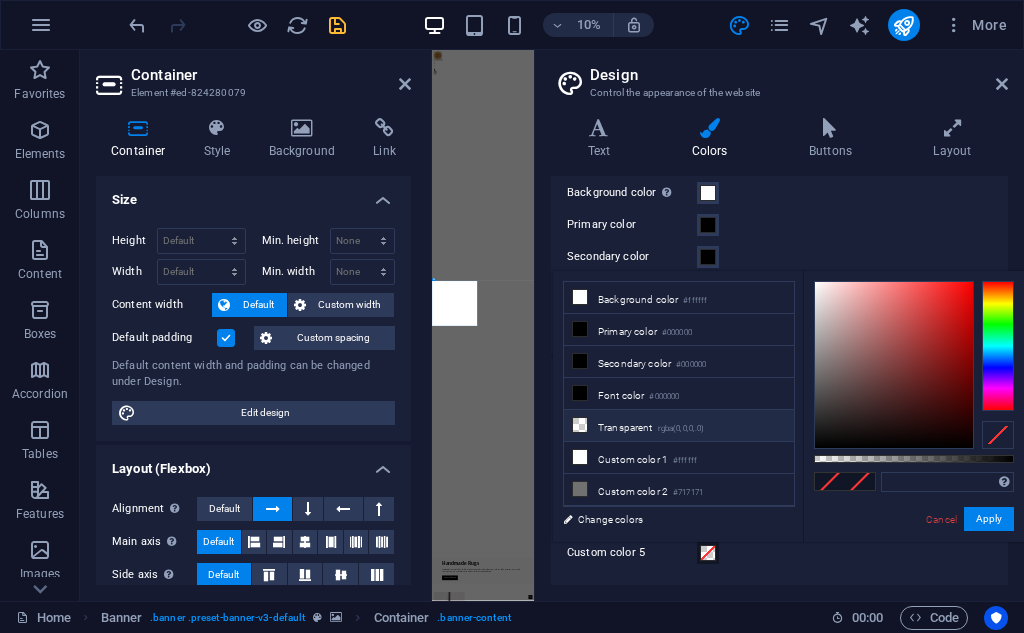 scroll, scrollTop: 24, scrollLeft: 0, axis: vertical 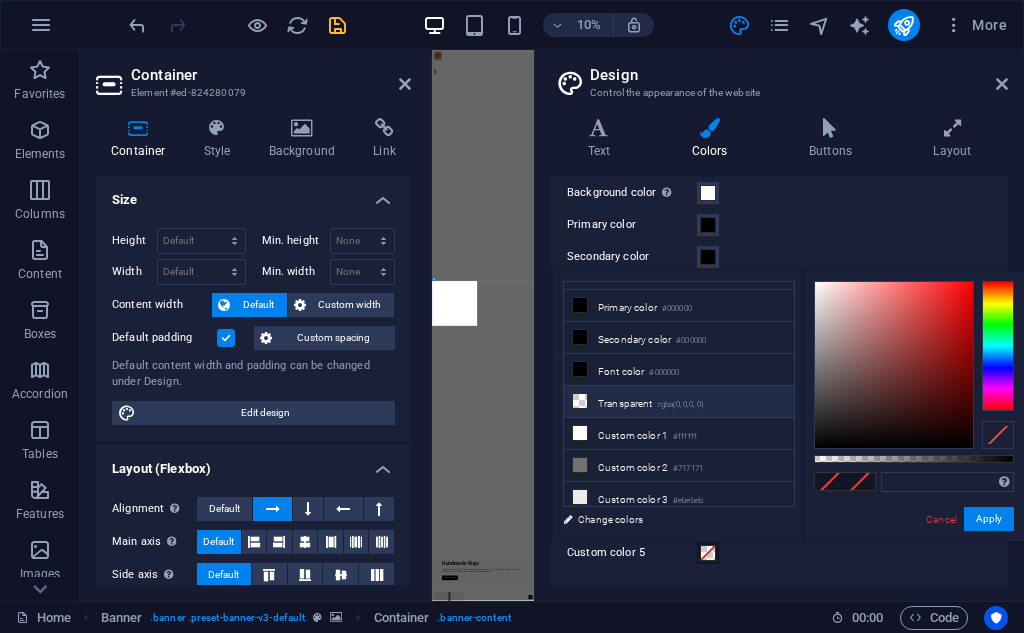 click on "rgba(0,0,0,.0)" at bounding box center [681, 405] 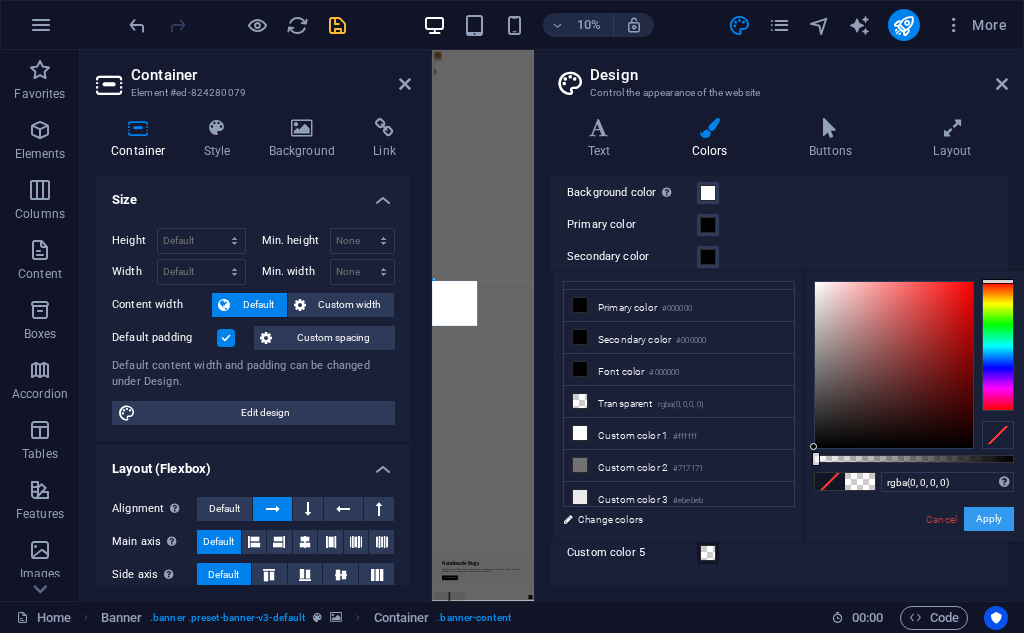 click on "Apply" at bounding box center (989, 519) 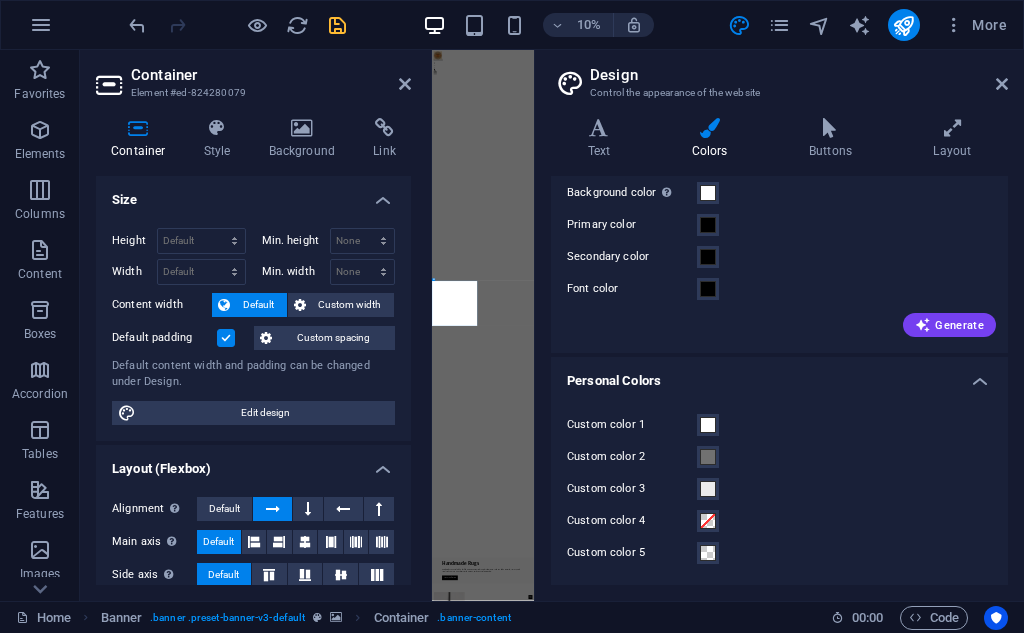 scroll, scrollTop: 0, scrollLeft: 0, axis: both 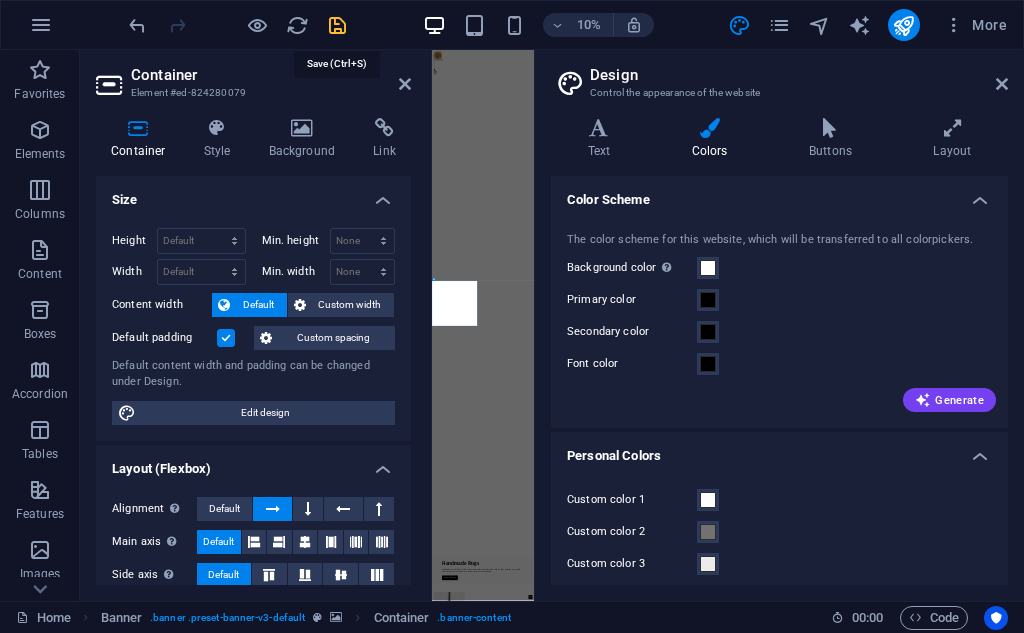 click at bounding box center (337, 25) 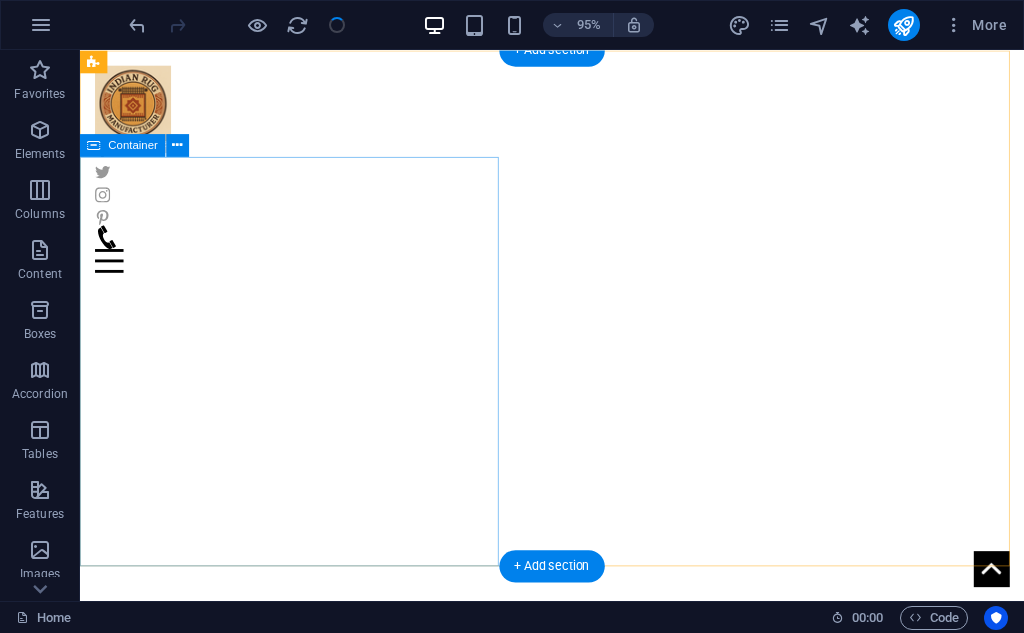 click on "Handmade Rugs  Handmade rugs crafted by skilled artisans using traditional techniques. Each rug adds warmth, texture, and timeless beauty to your home with unique, authentic craftsmanship. Latest Collection" at bounding box center [577, 829] 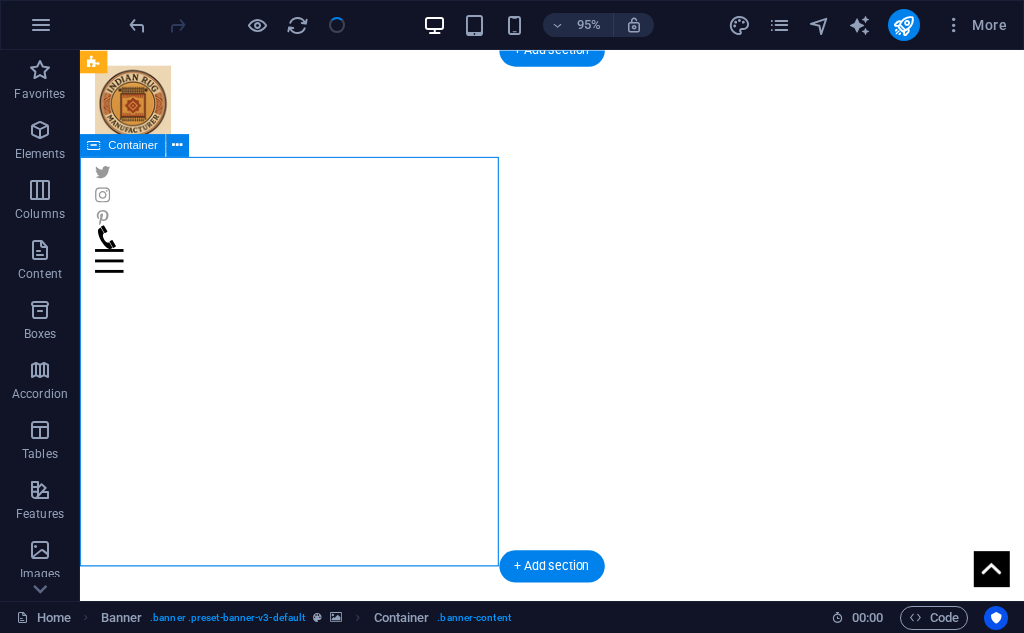 drag, startPoint x: 457, startPoint y: 400, endPoint x: 94, endPoint y: 604, distance: 416.39523 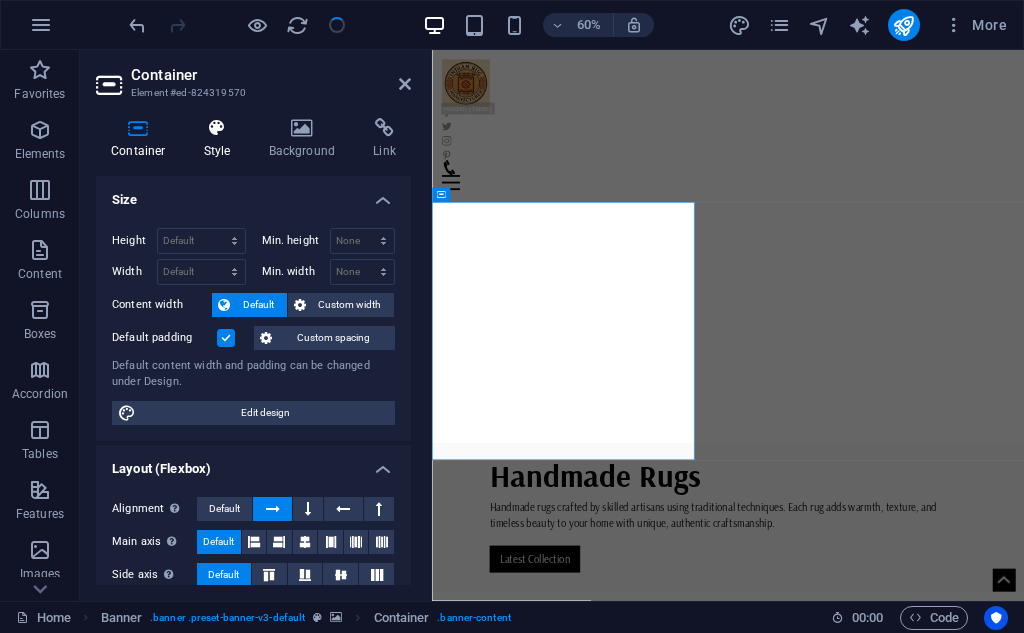 click on "Style" at bounding box center (221, 139) 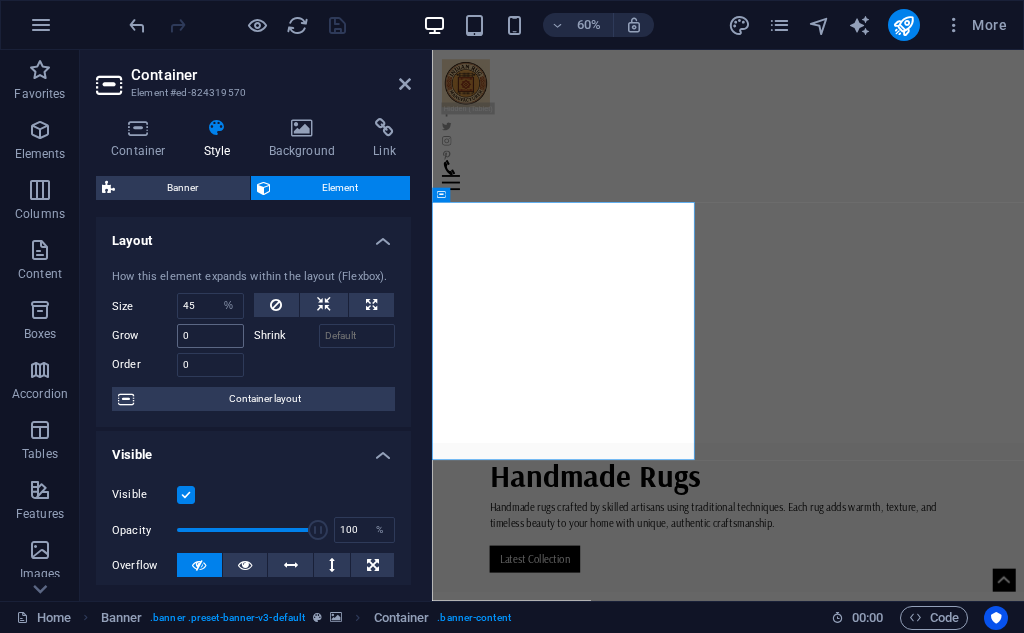 scroll, scrollTop: 167, scrollLeft: 0, axis: vertical 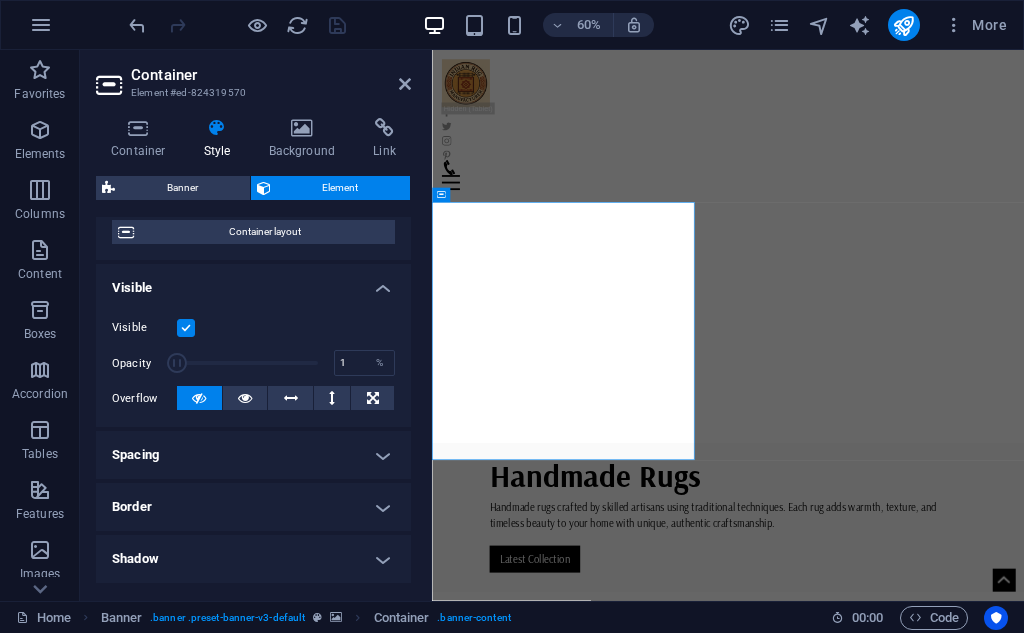 drag, startPoint x: 314, startPoint y: 362, endPoint x: 139, endPoint y: 373, distance: 175.34537 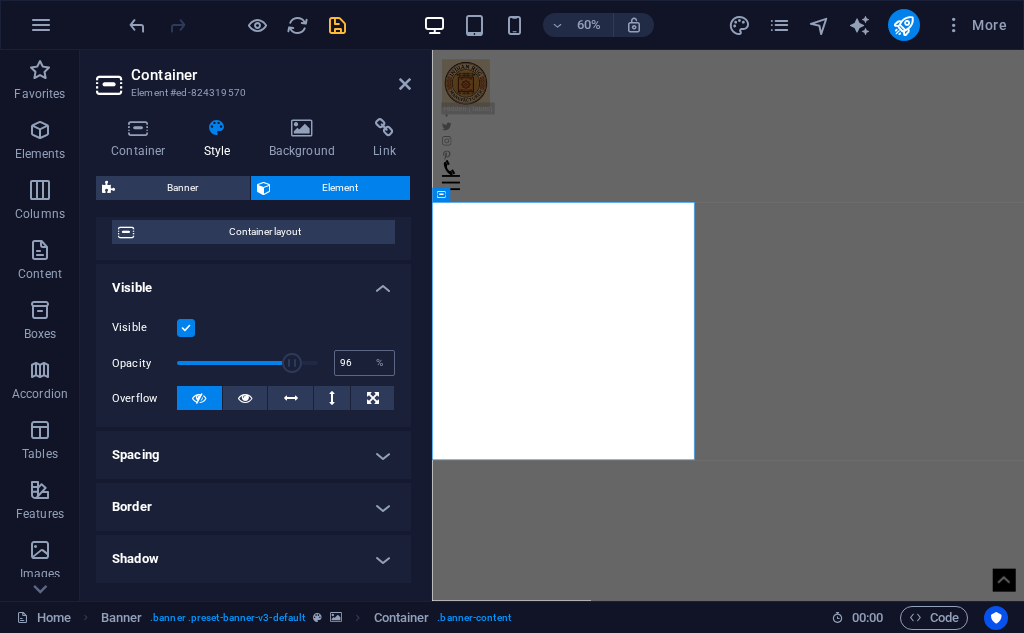 type on "100" 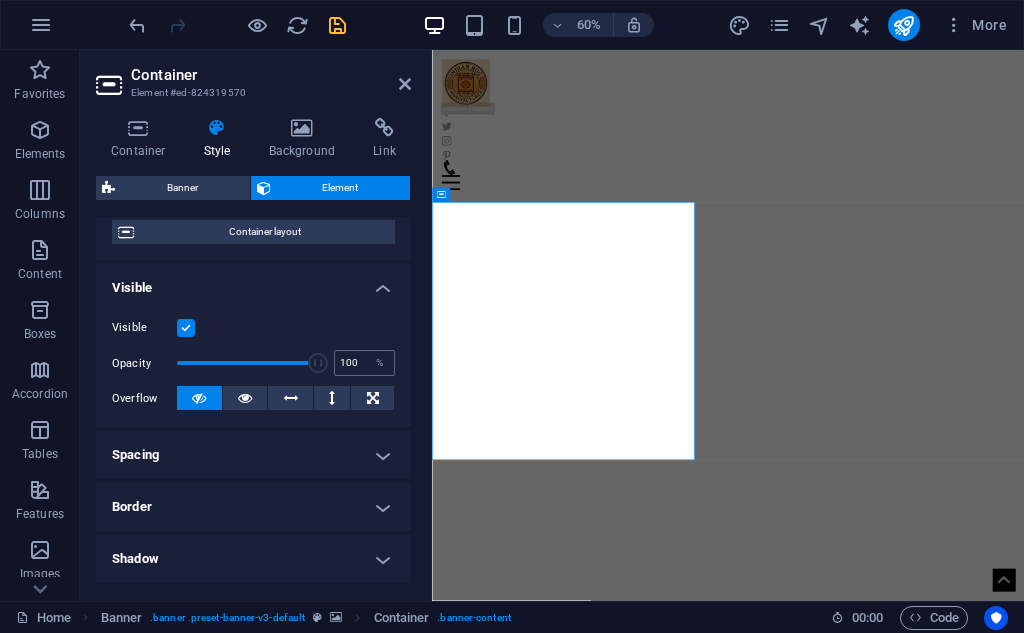 drag, startPoint x: 175, startPoint y: 366, endPoint x: 337, endPoint y: 364, distance: 162.01234 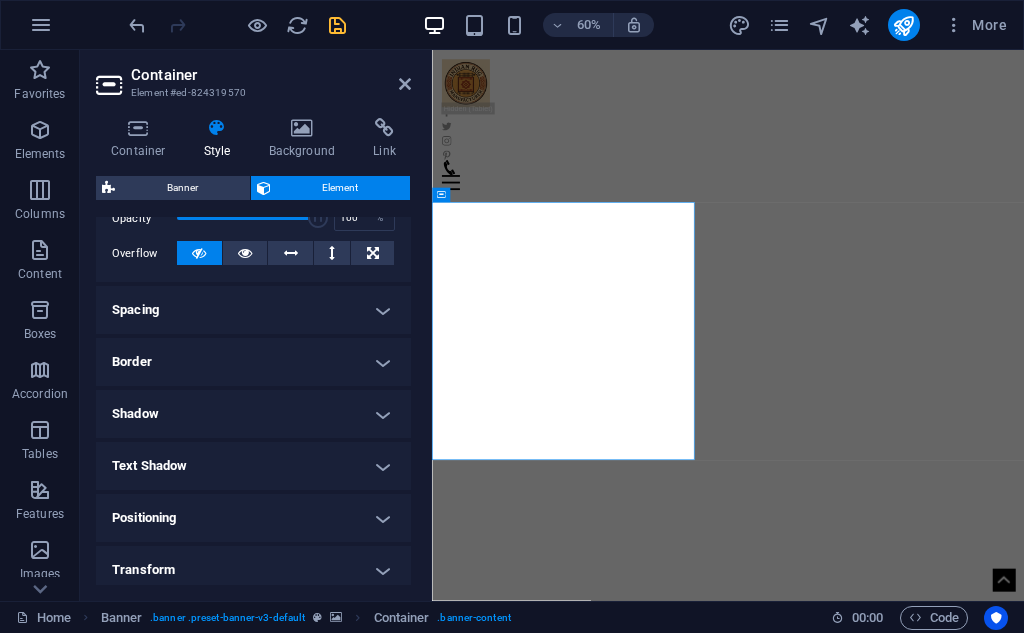 scroll, scrollTop: 333, scrollLeft: 0, axis: vertical 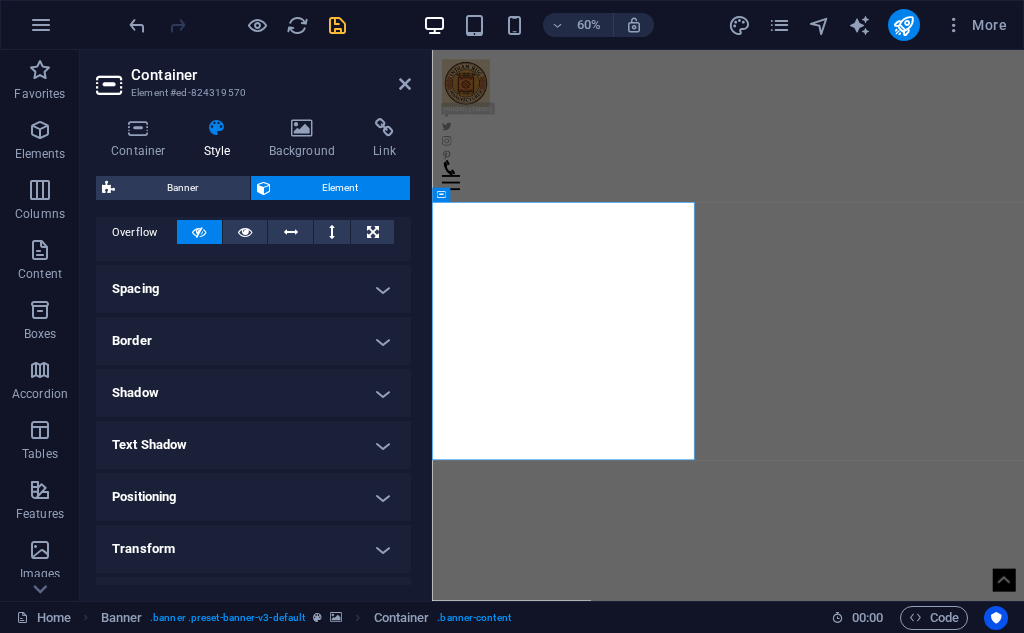 click on "Shadow" at bounding box center [253, 393] 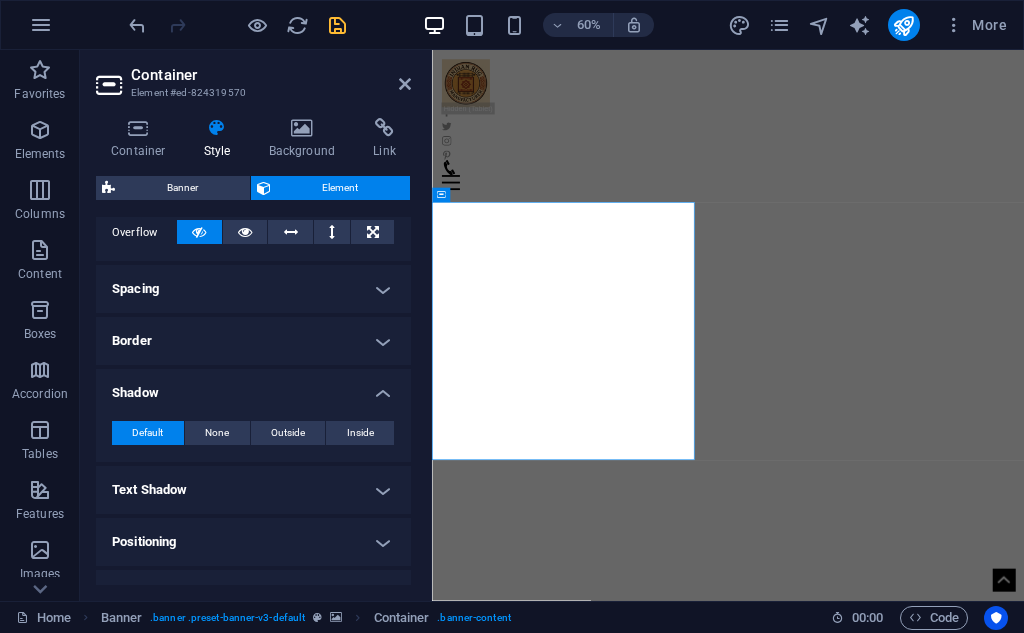scroll, scrollTop: 500, scrollLeft: 0, axis: vertical 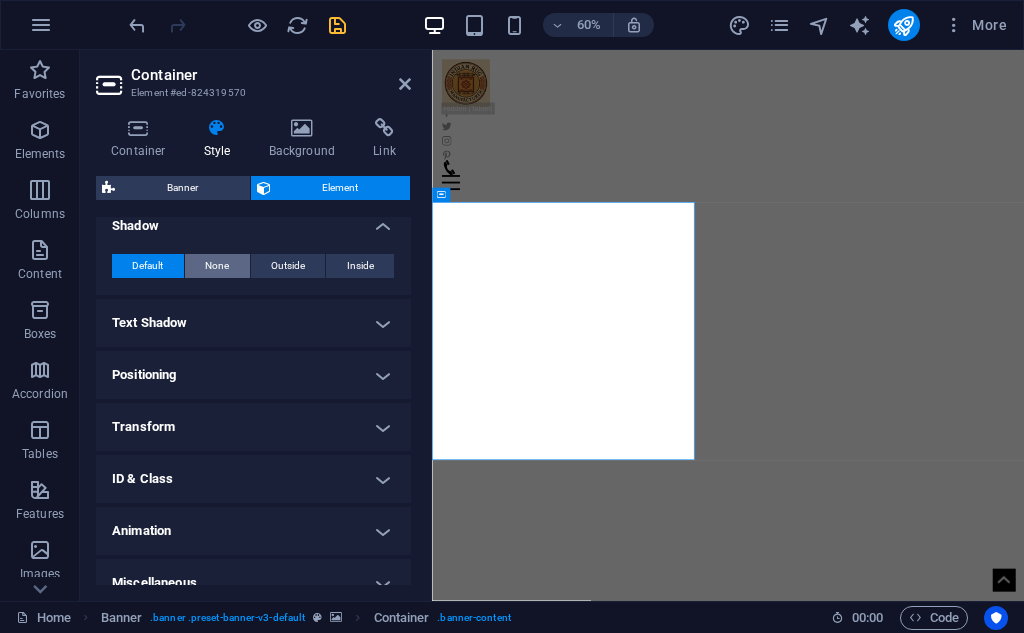 click on "None" at bounding box center [217, 266] 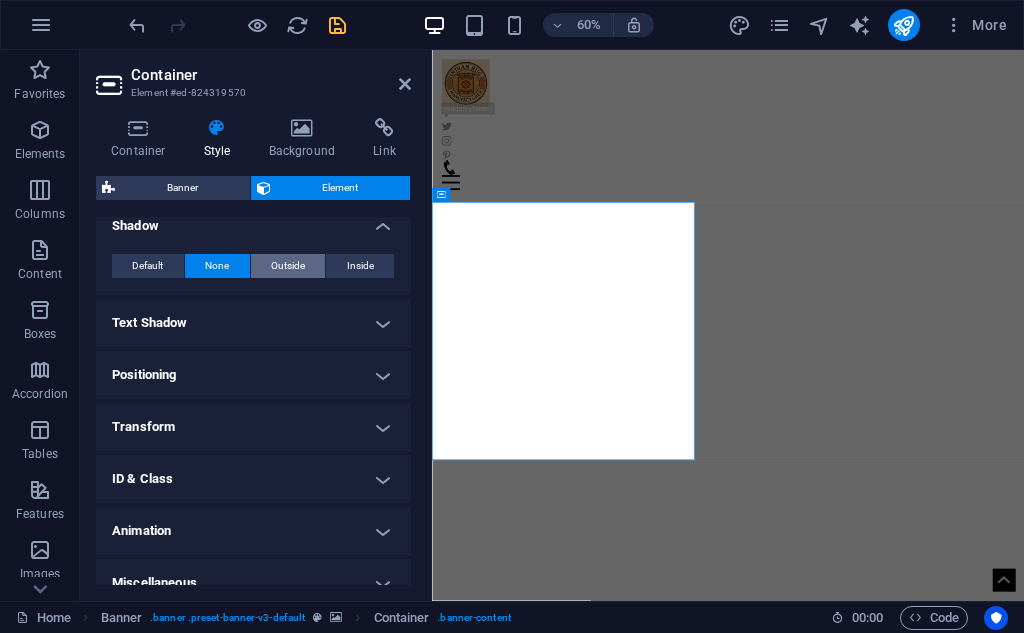 click on "Outside" at bounding box center [288, 266] 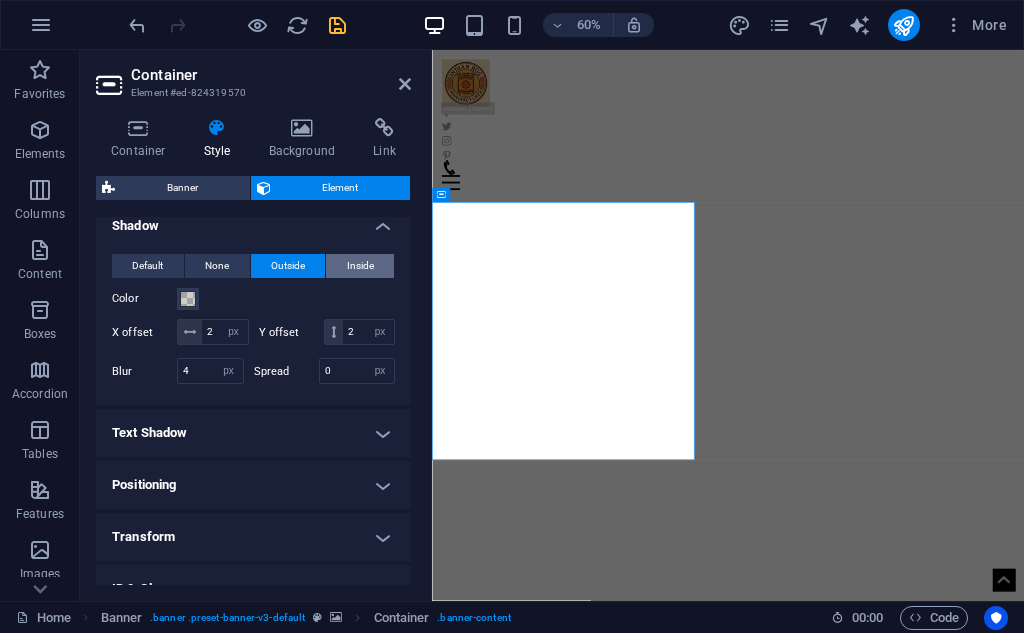 click on "Inside" at bounding box center [360, 266] 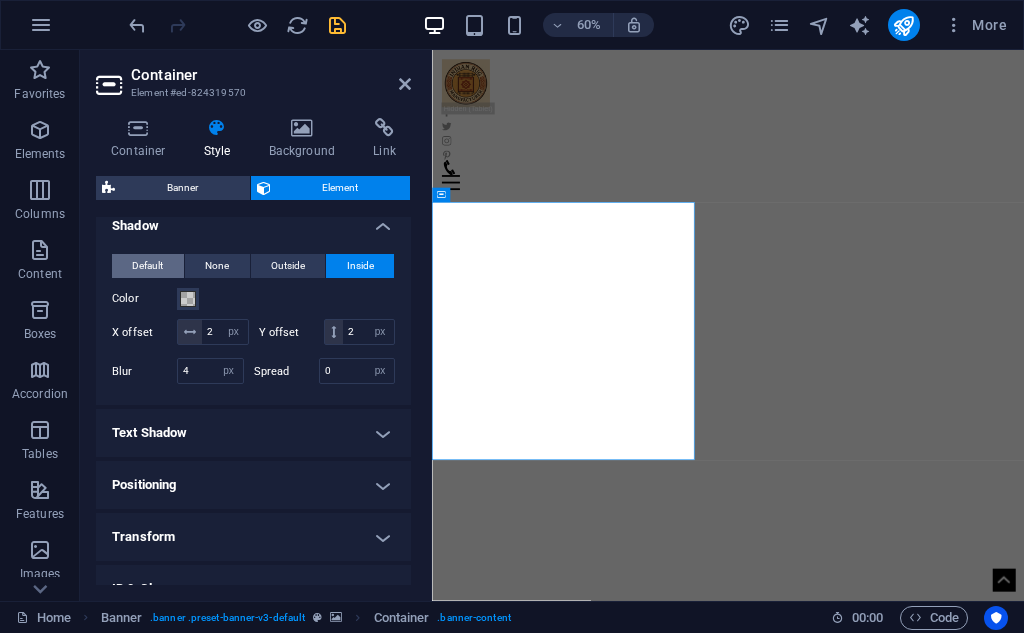 click on "Default" at bounding box center [147, 266] 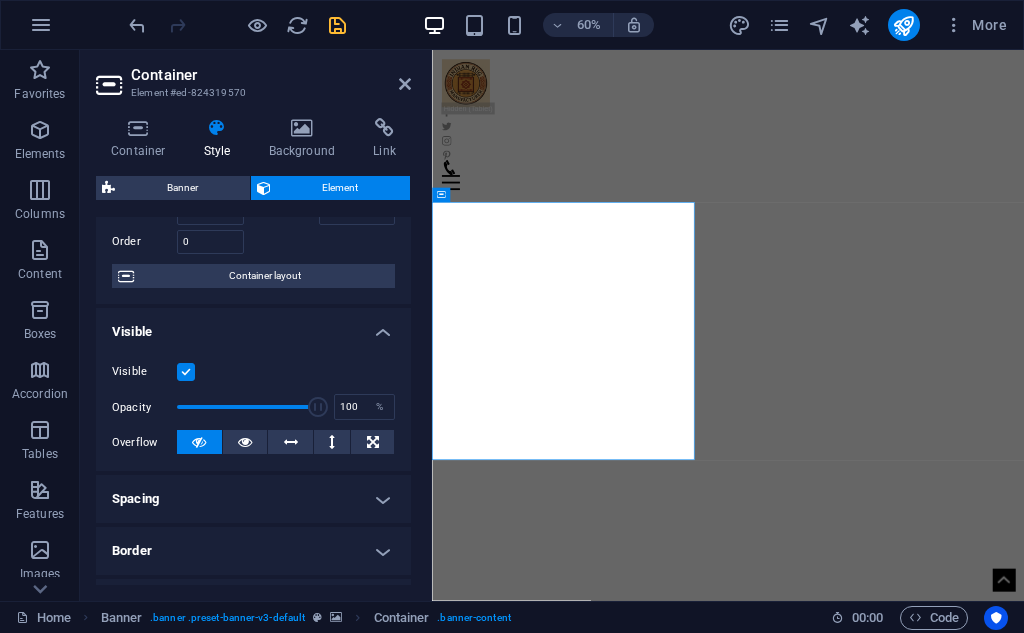 scroll, scrollTop: 0, scrollLeft: 0, axis: both 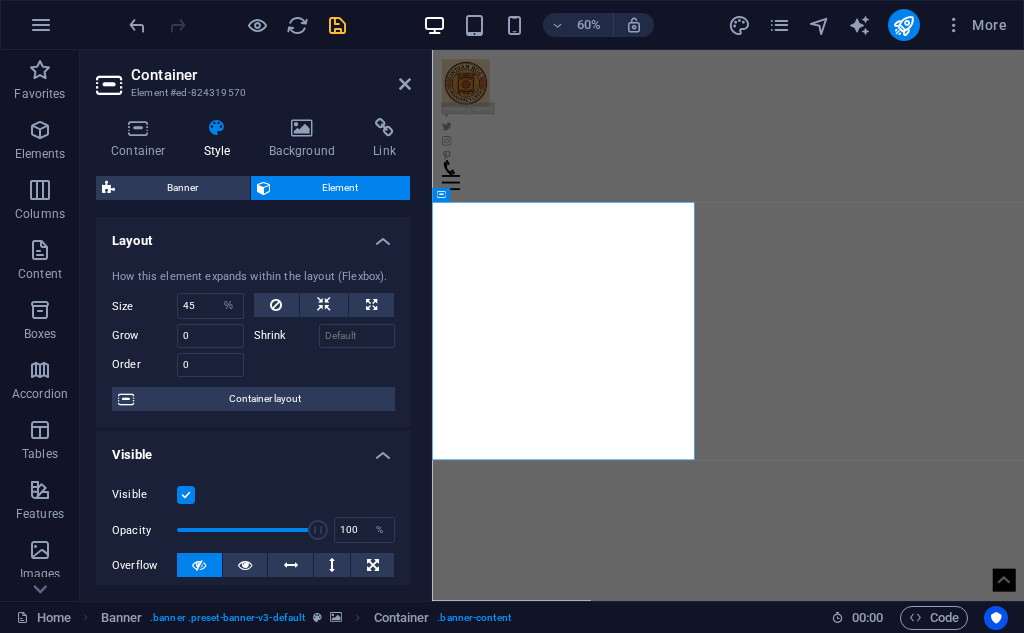 click at bounding box center [217, 128] 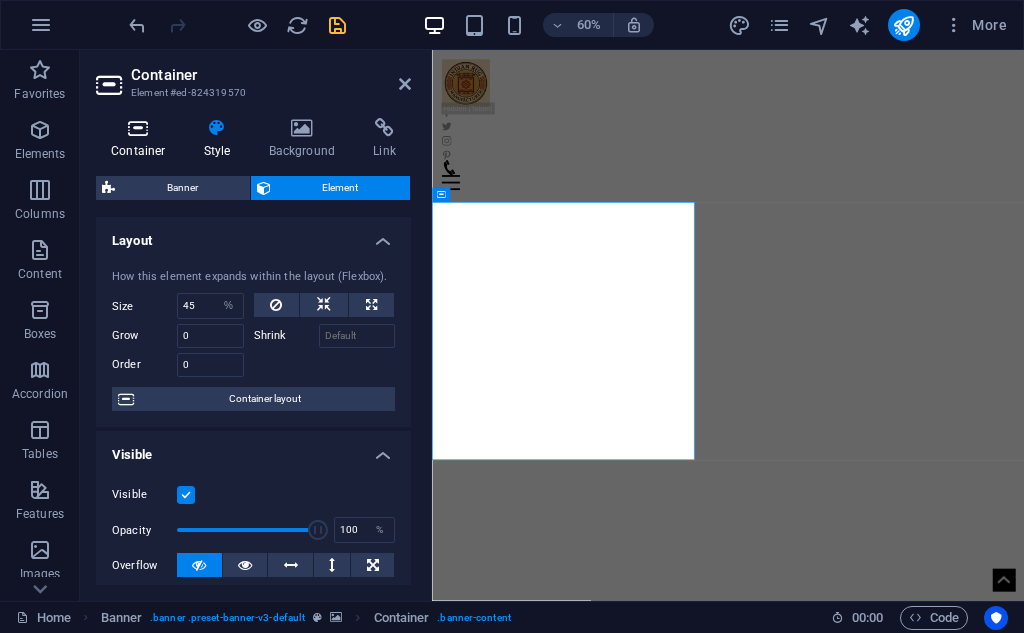 click at bounding box center [138, 128] 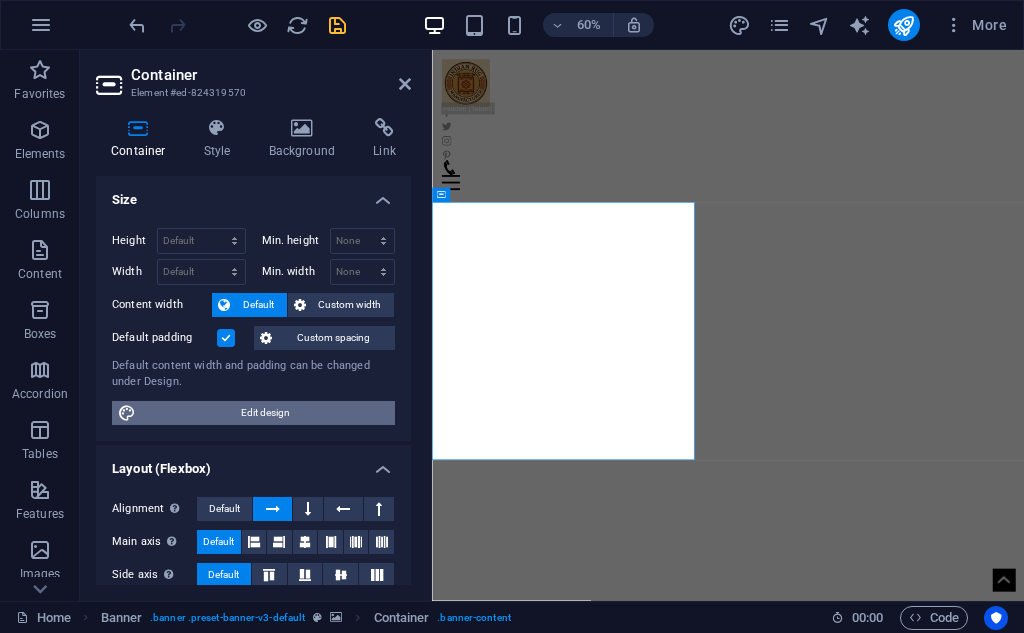 click on "Edit design" at bounding box center (265, 413) 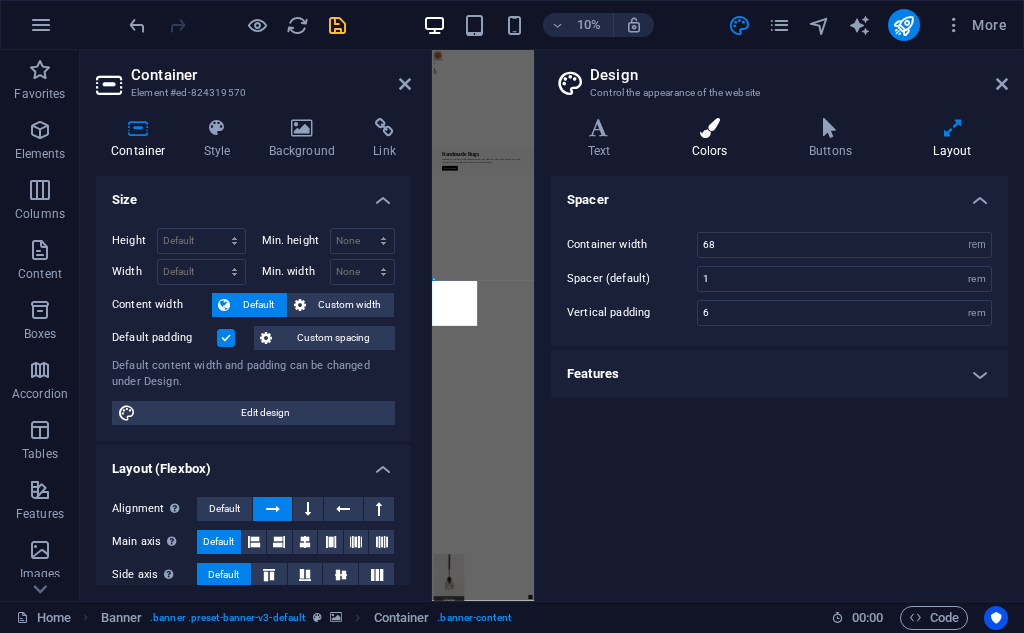 click at bounding box center [709, 128] 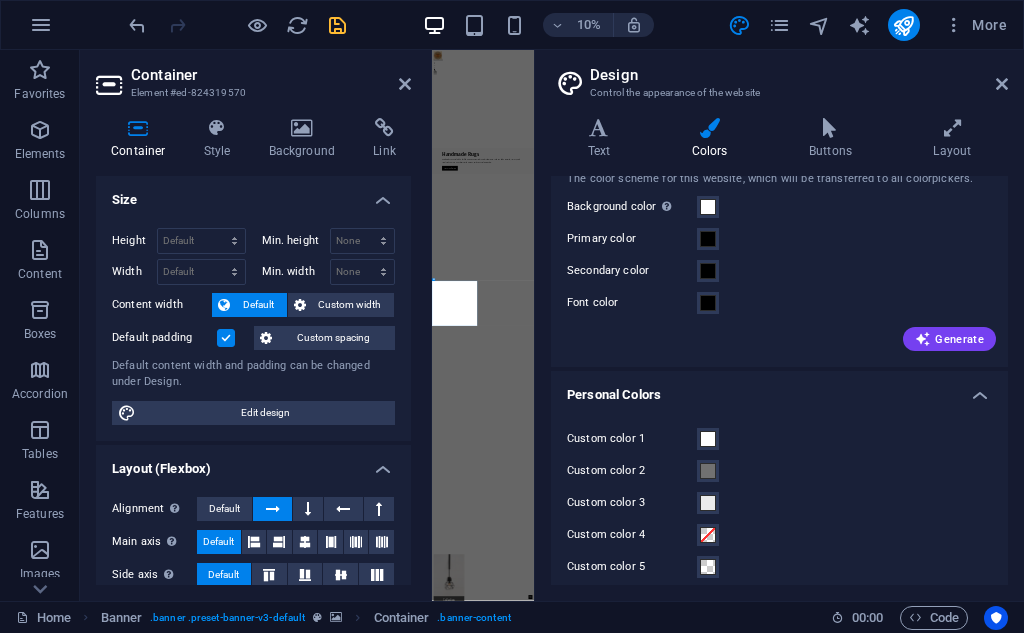 scroll, scrollTop: 75, scrollLeft: 0, axis: vertical 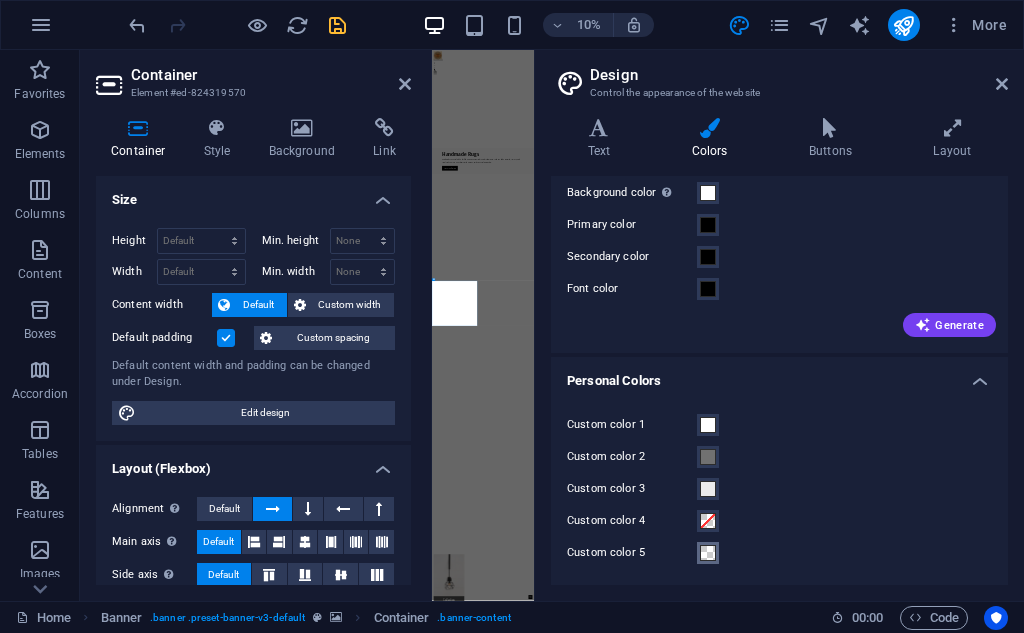 click at bounding box center [708, 553] 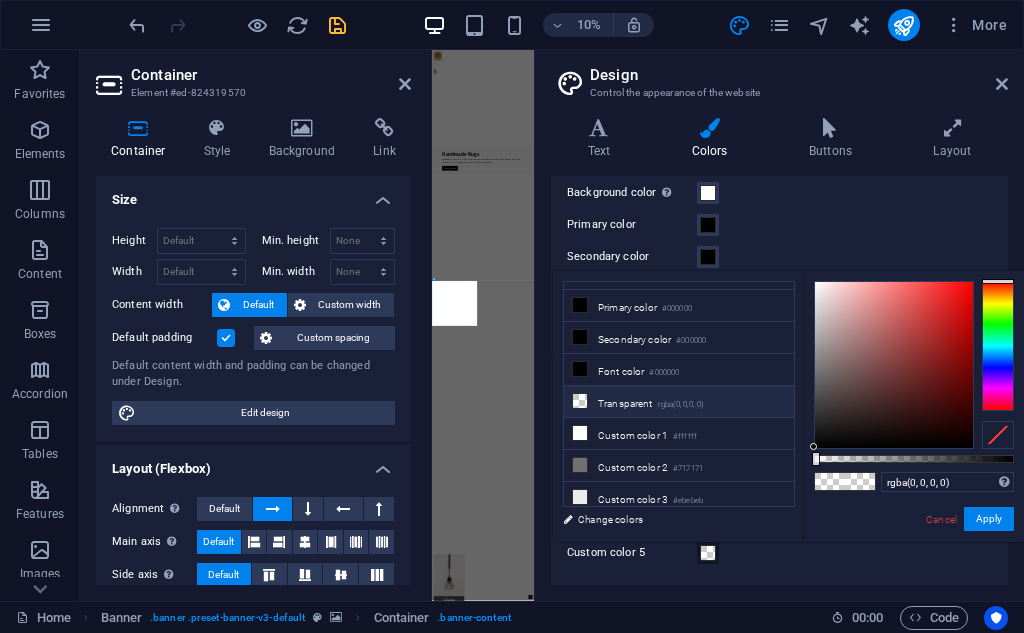 click on "rgba(0,0,0,.0)" at bounding box center (681, 405) 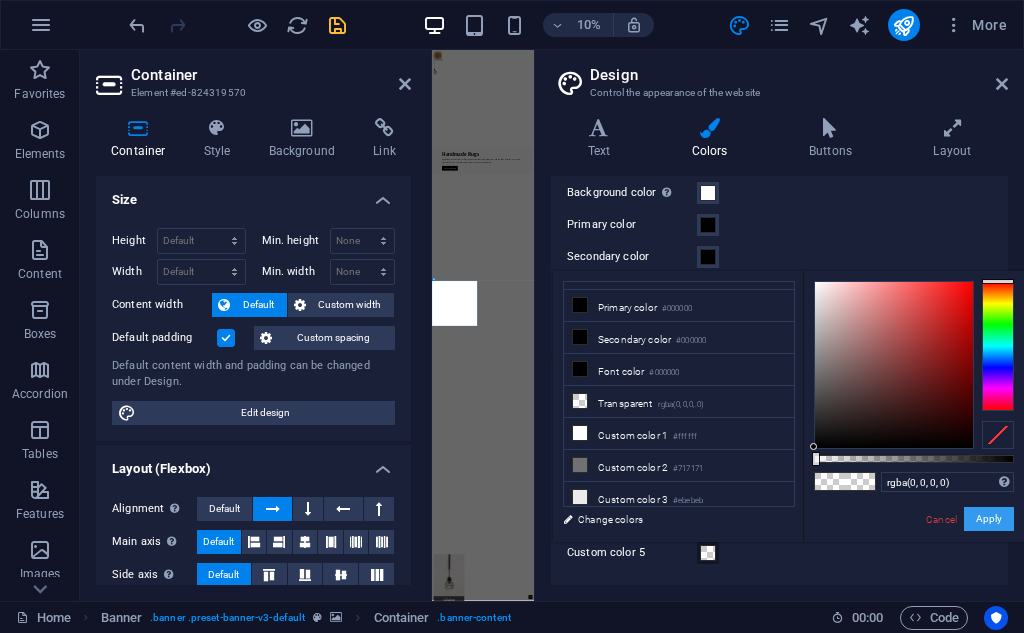 click on "Apply" at bounding box center (989, 519) 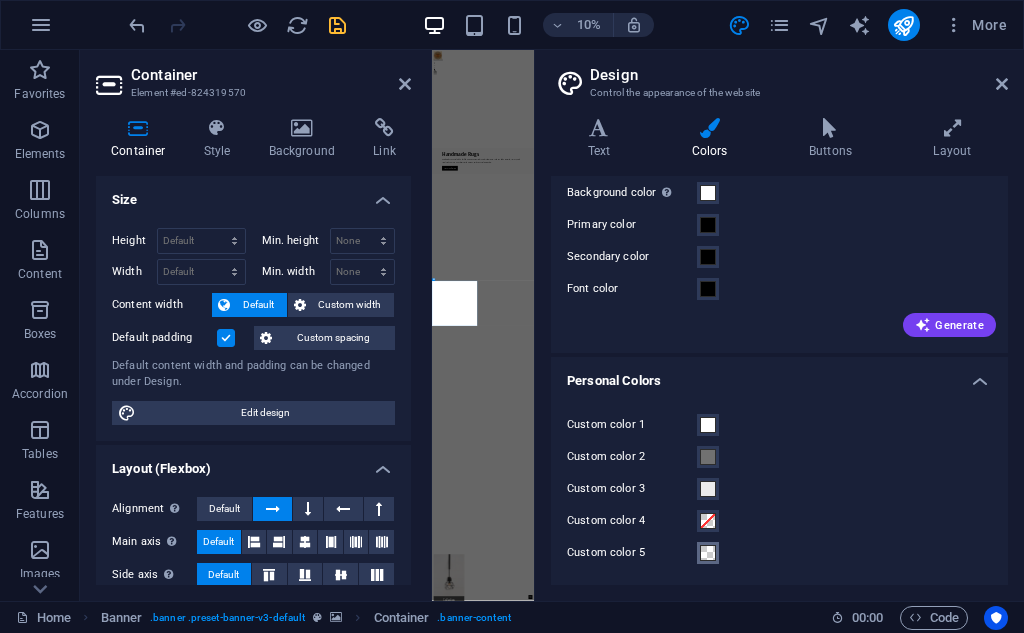 drag, startPoint x: 704, startPoint y: 551, endPoint x: 693, endPoint y: 314, distance: 237.25514 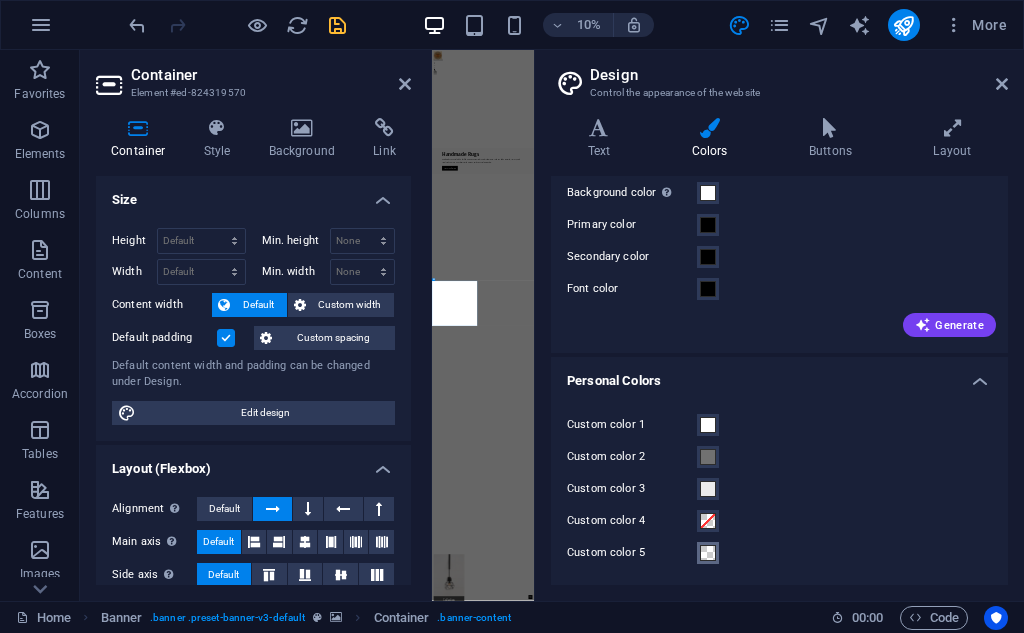 click on "Color Scheme The color scheme for this website, which will be transferred to all colorpickers. Background color Only visible if it is not covered by other backgrounds. Primary color Secondary color Font color Generate Personal Colors Custom color 1 Custom color 2 Custom color 3 Custom color 4 Custom color 5" at bounding box center [779, 343] 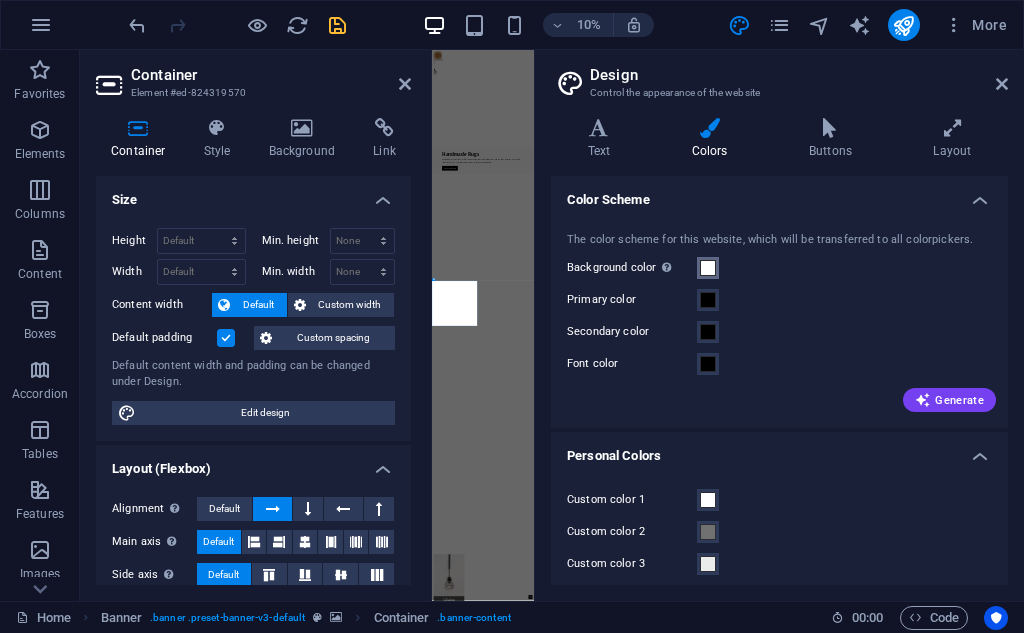 click at bounding box center (708, 268) 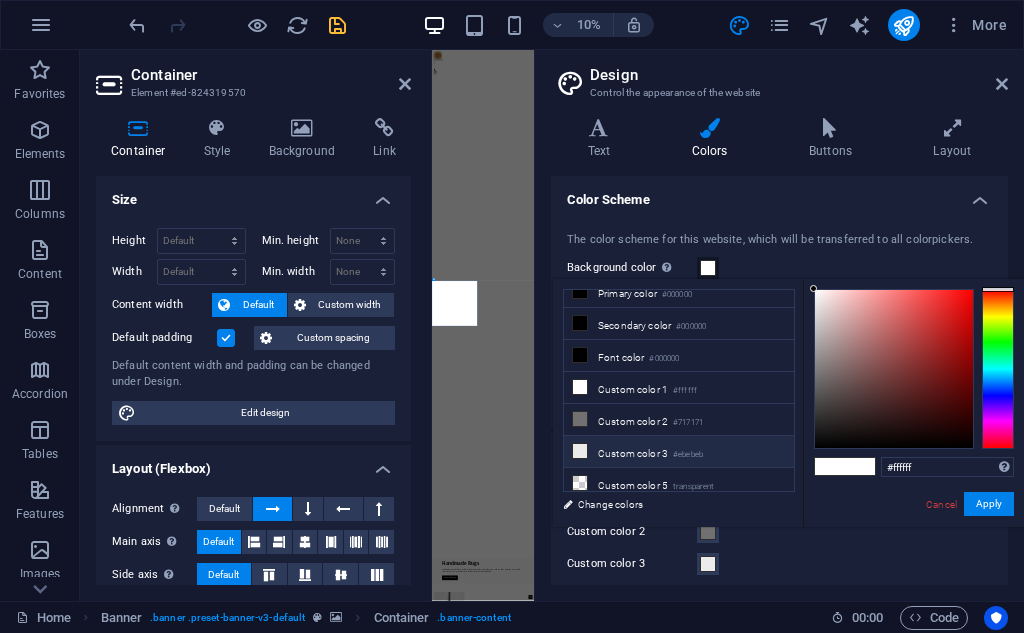 scroll, scrollTop: 47, scrollLeft: 0, axis: vertical 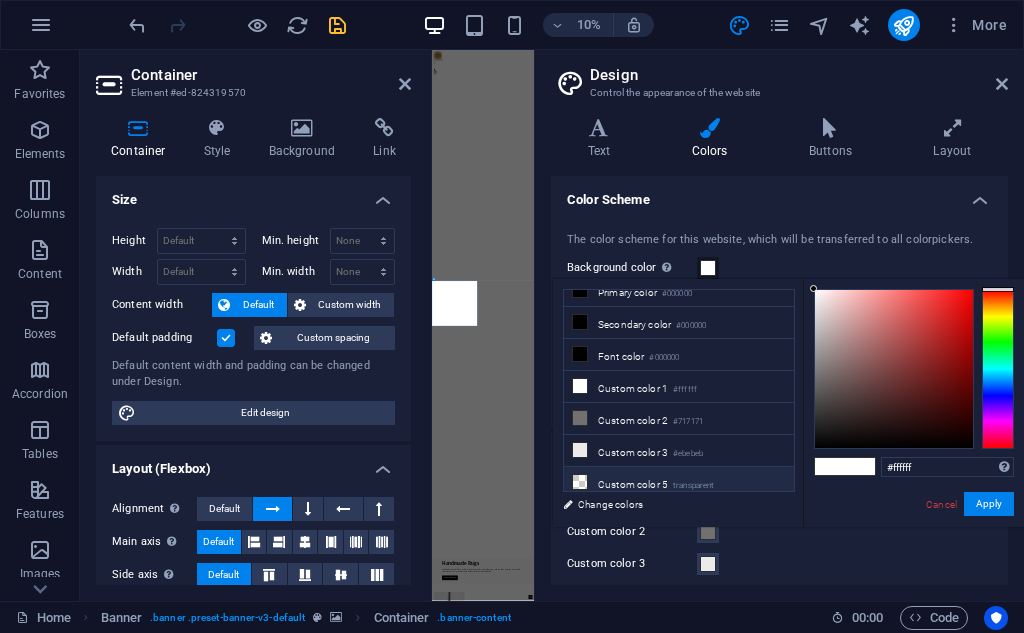 click at bounding box center (580, 482) 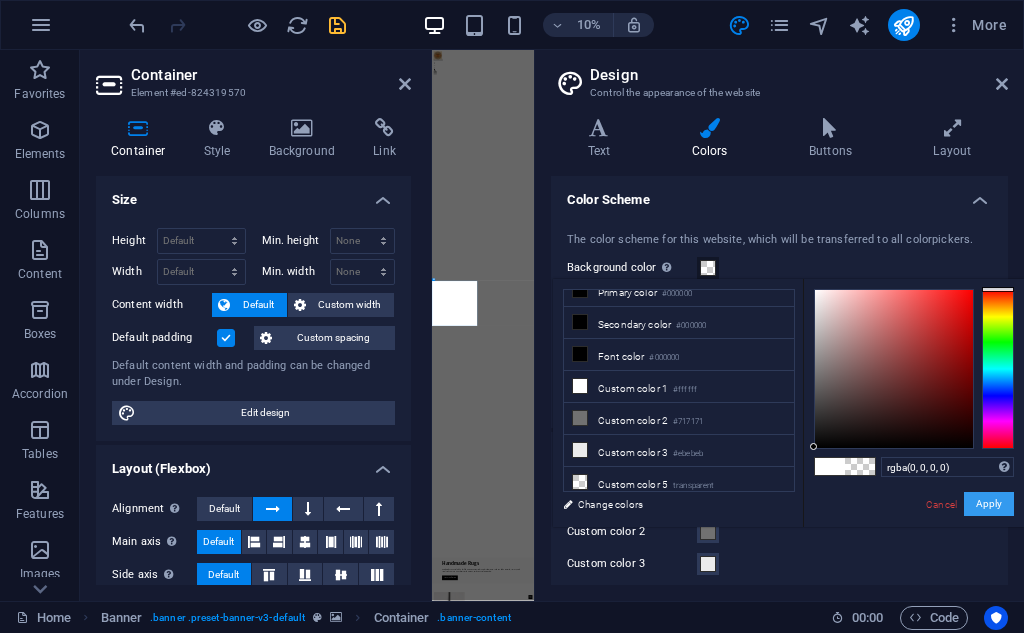 click on "Apply" at bounding box center (989, 504) 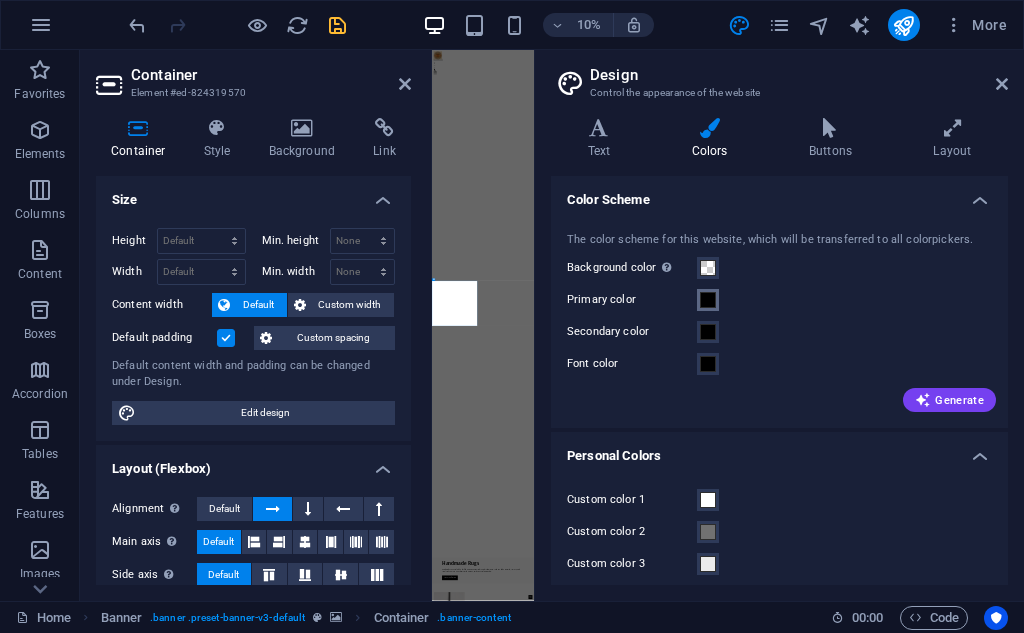 click at bounding box center (708, 300) 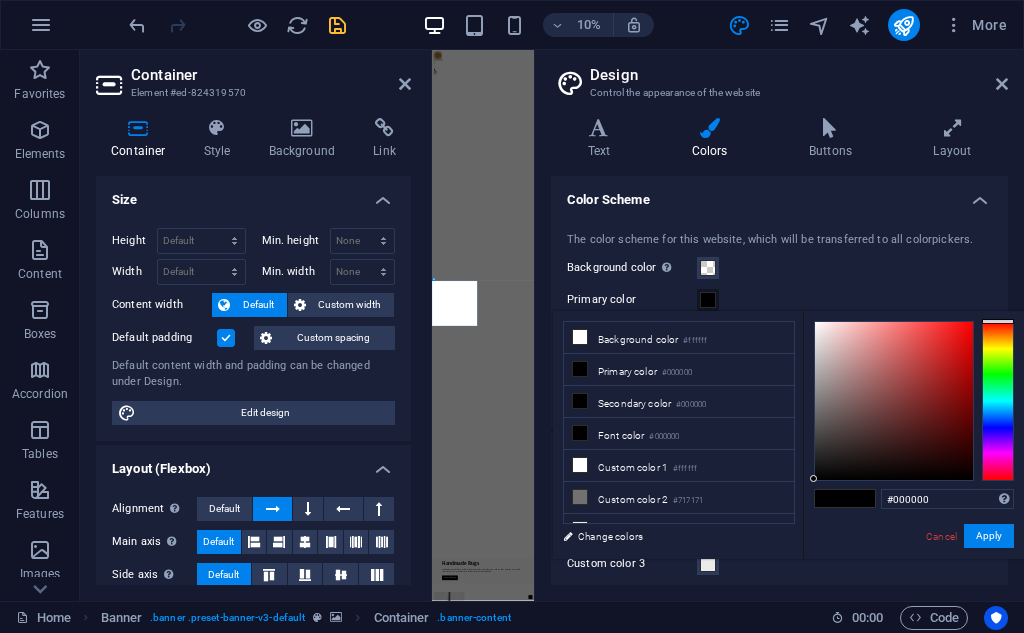 click on "Color Scheme" at bounding box center (779, 194) 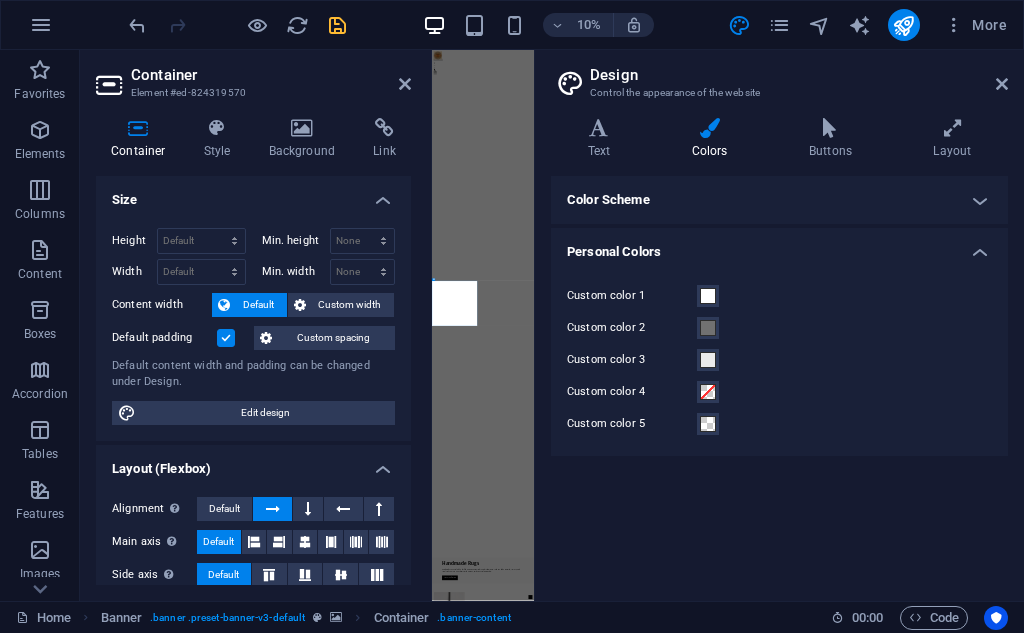 click on "Color Scheme" at bounding box center [779, 200] 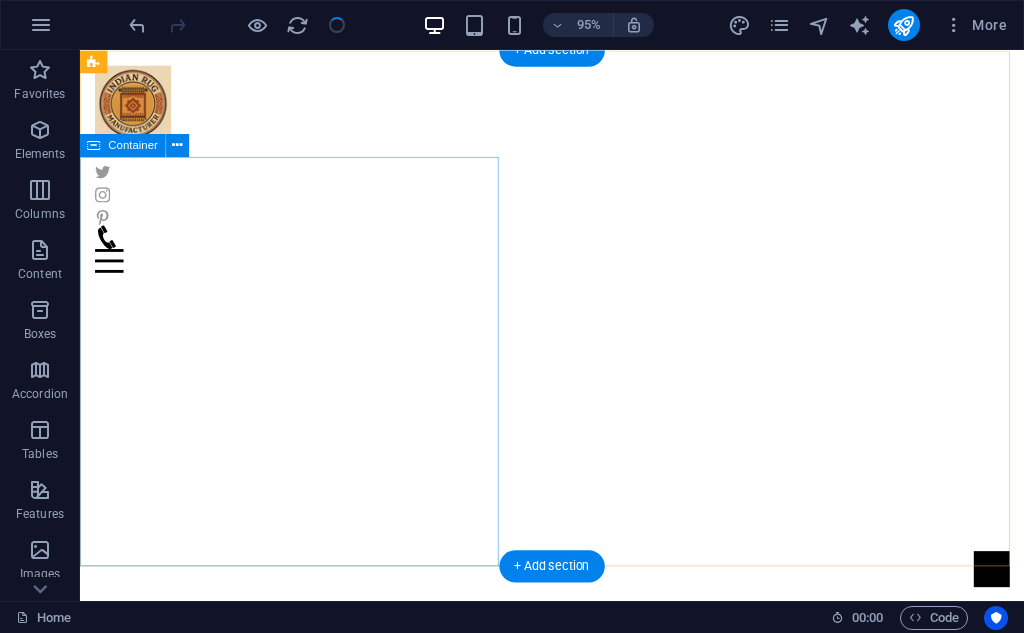 click on "Handmade Rugs  Handmade rugs crafted by skilled artisans using traditional techniques. Each rug adds warmth, texture, and timeless beauty to your home with unique, authentic craftsmanship. Latest Collection" at bounding box center [577, 829] 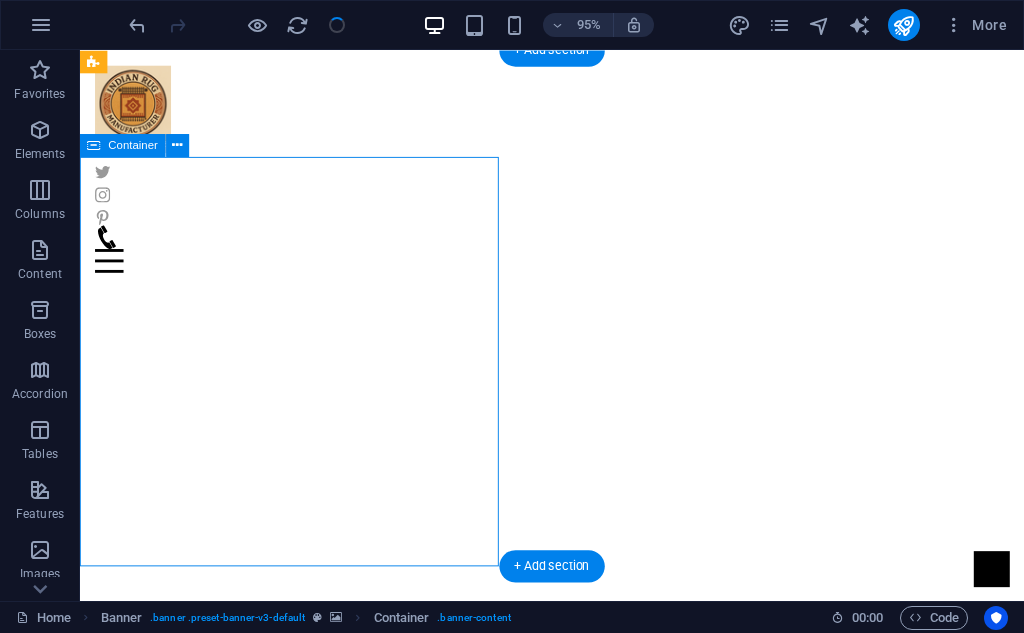 click on "Handmade Rugs  Handmade rugs crafted by skilled artisans using traditional techniques. Each rug adds warmth, texture, and timeless beauty to your home with unique, authentic craftsmanship. Latest Collection" at bounding box center [577, 829] 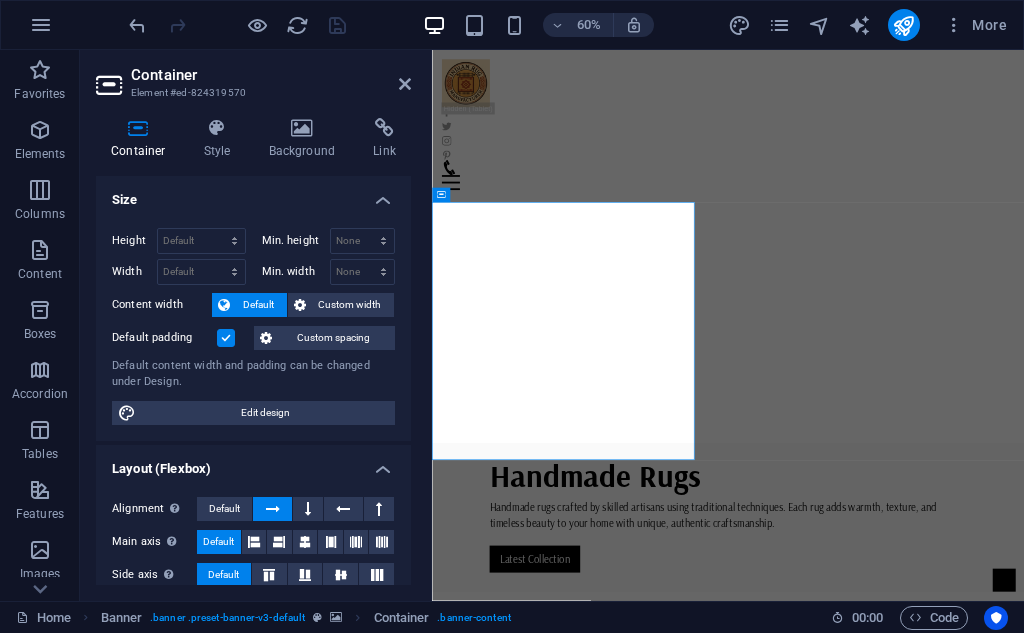 click at bounding box center (-1998, 162) 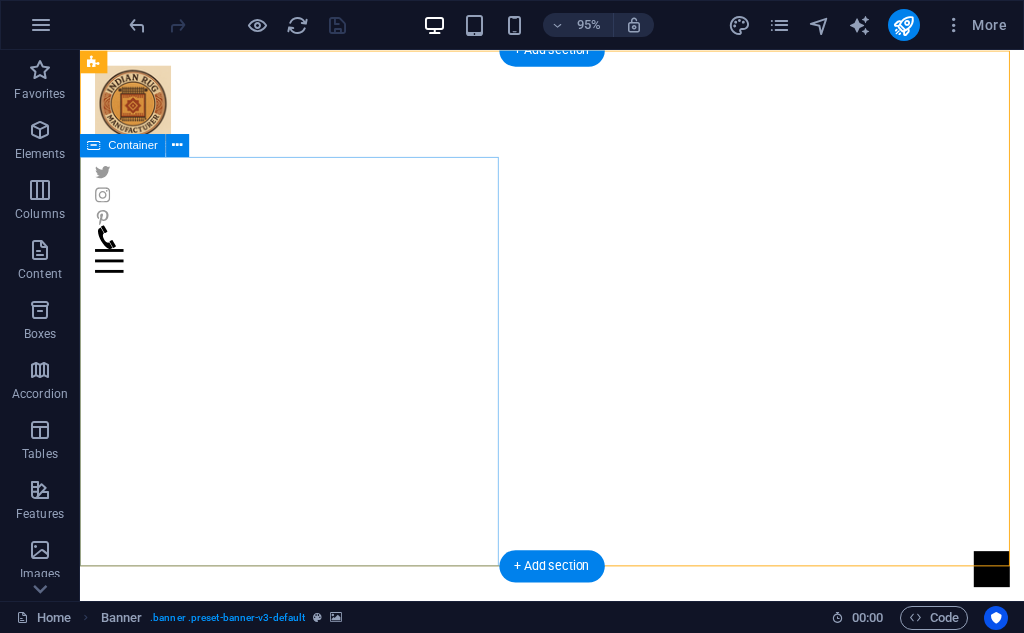 click on "Handmade Rugs  Handmade rugs crafted by skilled artisans using traditional techniques. Each rug adds warmth, texture, and timeless beauty to your home with unique, authentic craftsmanship. Latest Collection" at bounding box center [577, 829] 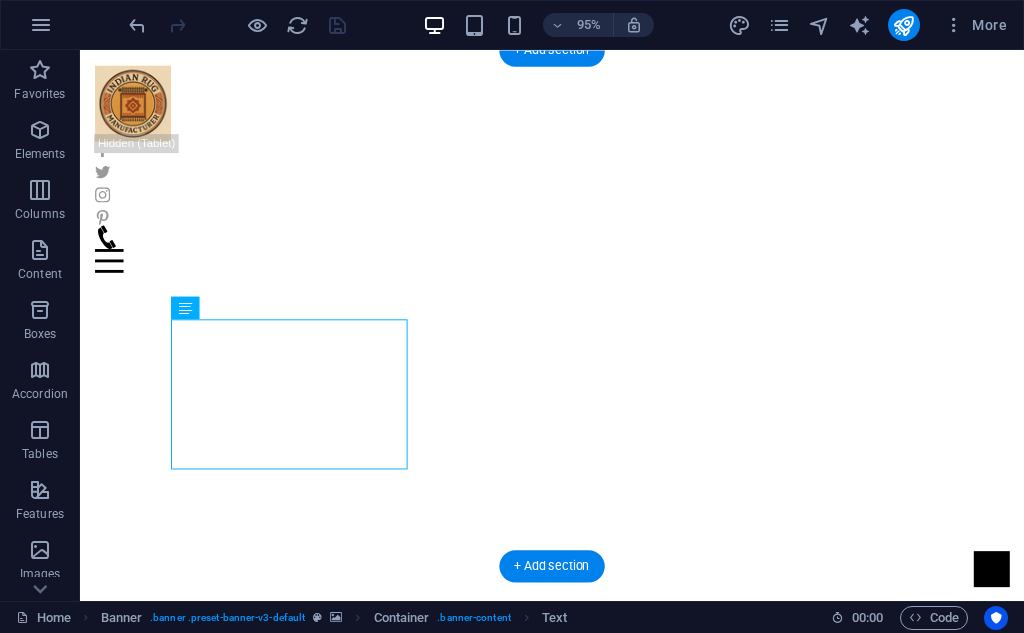 drag, startPoint x: 364, startPoint y: 375, endPoint x: 396, endPoint y: 395, distance: 37.735924 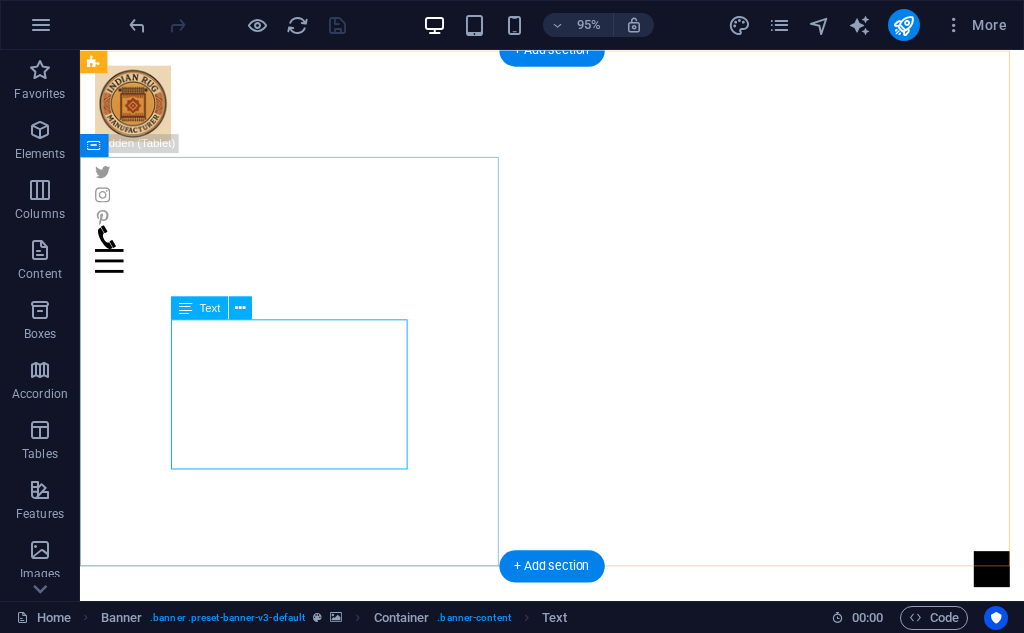 click on "Handmade rugs crafted by skilled artisans using traditional techniques. Each rug adds warmth, texture, and timeless beauty to your home with unique, authentic craftsmanship." at bounding box center [577, 825] 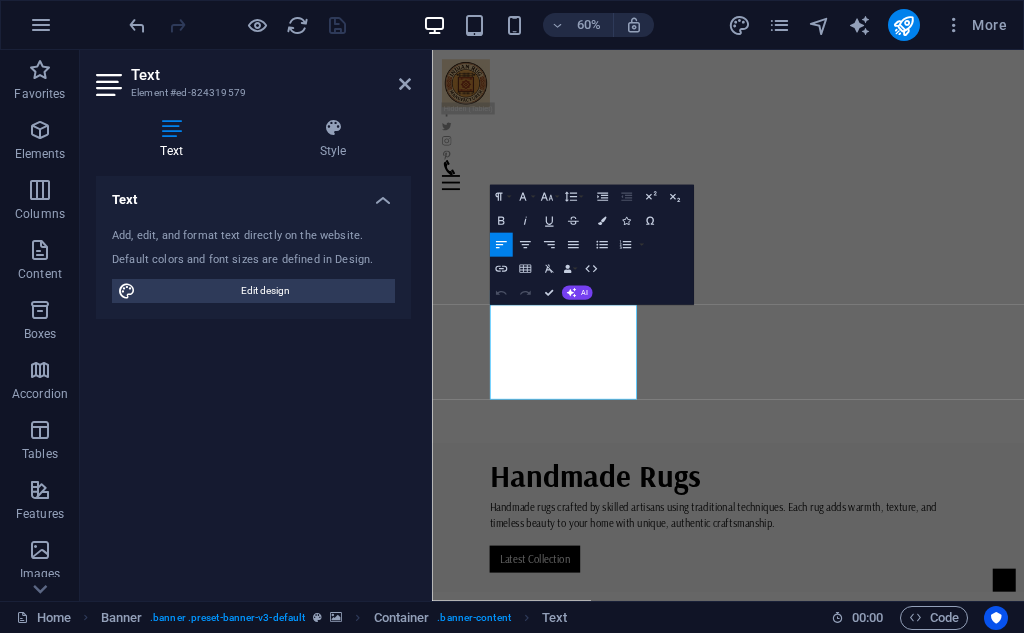click on "Text" at bounding box center (271, 75) 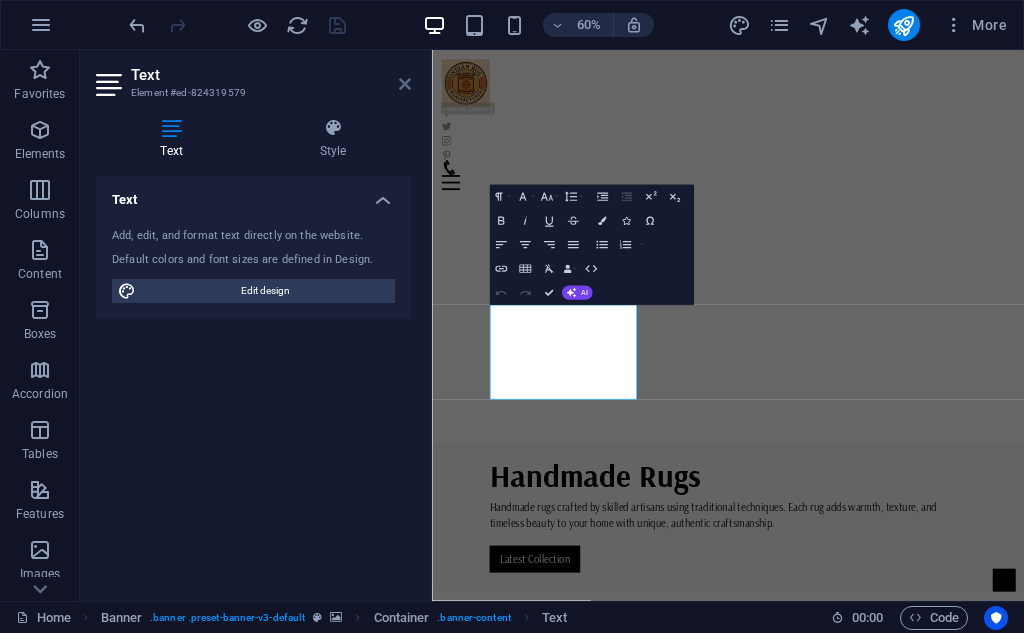 click on "Text Element #ed-824319579" at bounding box center (253, 76) 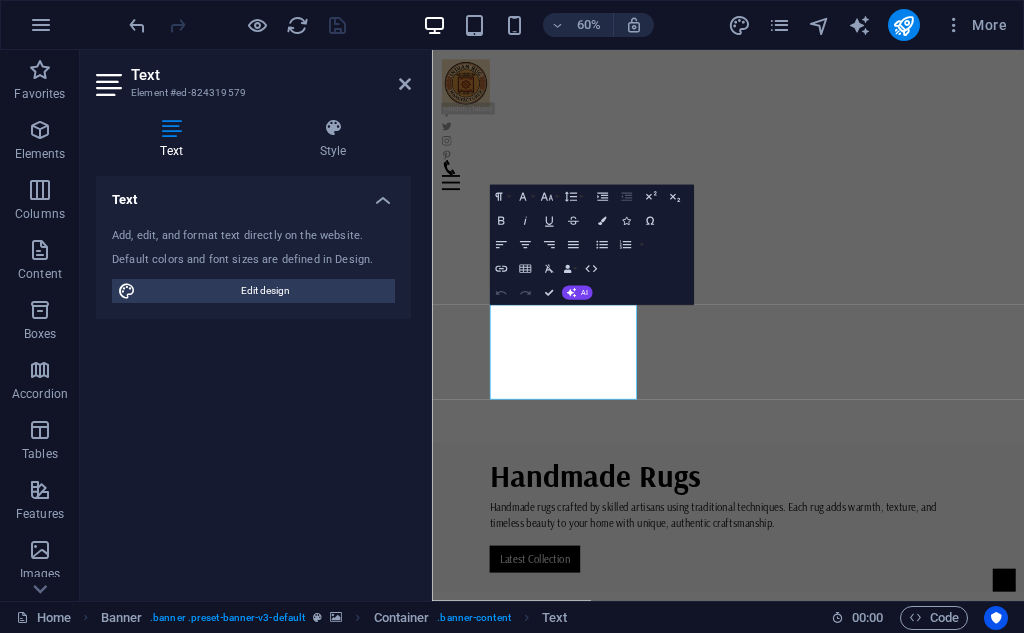 click on "Text" at bounding box center (271, 75) 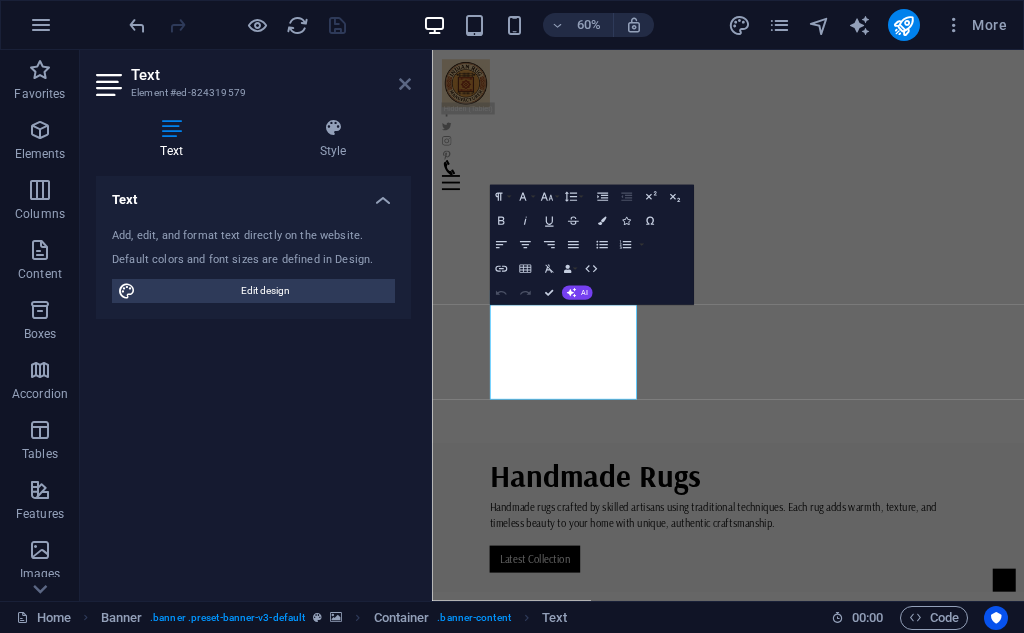 click at bounding box center (405, 84) 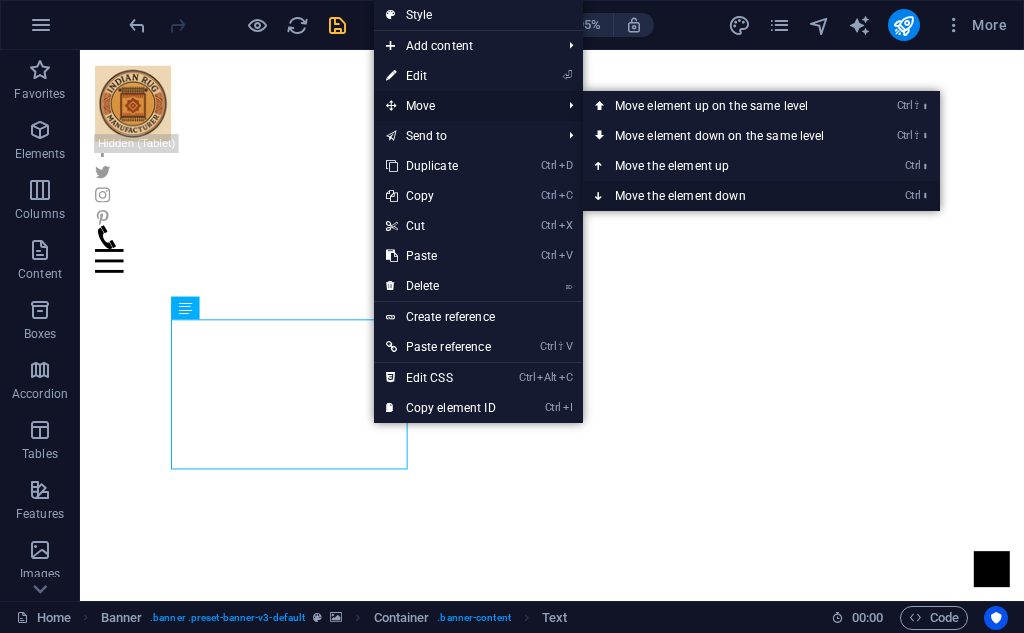 click on "Ctrl ⬇  Move the element down" at bounding box center (724, 196) 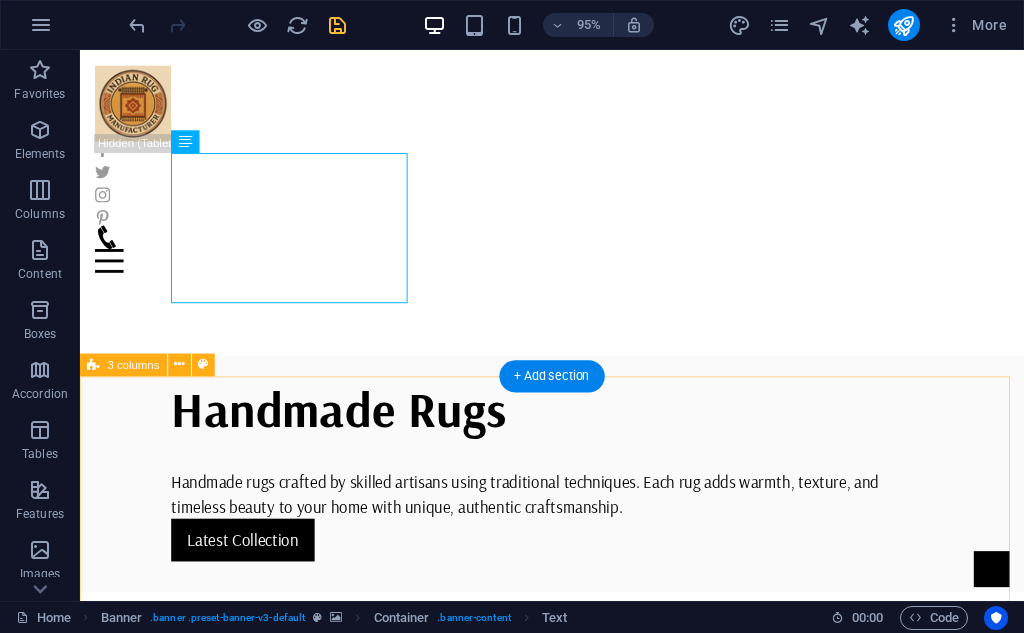 scroll, scrollTop: 167, scrollLeft: 0, axis: vertical 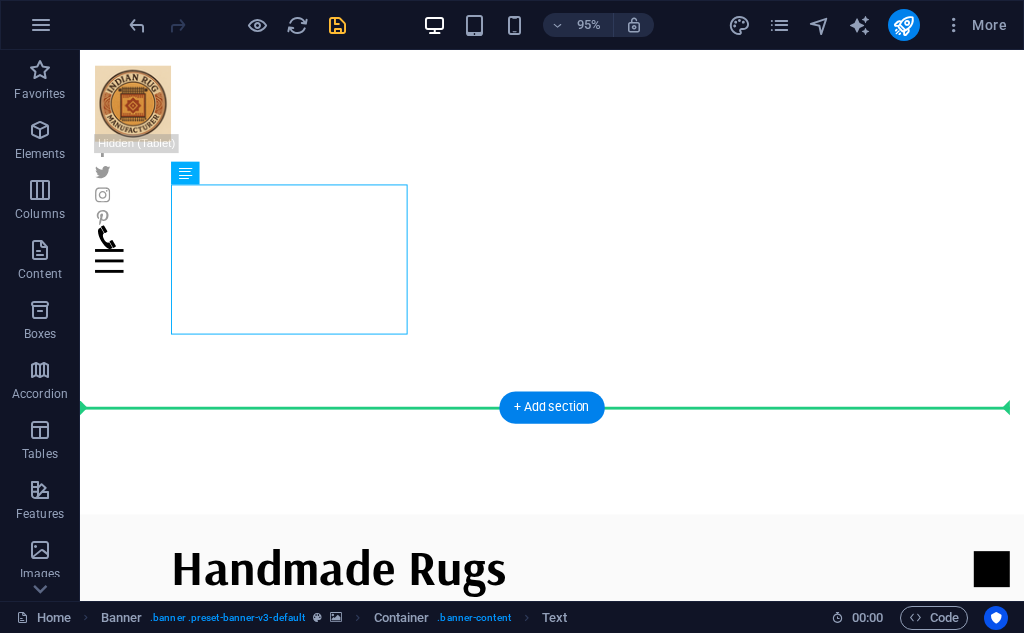drag, startPoint x: 372, startPoint y: 305, endPoint x: 874, endPoint y: 322, distance: 502.28778 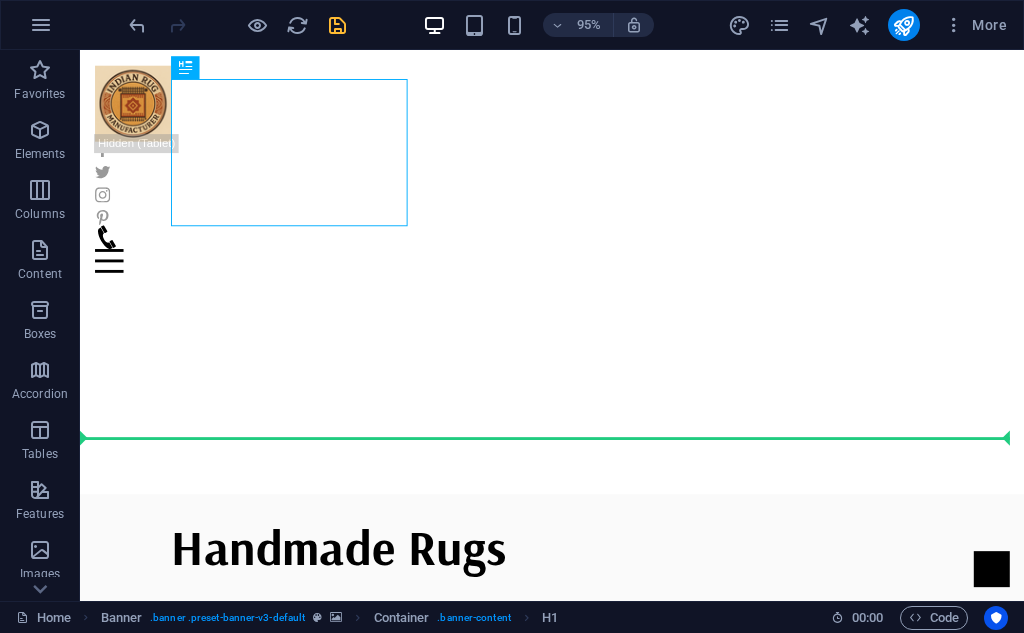 drag, startPoint x: 306, startPoint y: 194, endPoint x: 674, endPoint y: 452, distance: 449.43076 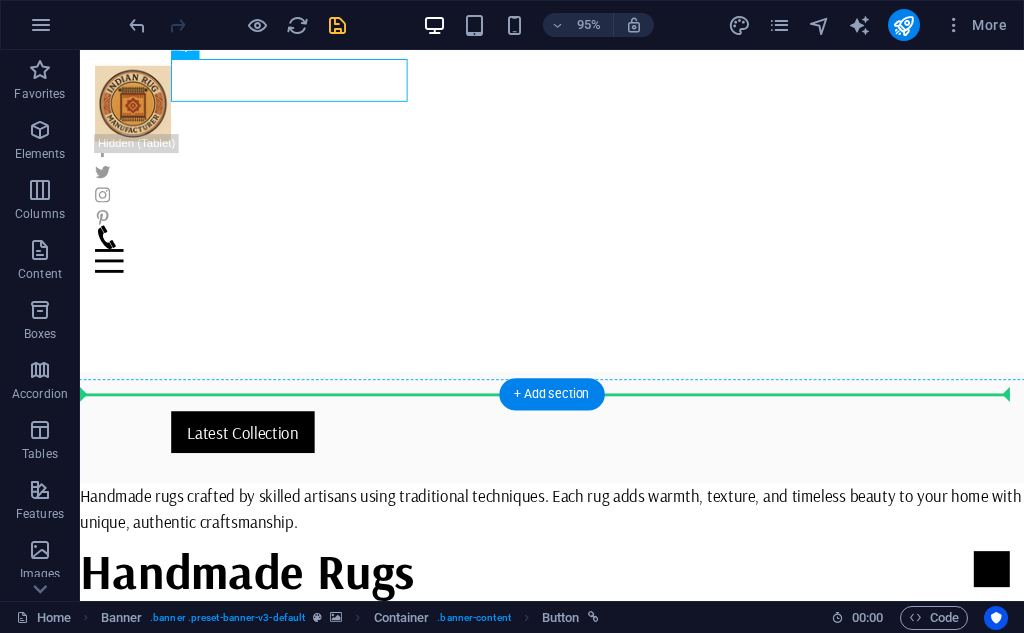 scroll, scrollTop: 345, scrollLeft: 0, axis: vertical 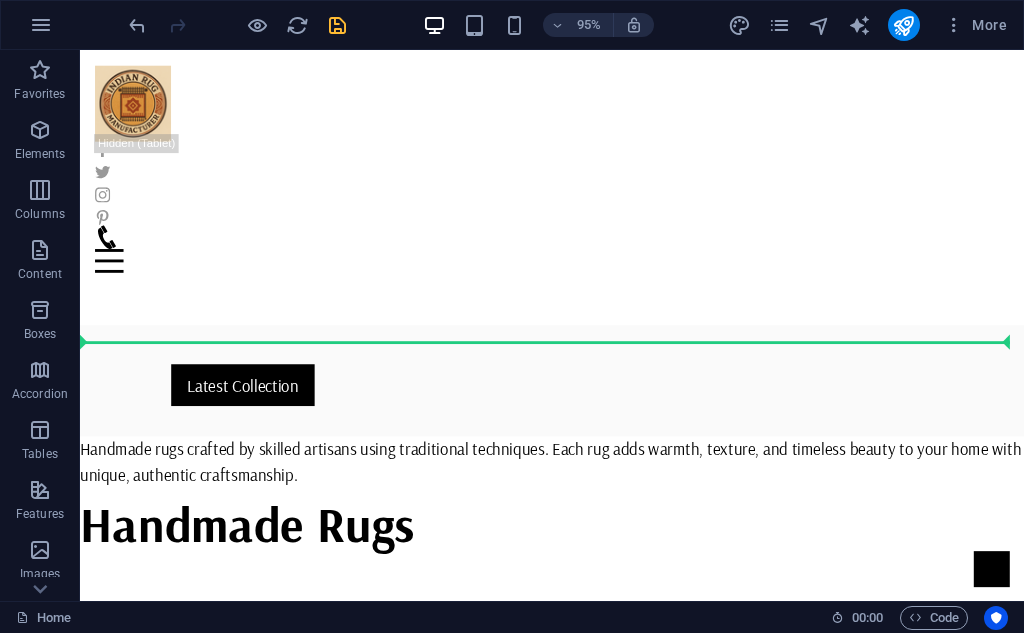 drag, startPoint x: 357, startPoint y: 251, endPoint x: 589, endPoint y: 344, distance: 249.946 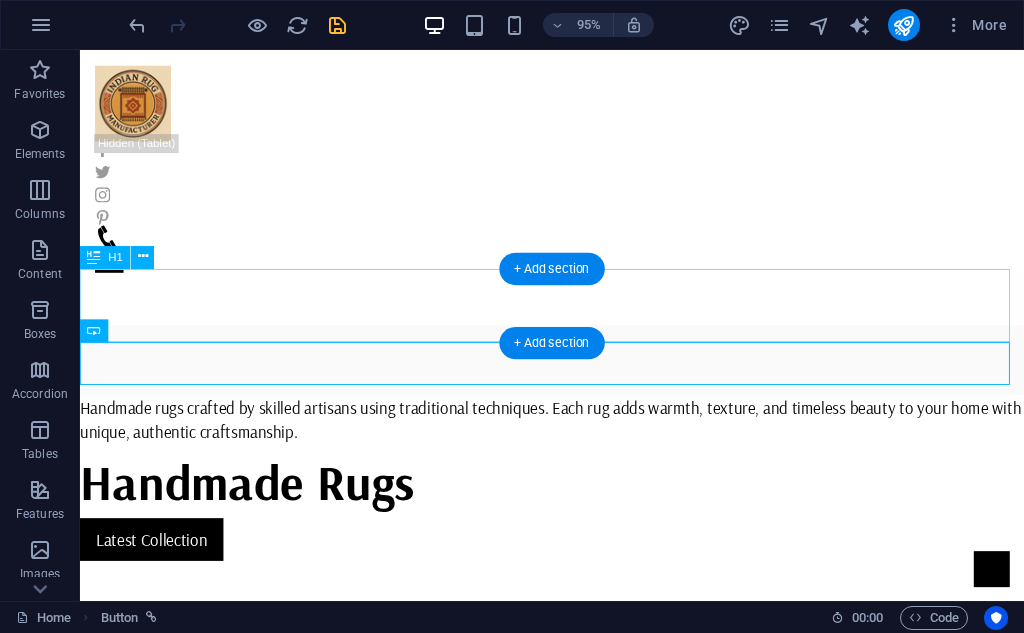 scroll, scrollTop: 11, scrollLeft: 0, axis: vertical 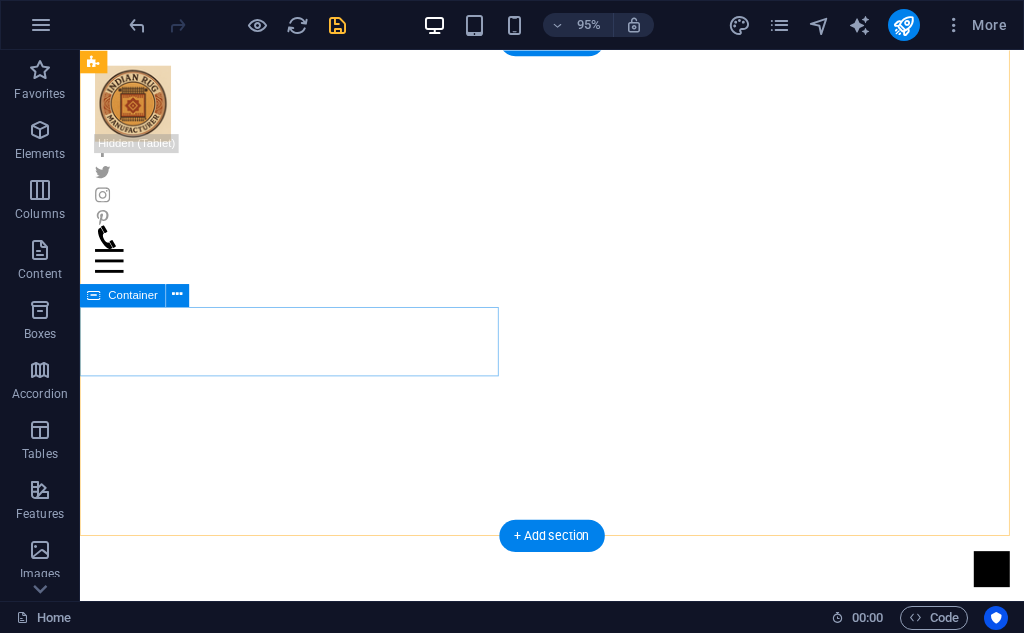 click at bounding box center (577, 709) 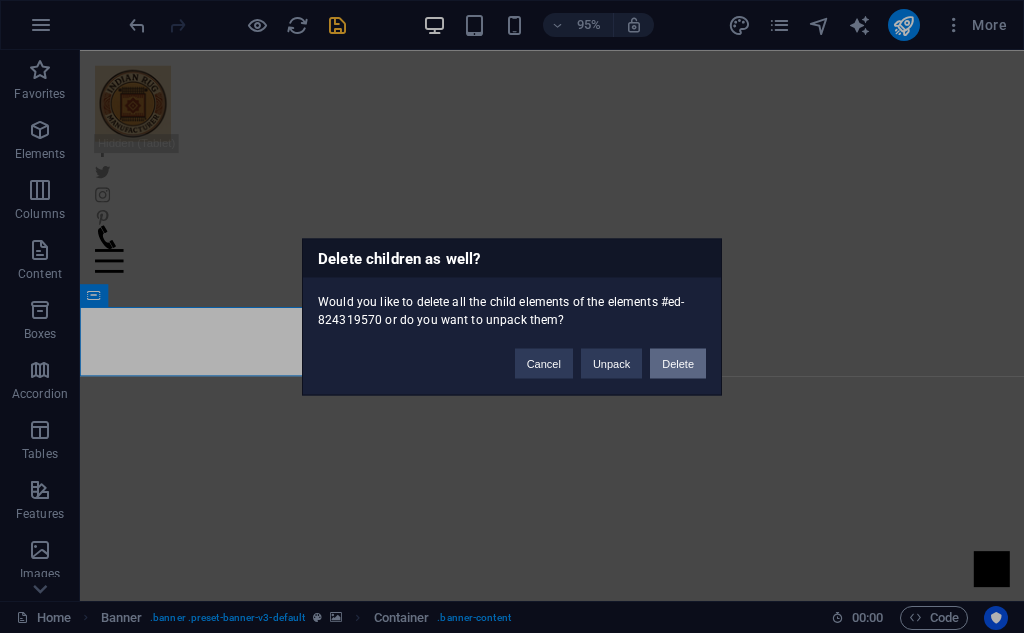 click on "Delete" at bounding box center [678, 363] 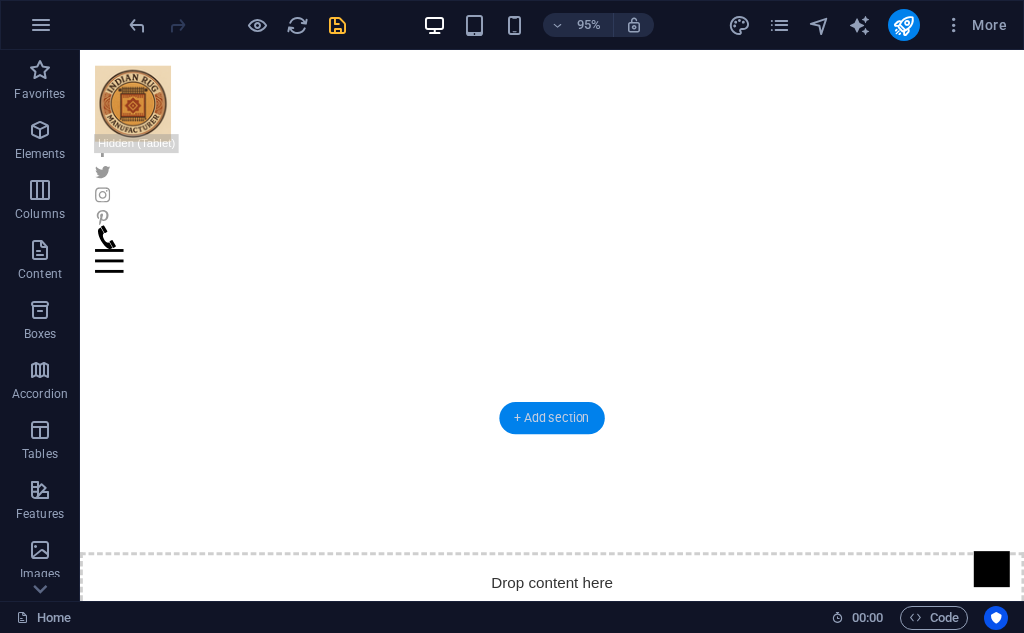 scroll, scrollTop: 178, scrollLeft: 0, axis: vertical 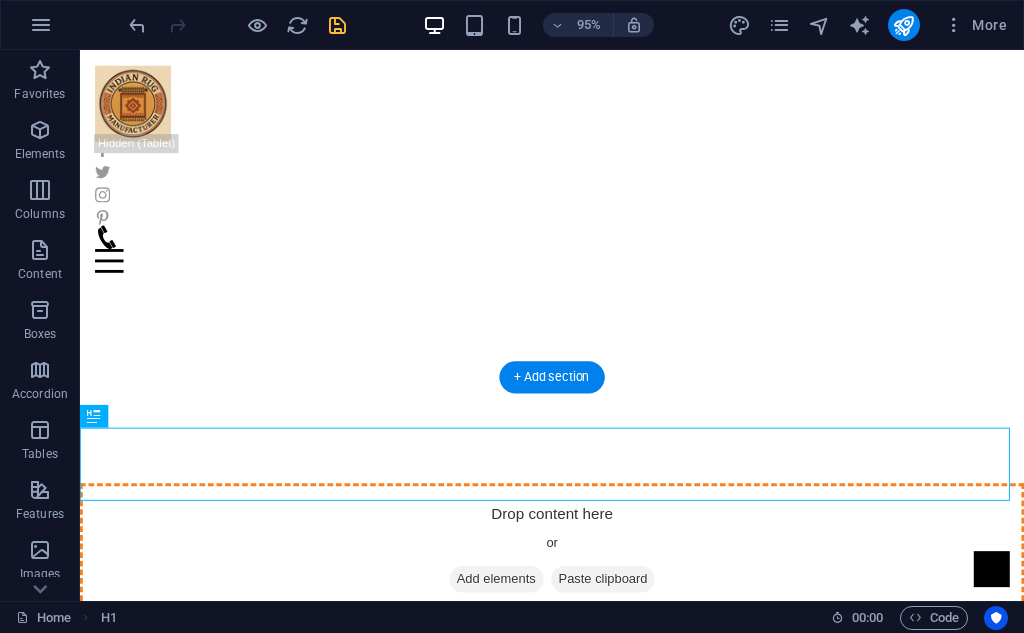 drag, startPoint x: 218, startPoint y: 496, endPoint x: 185, endPoint y: 192, distance: 305.78586 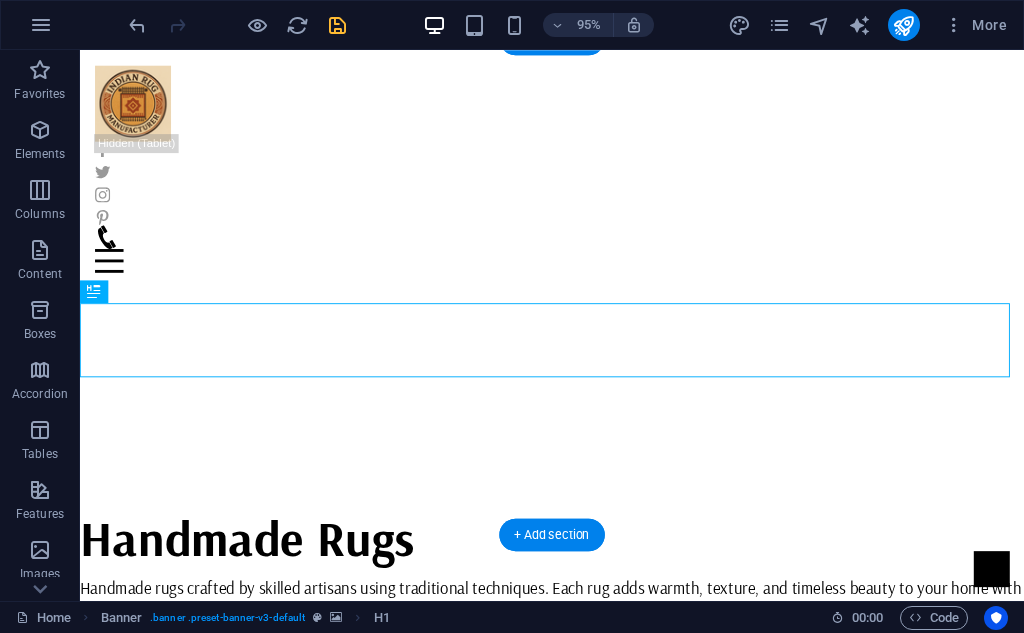 scroll, scrollTop: 167, scrollLeft: 0, axis: vertical 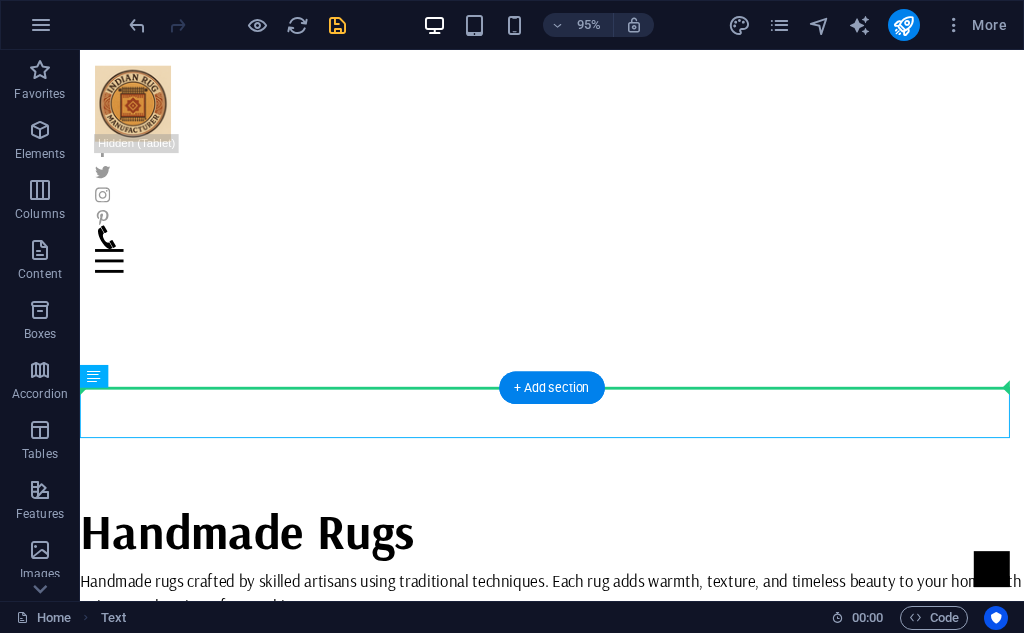 drag, startPoint x: 212, startPoint y: 422, endPoint x: 176, endPoint y: 286, distance: 140.68404 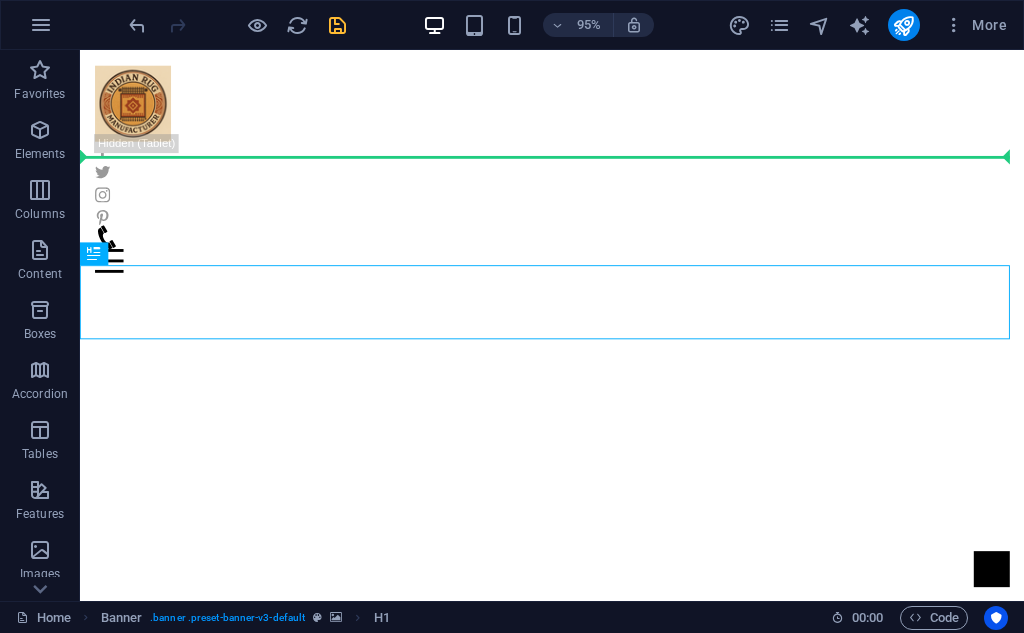 scroll, scrollTop: 0, scrollLeft: 0, axis: both 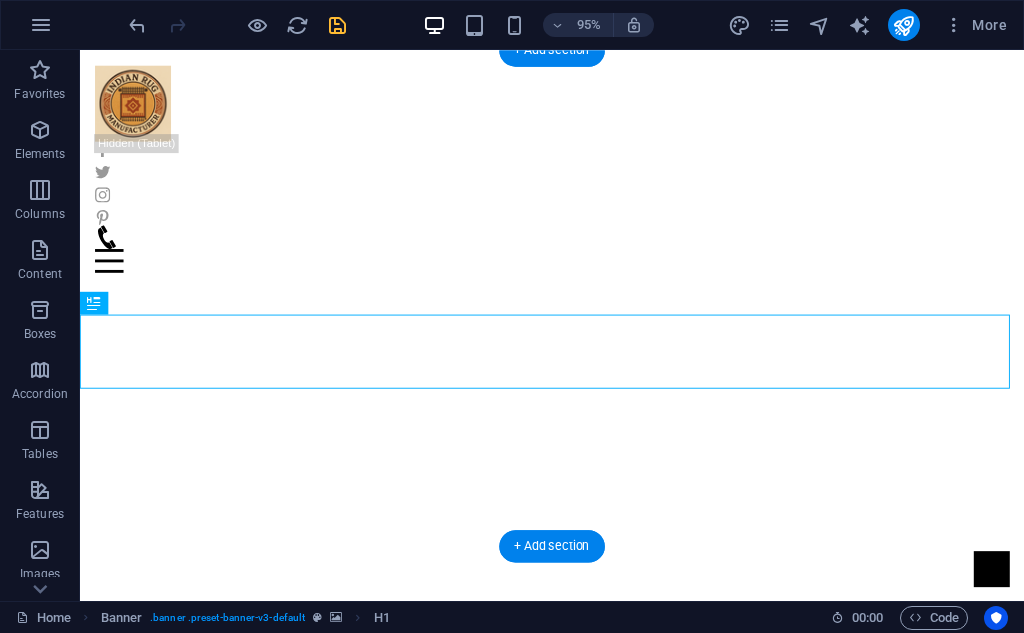 drag, startPoint x: 206, startPoint y: 206, endPoint x: 237, endPoint y: 258, distance: 60.53924 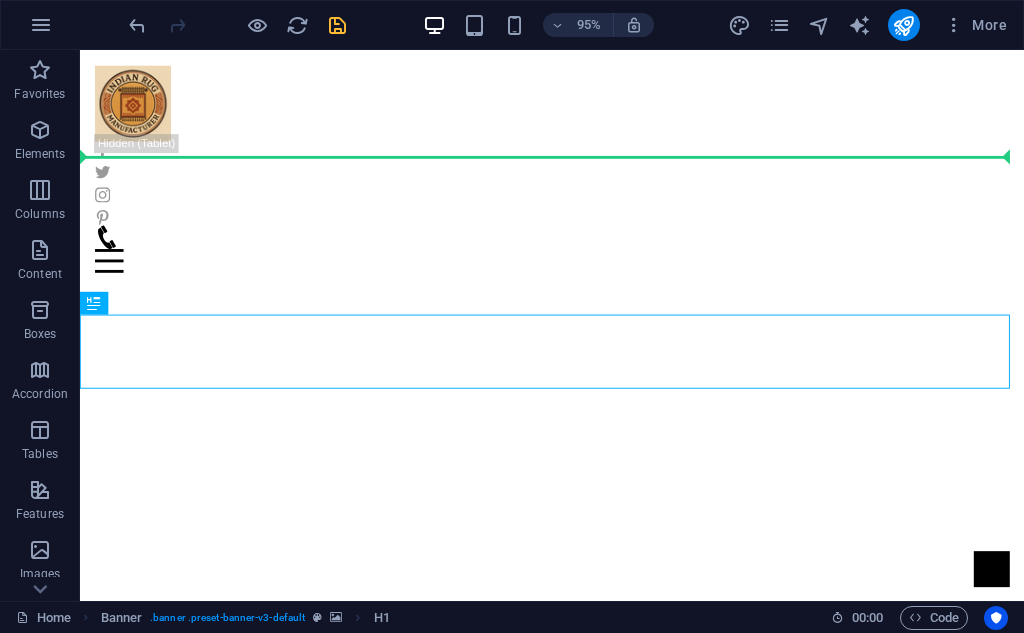 drag, startPoint x: 278, startPoint y: 372, endPoint x: 187, endPoint y: 156, distance: 234.38643 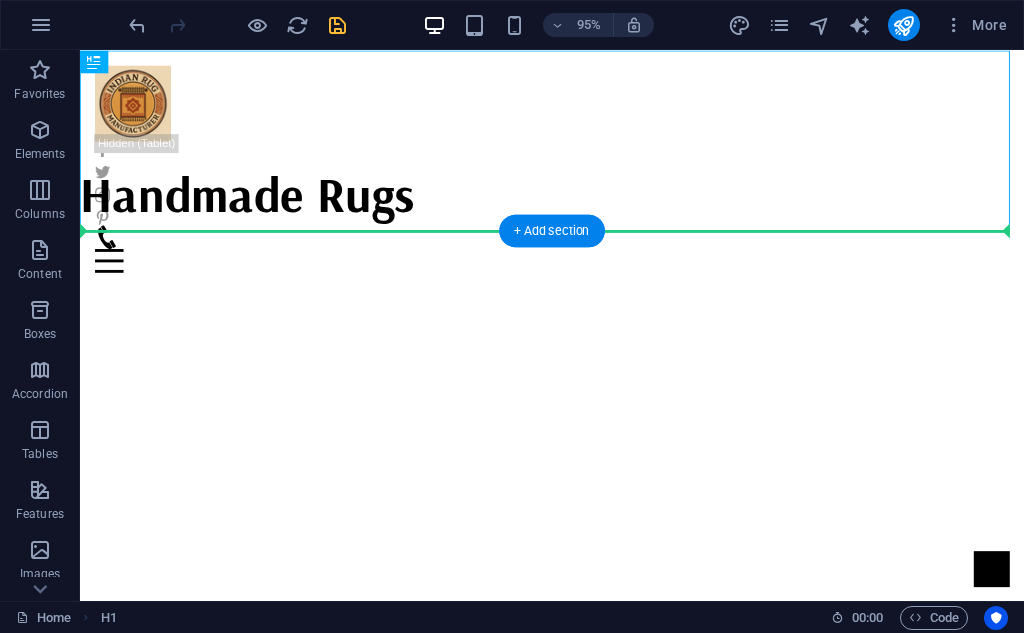 drag, startPoint x: 255, startPoint y: 196, endPoint x: 247, endPoint y: 337, distance: 141.22676 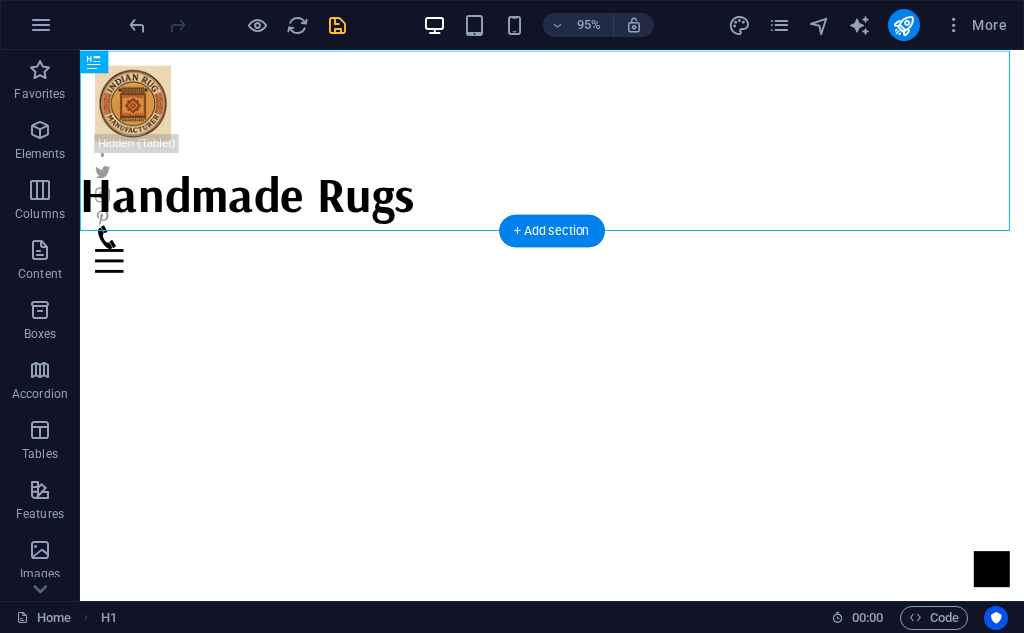 drag, startPoint x: 262, startPoint y: 213, endPoint x: 244, endPoint y: 483, distance: 270.59933 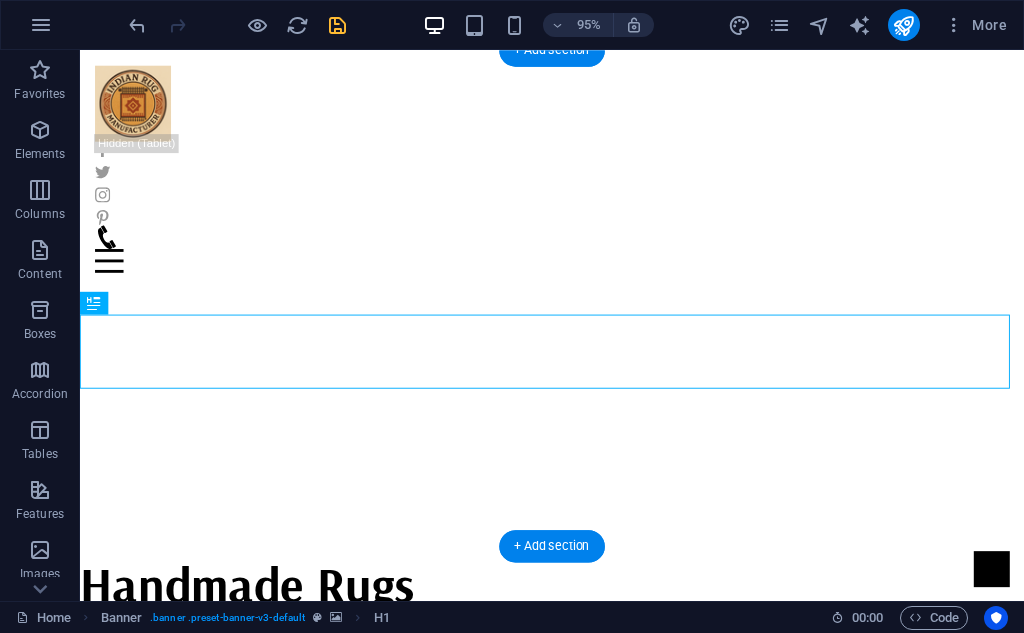 scroll, scrollTop: 166, scrollLeft: 0, axis: vertical 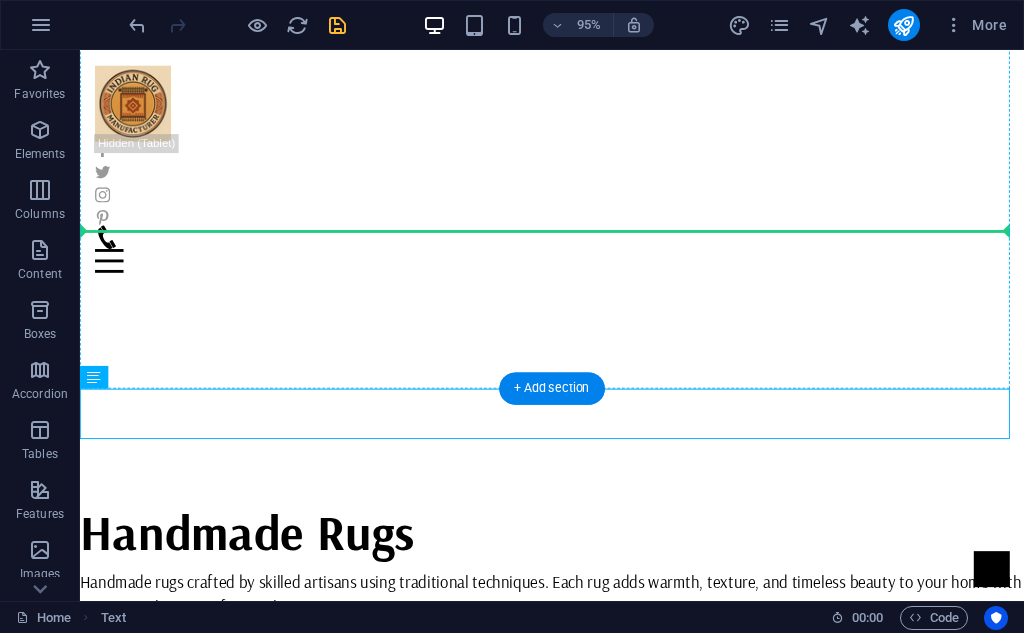 drag, startPoint x: 175, startPoint y: 421, endPoint x: 205, endPoint y: 234, distance: 189.39113 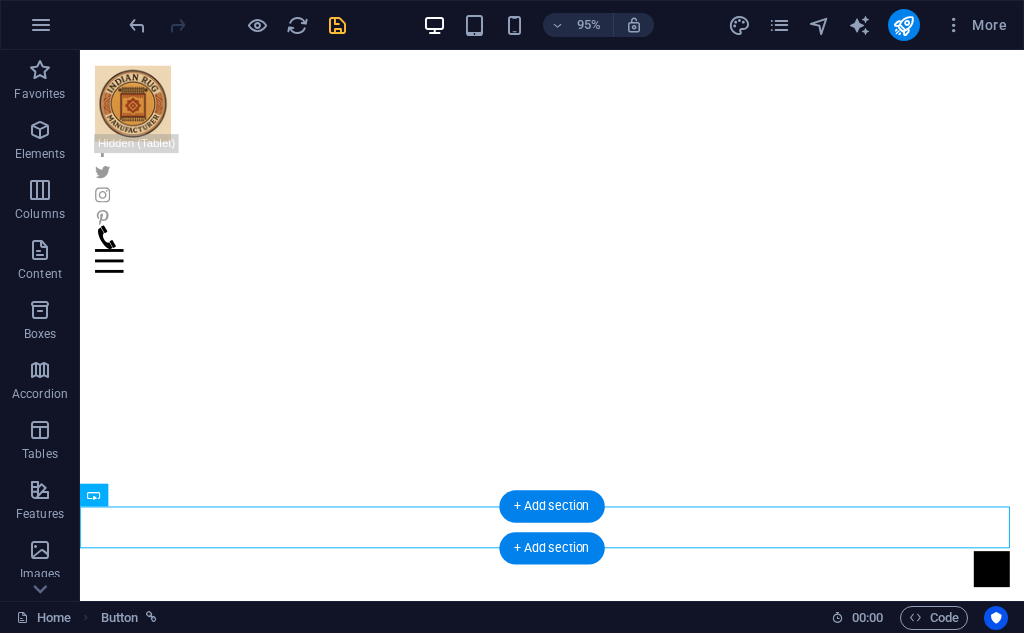 scroll, scrollTop: 58, scrollLeft: 0, axis: vertical 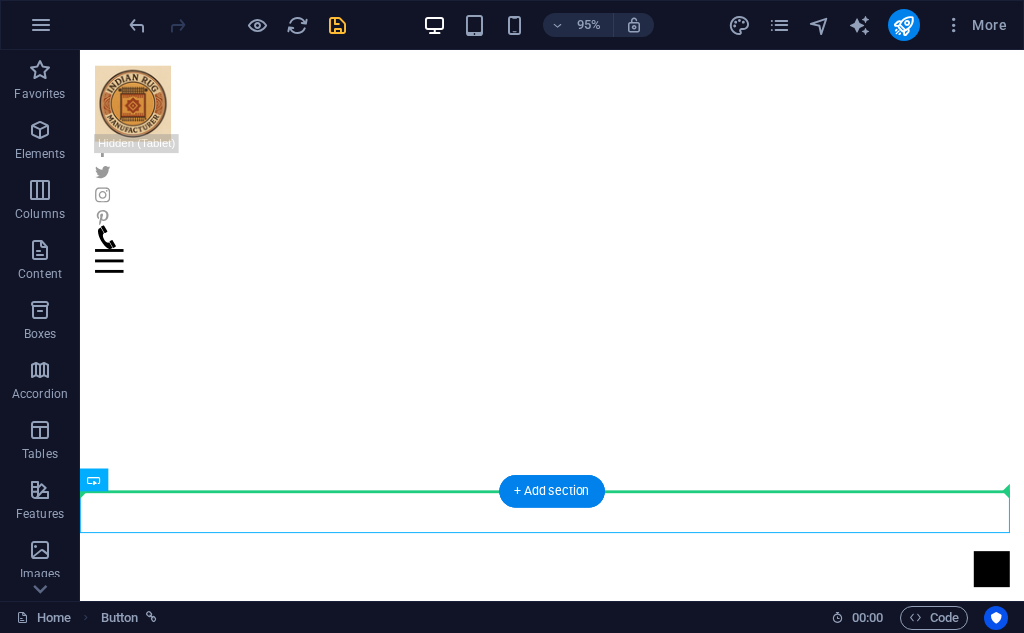 drag, startPoint x: 183, startPoint y: 596, endPoint x: 223, endPoint y: 480, distance: 122.702896 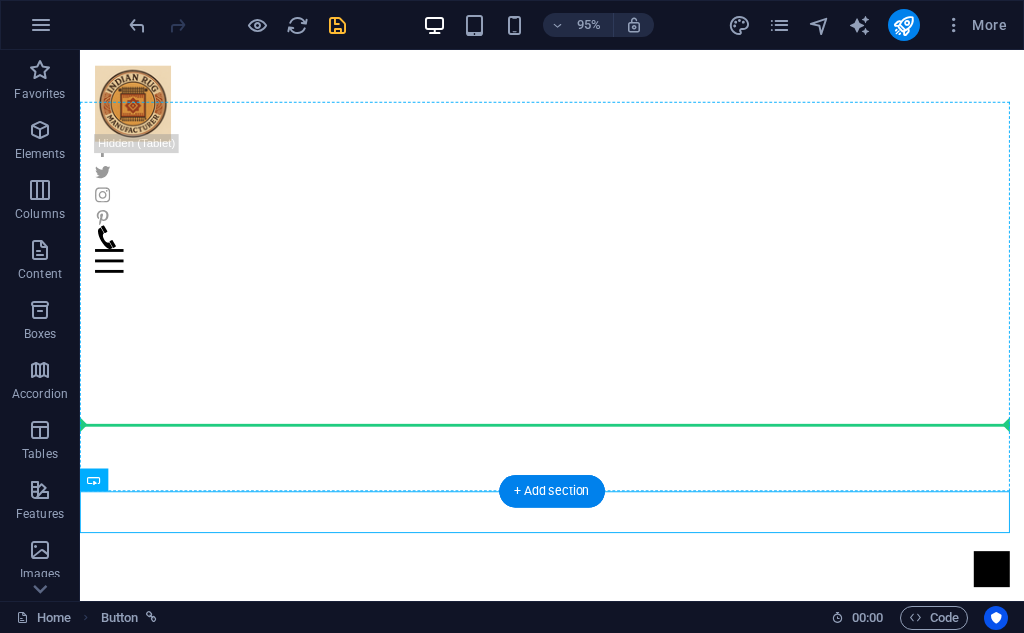 drag, startPoint x: 193, startPoint y: 526, endPoint x: 213, endPoint y: 441, distance: 87.32124 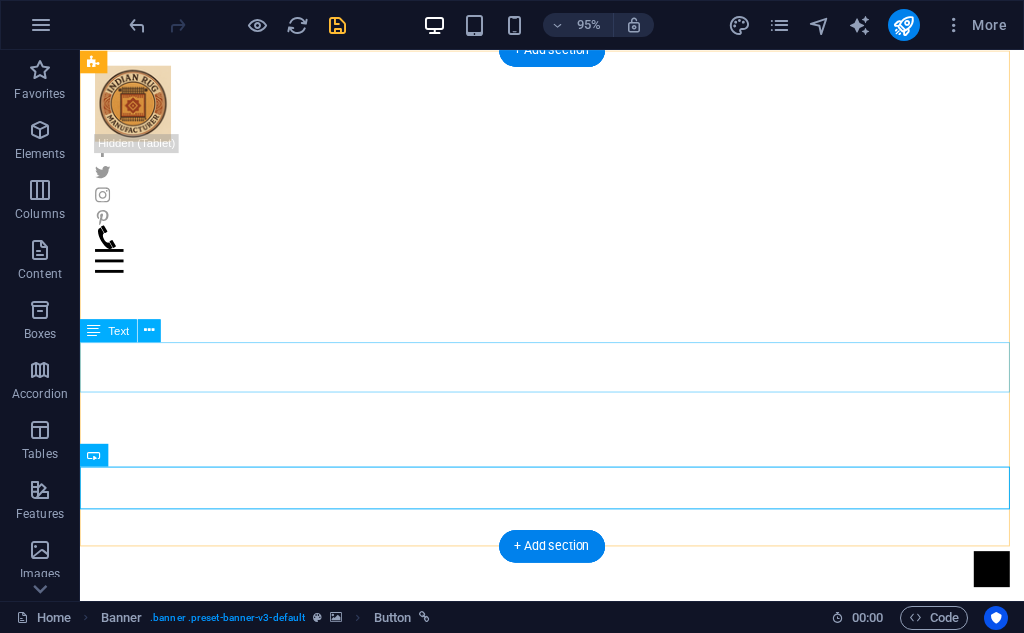 scroll, scrollTop: 0, scrollLeft: 0, axis: both 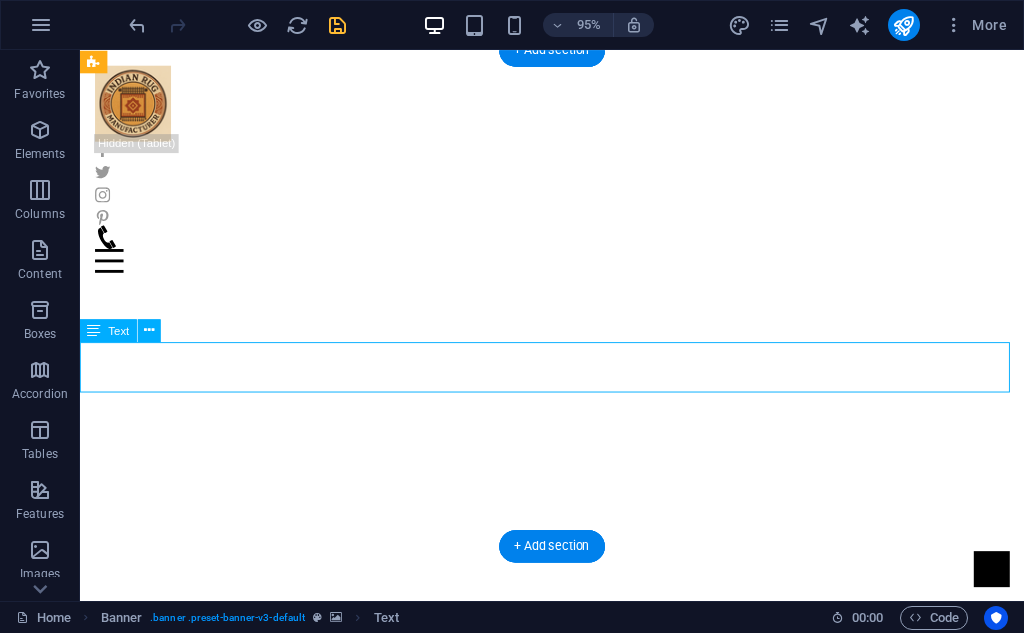 click on "Handmade rugs crafted by skilled artisans using traditional techniques. Each rug adds warmth, texture, and timeless beauty to your home with unique, authentic craftsmanship." at bounding box center [577, 788] 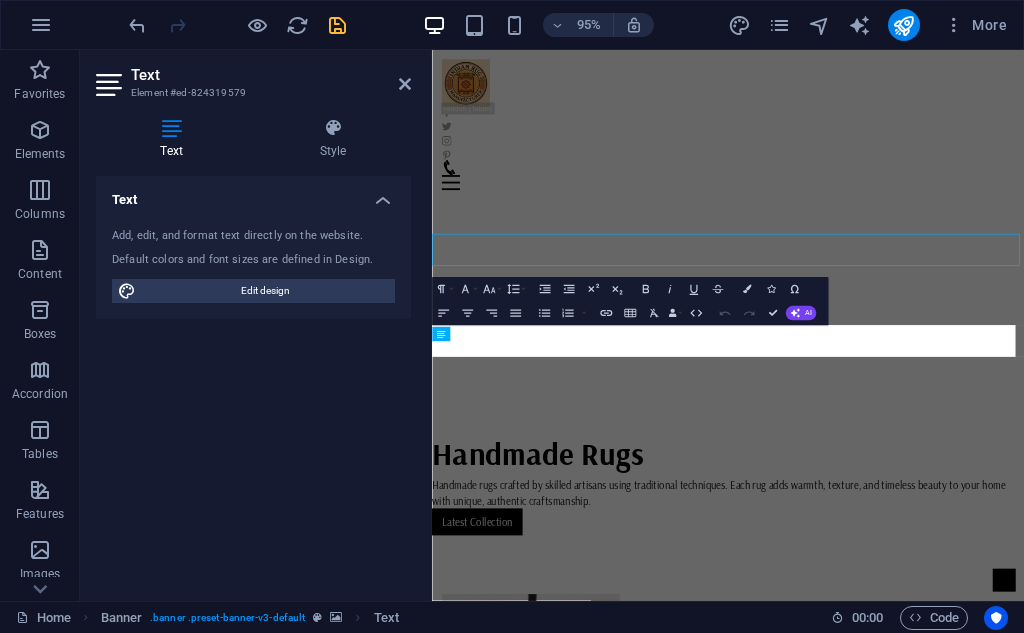 click at bounding box center [-1037, 162] 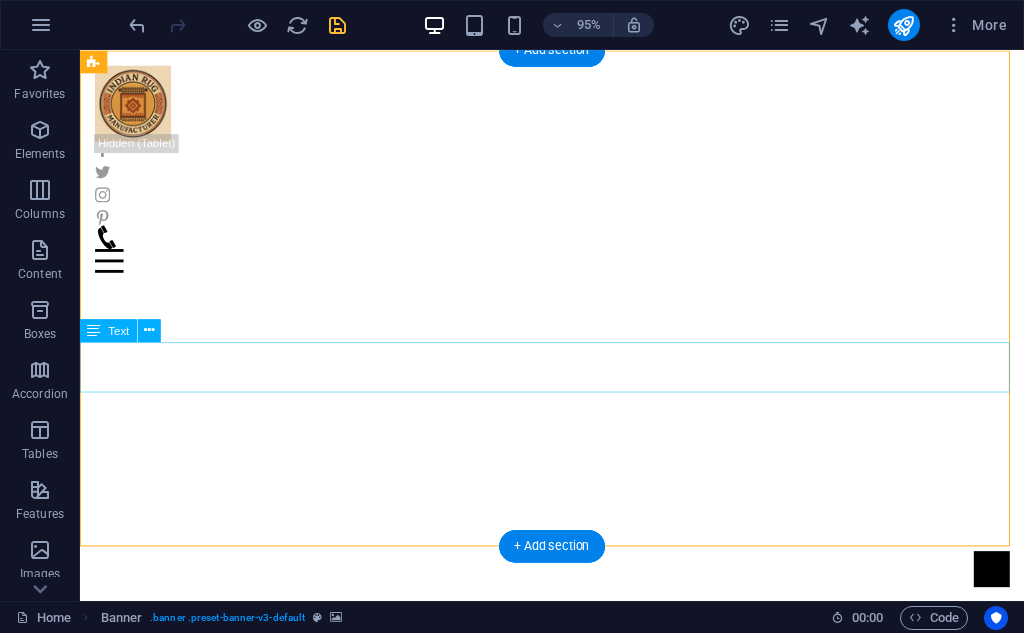 click on "Handmade rugs crafted by skilled artisans using traditional techniques. Each rug adds warmth, texture, and timeless beauty to your home with unique, authentic craftsmanship." at bounding box center (577, 788) 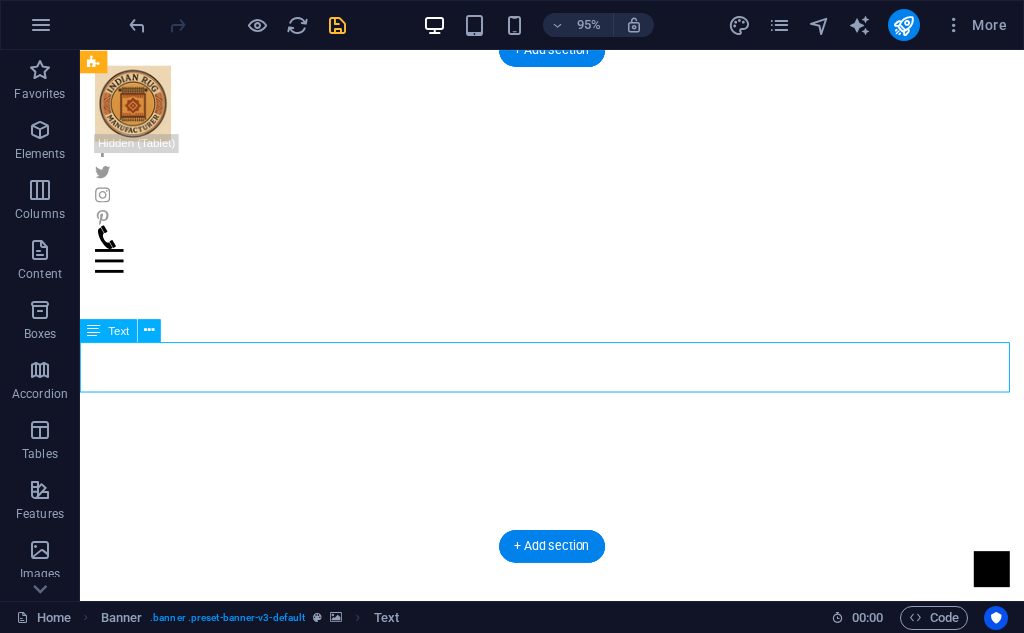 click on "Handmade rugs crafted by skilled artisans using traditional techniques. Each rug adds warmth, texture, and timeless beauty to your home with unique, authentic craftsmanship." at bounding box center (577, 788) 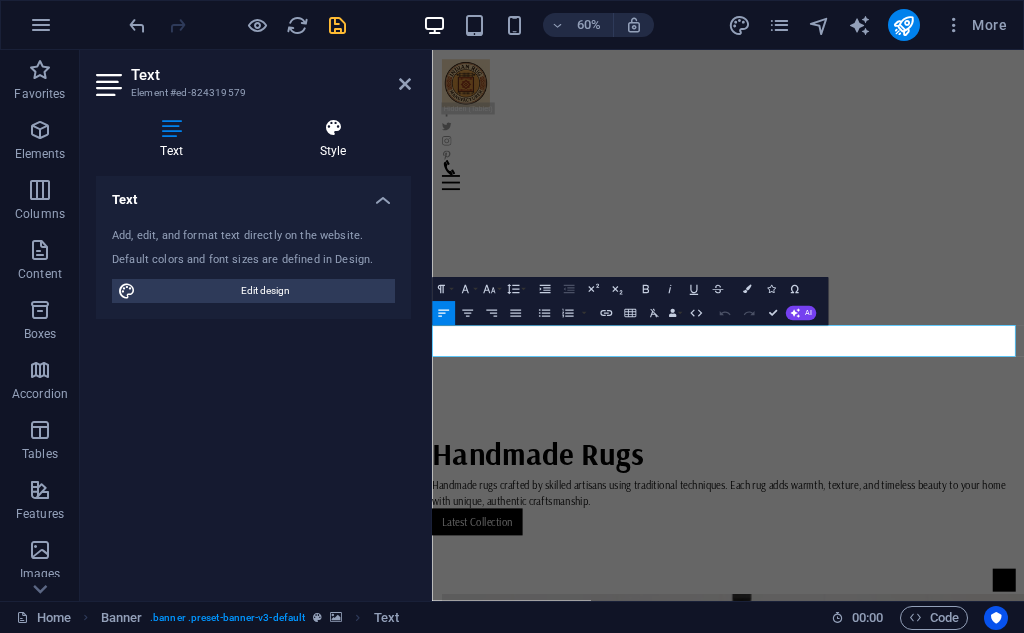 click on "Style" at bounding box center (333, 139) 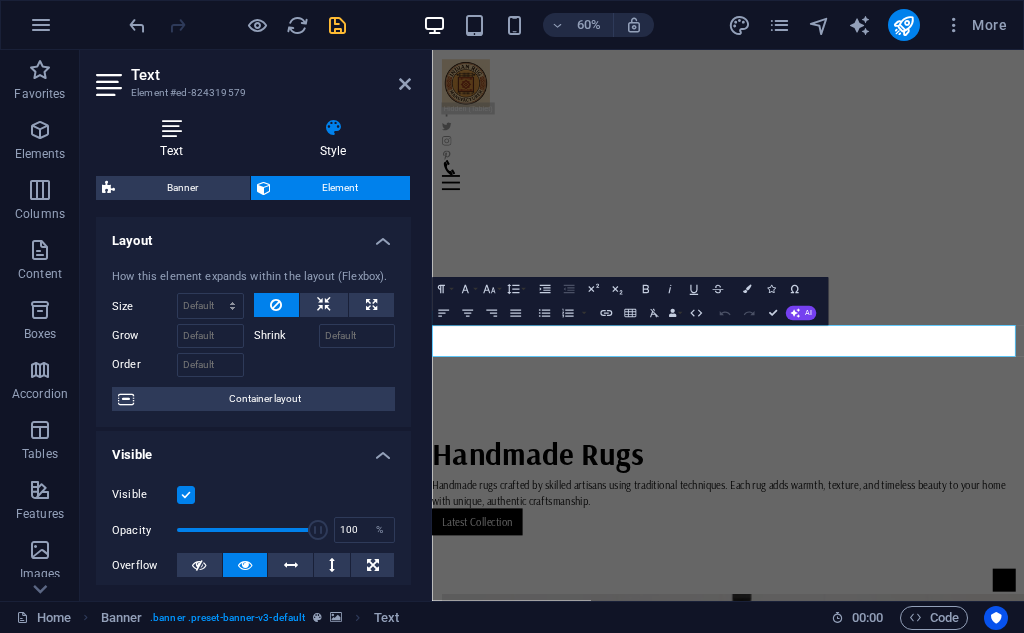 click at bounding box center [171, 128] 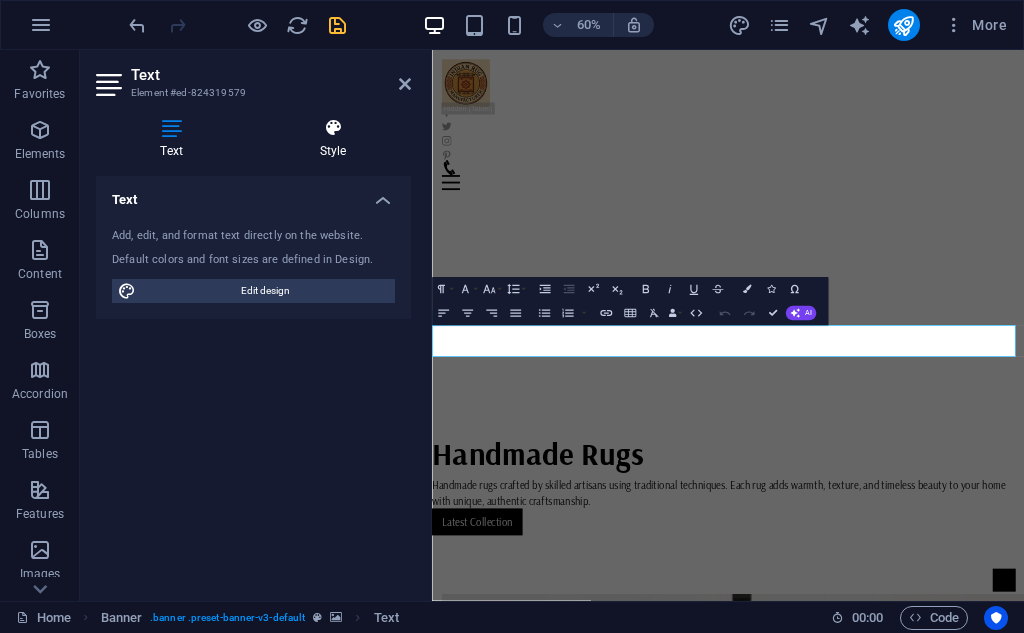 click at bounding box center [333, 128] 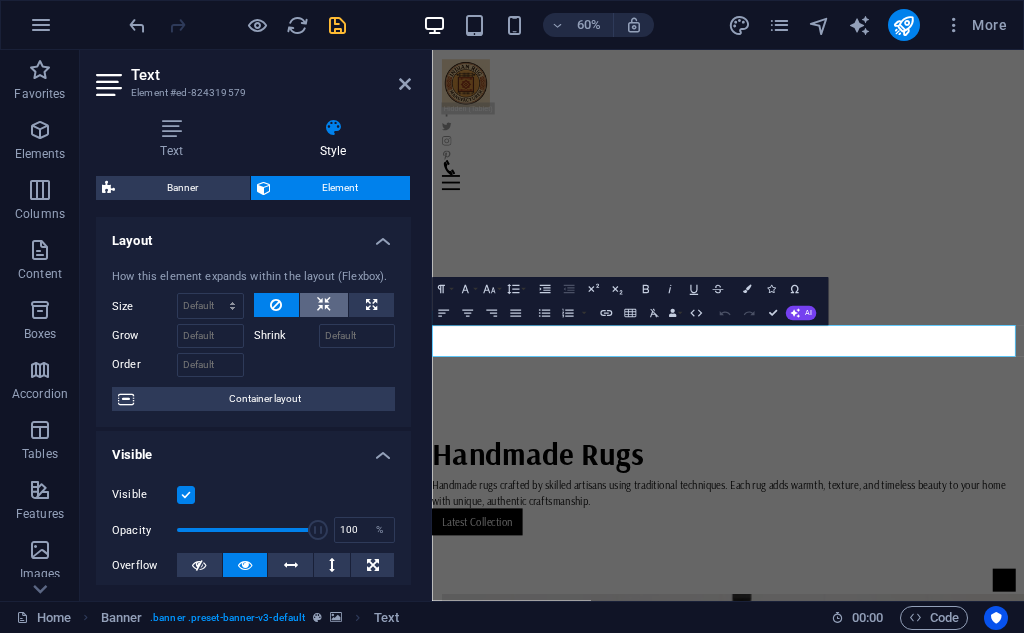 click at bounding box center [324, 305] 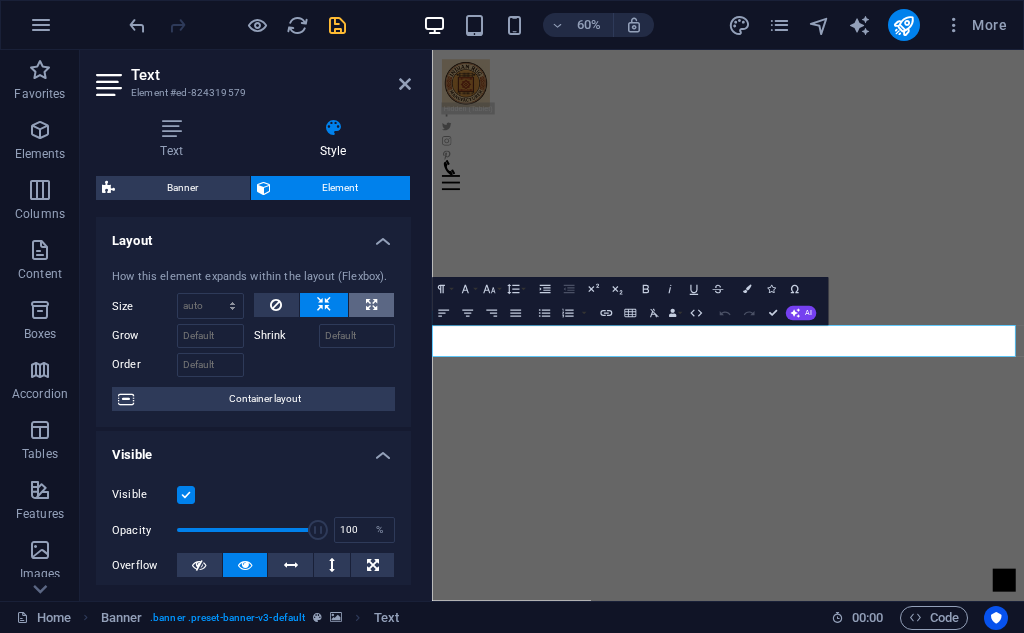 click at bounding box center (371, 305) 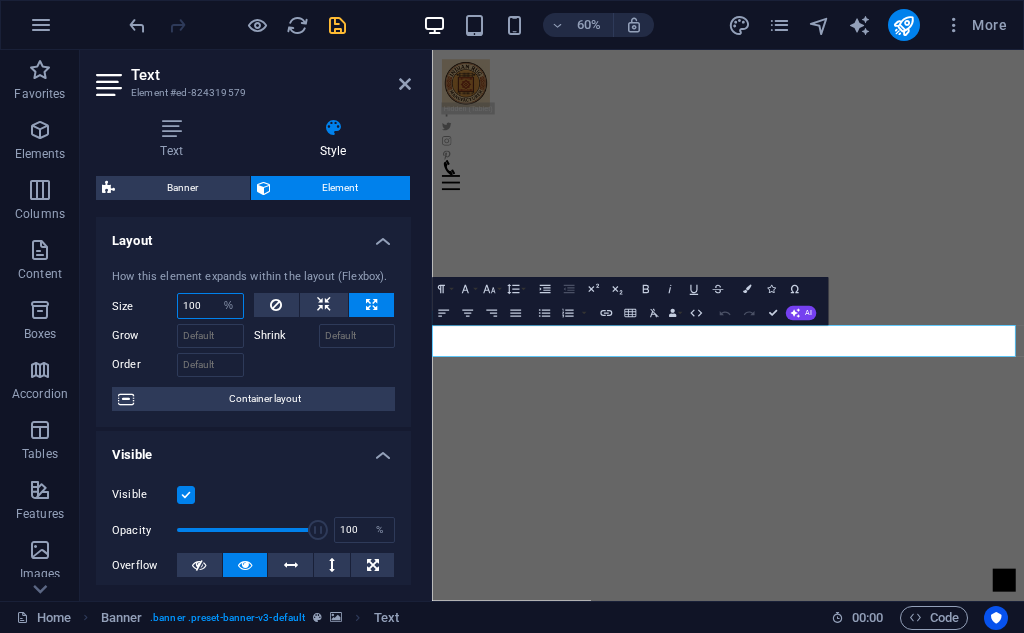 click on "100" at bounding box center [210, 306] 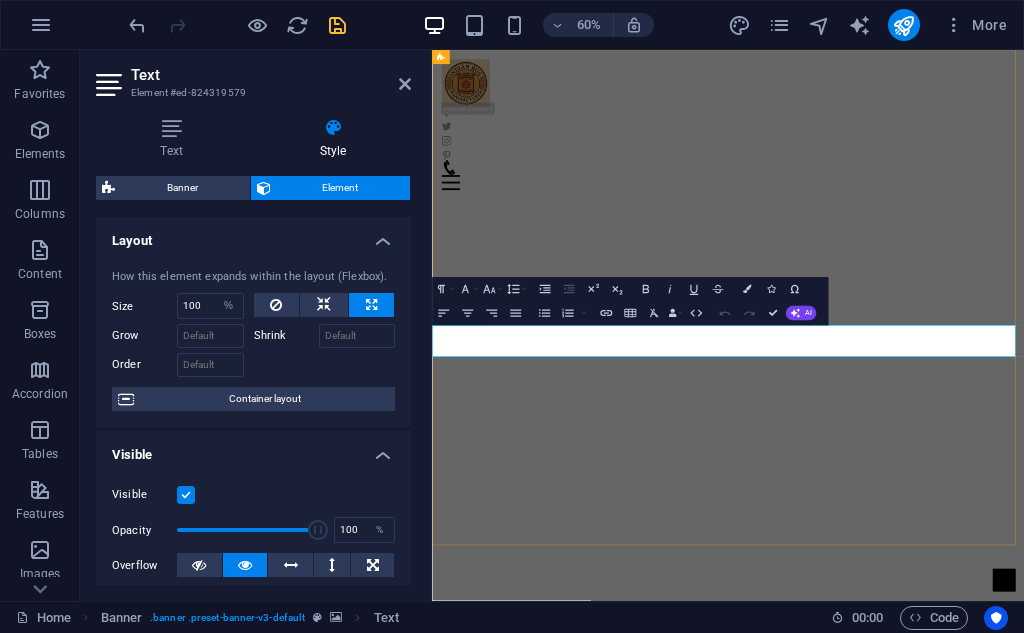 click on "Handmade rugs crafted by skilled artisans using traditional techniques. Each rug adds warmth, texture, and timeless beauty to your home with unique, authentic craftsmanship." at bounding box center (925, 1092) 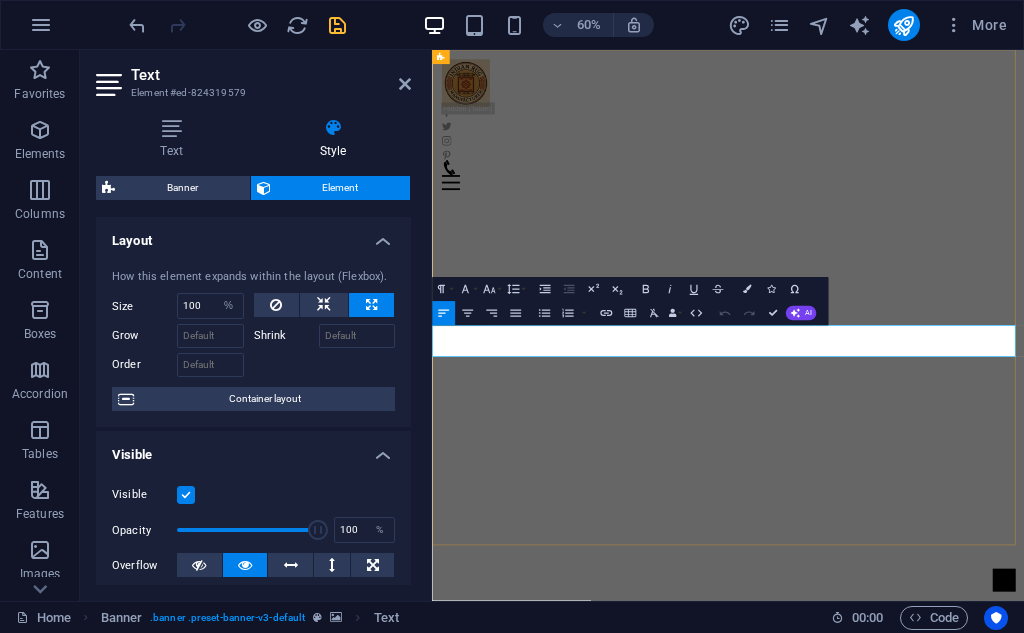 click on "Handmade rugs crafted by skilled artisans using traditional techniques. Each rug adds warmth, texture, and timeless beauty to your home with unique, authentic craftsmanship." at bounding box center (925, 1092) 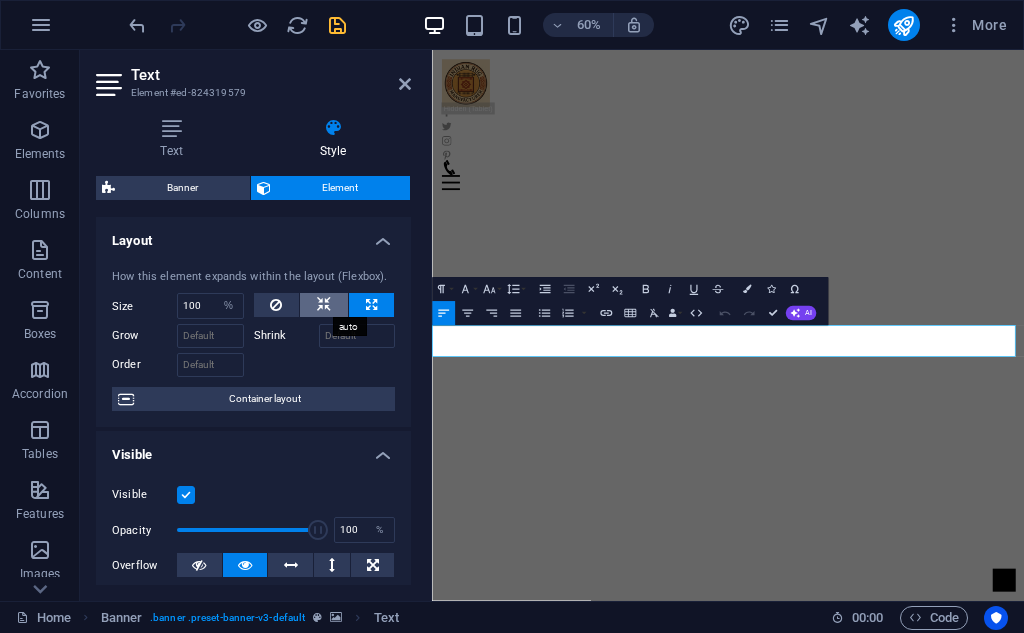 click at bounding box center [324, 305] 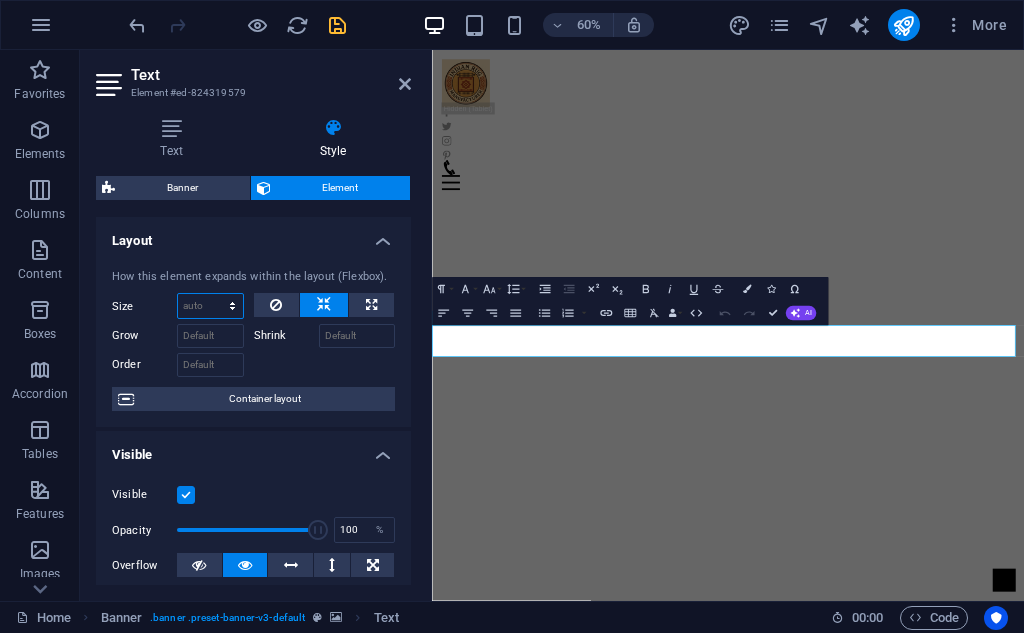 click on "Default auto px % 1/1 1/2 1/3 1/4 1/5 1/6 1/7 1/8 1/9 1/10" at bounding box center [210, 306] 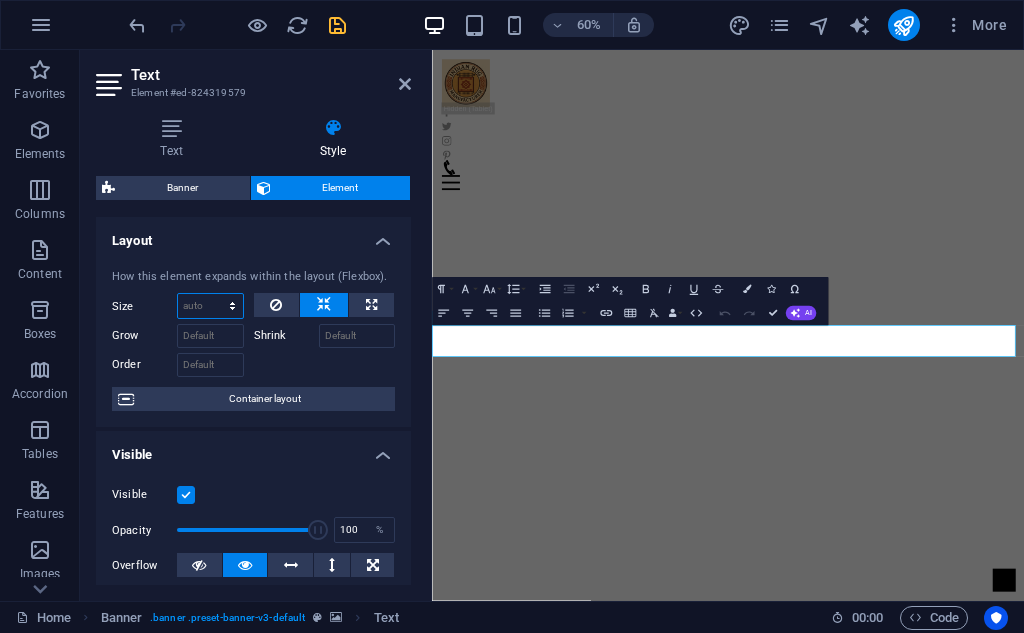 select on "1/4" 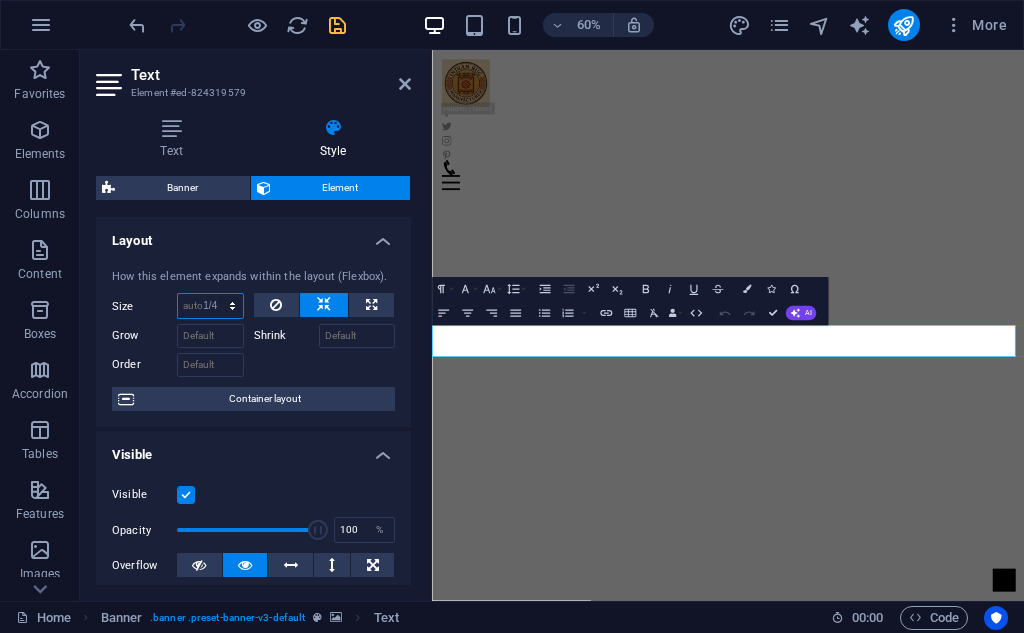 click on "Default auto px % 1/1 1/2 1/3 1/4 1/5 1/6 1/7 1/8 1/9 1/10" at bounding box center [210, 306] 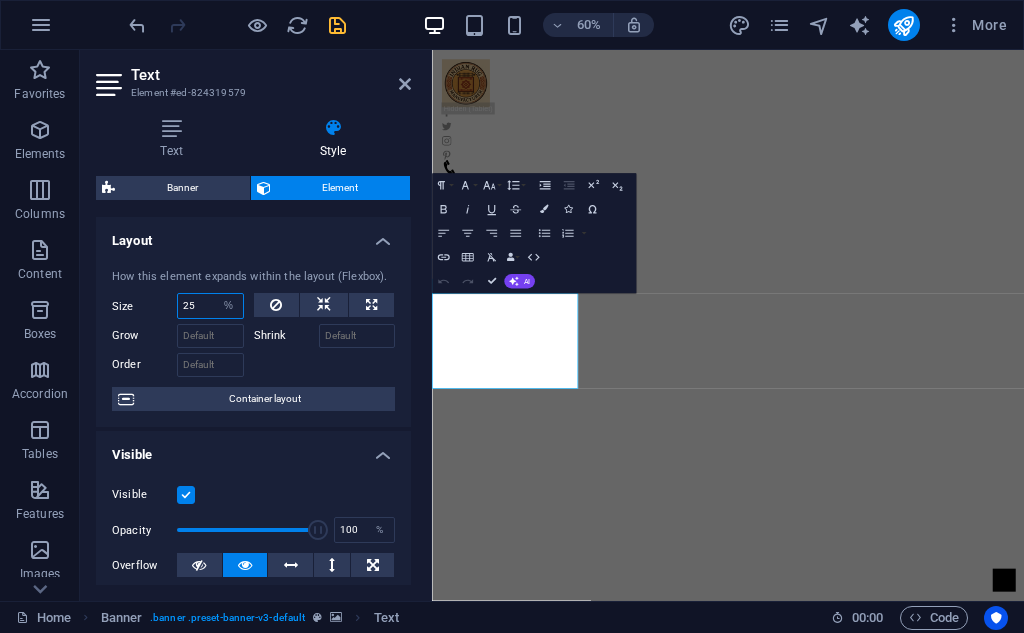 click on "25" at bounding box center [210, 306] 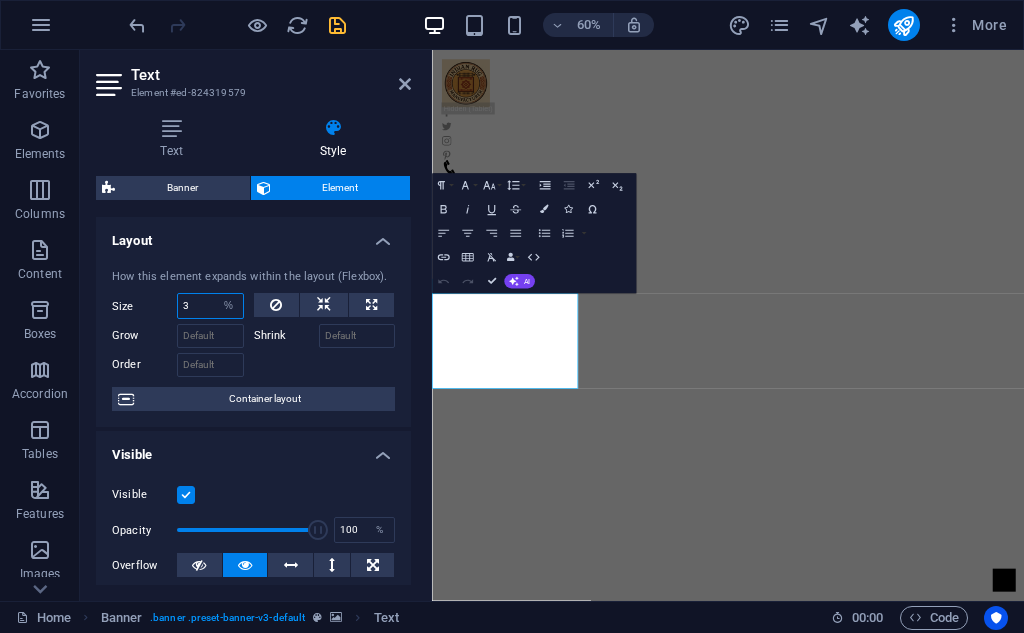 type on "30" 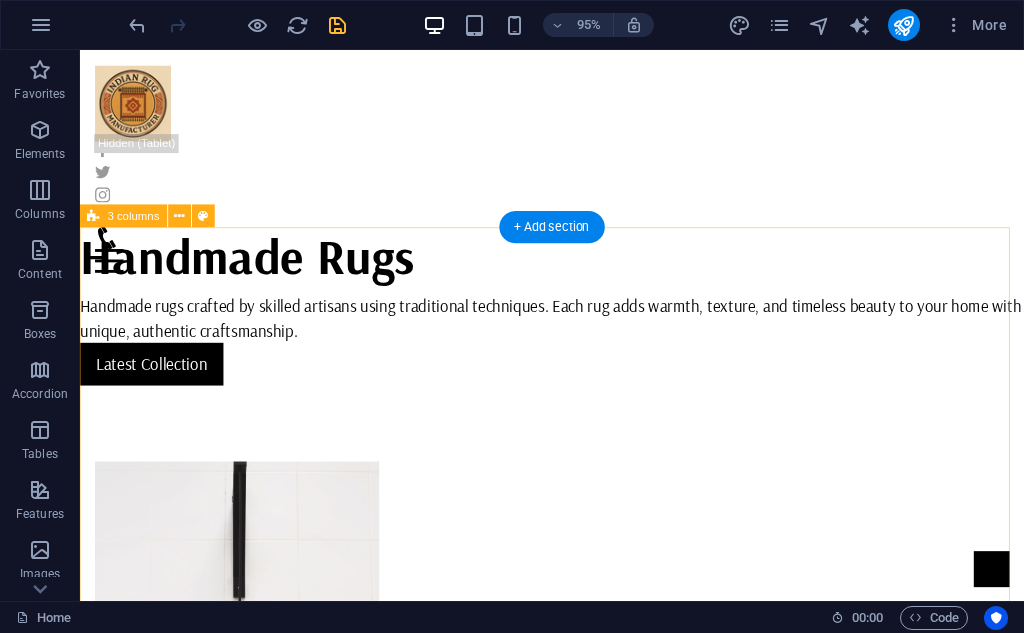 scroll, scrollTop: 500, scrollLeft: 0, axis: vertical 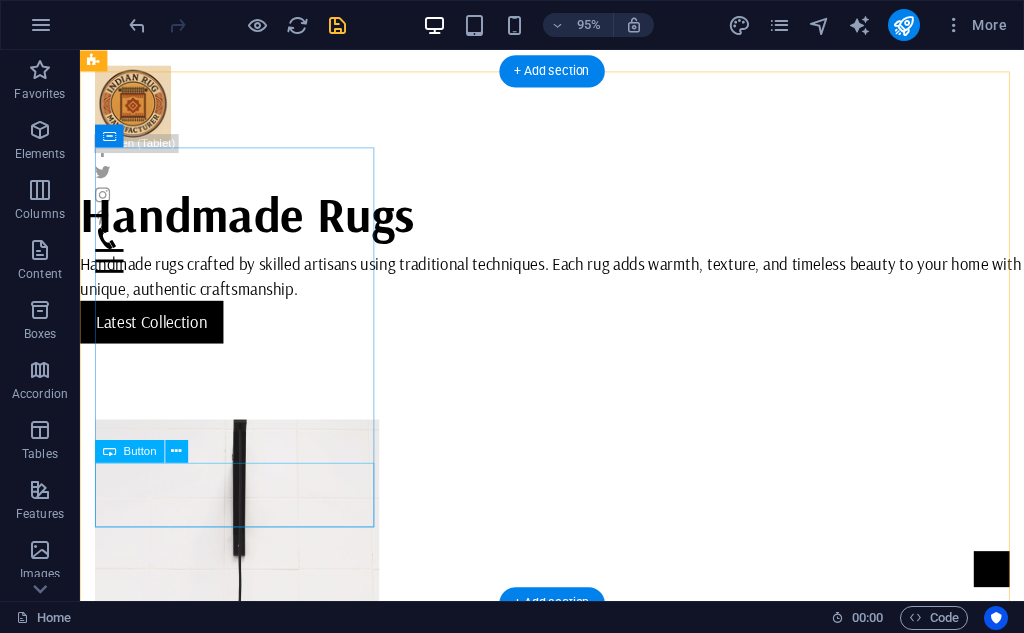 click on "Collection" at bounding box center (245, 873) 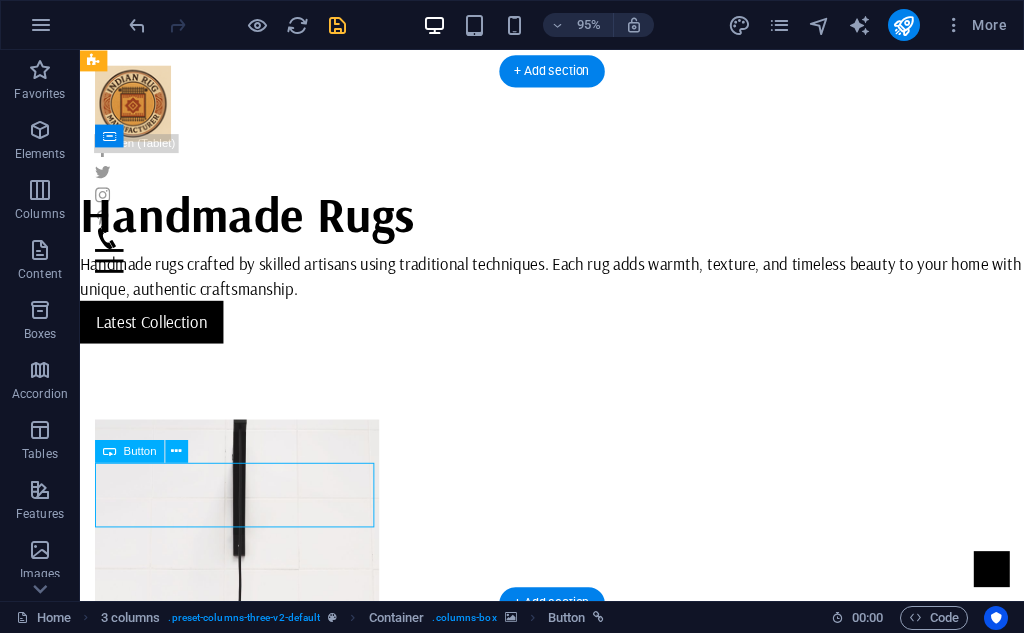 click on "Collection" at bounding box center [245, 873] 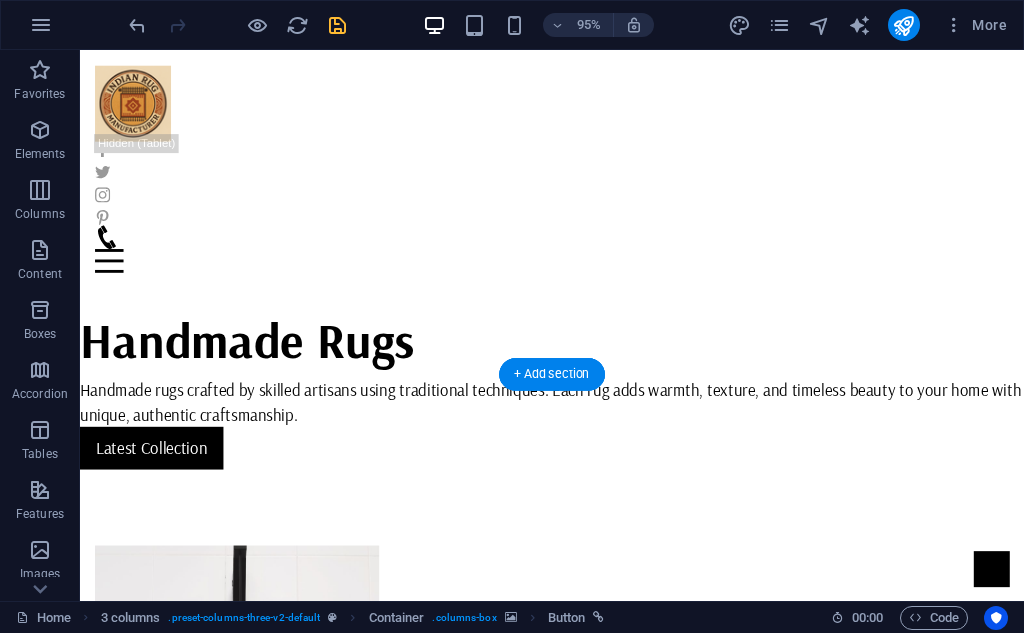 scroll, scrollTop: 511, scrollLeft: 0, axis: vertical 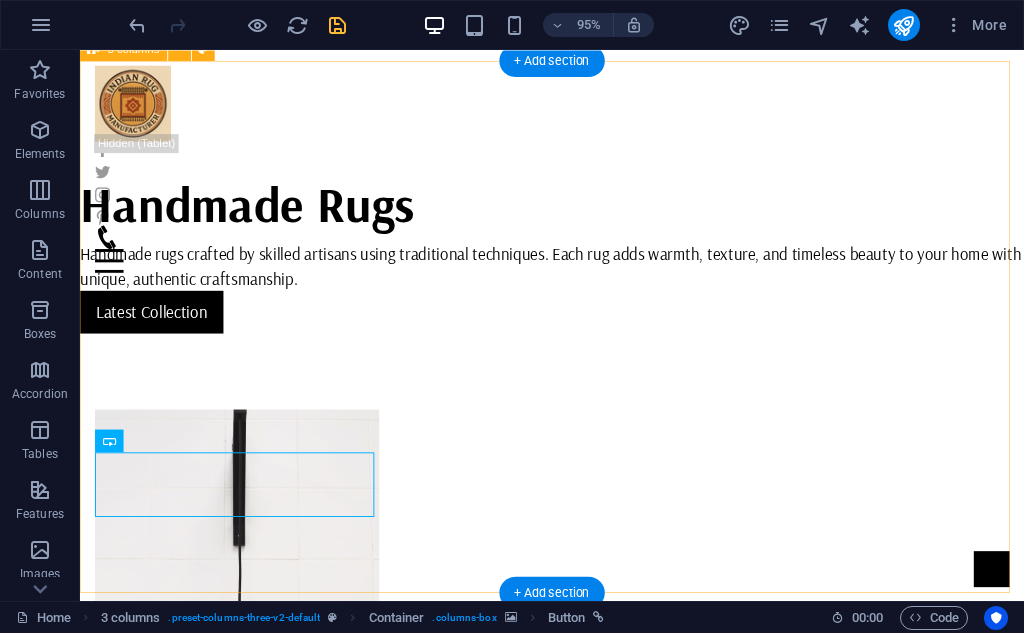 click at bounding box center (245, 628) 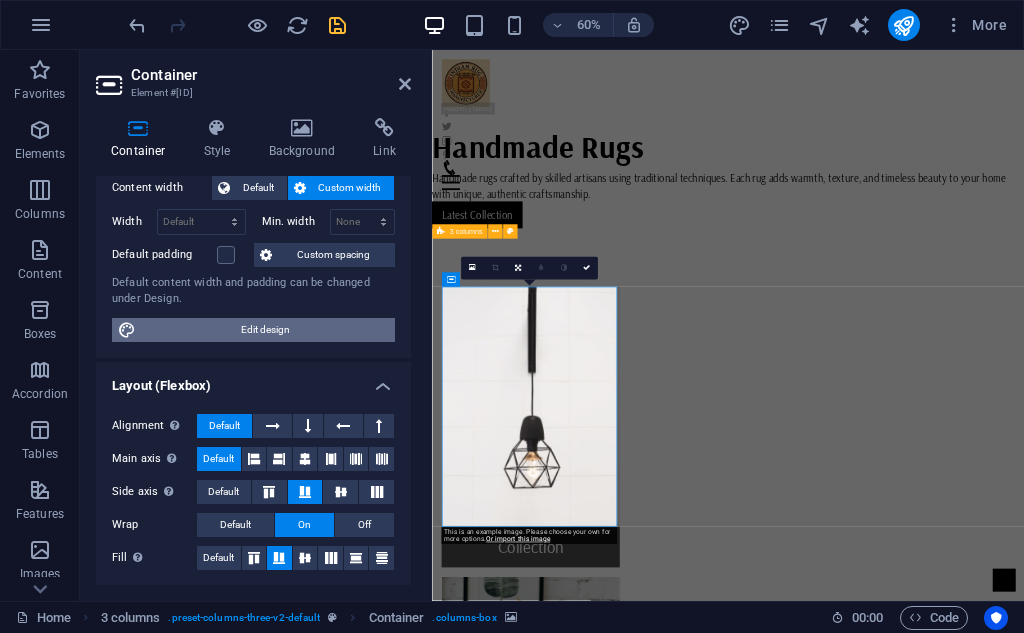 scroll, scrollTop: 0, scrollLeft: 0, axis: both 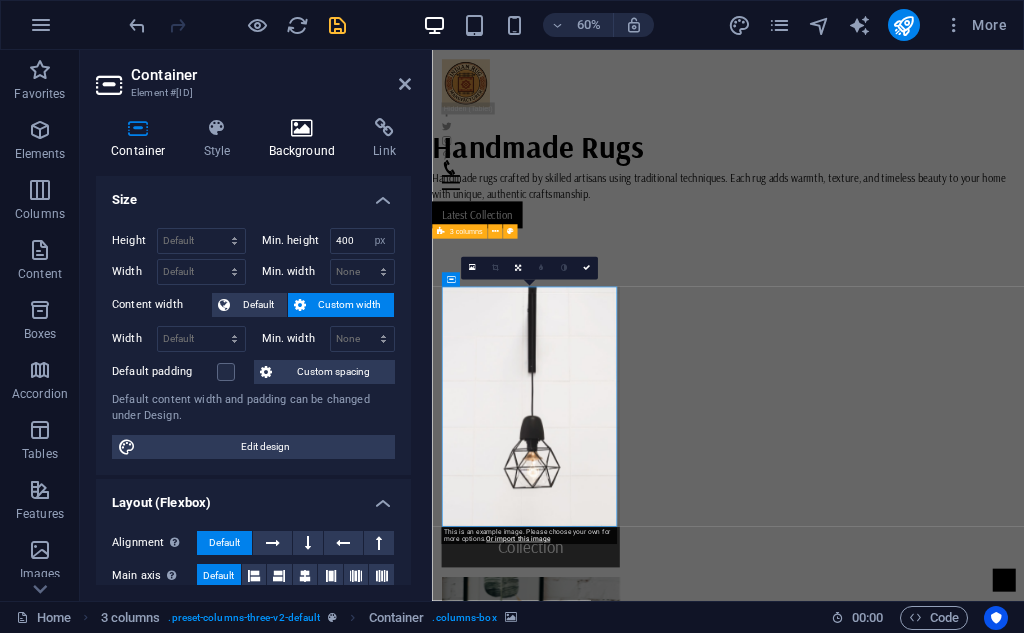 click at bounding box center [302, 128] 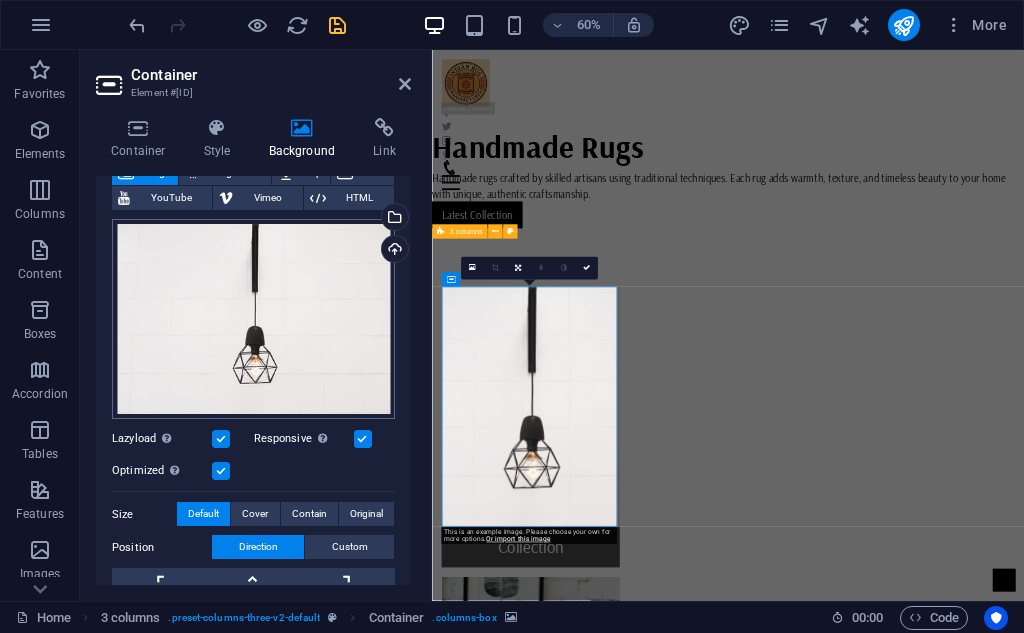 scroll, scrollTop: 167, scrollLeft: 0, axis: vertical 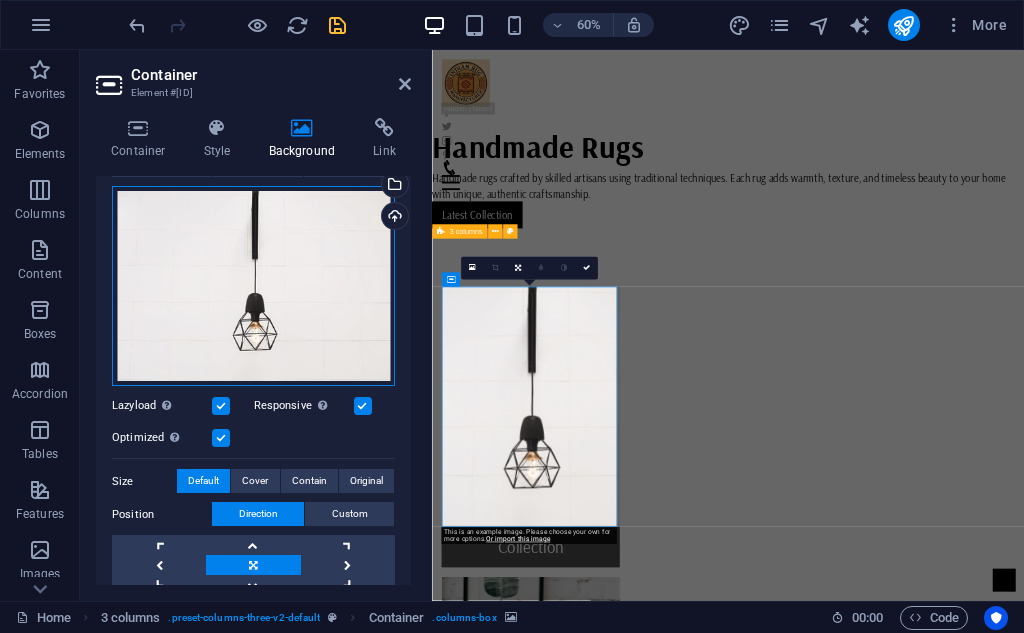 click on "Drag files here, click to choose files or select files from Files or our free stock photos & videos" at bounding box center [253, 286] 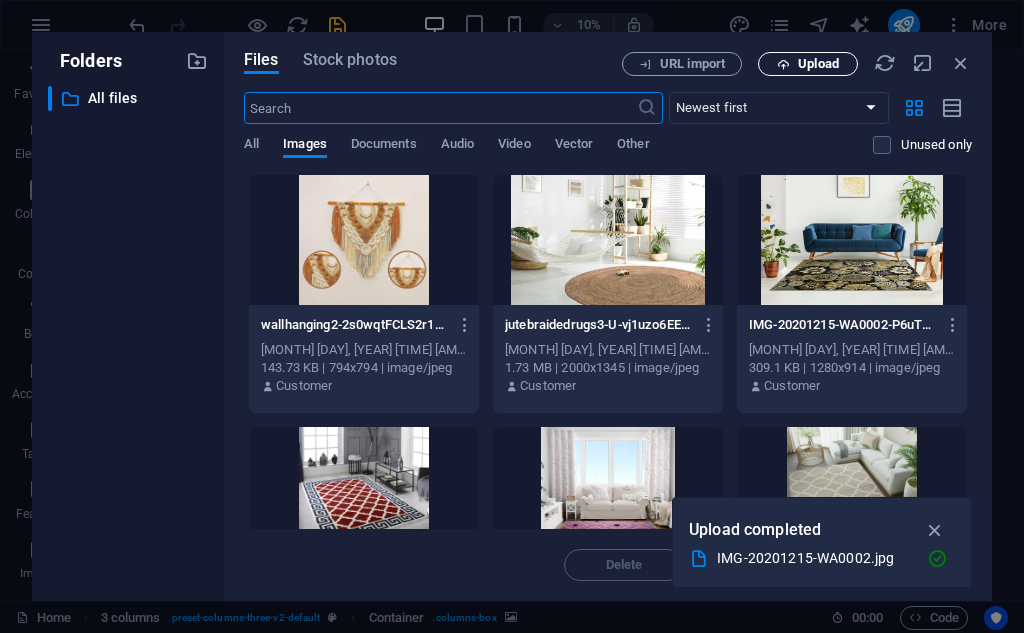 click at bounding box center (783, 64) 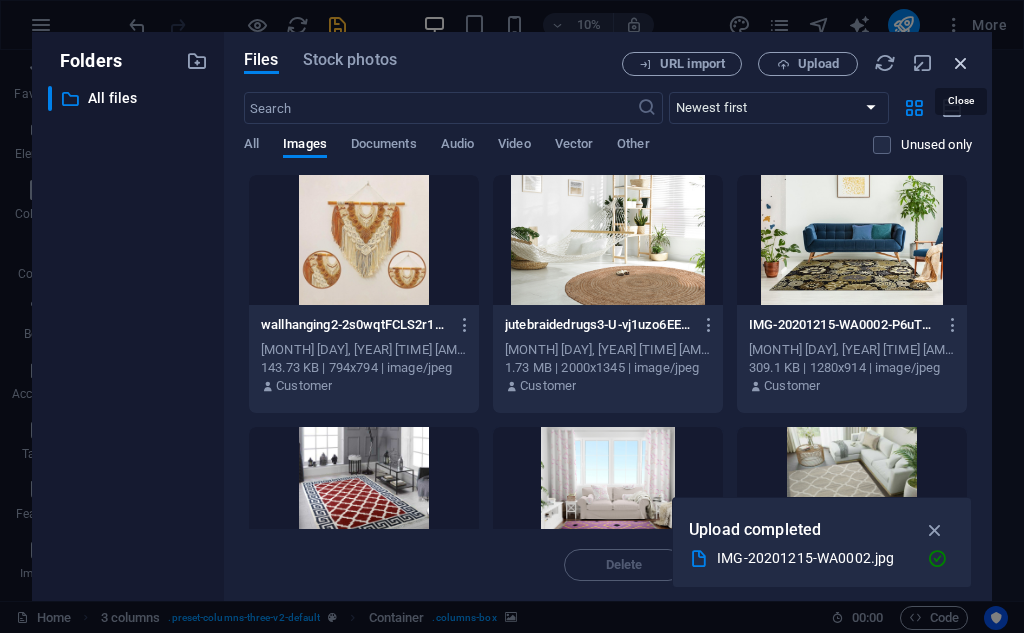 click at bounding box center [961, 63] 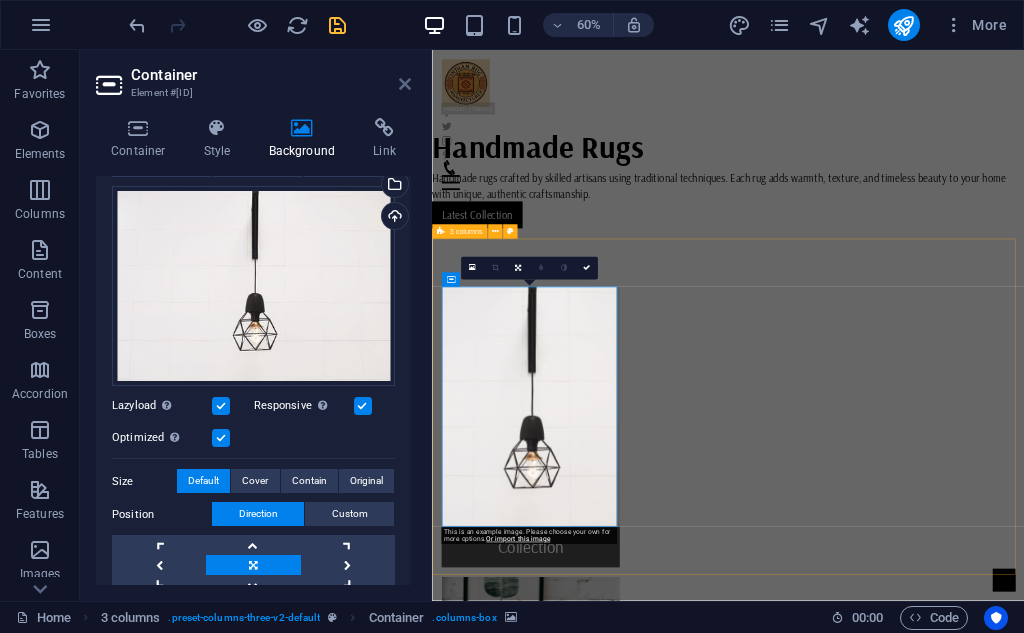 click at bounding box center (405, 84) 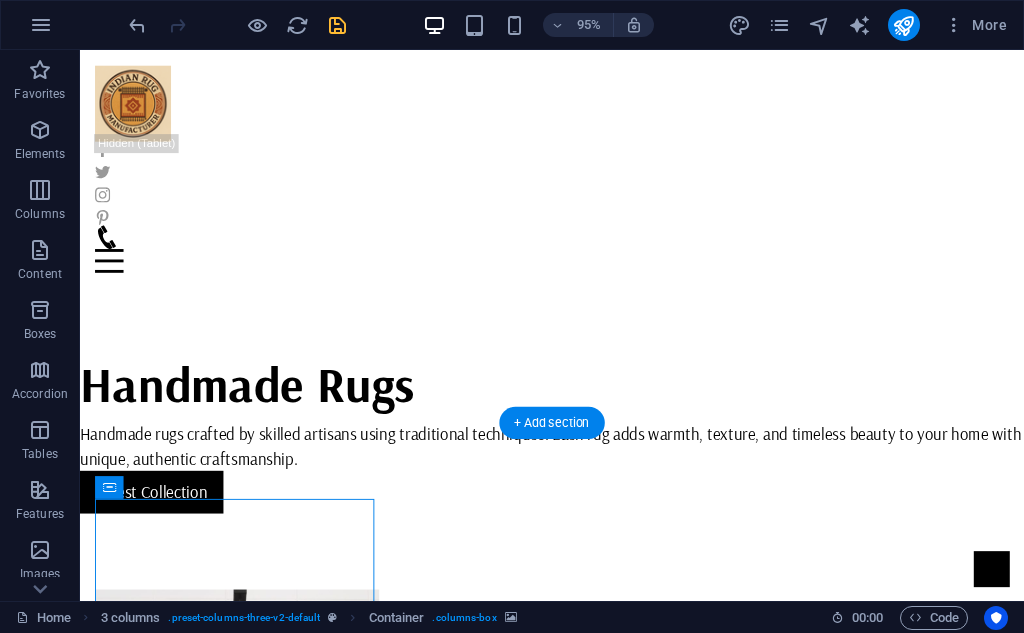 scroll, scrollTop: 0, scrollLeft: 0, axis: both 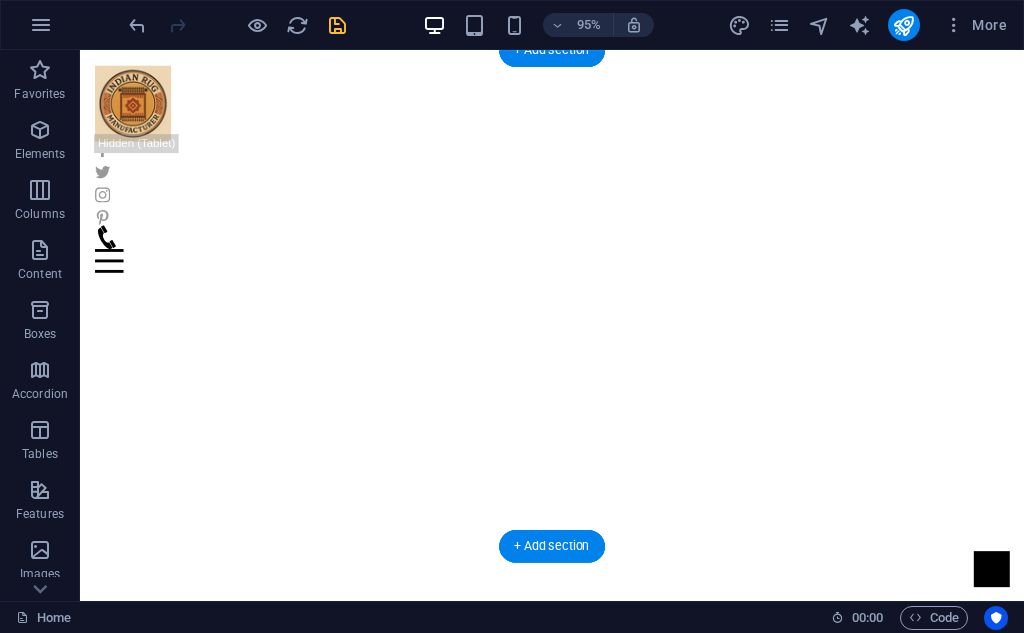 click at bounding box center [-3347, 162] 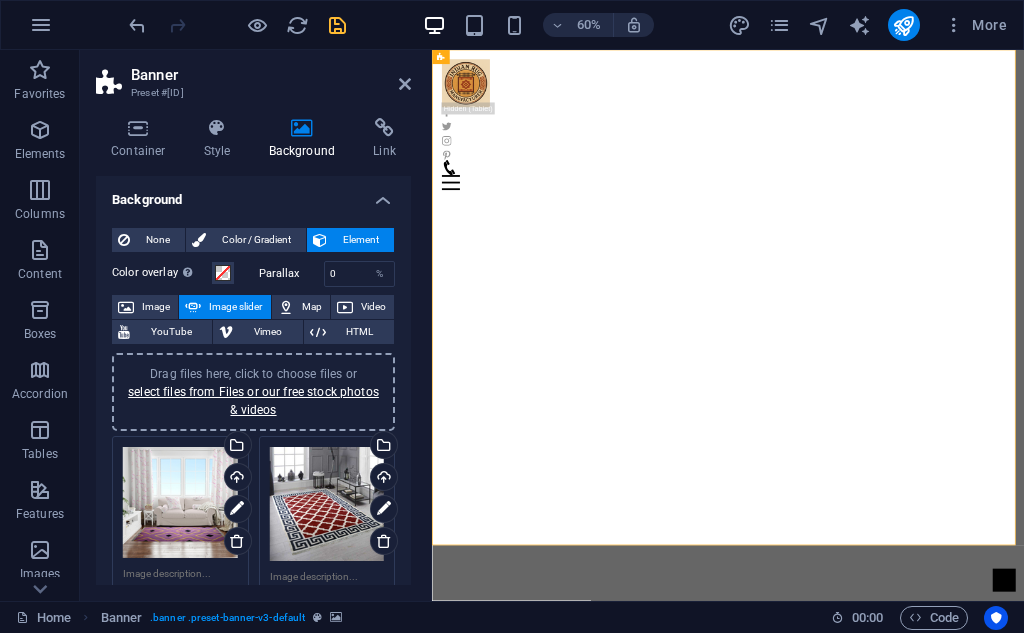 click on "Drag files here, click to choose files or select files from Files or our free stock photos & videos" at bounding box center [253, 392] 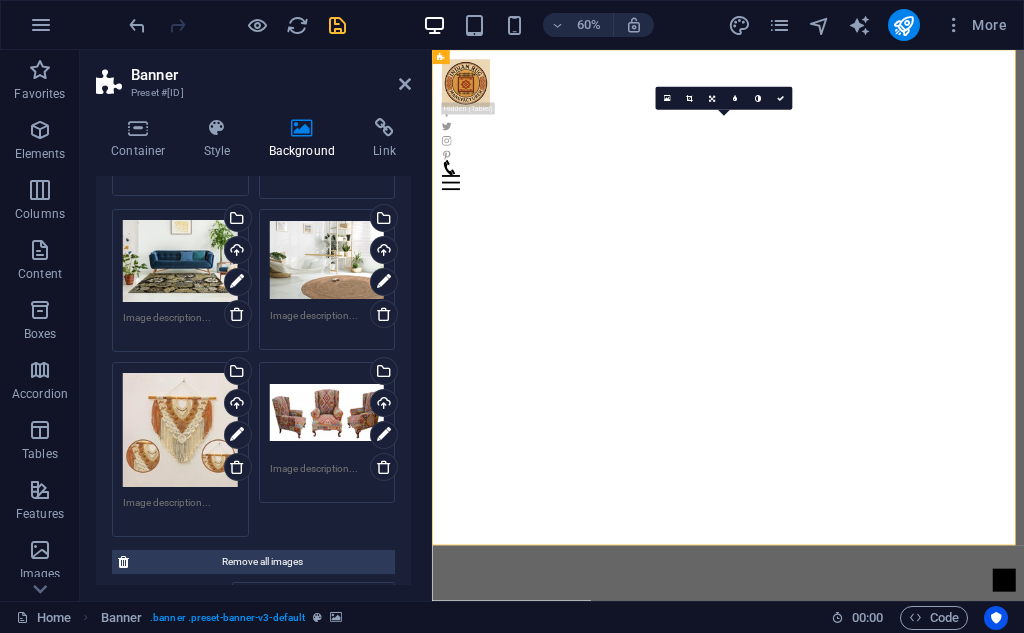 scroll, scrollTop: 500, scrollLeft: 0, axis: vertical 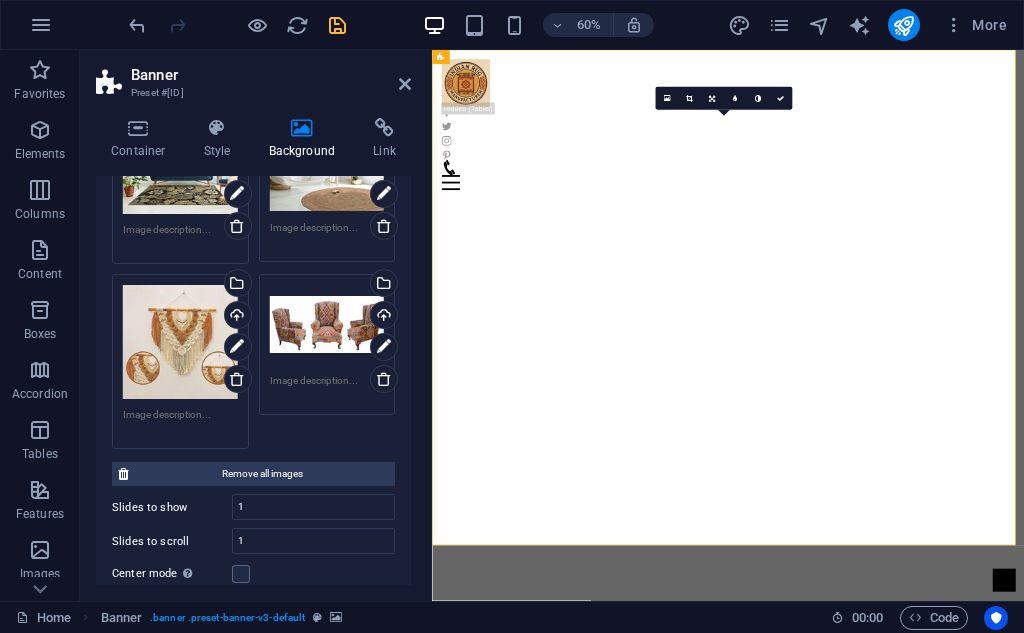 click on "Drag files here, click to choose files or select files from Files or our free stock photos & videos" at bounding box center [327, 325] 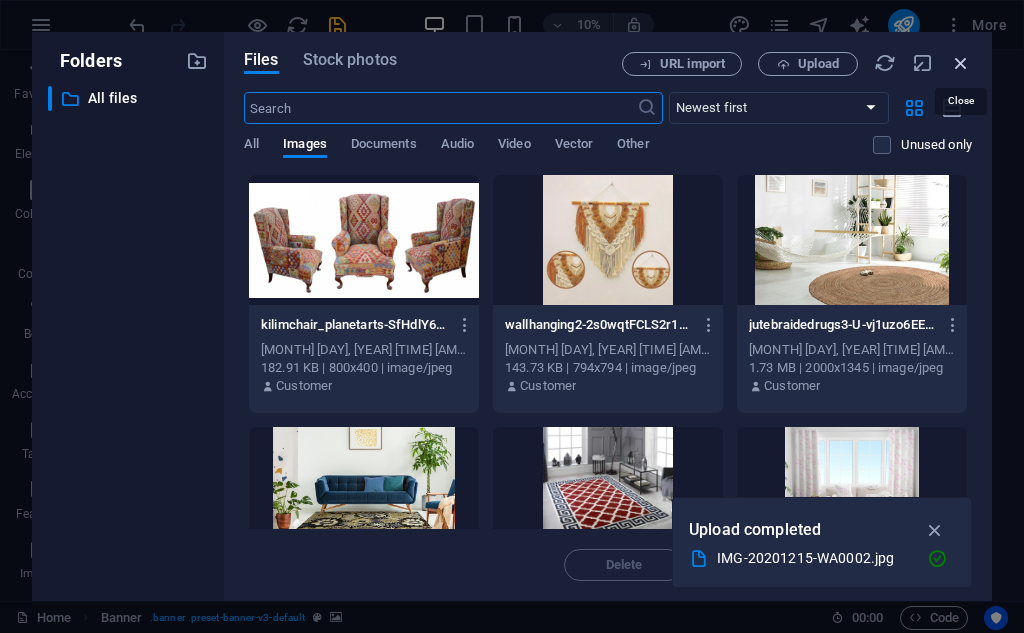 click at bounding box center [961, 63] 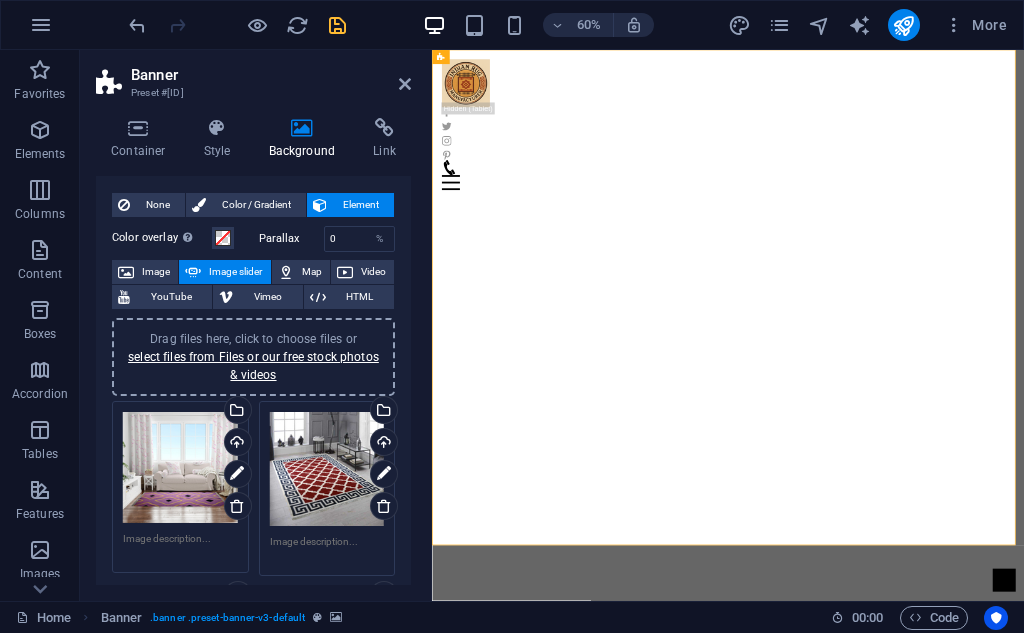 scroll, scrollTop: 0, scrollLeft: 0, axis: both 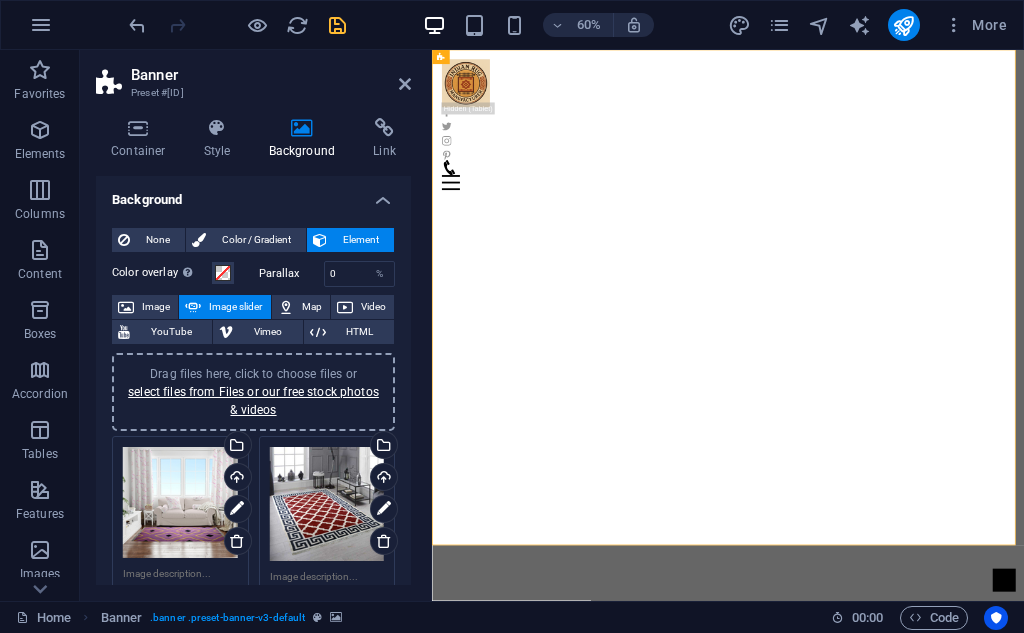 click on "Drag files here, click to choose files or select files from Files or our free stock photos & videos" at bounding box center [253, 392] 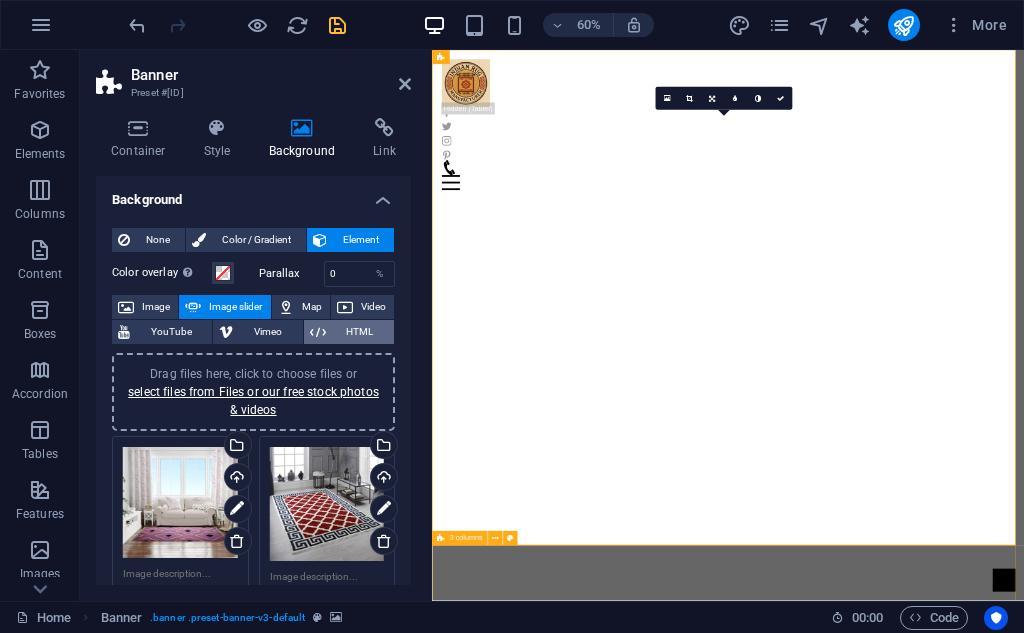 scroll, scrollTop: 167, scrollLeft: 0, axis: vertical 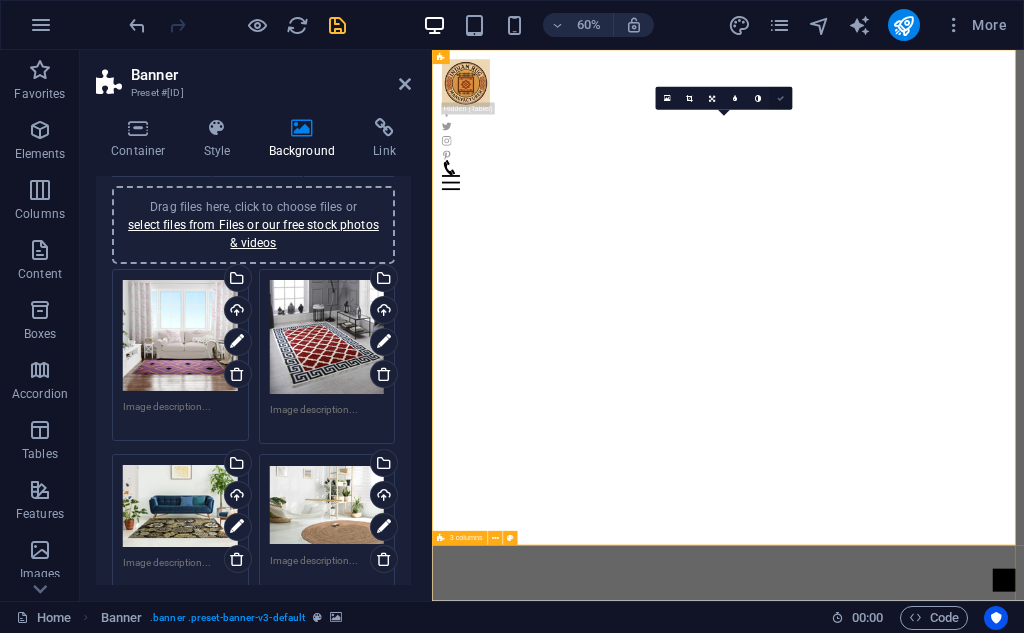 click at bounding box center [780, 98] 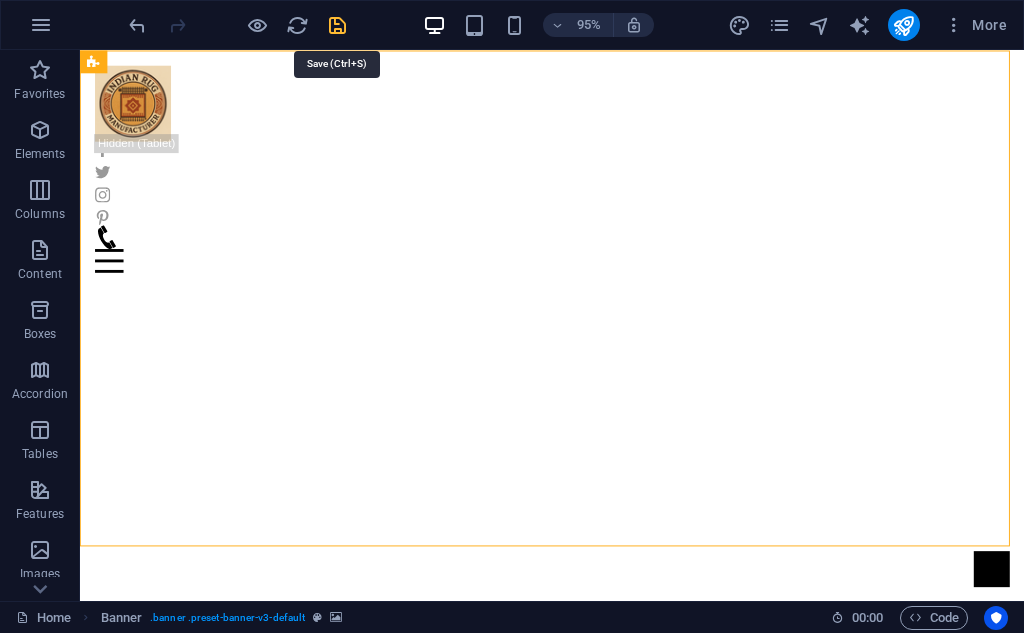 click at bounding box center [337, 25] 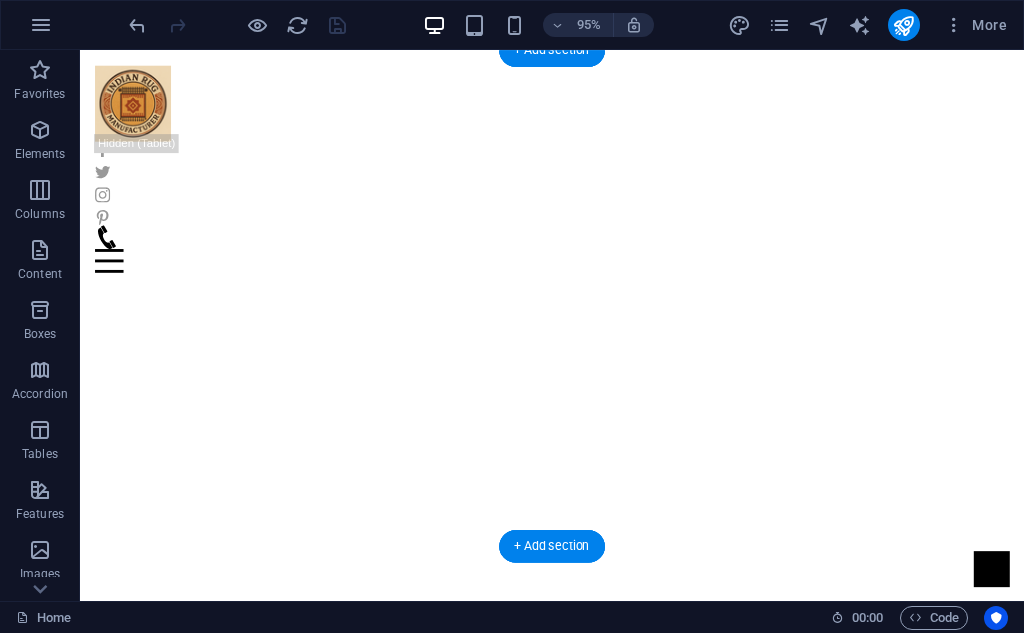 click at bounding box center [-3347, 162] 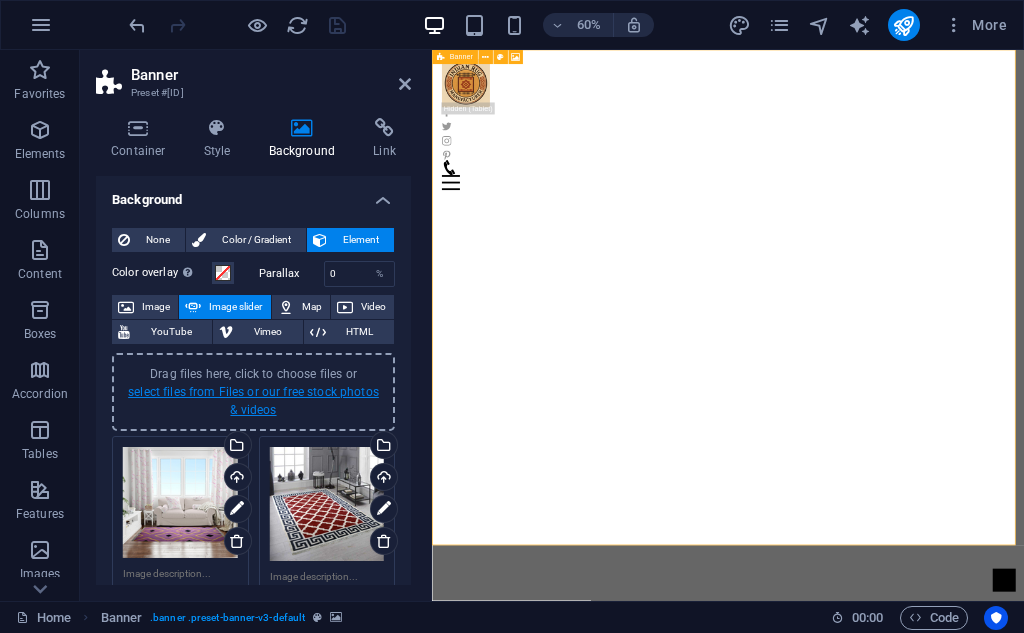 scroll, scrollTop: 167, scrollLeft: 0, axis: vertical 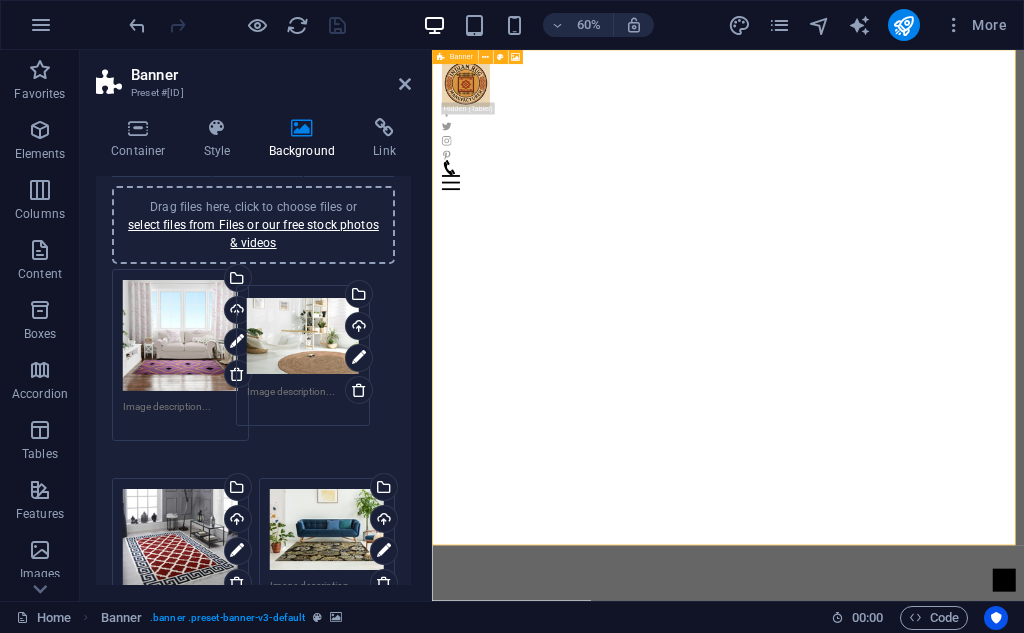 drag, startPoint x: 304, startPoint y: 507, endPoint x: 283, endPoint y: 340, distance: 168.31519 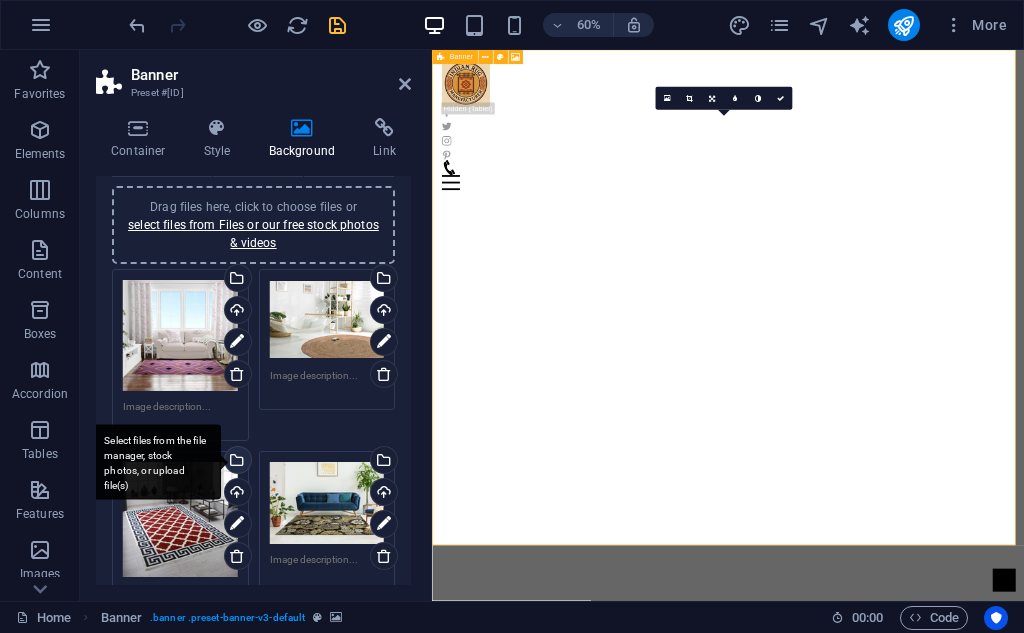 scroll, scrollTop: 333, scrollLeft: 0, axis: vertical 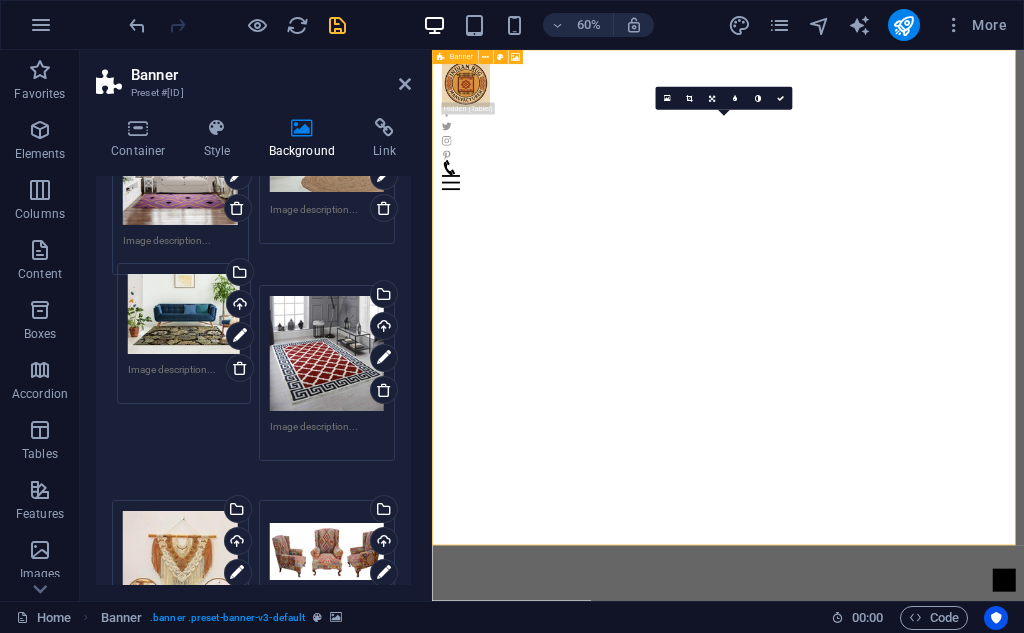 drag, startPoint x: 330, startPoint y: 356, endPoint x: 188, endPoint y: 343, distance: 142.59383 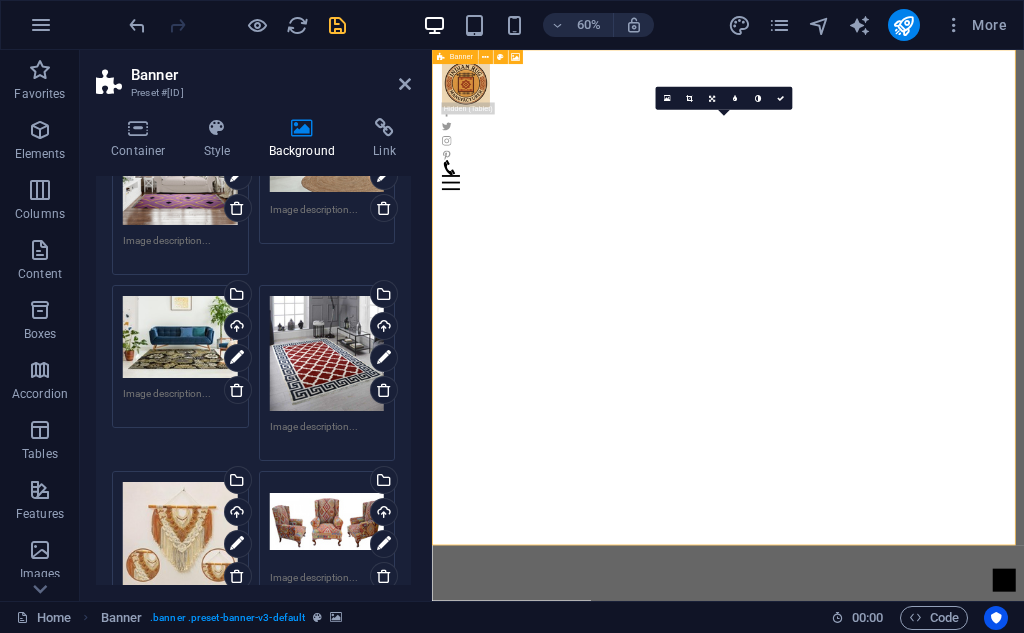 scroll, scrollTop: 500, scrollLeft: 0, axis: vertical 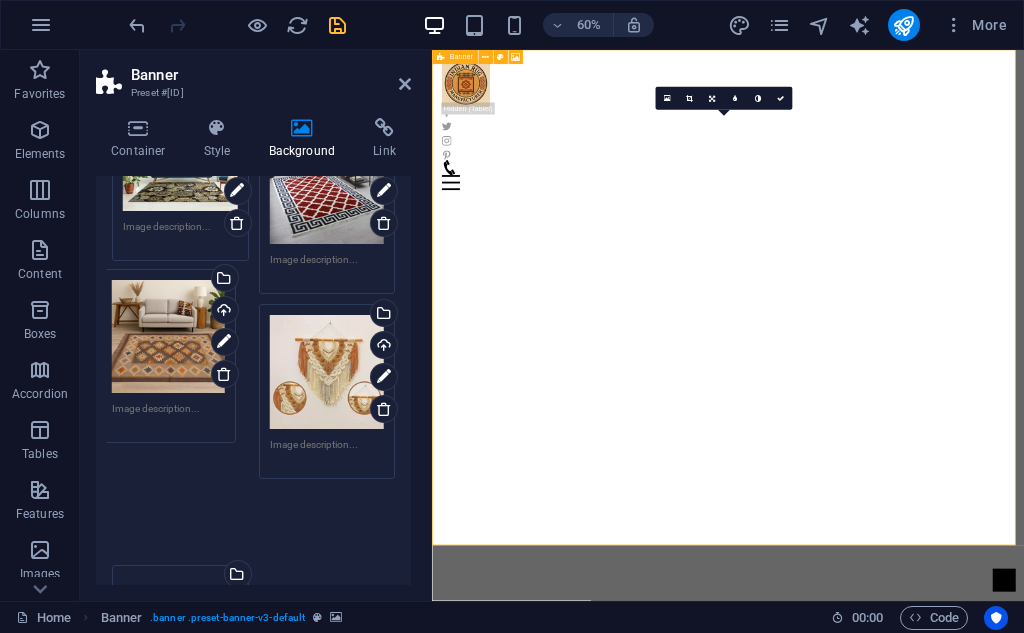 drag, startPoint x: 178, startPoint y: 522, endPoint x: 167, endPoint y: 308, distance: 214.28252 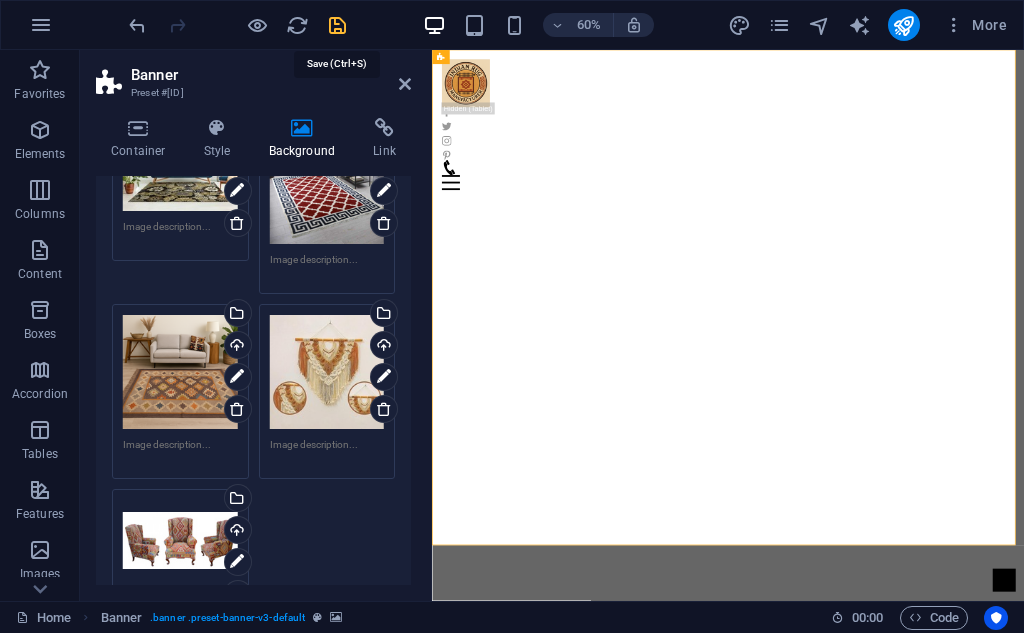 click at bounding box center (337, 25) 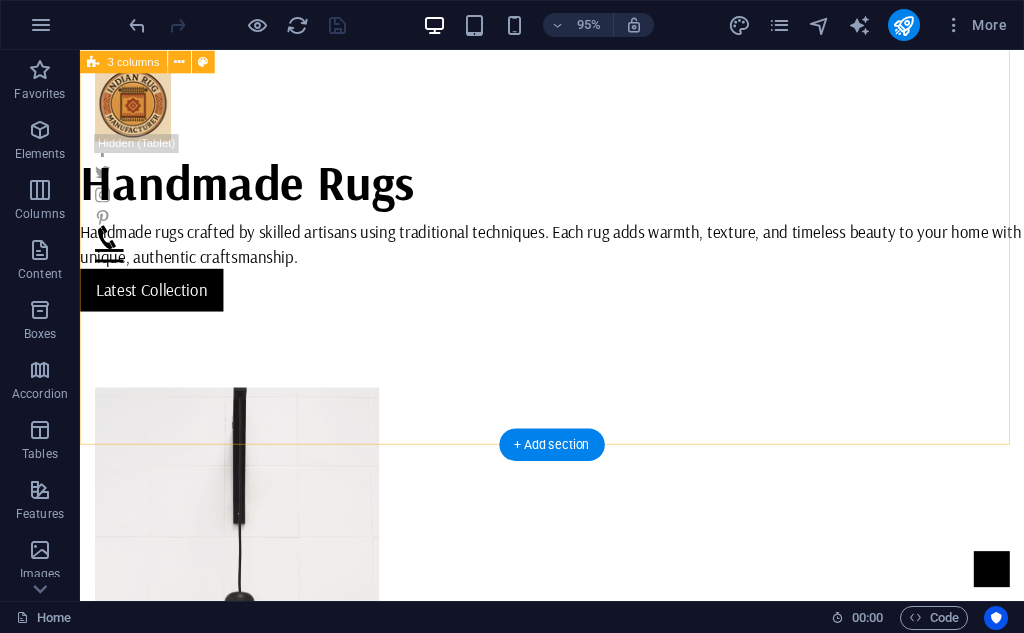 scroll, scrollTop: 500, scrollLeft: 0, axis: vertical 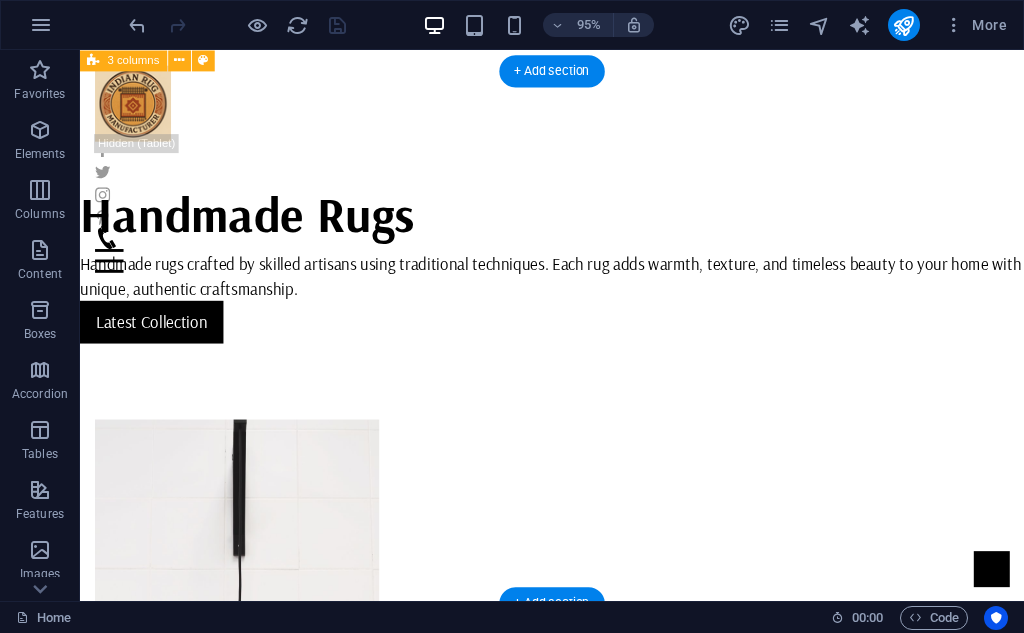 click at bounding box center (245, 1123) 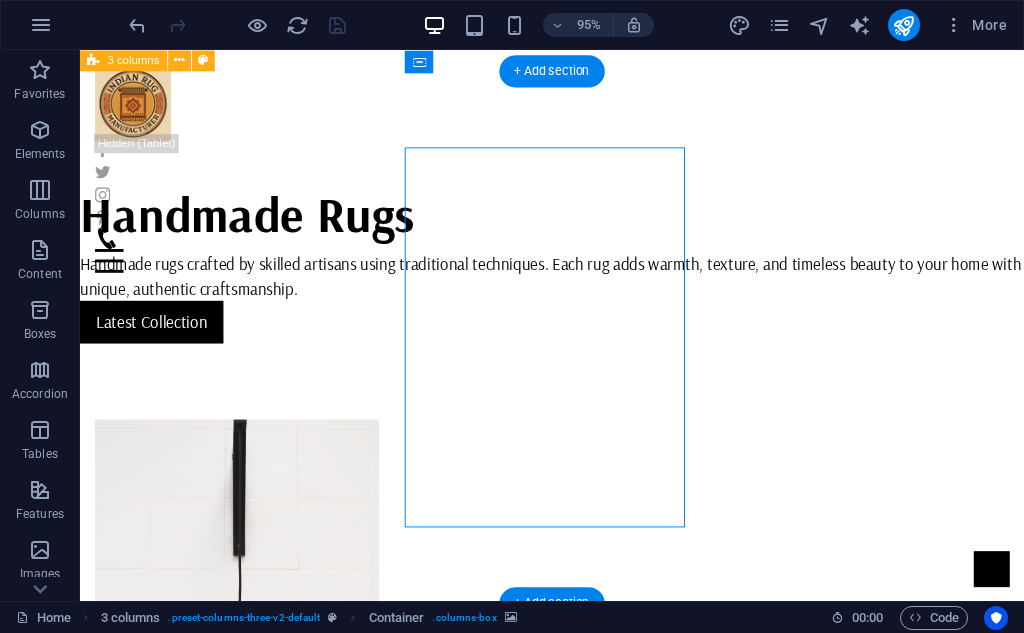 click at bounding box center (245, 1123) 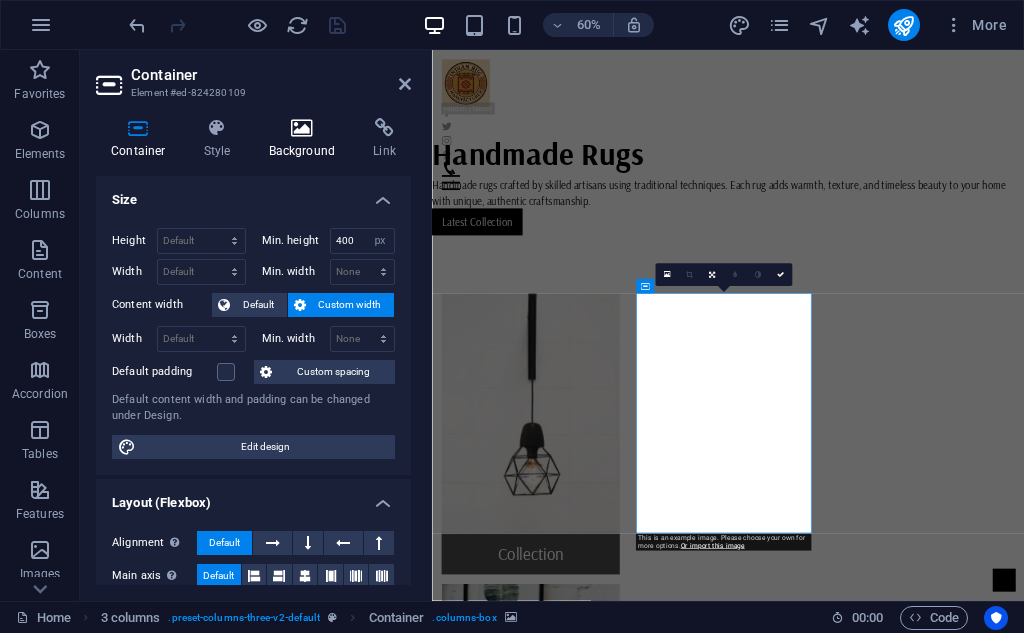click on "Background" at bounding box center (306, 139) 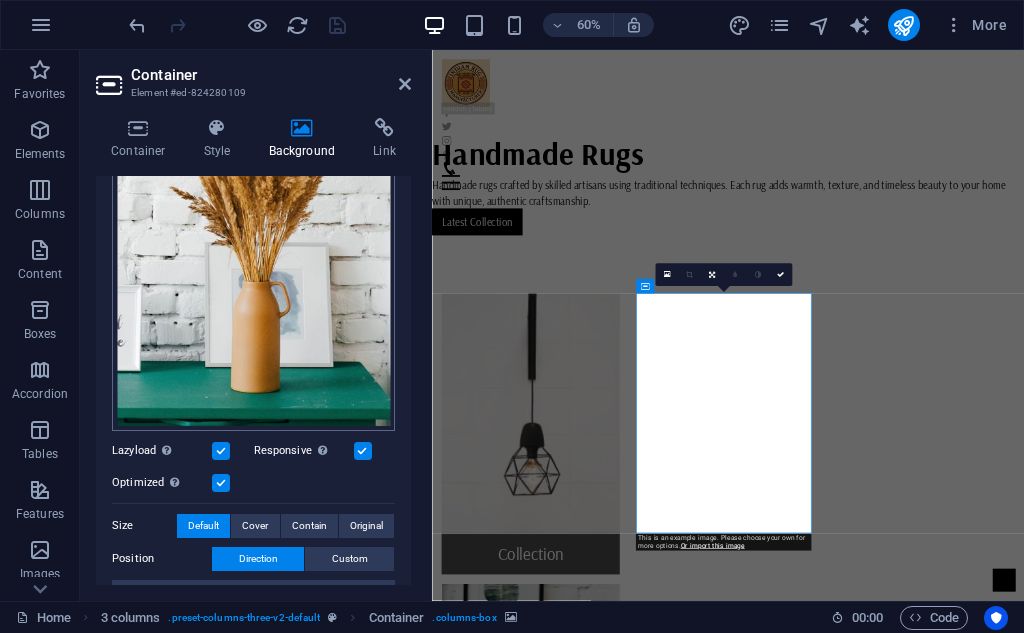 scroll, scrollTop: 167, scrollLeft: 0, axis: vertical 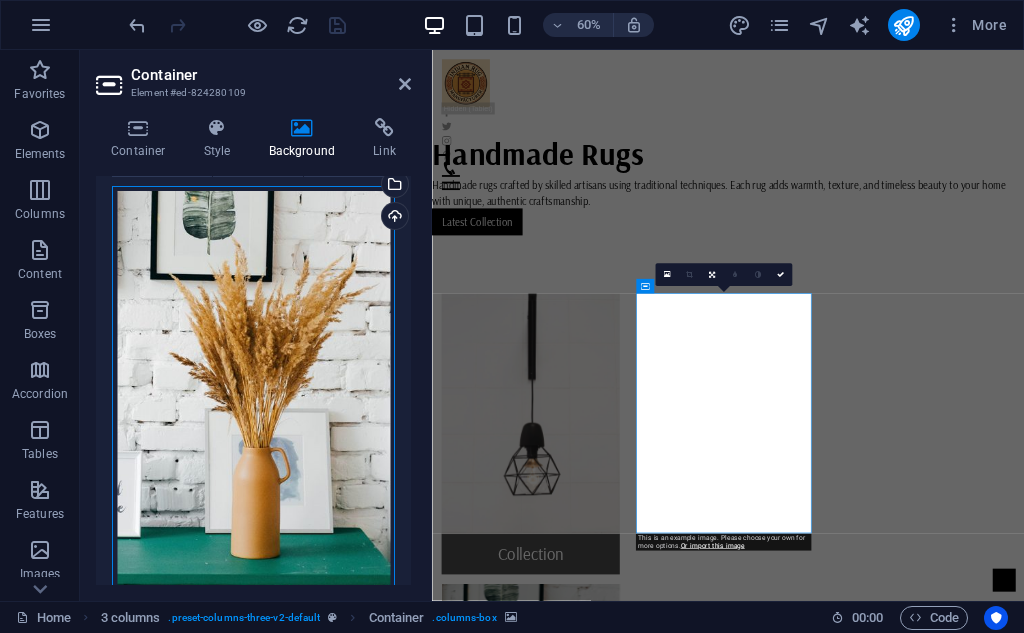 click on "Drag files here, click to choose files or select files from Files or our free stock photos & videos" at bounding box center (253, 391) 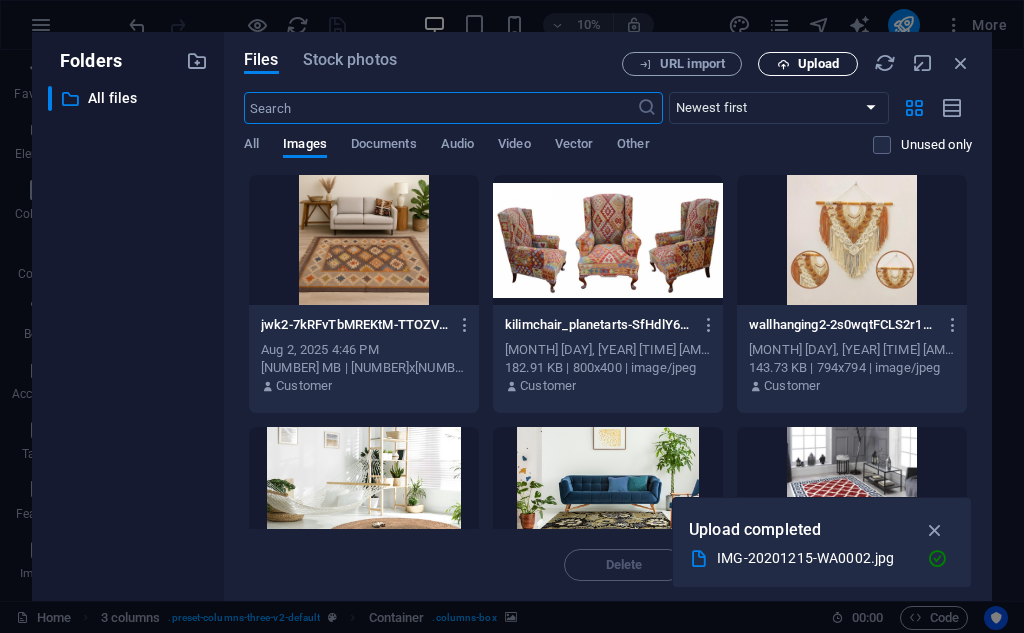 click on "Upload" at bounding box center (808, 64) 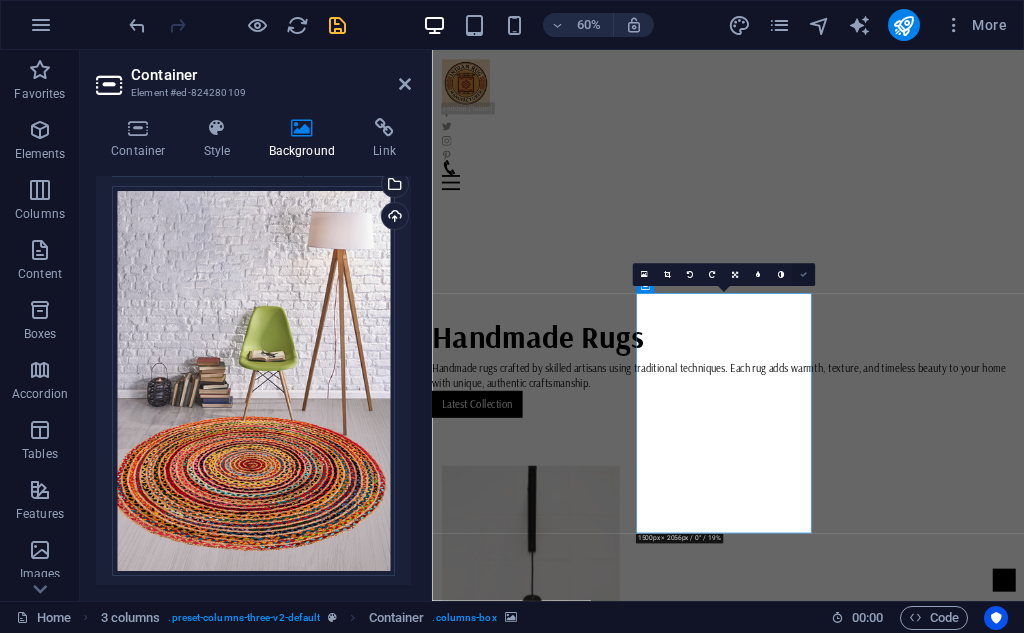 click at bounding box center [803, 275] 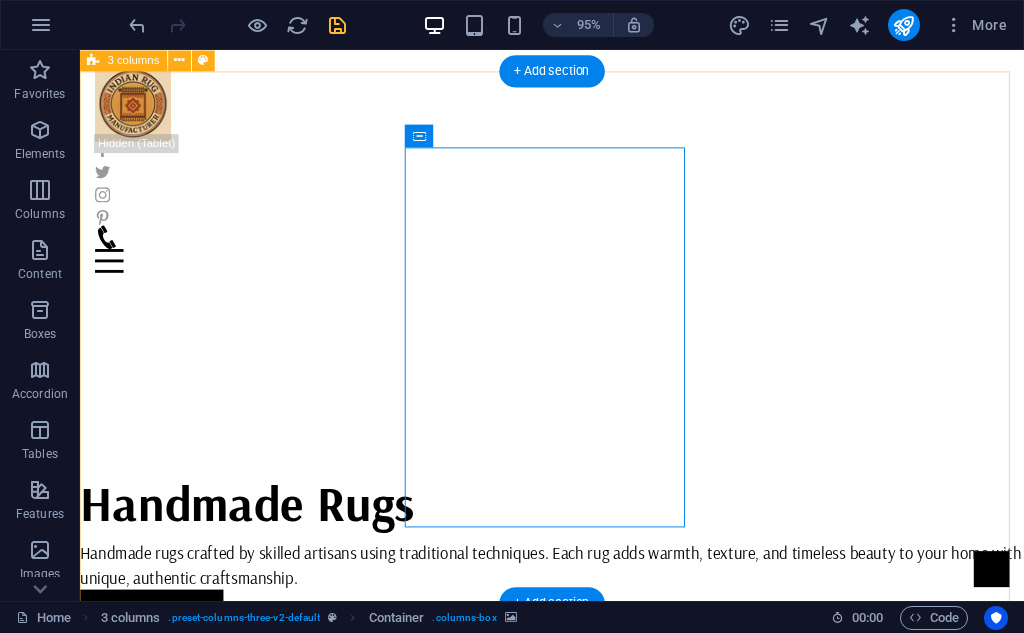 click at bounding box center [245, 1911] 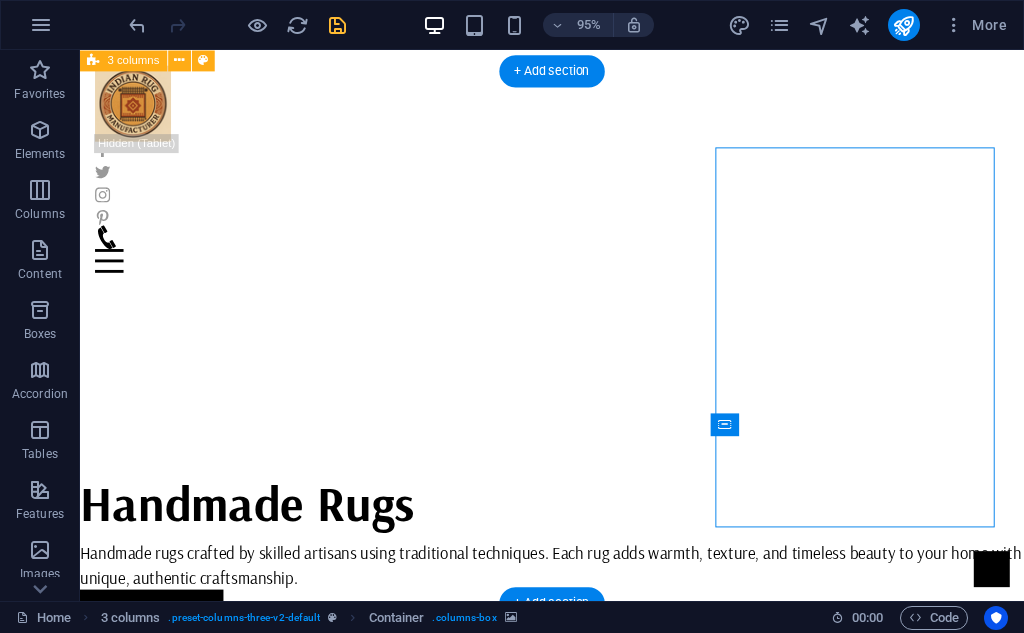 click at bounding box center (245, 1911) 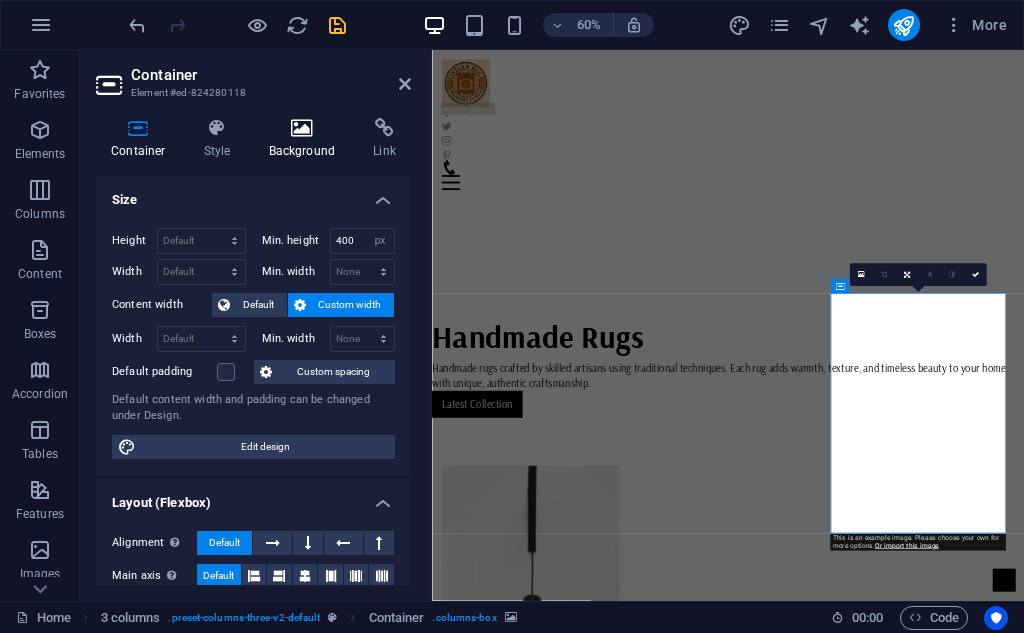 click on "Background" at bounding box center (306, 139) 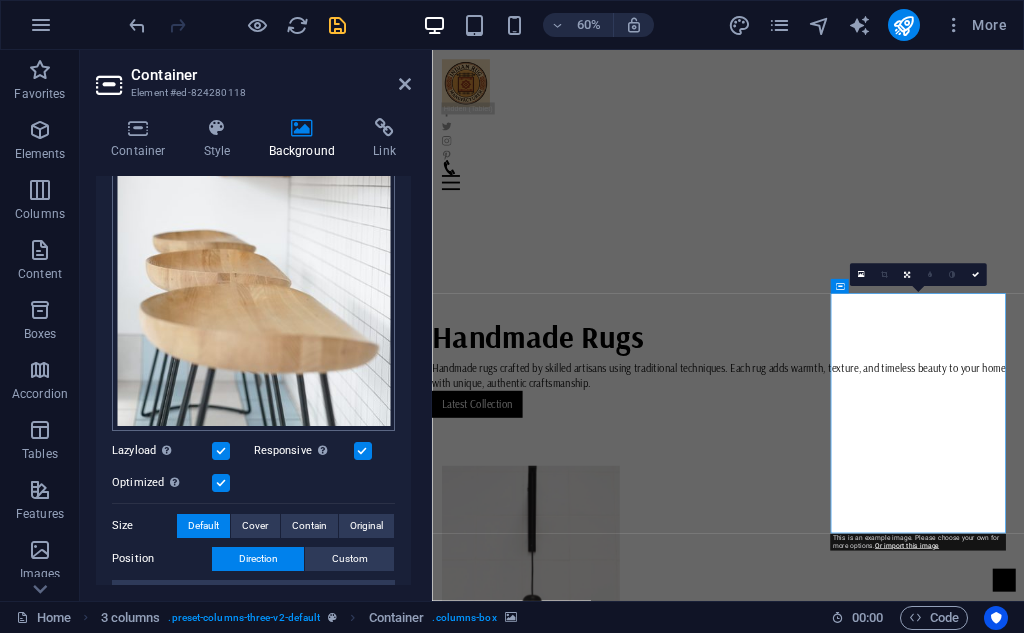 scroll, scrollTop: 167, scrollLeft: 0, axis: vertical 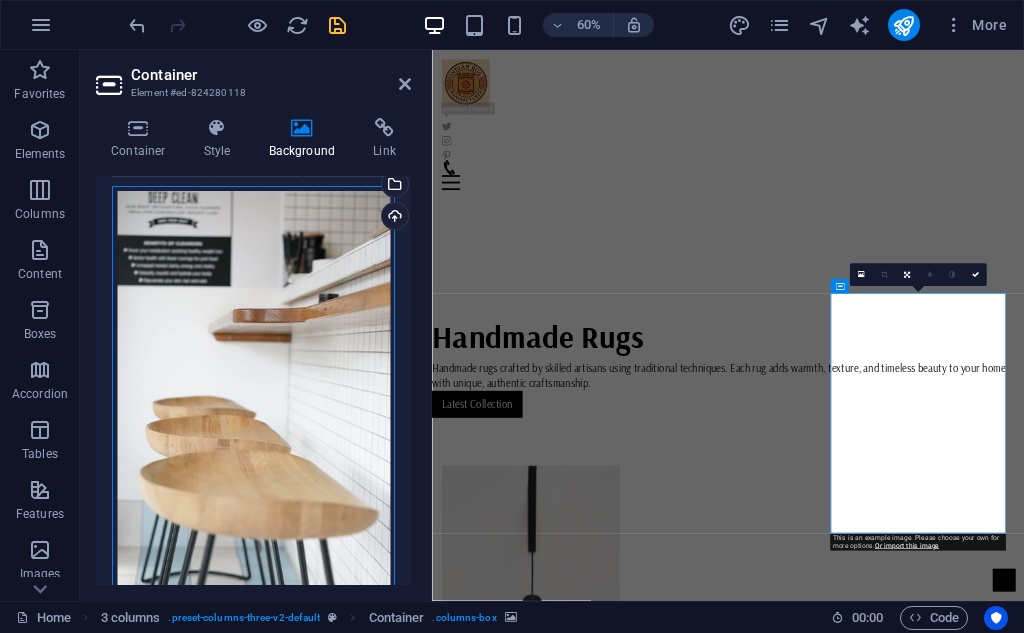 click on "Drag files here, click to choose files or select files from Files or our free stock photos & videos" at bounding box center (253, 391) 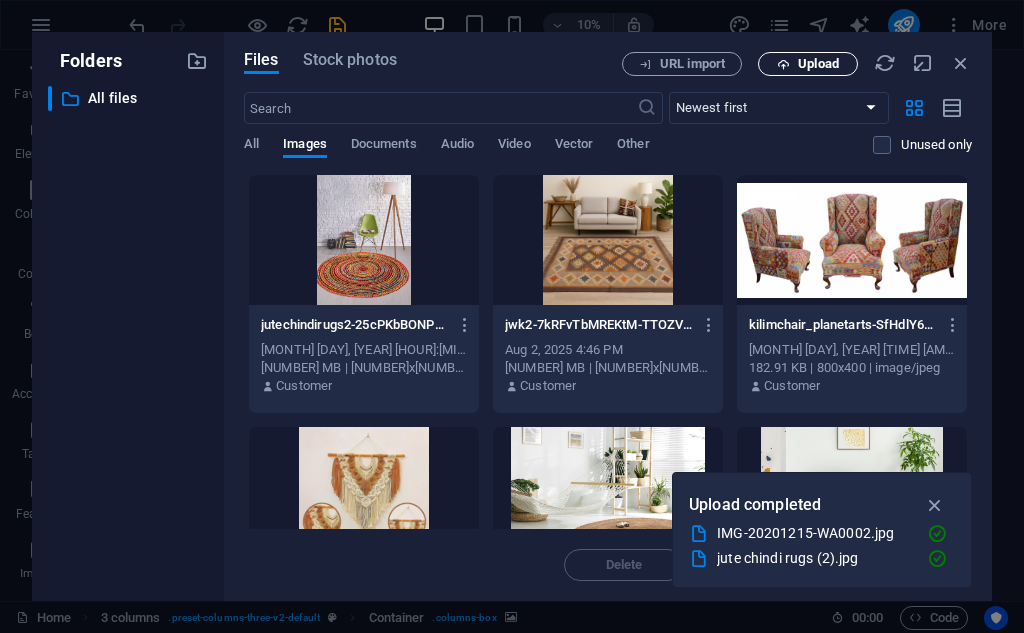 click on "Upload" at bounding box center (818, 64) 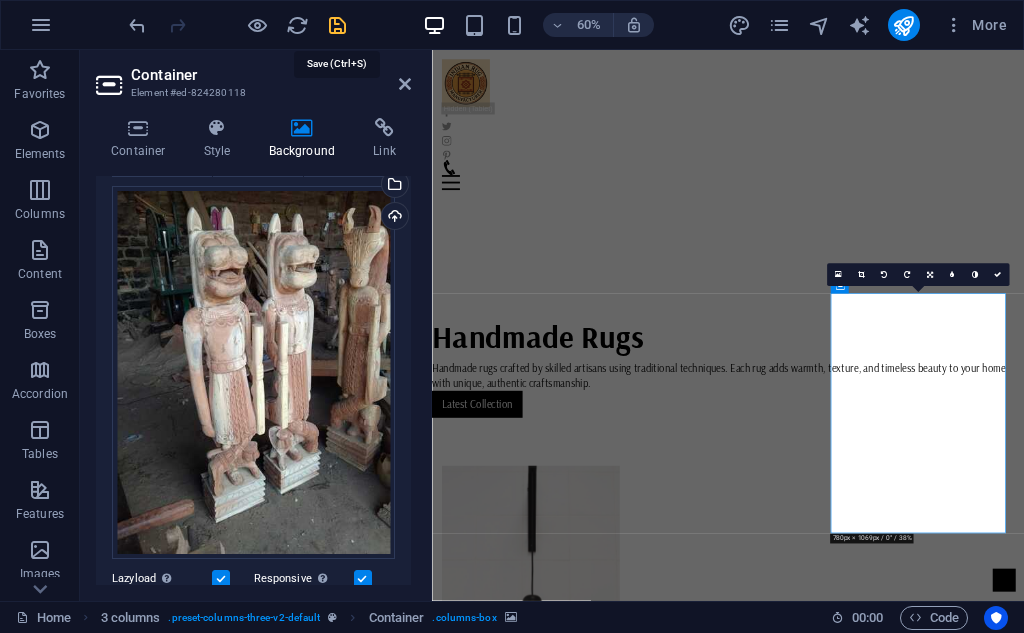 click at bounding box center (337, 25) 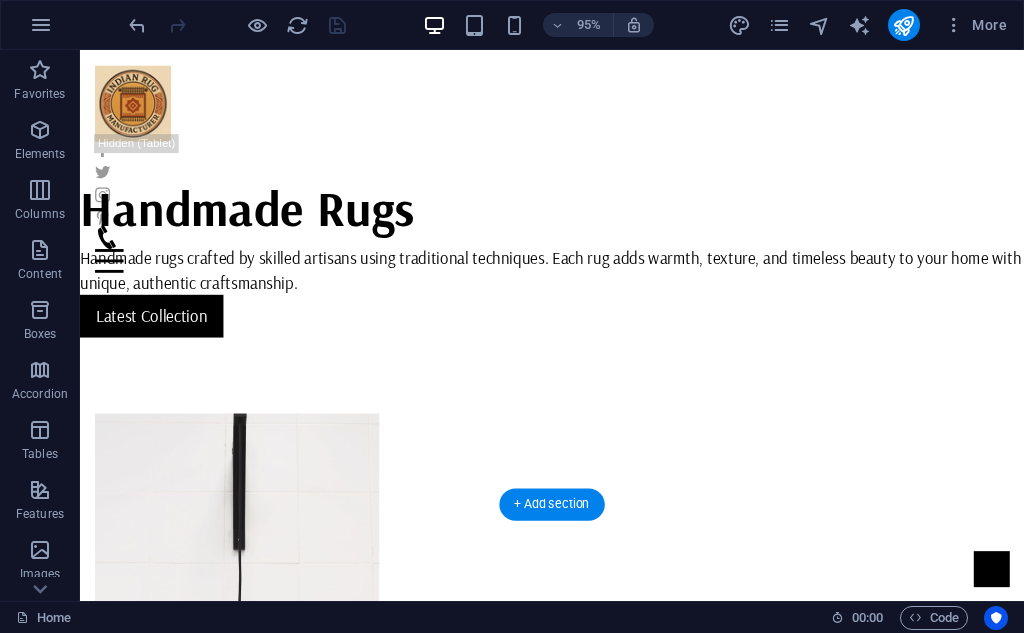 scroll, scrollTop: 437, scrollLeft: 0, axis: vertical 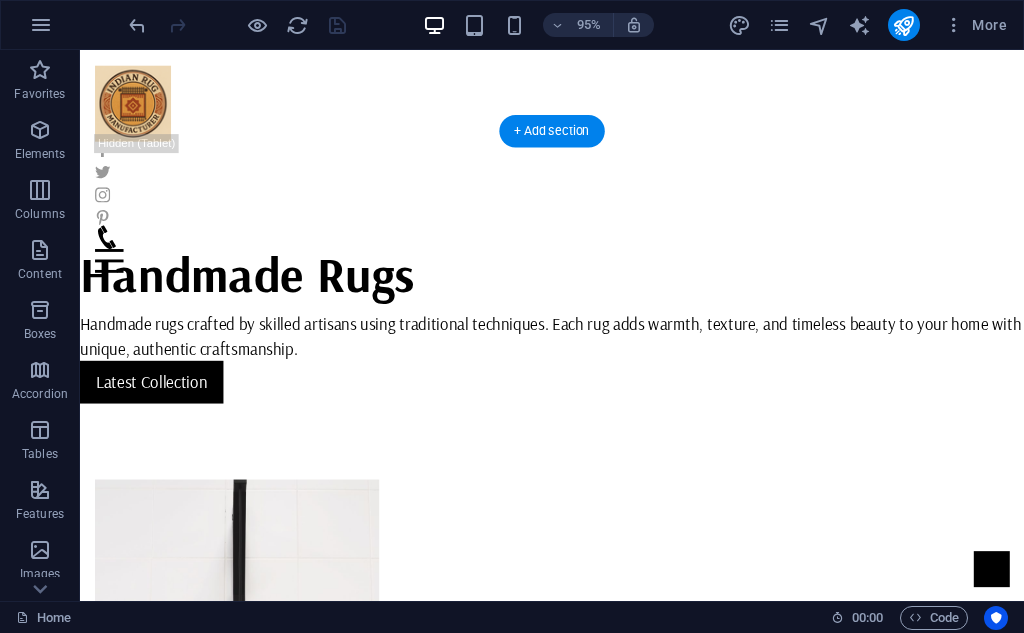 drag, startPoint x: 264, startPoint y: 395, endPoint x: 273, endPoint y: 390, distance: 10.29563 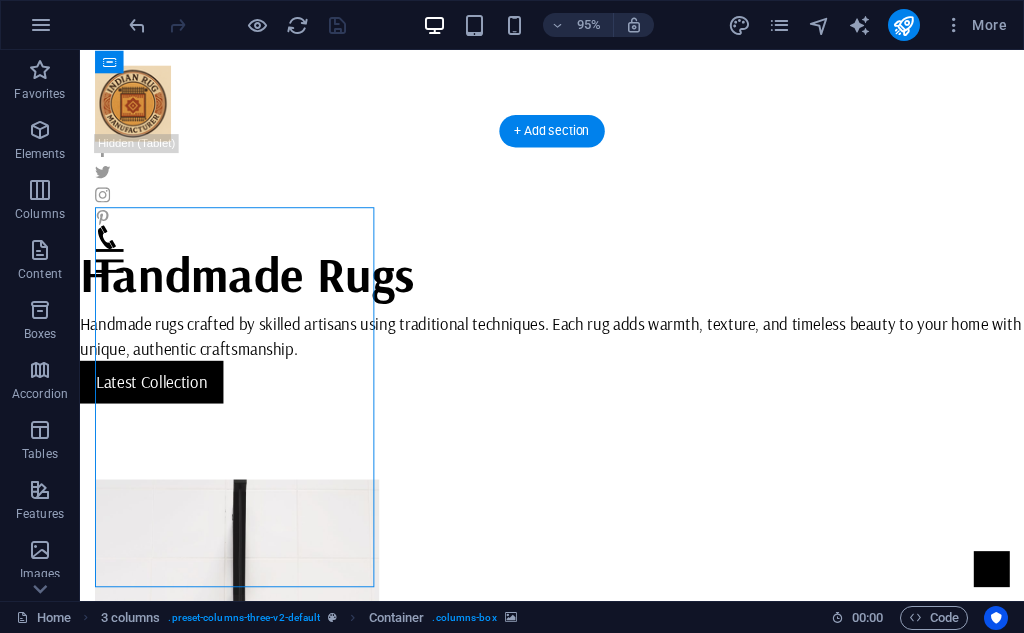 click at bounding box center [245, 702] 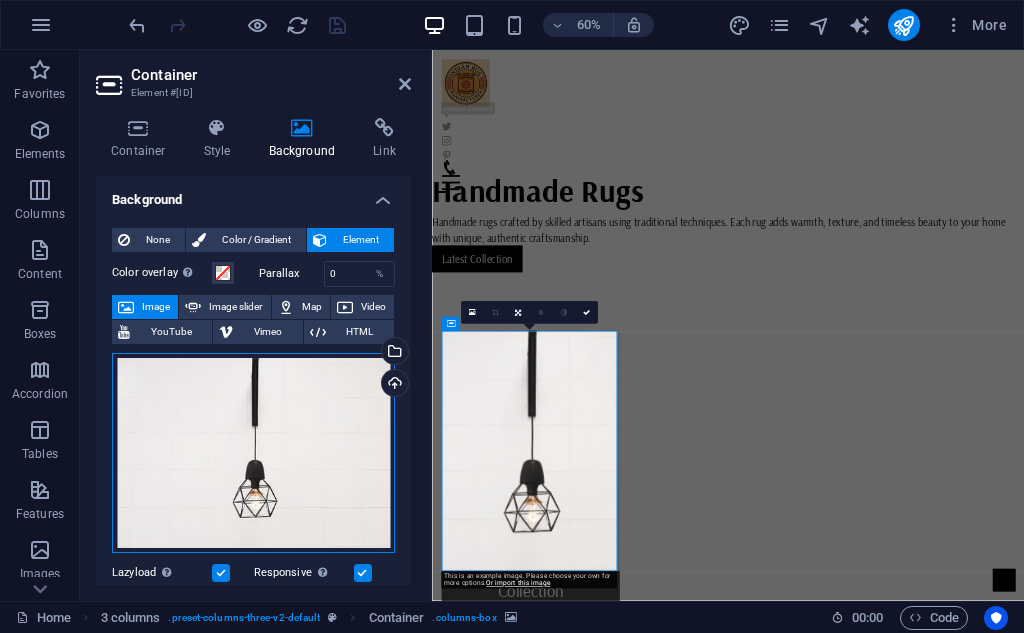 click on "Drag files here, click to choose files or select files from Files or our free stock photos & videos" at bounding box center [253, 453] 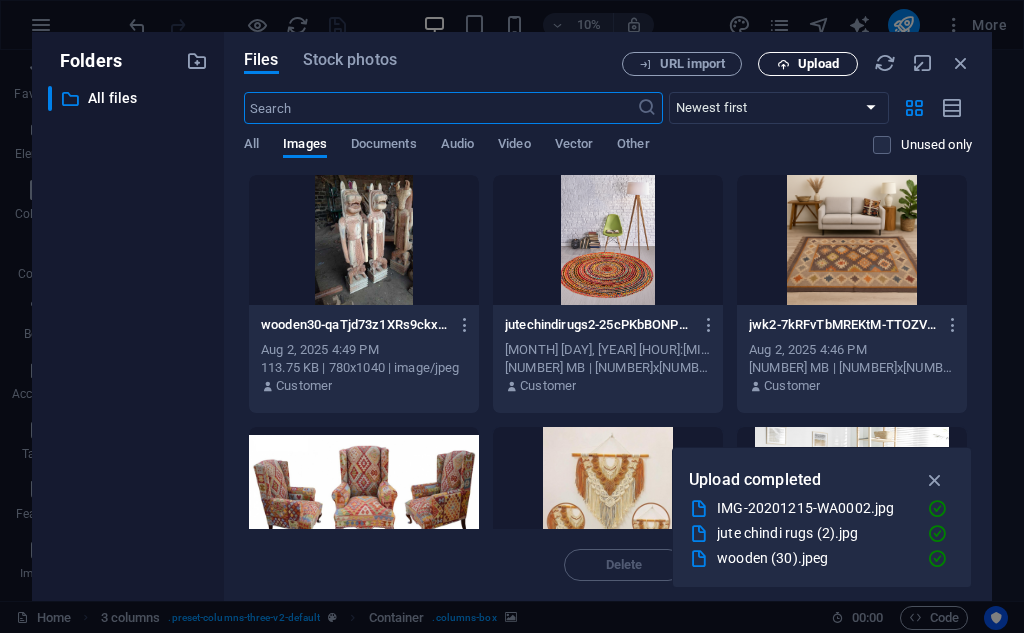 click on "Upload" at bounding box center (818, 64) 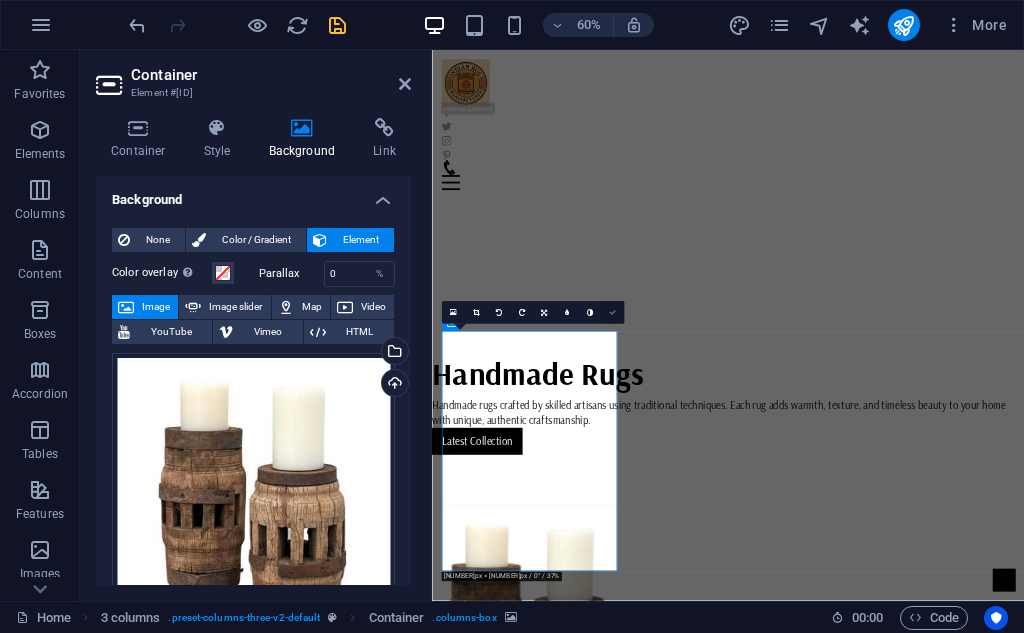 click at bounding box center [612, 313] 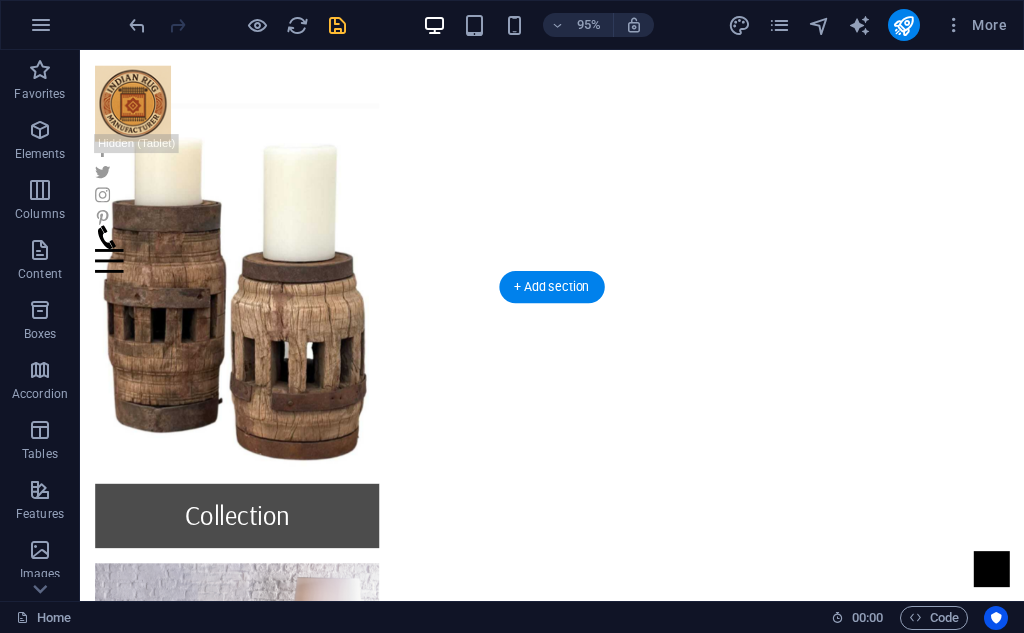 scroll, scrollTop: 1167, scrollLeft: 0, axis: vertical 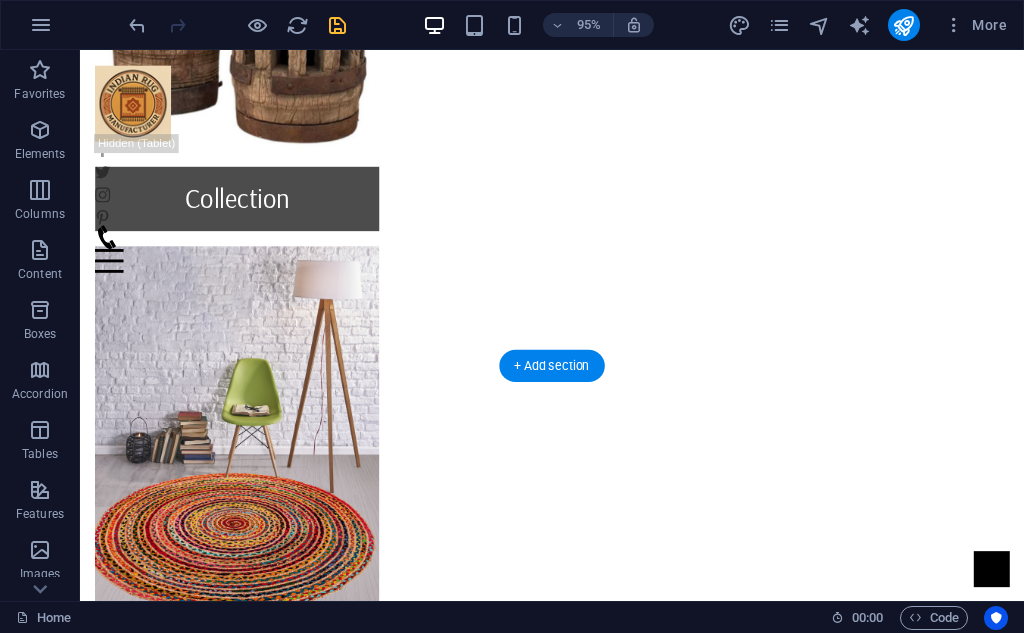 click at bounding box center [577, 1496] 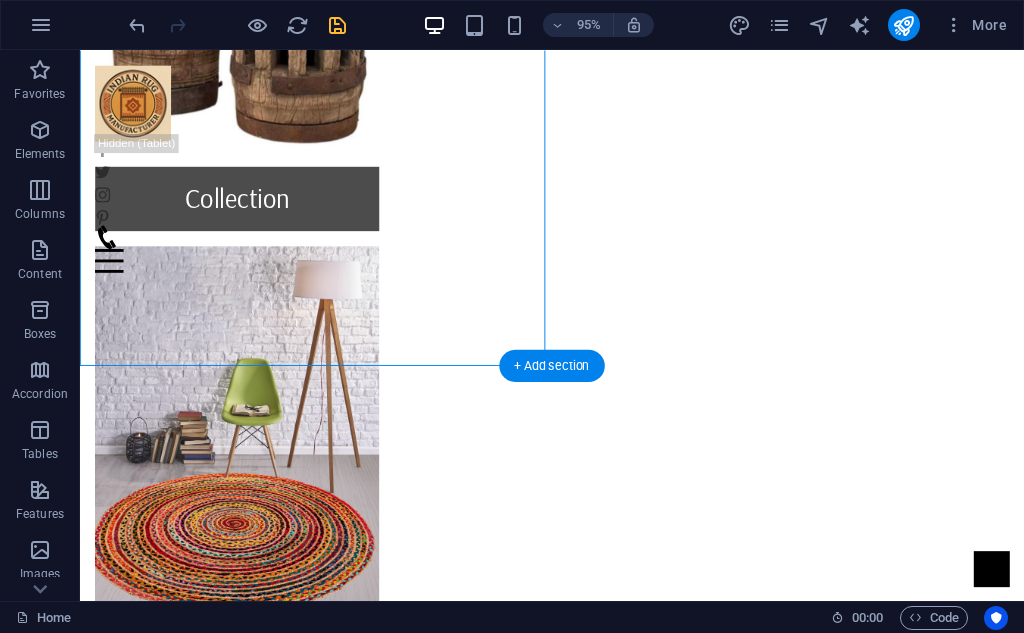 click at bounding box center (577, 1496) 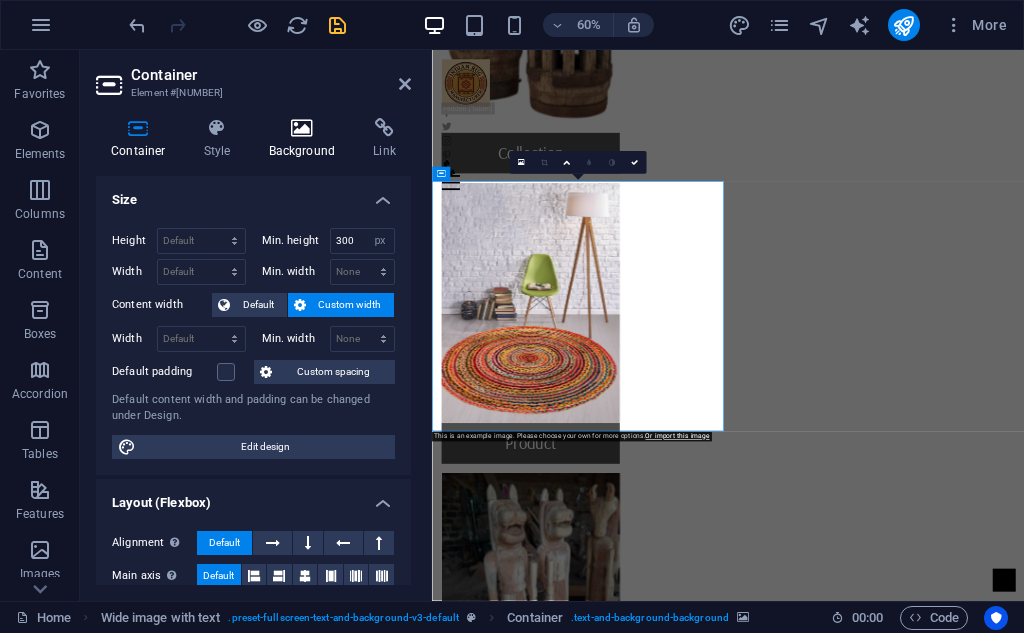 click at bounding box center (302, 128) 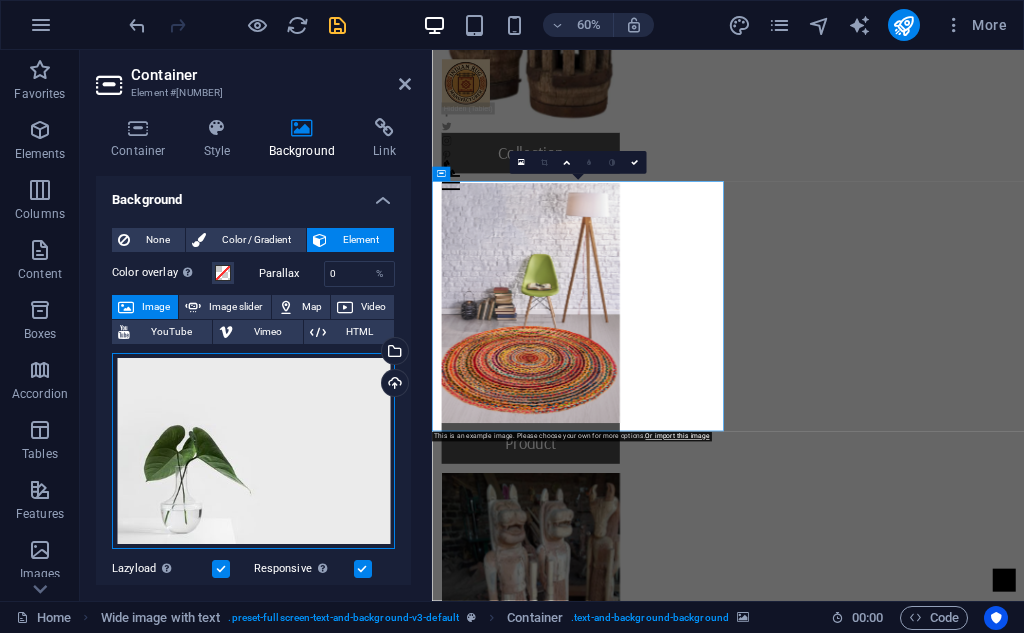 click on "Drag files here, click to choose files or select files from Files or our free stock photos & videos" at bounding box center [253, 451] 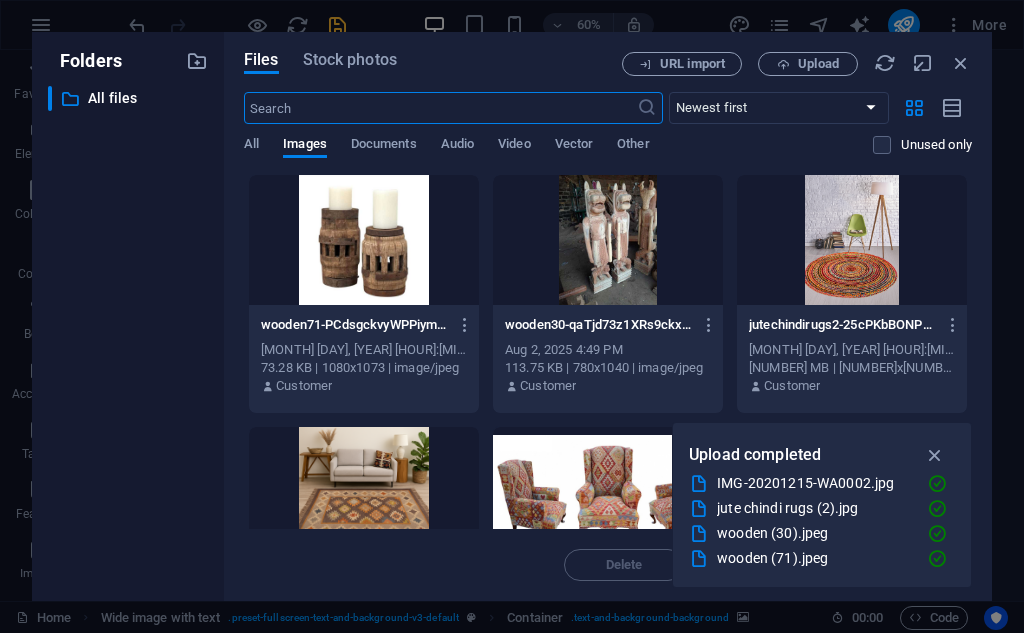 scroll, scrollTop: 1135, scrollLeft: 0, axis: vertical 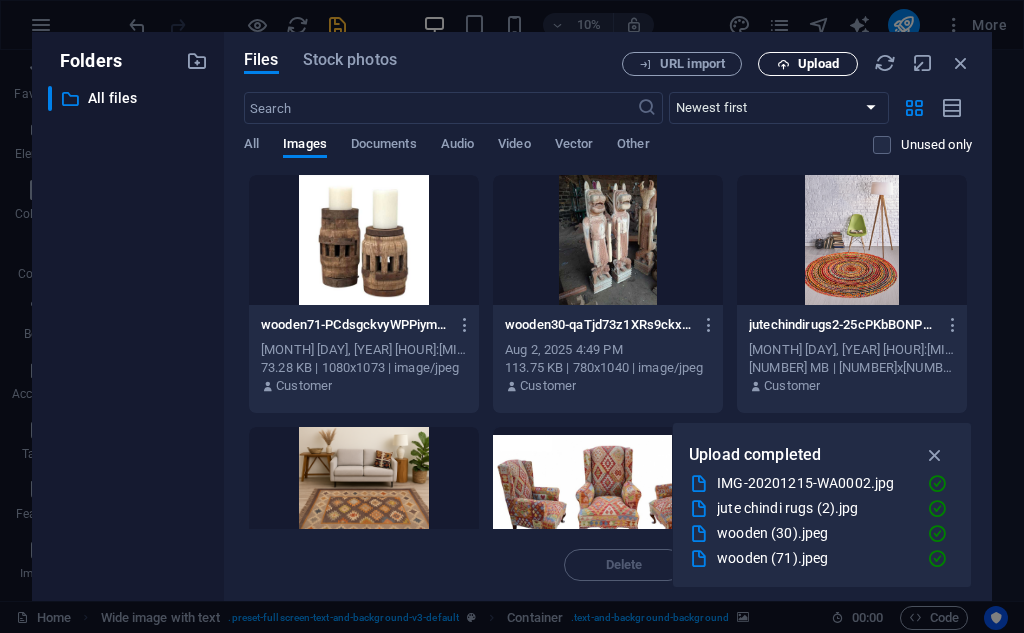 click on "Upload" at bounding box center [808, 64] 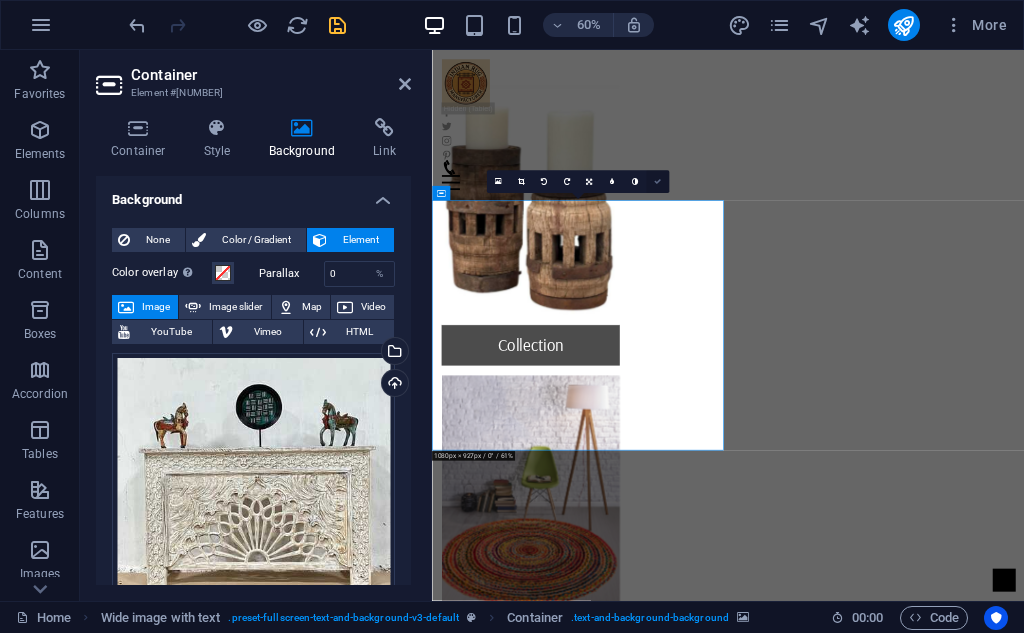 click at bounding box center (657, 182) 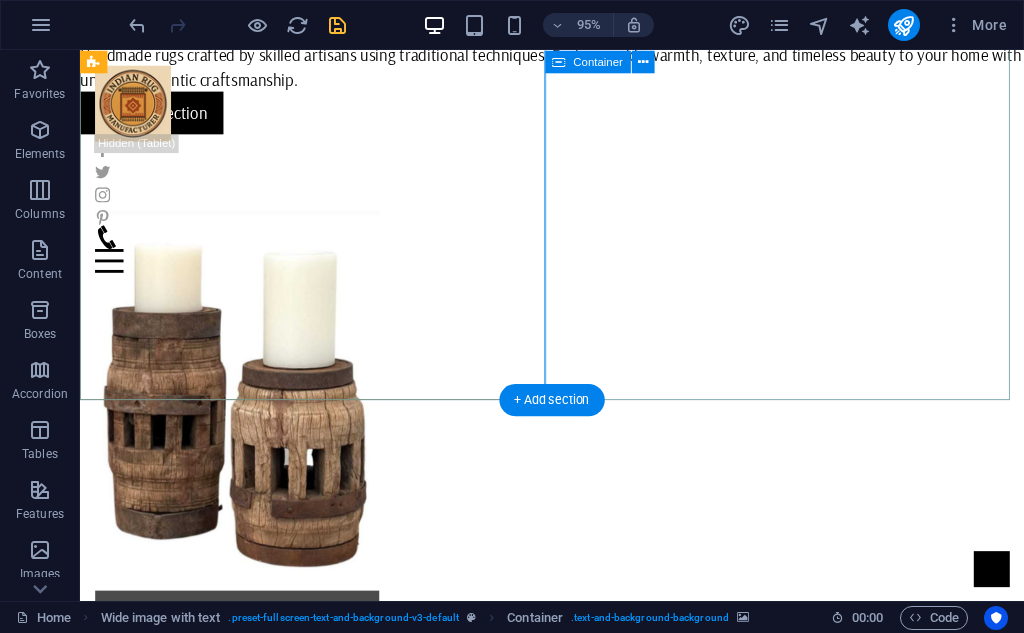 scroll, scrollTop: 968, scrollLeft: 0, axis: vertical 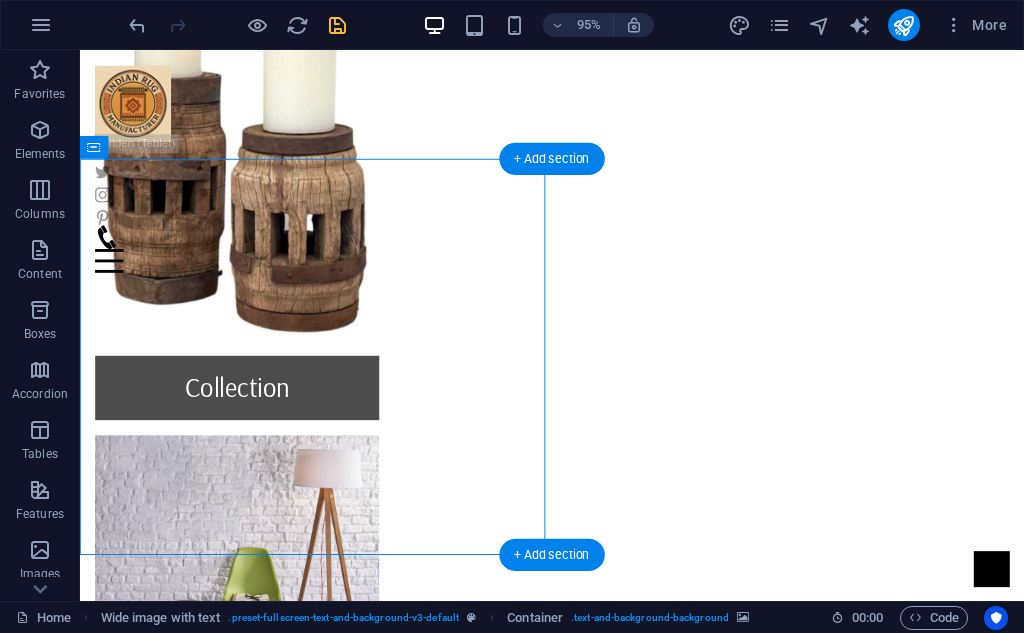 click at bounding box center (577, 1695) 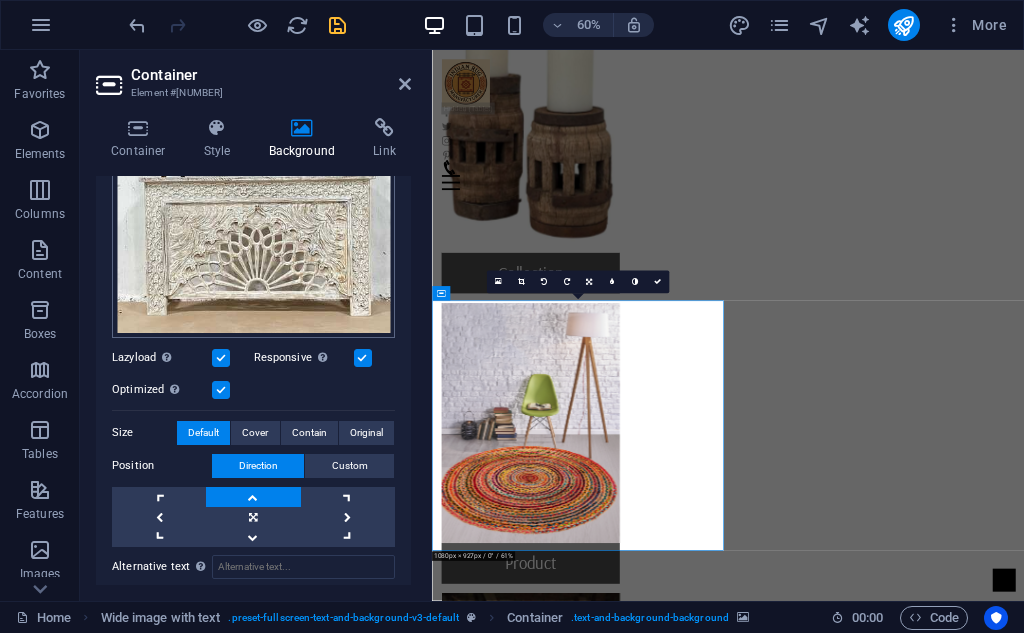 scroll, scrollTop: 333, scrollLeft: 0, axis: vertical 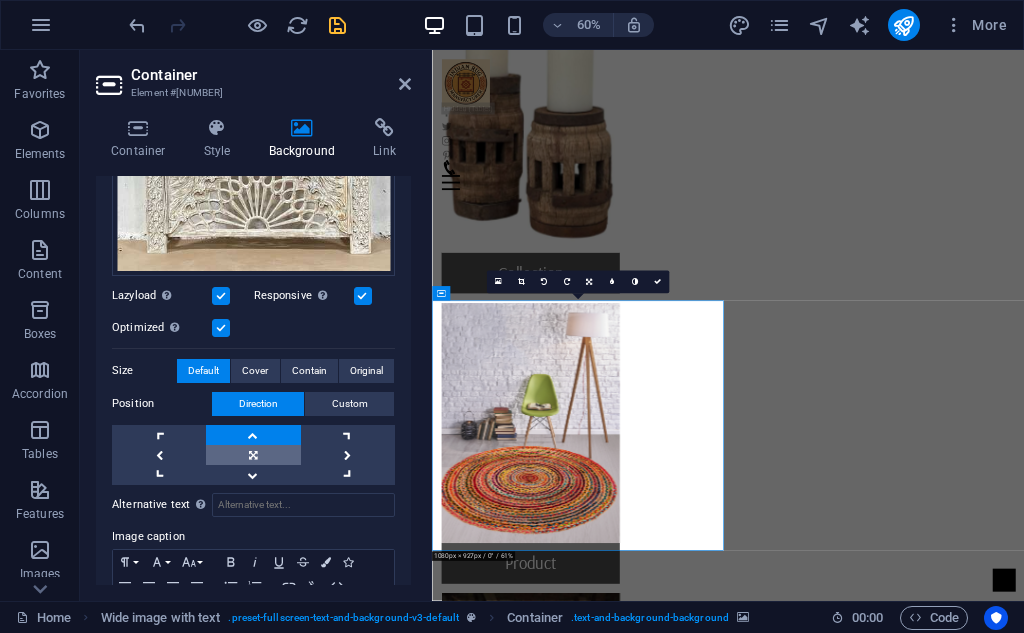 click at bounding box center [253, 455] 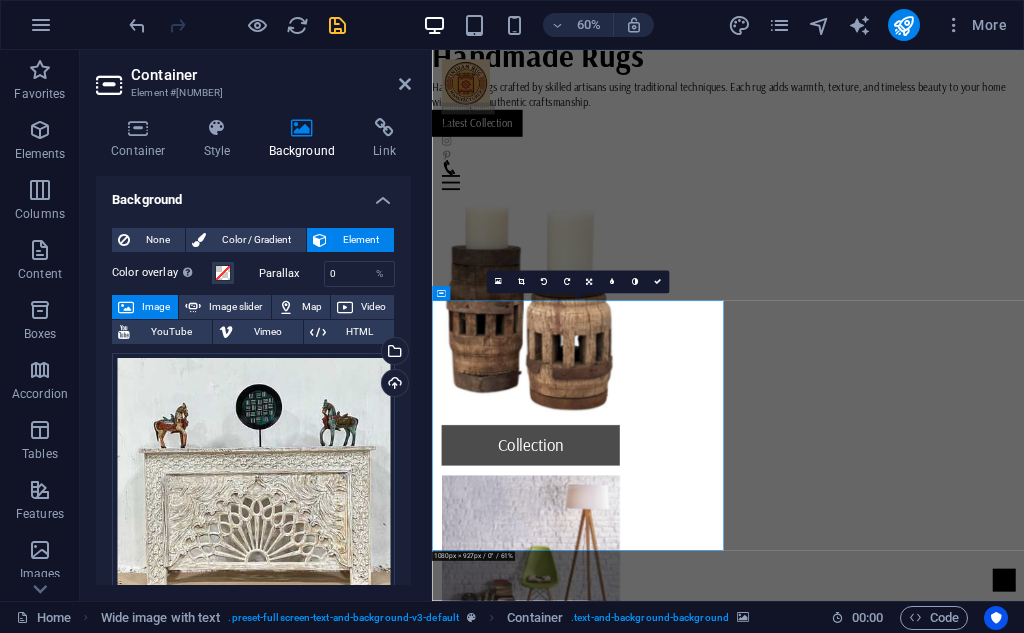 scroll, scrollTop: 421, scrollLeft: 0, axis: vertical 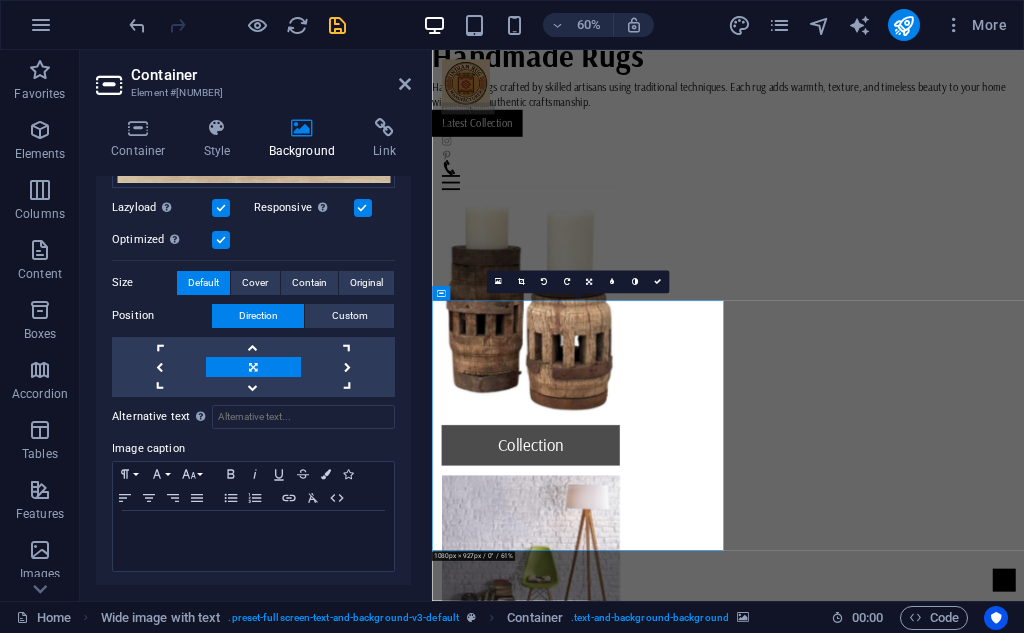 click at bounding box center [253, 367] 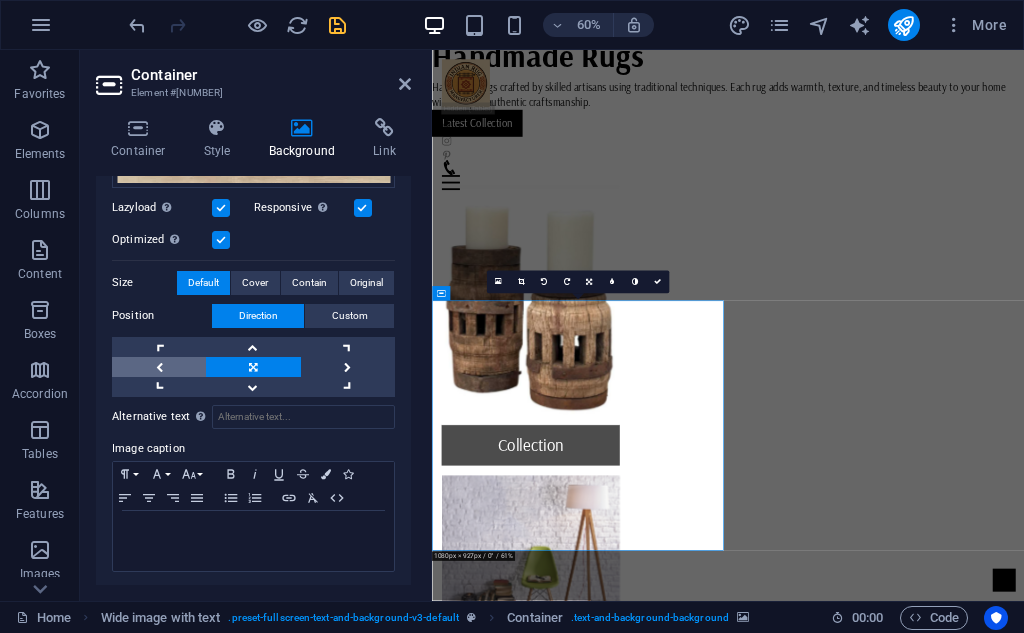 click at bounding box center [159, 367] 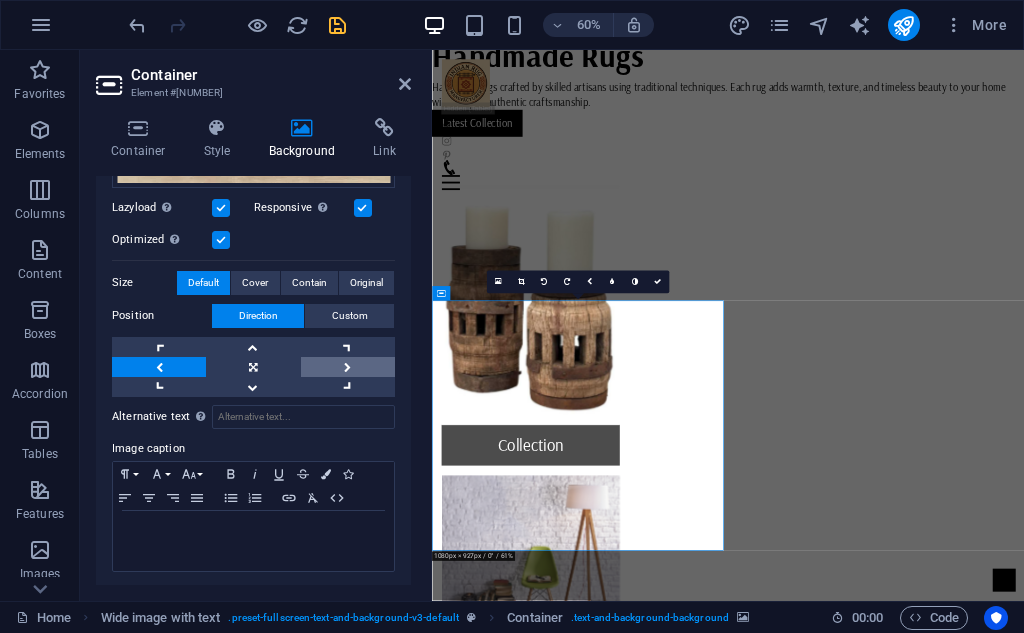 click at bounding box center (348, 367) 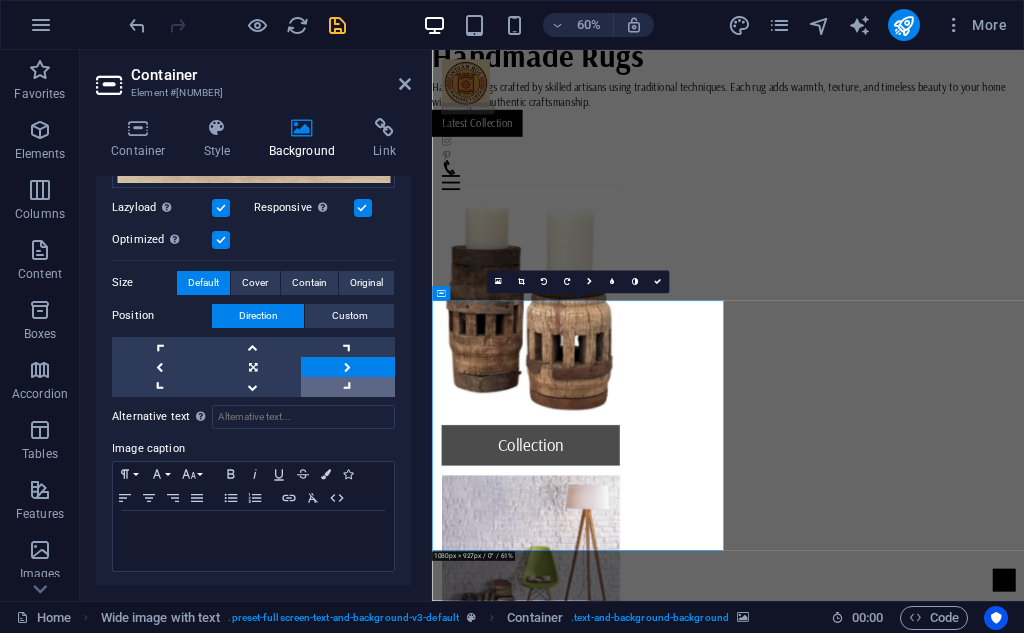 click at bounding box center [348, 387] 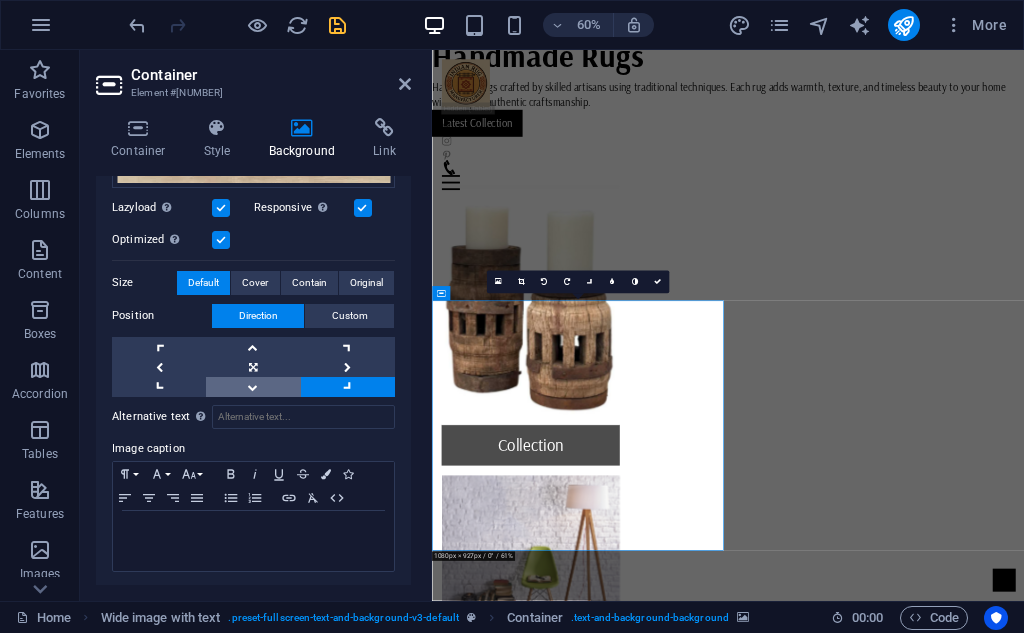 click at bounding box center [253, 387] 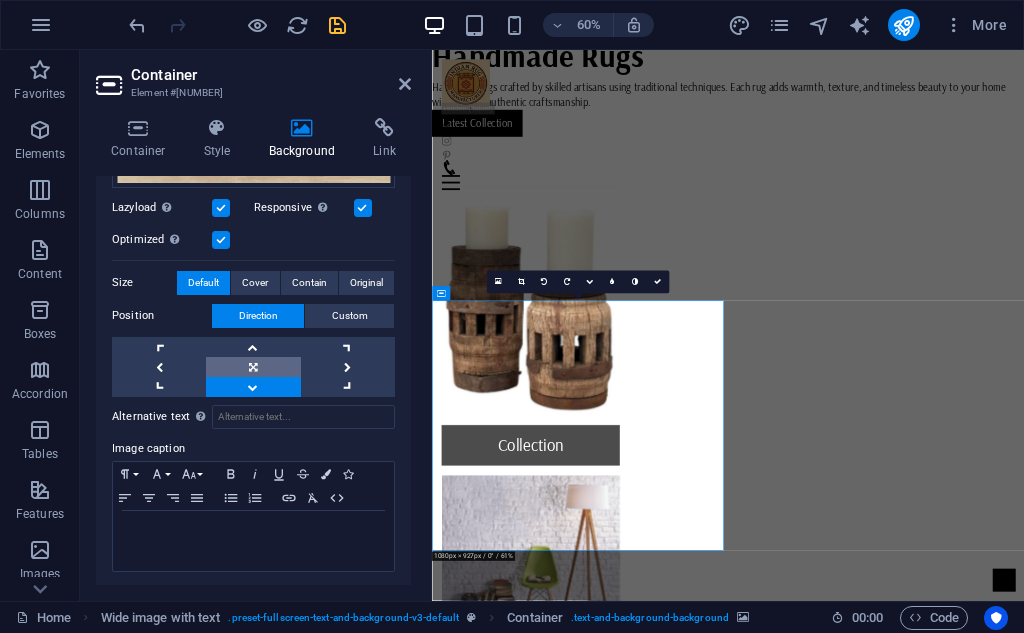click at bounding box center (253, 367) 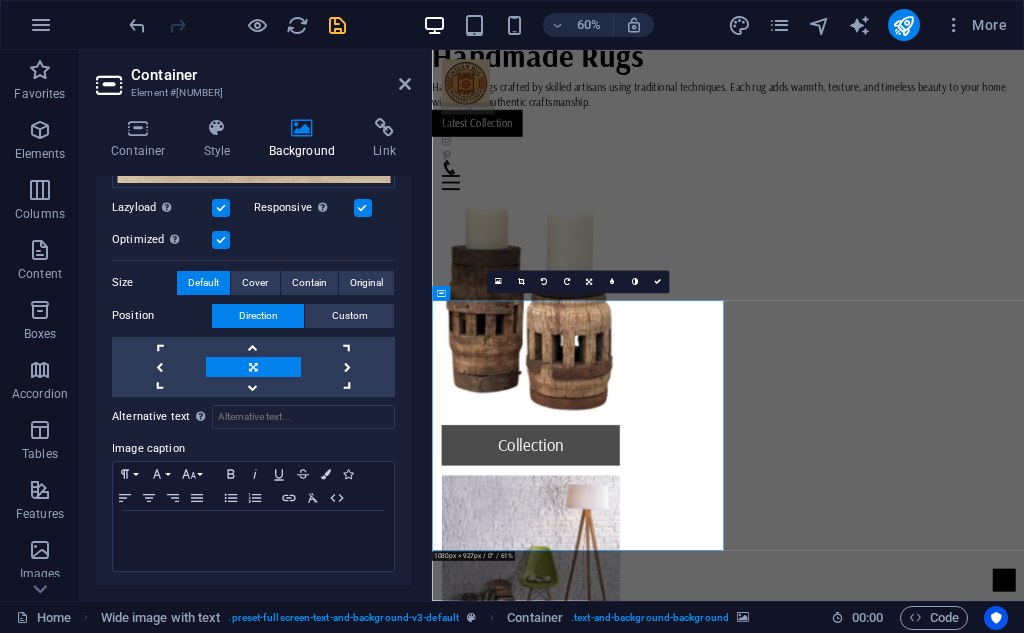 click on "Position Direction Custom X offset 50 px rem % vh vw Y offset 50 px rem % vh vw" at bounding box center [253, 350] 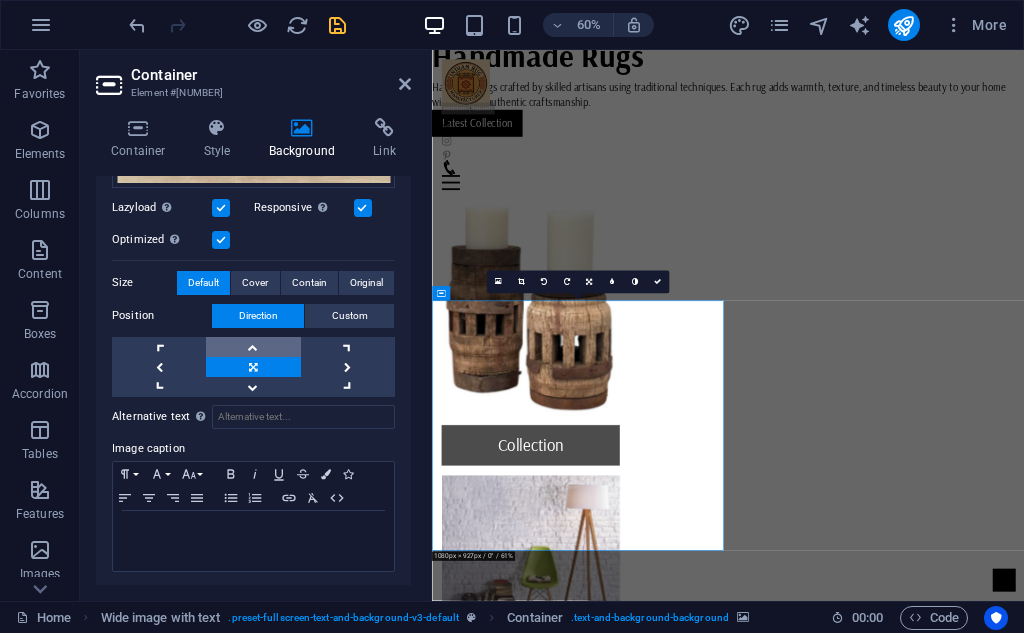 click at bounding box center [253, 347] 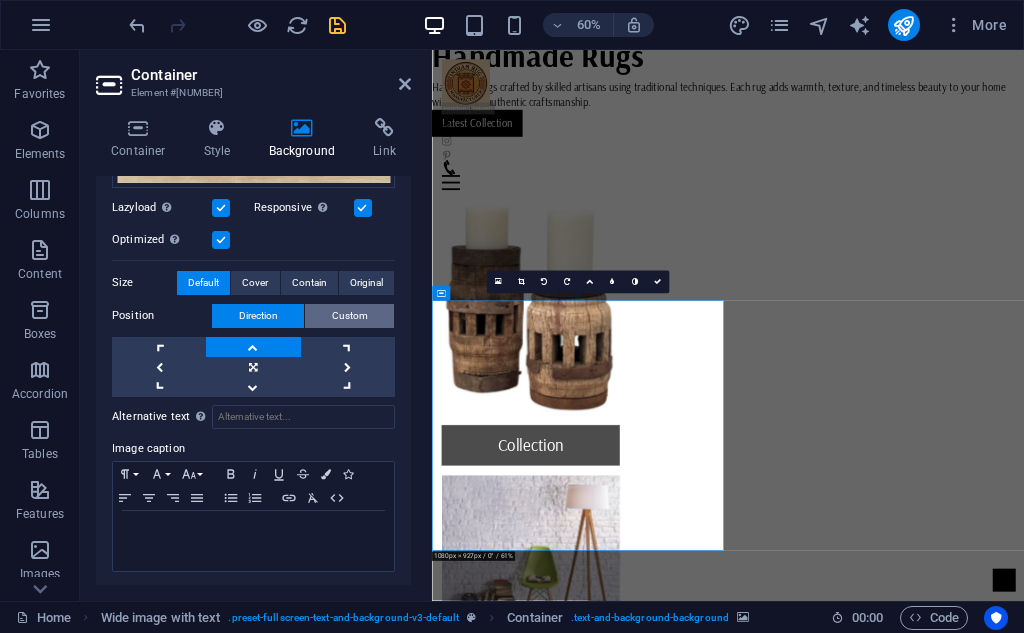 click on "Custom" at bounding box center [349, 316] 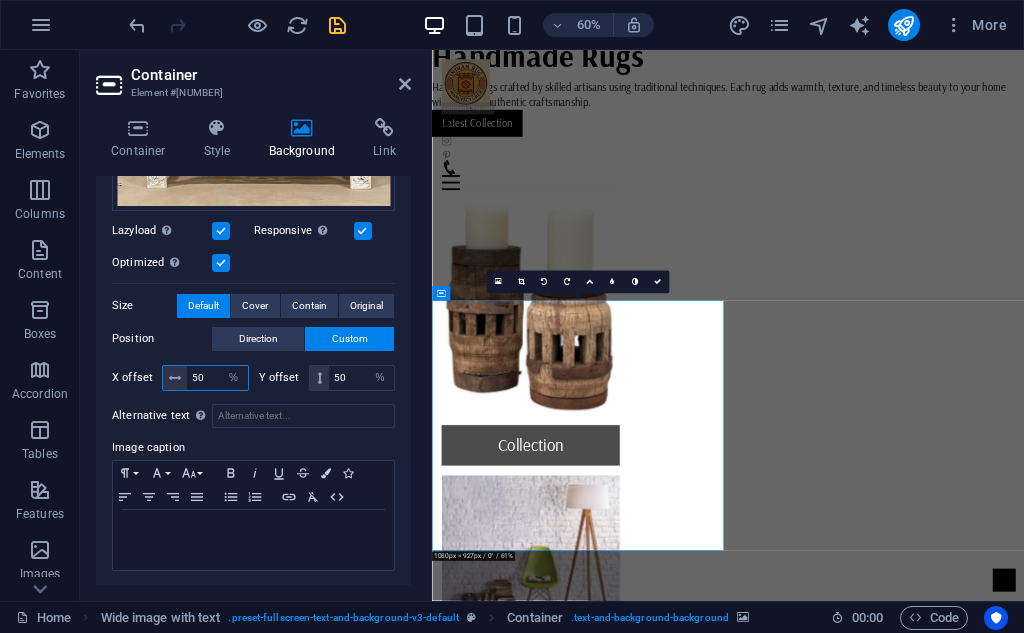 click on "50" at bounding box center (217, 378) 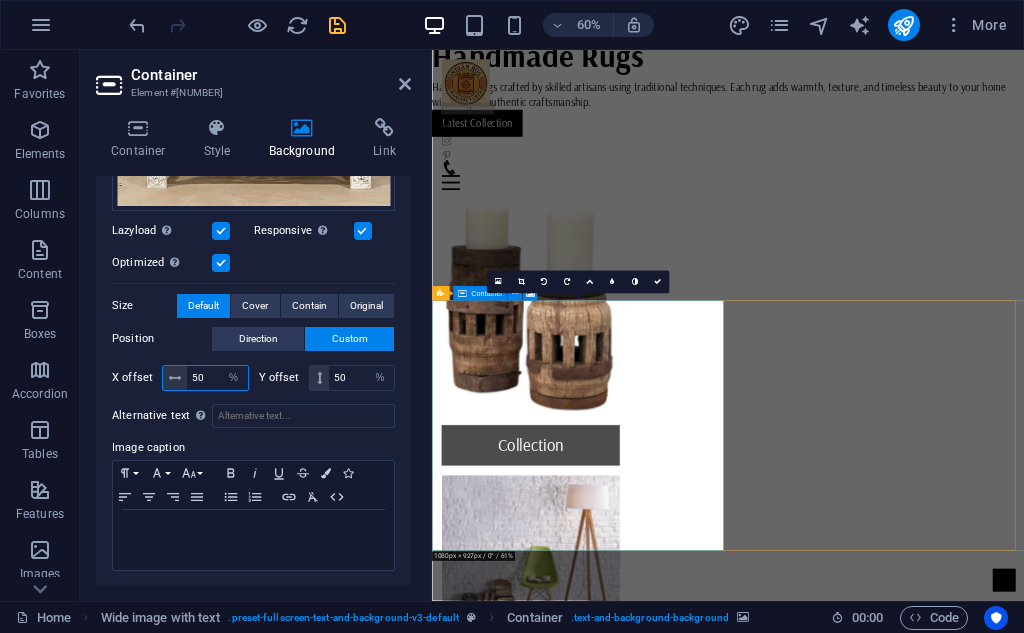 type on "5" 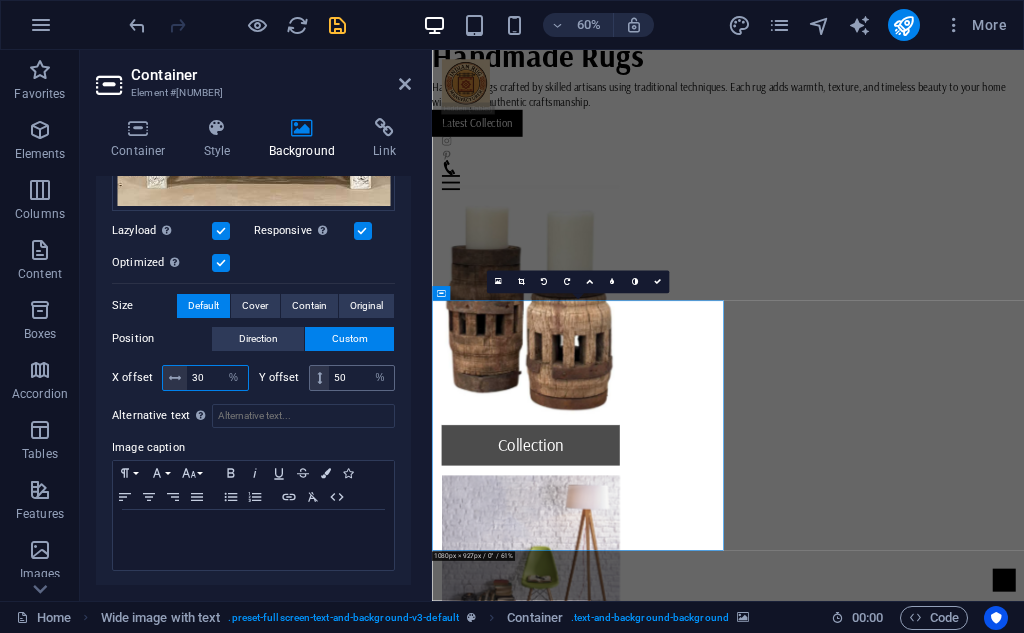 type on "30" 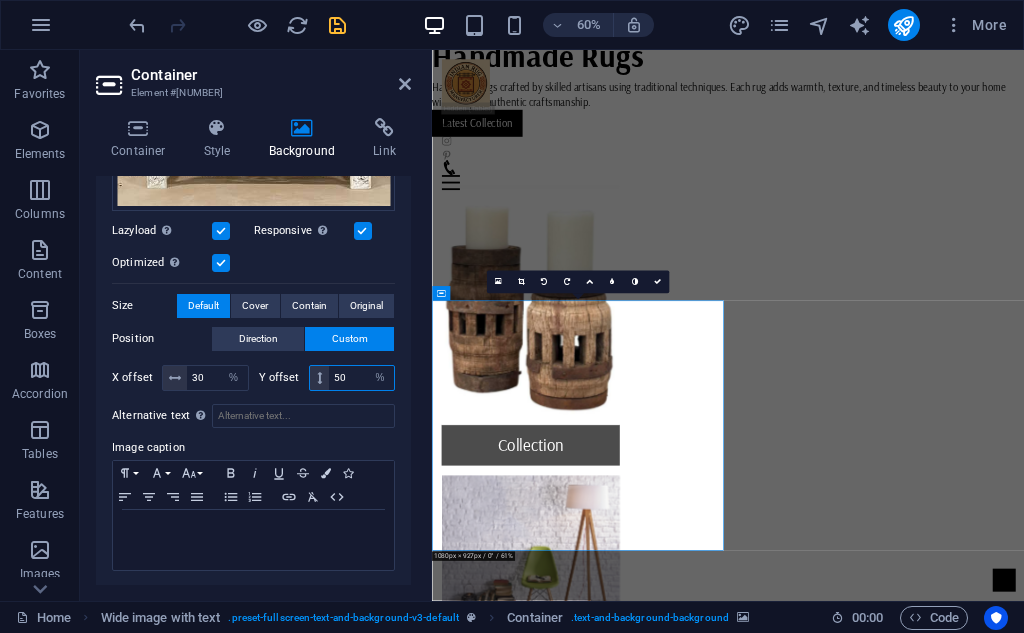 click on "50" at bounding box center (361, 378) 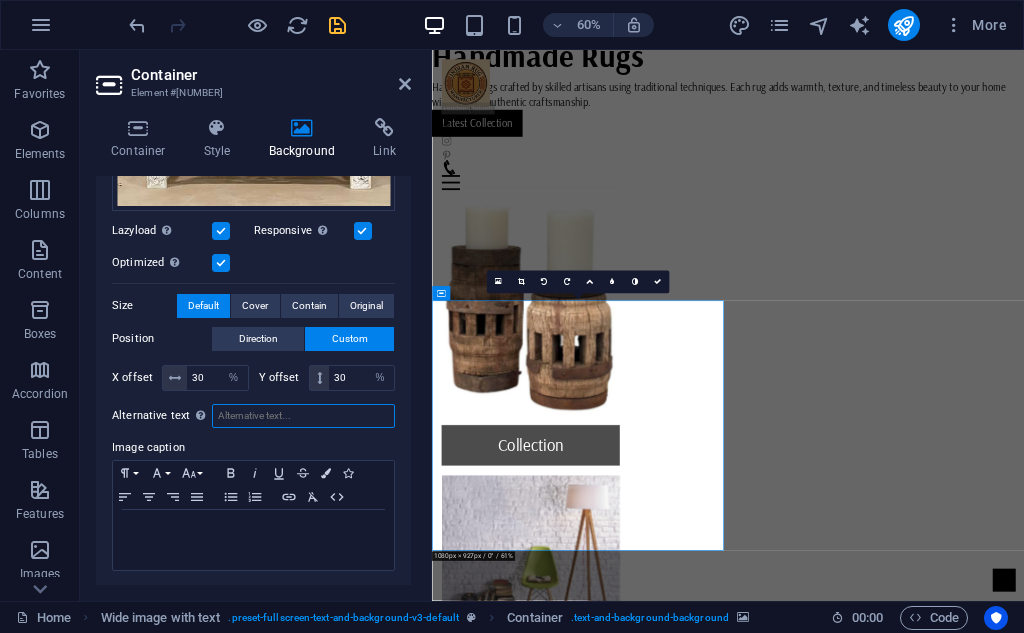 click on "Alternative text The alternative text is used by devices that cannot display images (e.g. image search engines) and should be added to every image to improve website accessibility." at bounding box center (303, 416) 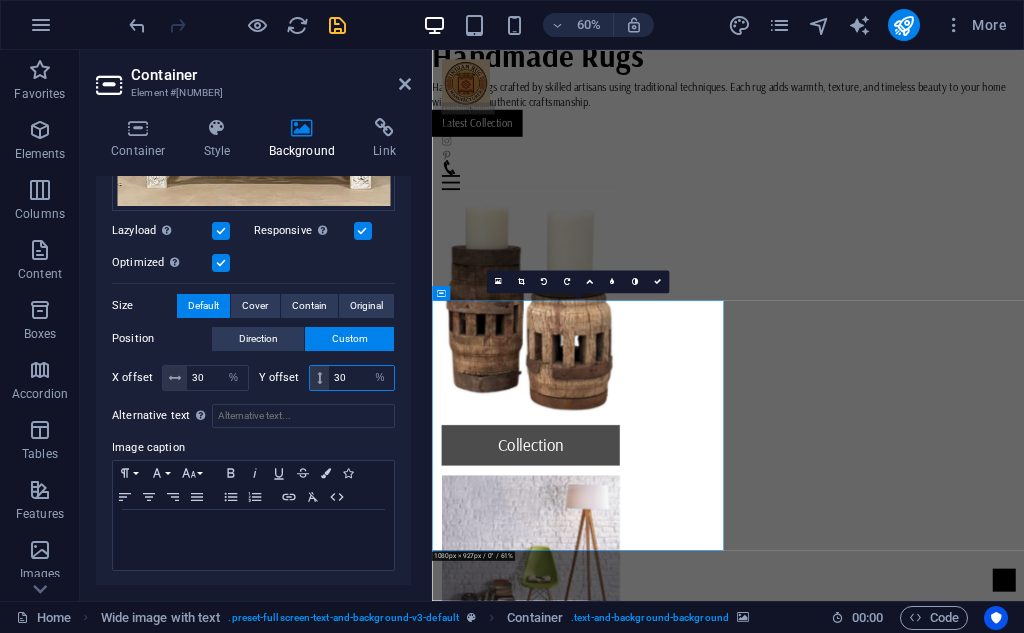 click on "30" at bounding box center [361, 378] 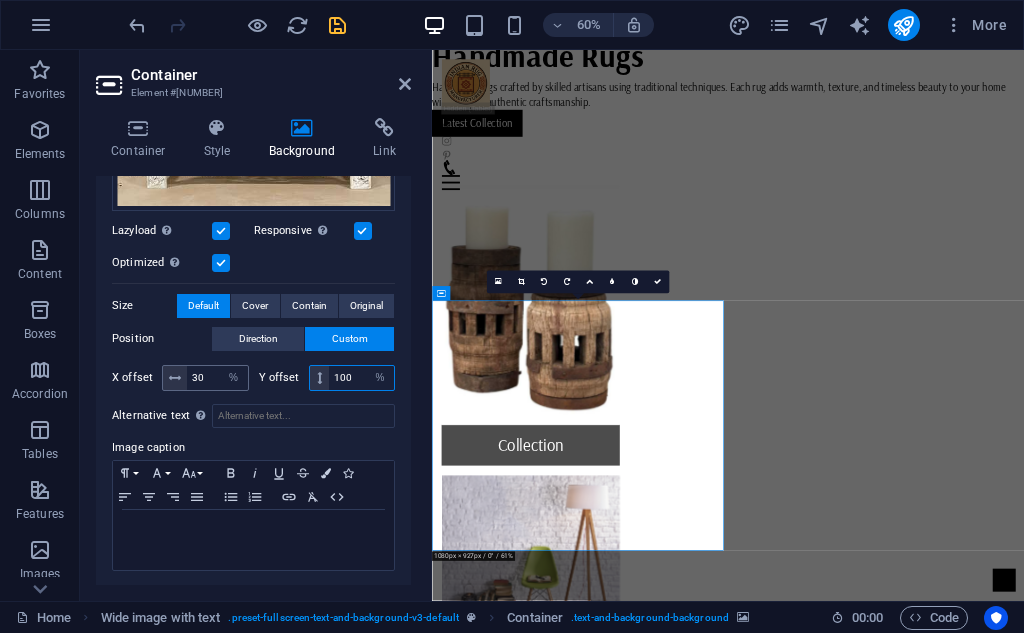 type on "100" 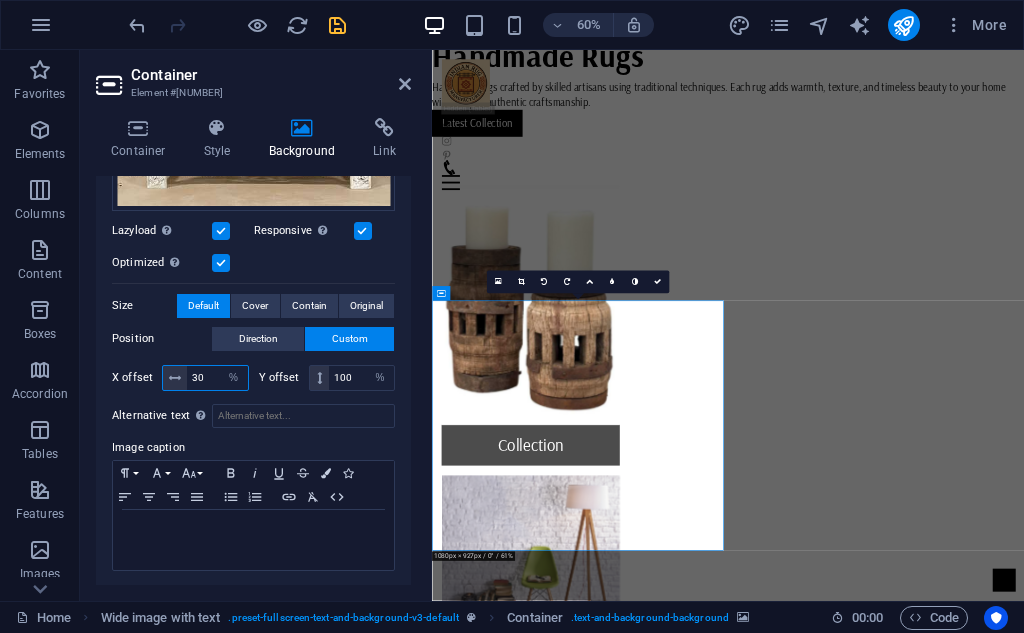 click on "30" at bounding box center [217, 378] 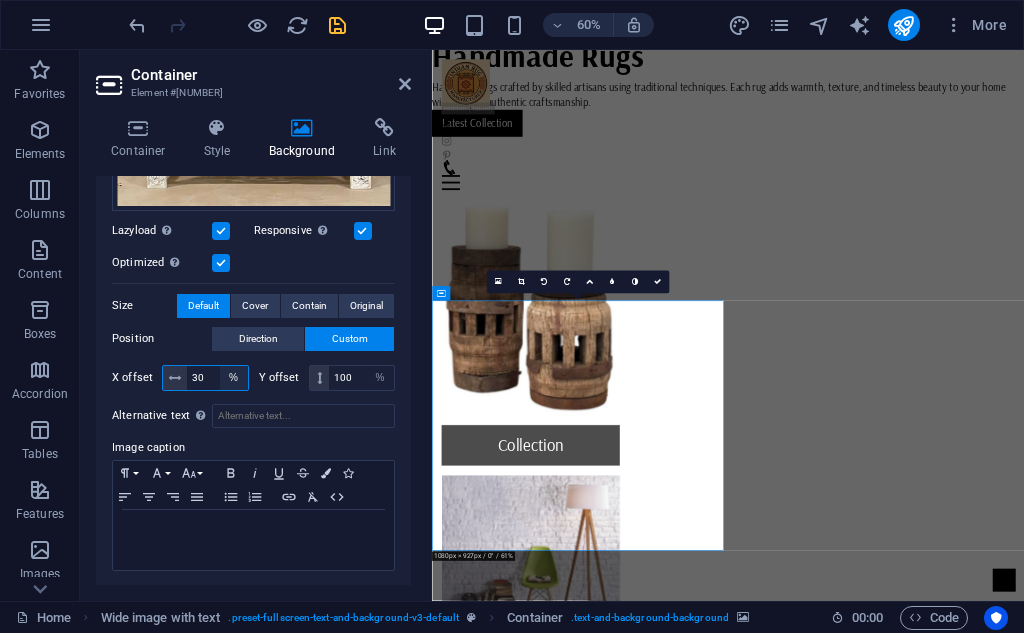 type on "3" 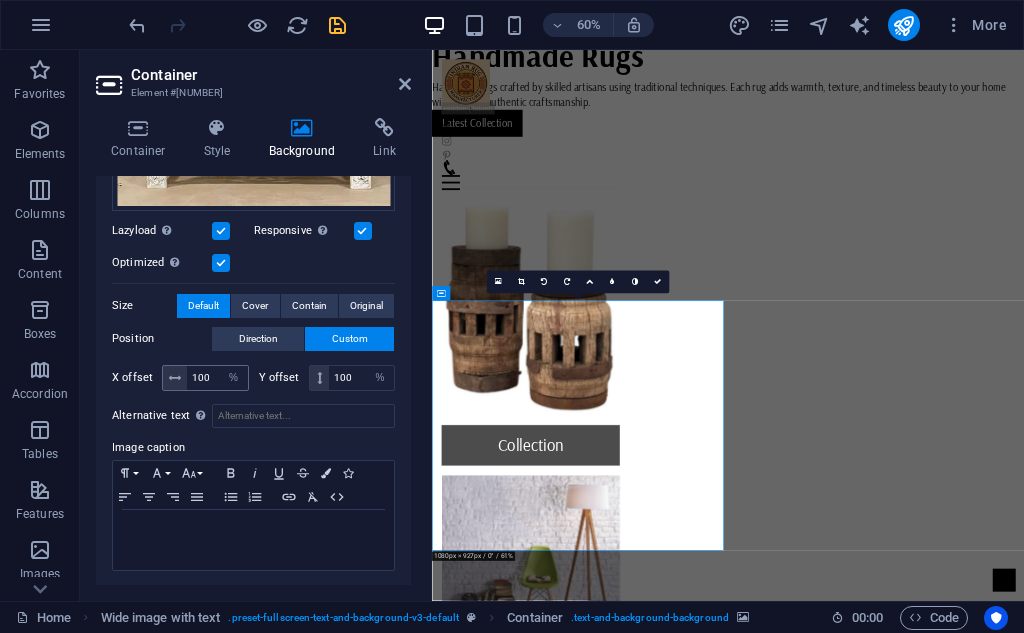 click at bounding box center [175, 378] 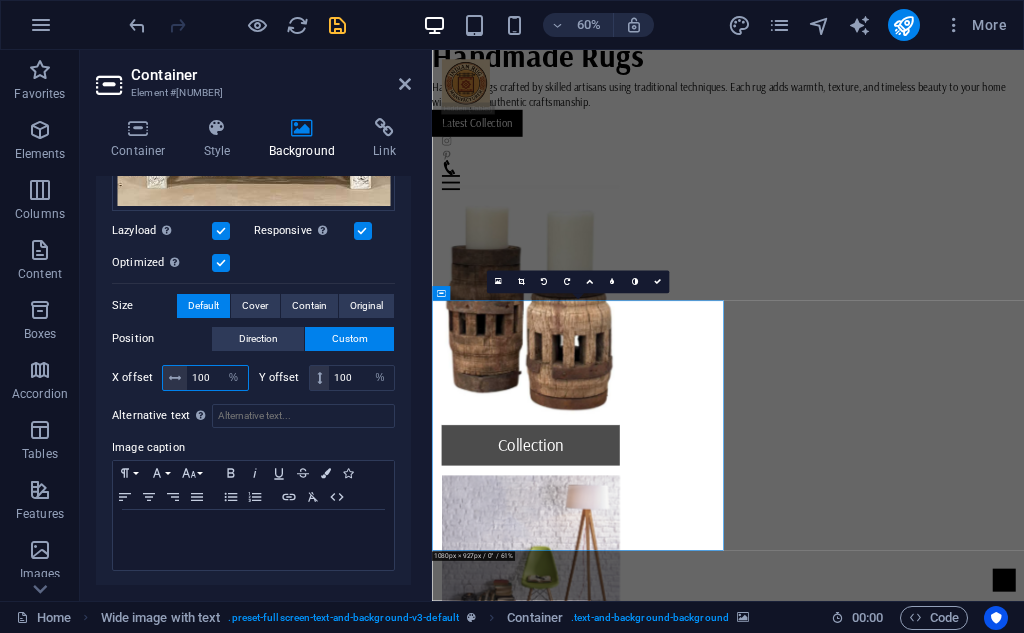 click on "100" at bounding box center (217, 378) 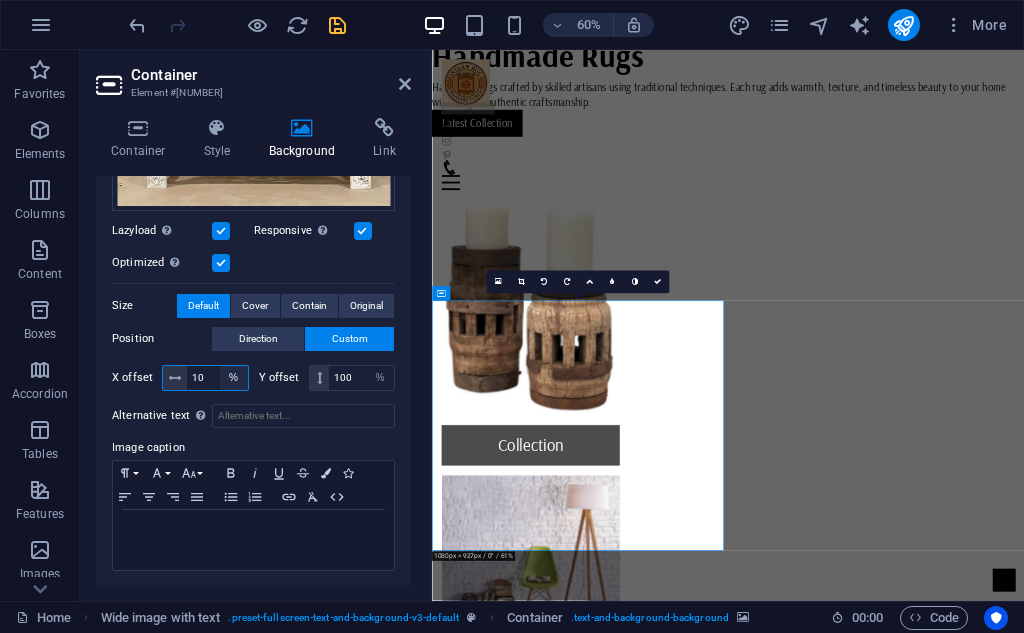 type on "1" 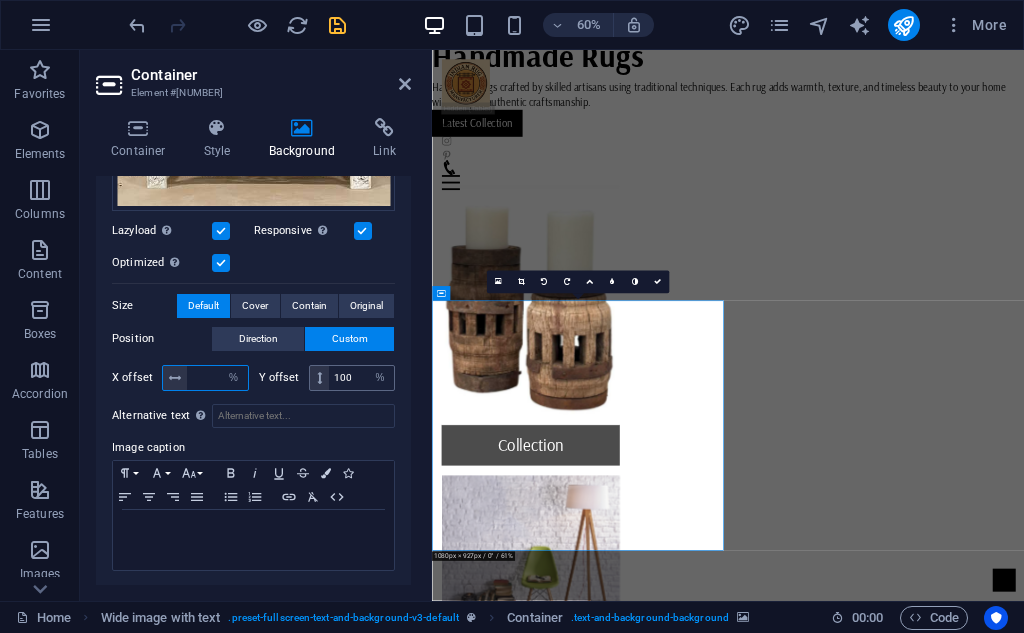 type 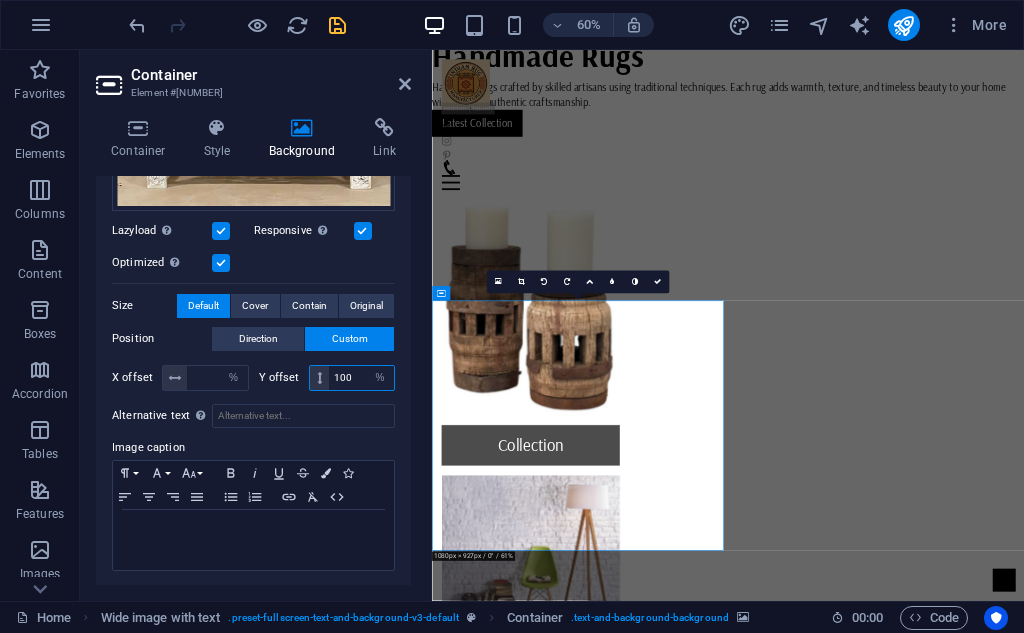click on "100" at bounding box center [361, 378] 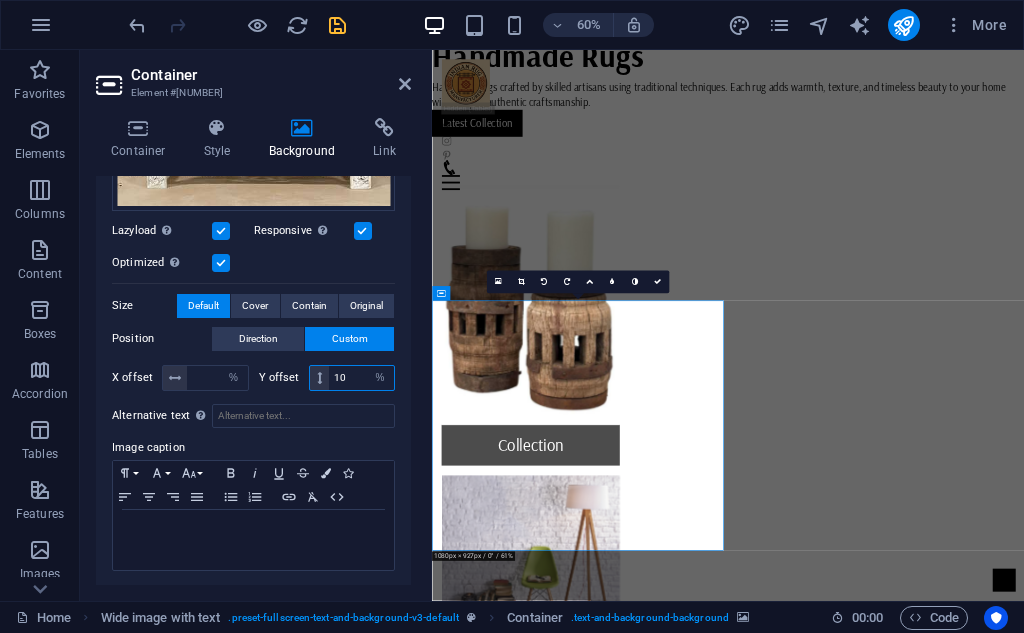 type on "1" 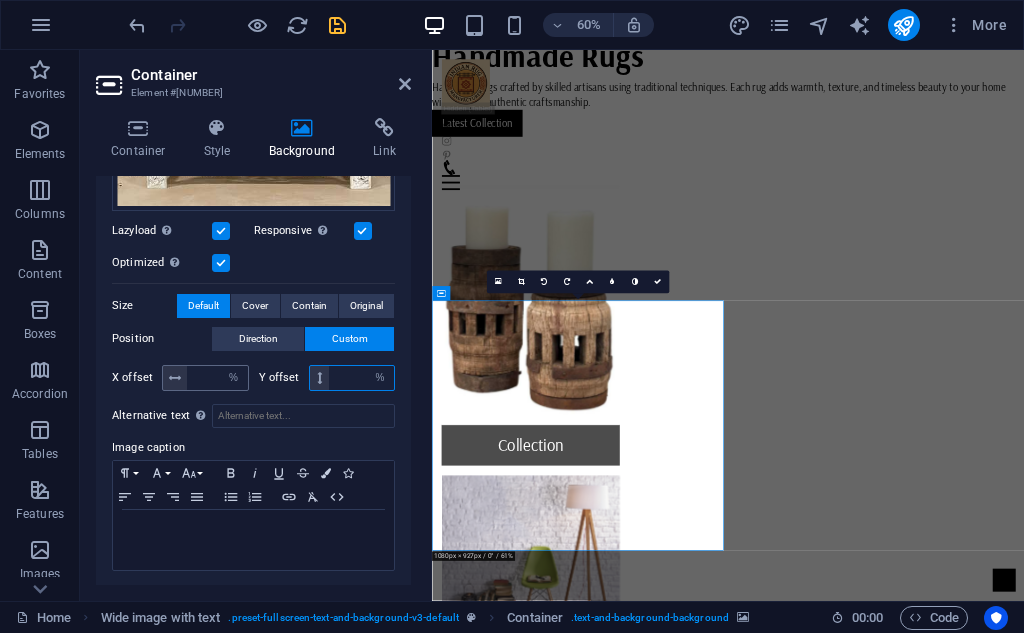 type 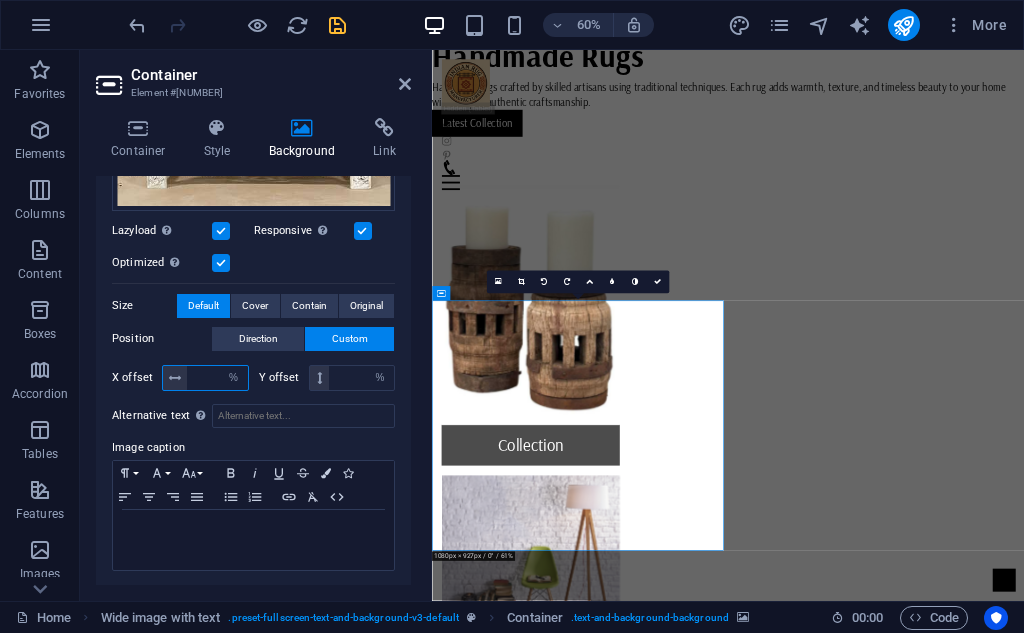 click at bounding box center (217, 378) 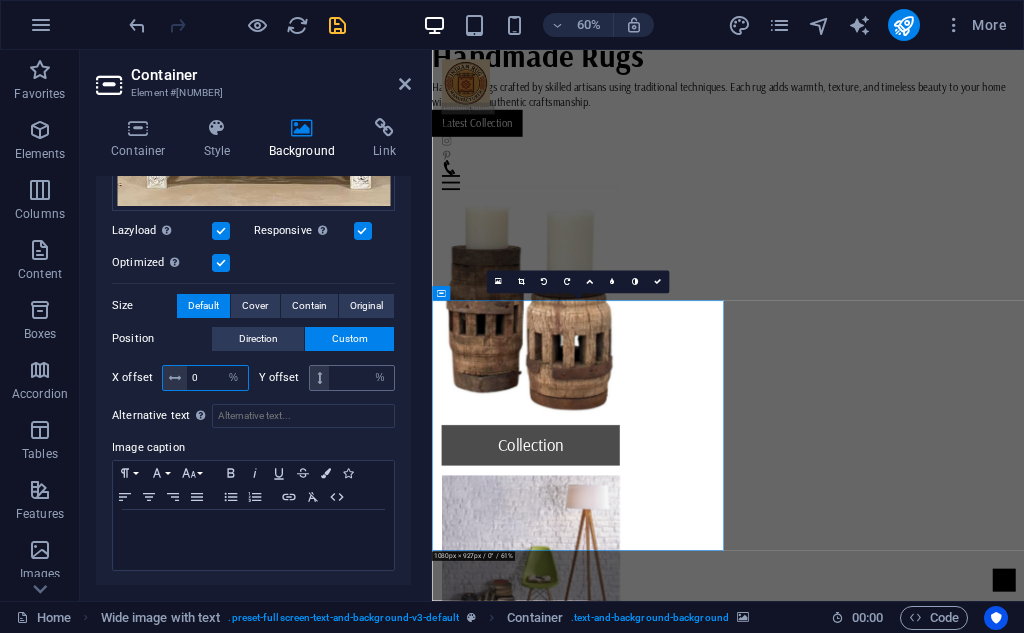 type on "0" 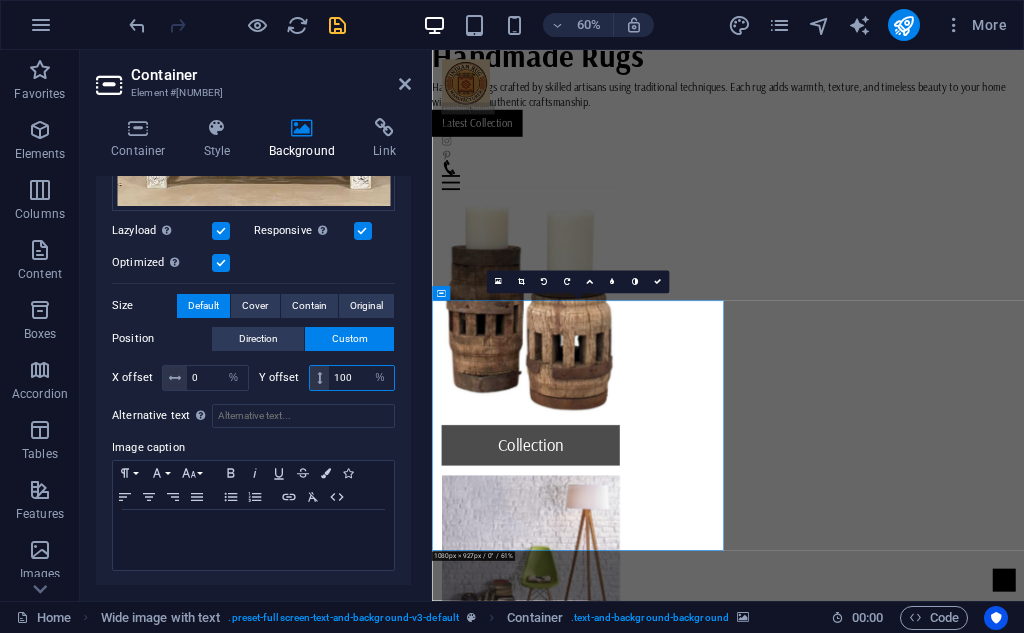 click on "100" at bounding box center (361, 378) 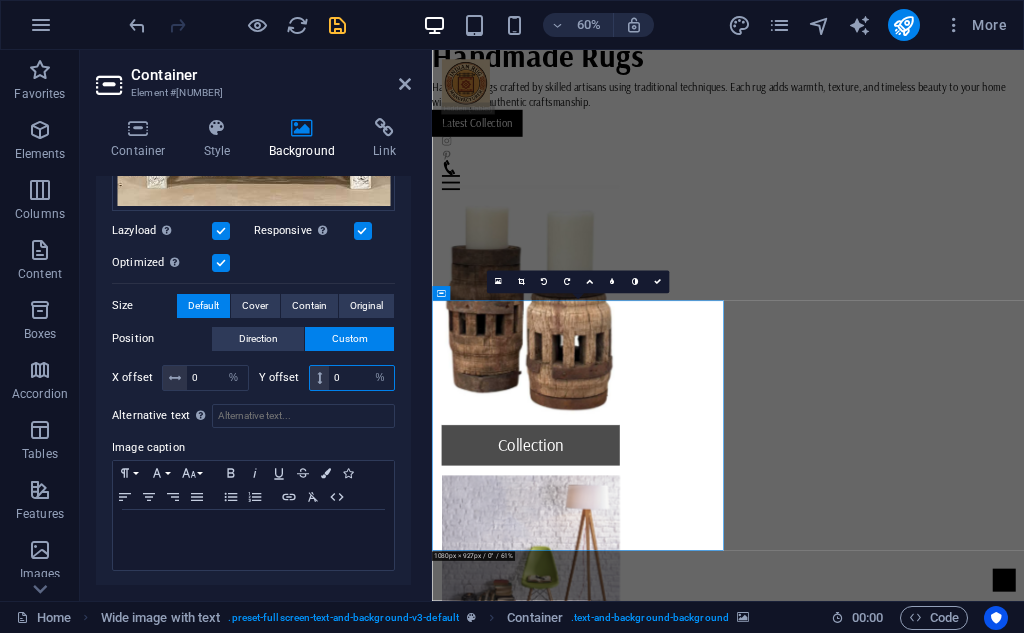 type on "0" 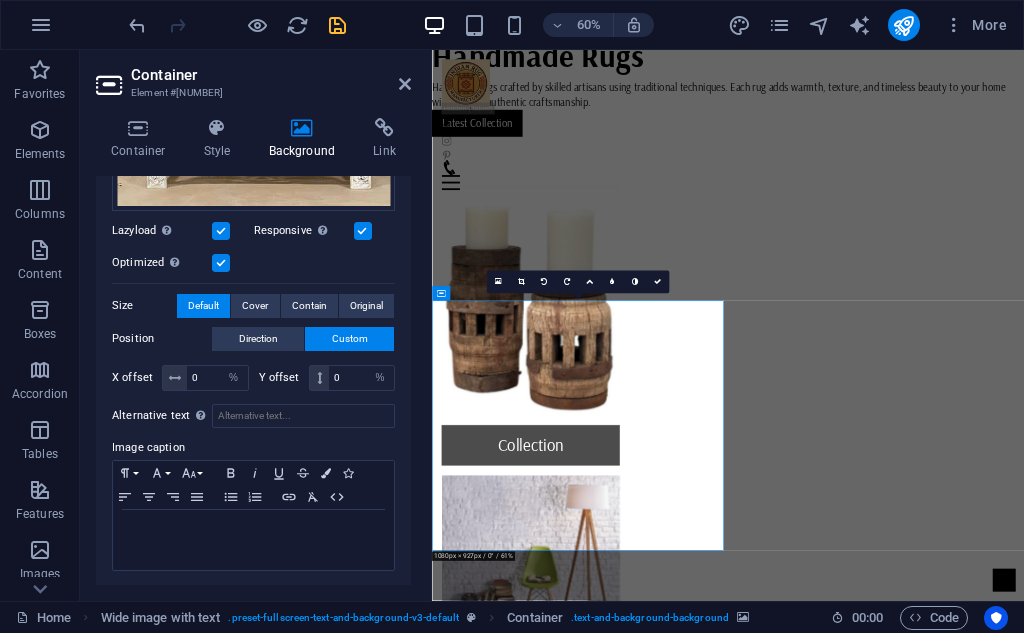 click on "Image caption" at bounding box center [253, 448] 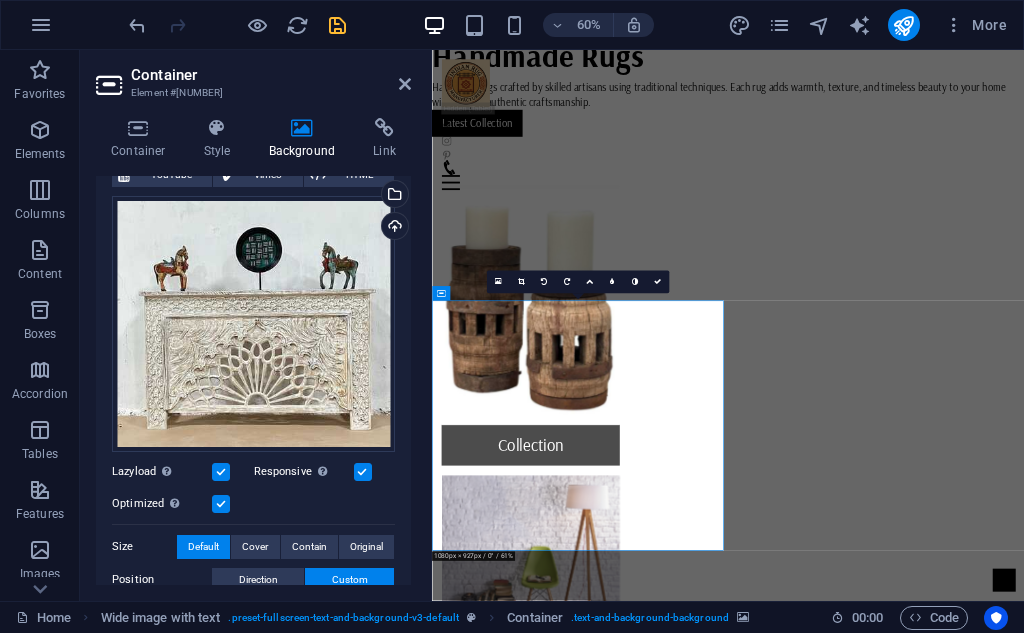 scroll, scrollTop: 0, scrollLeft: 0, axis: both 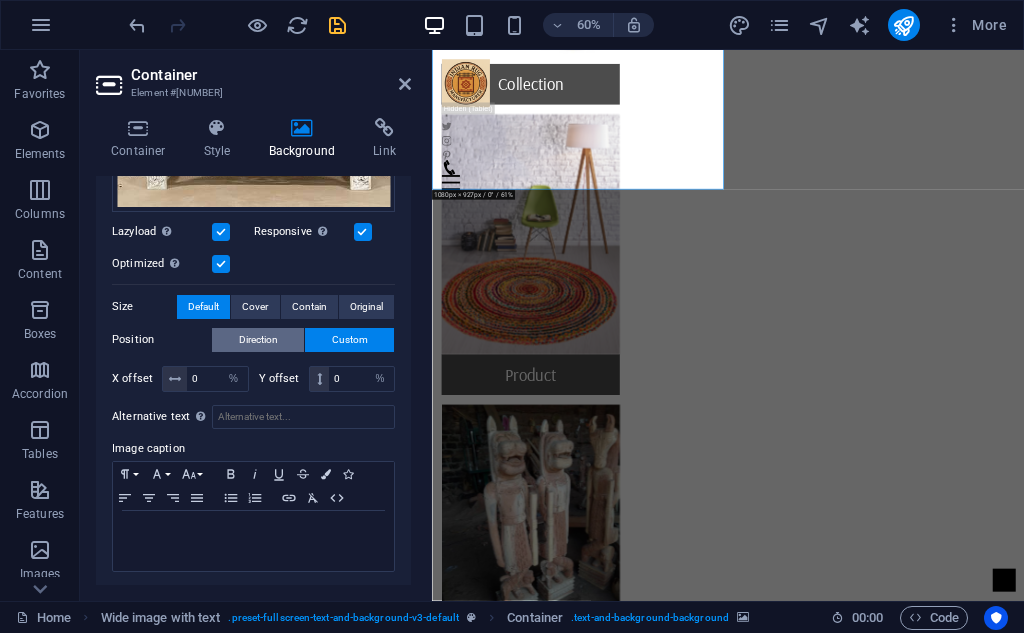 click on "Direction" at bounding box center [258, 340] 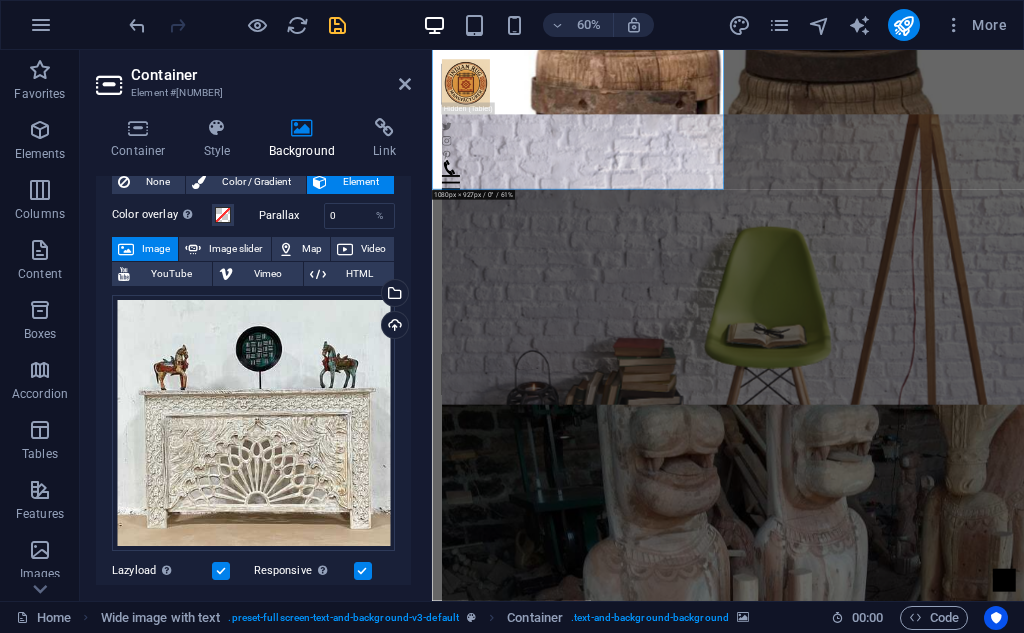 scroll, scrollTop: 0, scrollLeft: 0, axis: both 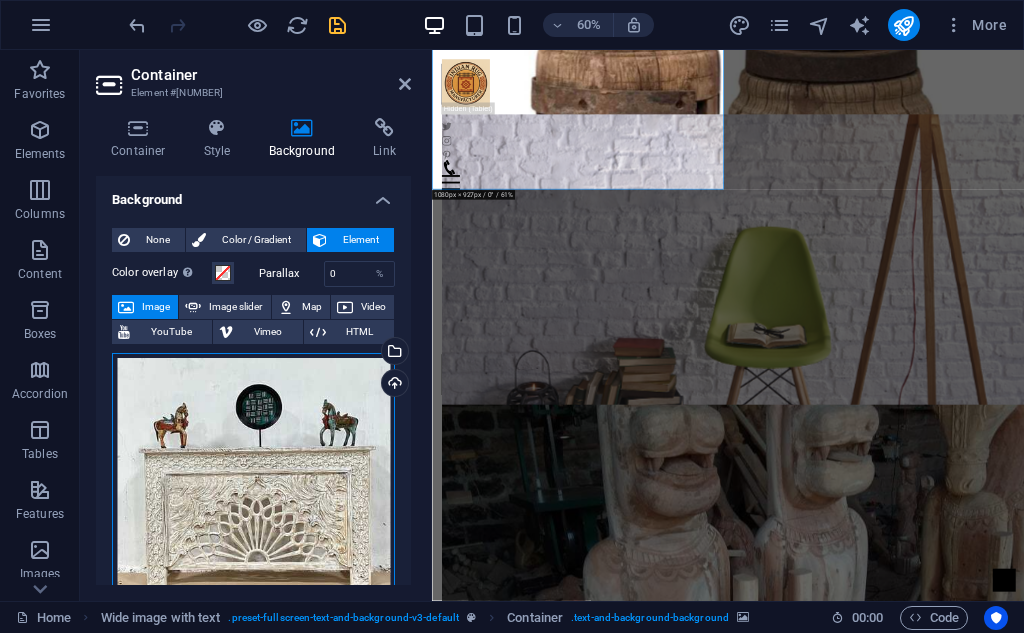 click on "Drag files here, click to choose files or select files from Files or our free stock photos & videos" at bounding box center (253, 481) 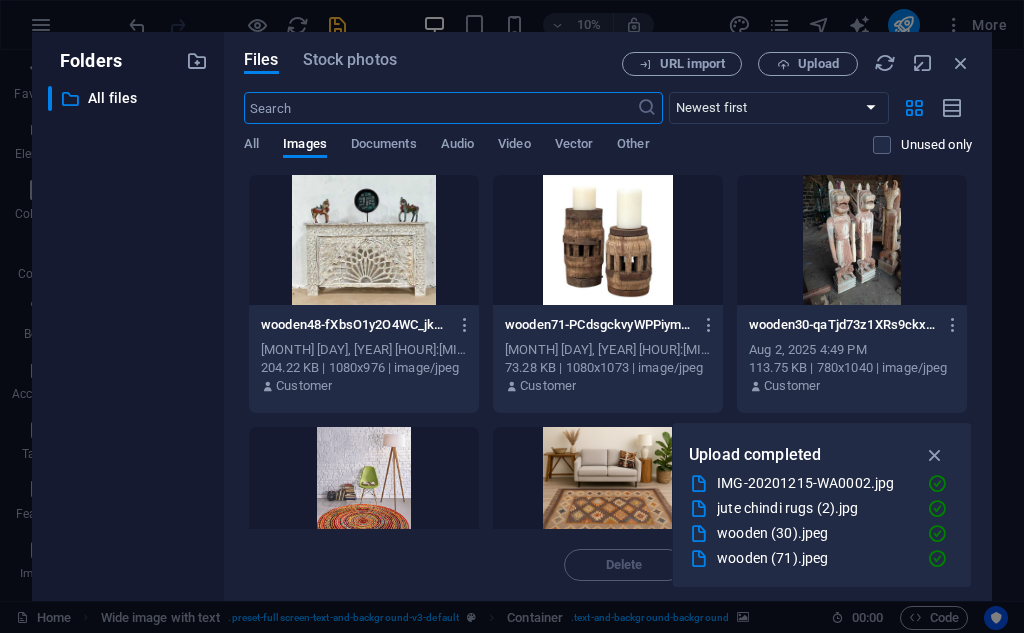 scroll, scrollTop: 1135, scrollLeft: 0, axis: vertical 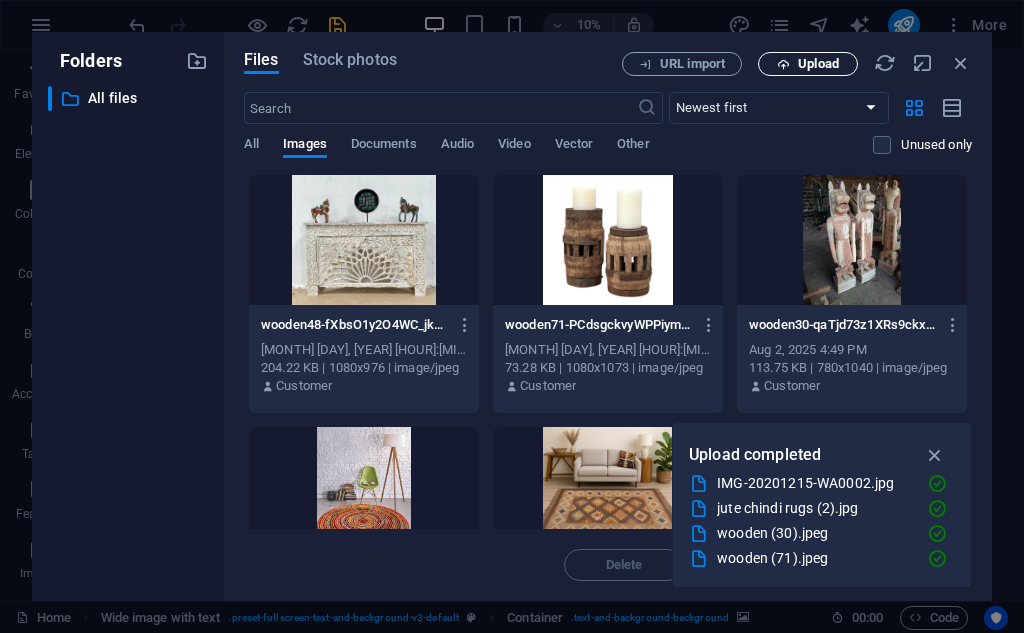 click on "Upload" at bounding box center [808, 64] 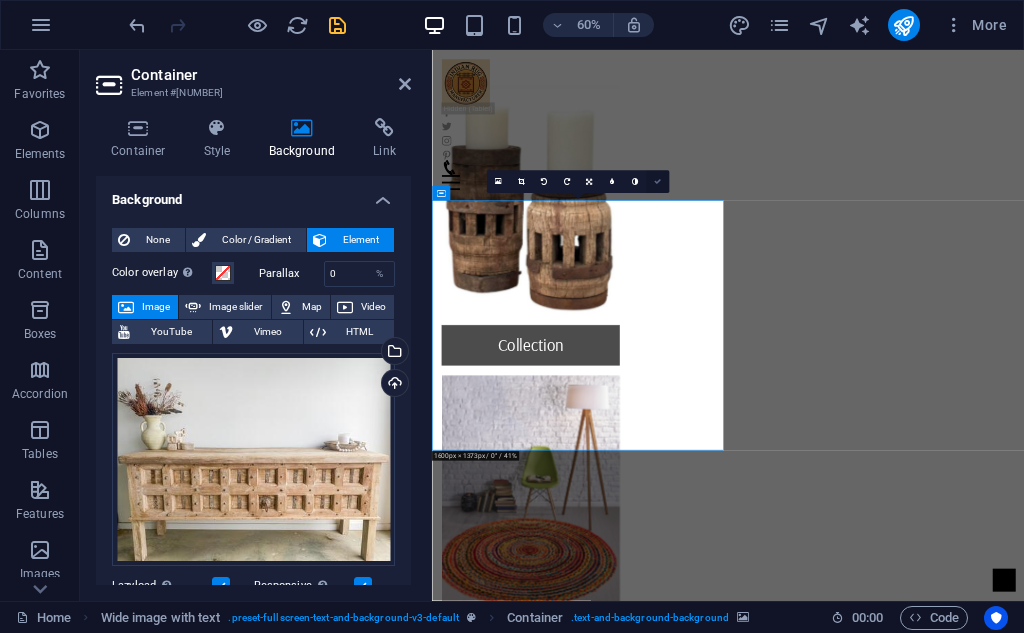 click at bounding box center (657, 182) 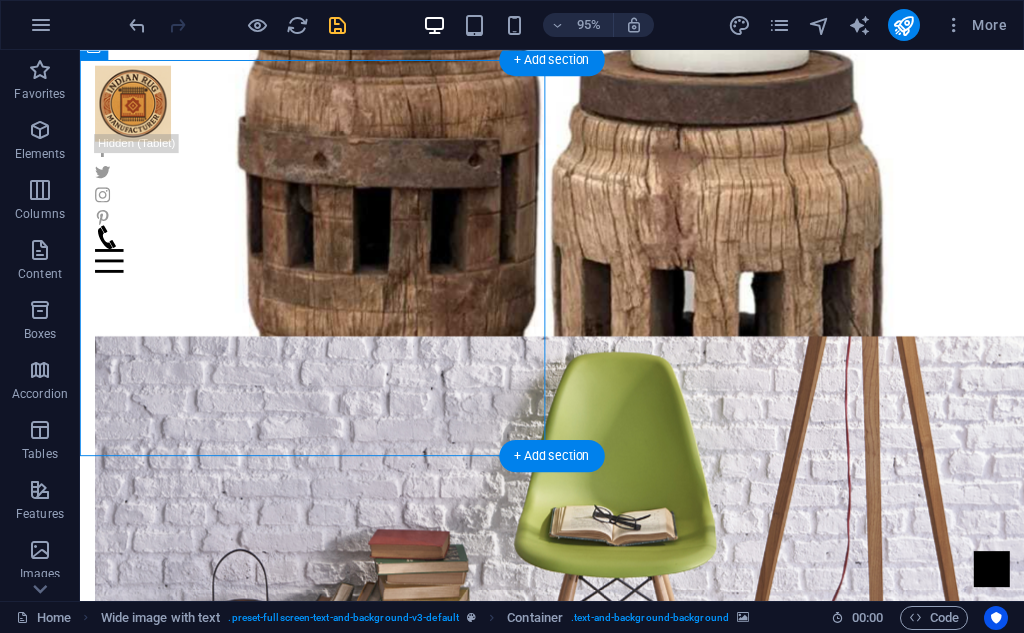 scroll, scrollTop: 968, scrollLeft: 0, axis: vertical 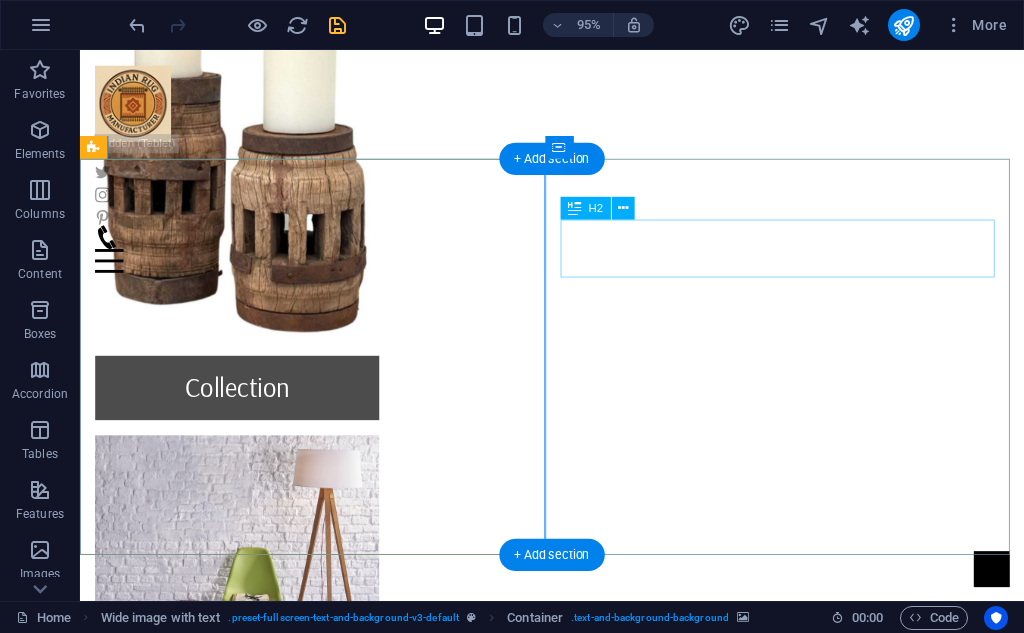 click on "10% Discount" at bounding box center (577, 2140) 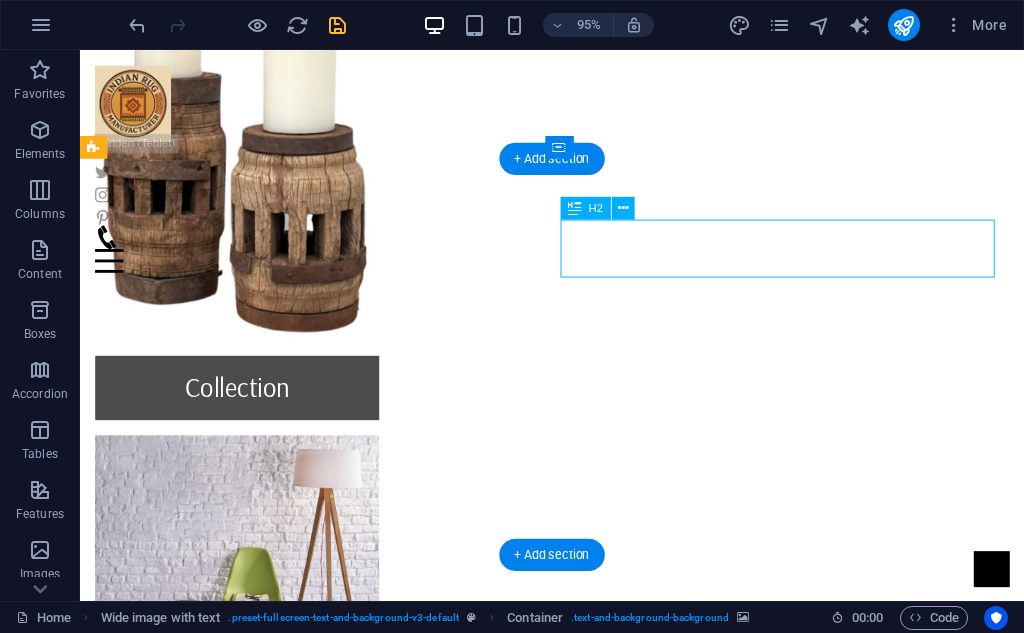 click on "10% Discount" at bounding box center (577, 2140) 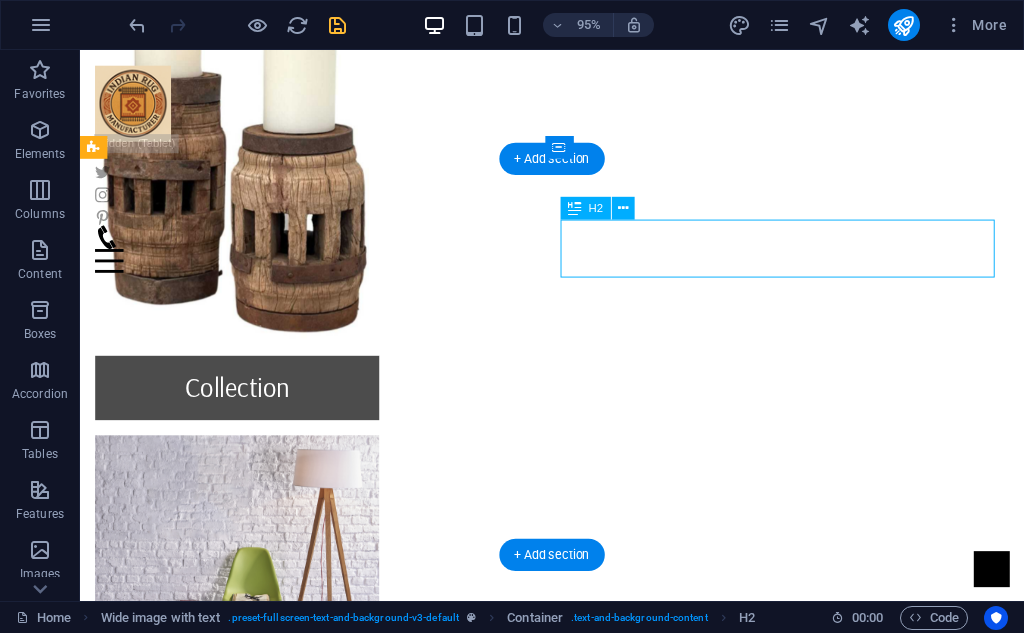click on "10% Discount" at bounding box center [577, 2140] 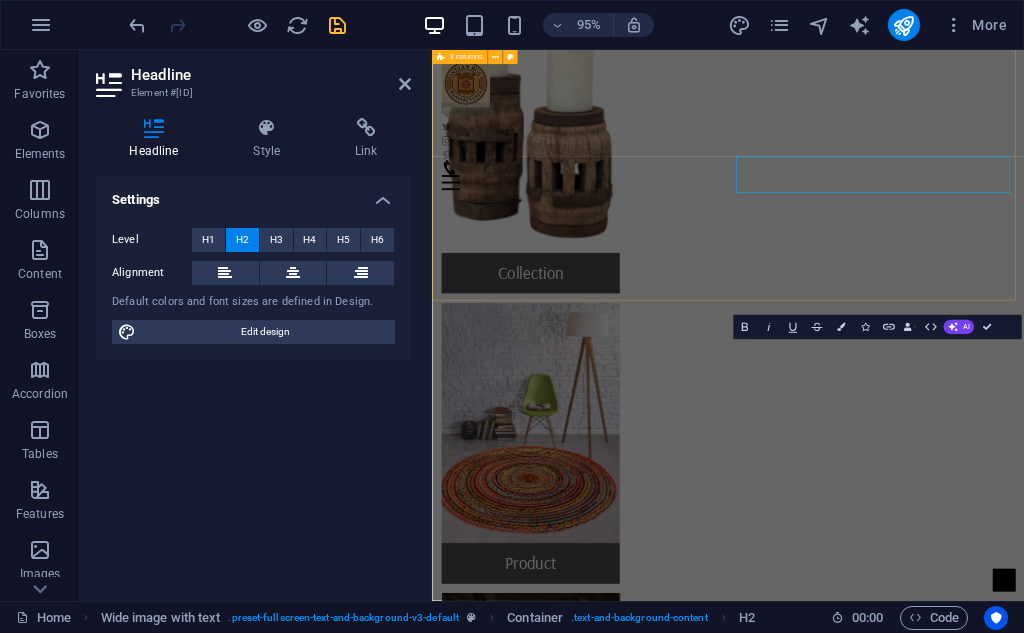 click on "Collection Product Contact us" at bounding box center (925, 706) 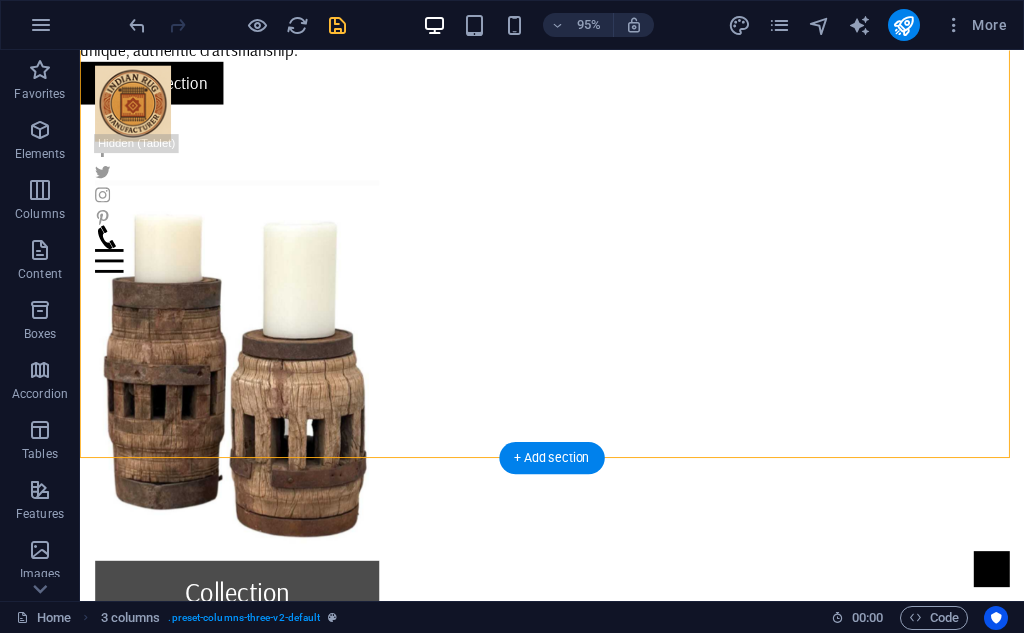 scroll, scrollTop: 831, scrollLeft: 0, axis: vertical 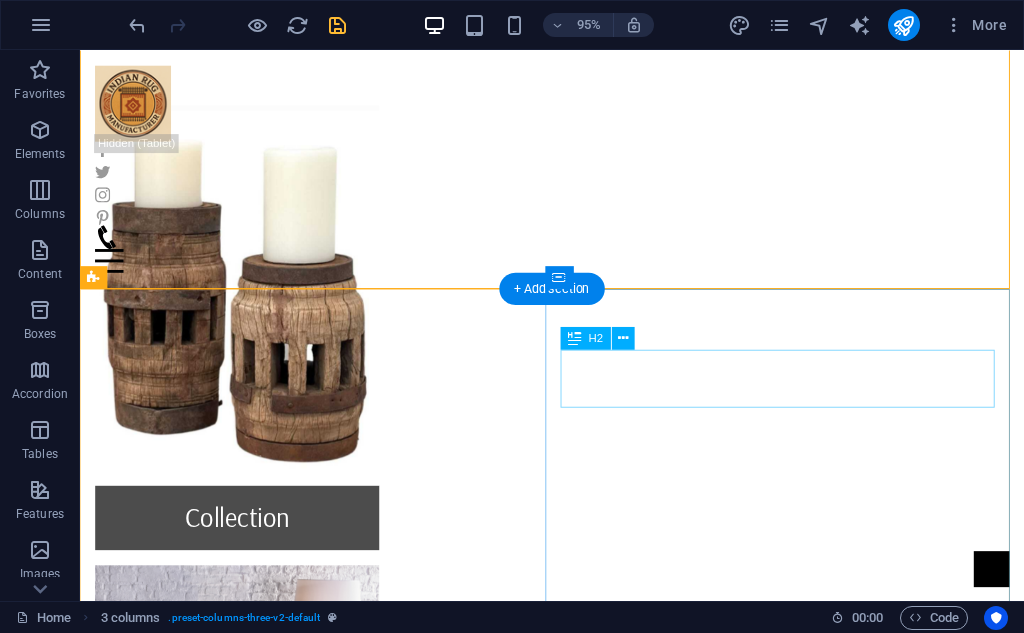 click on "10% Discount" at bounding box center (577, 2277) 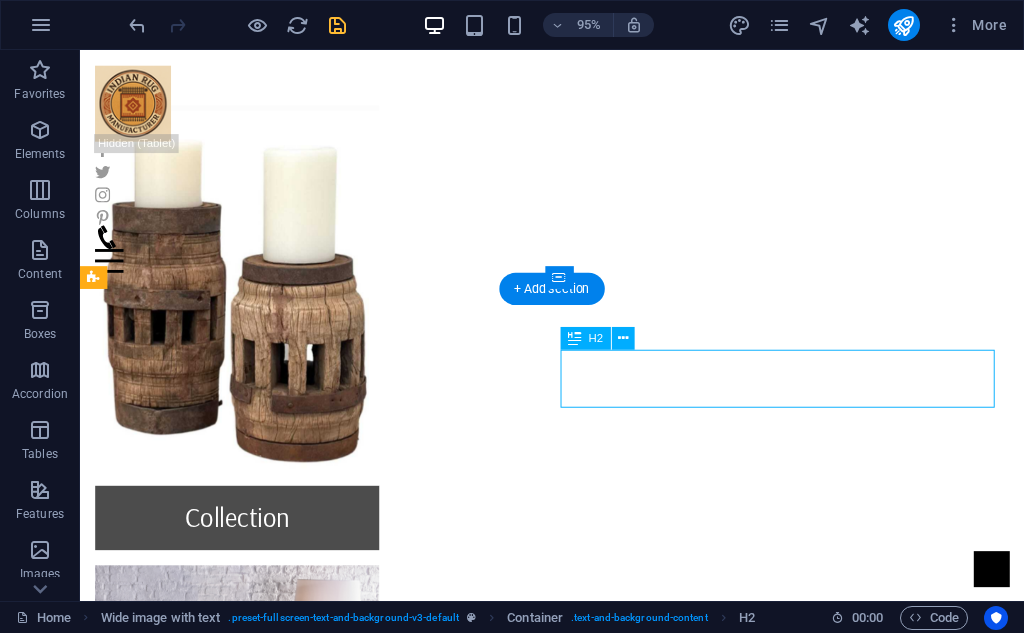 click on "10% Discount" at bounding box center (577, 2277) 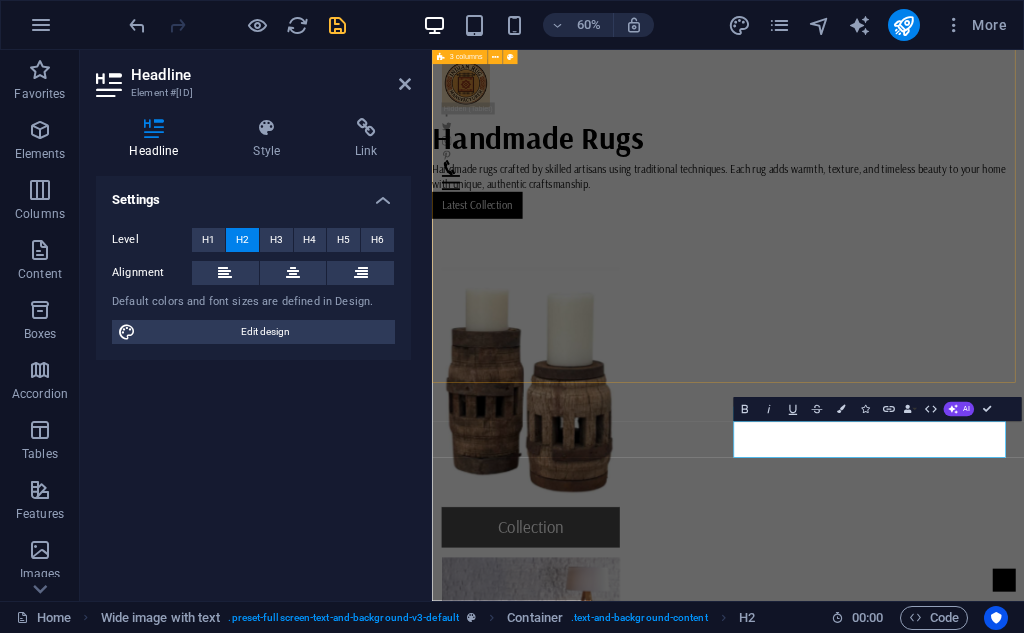 type 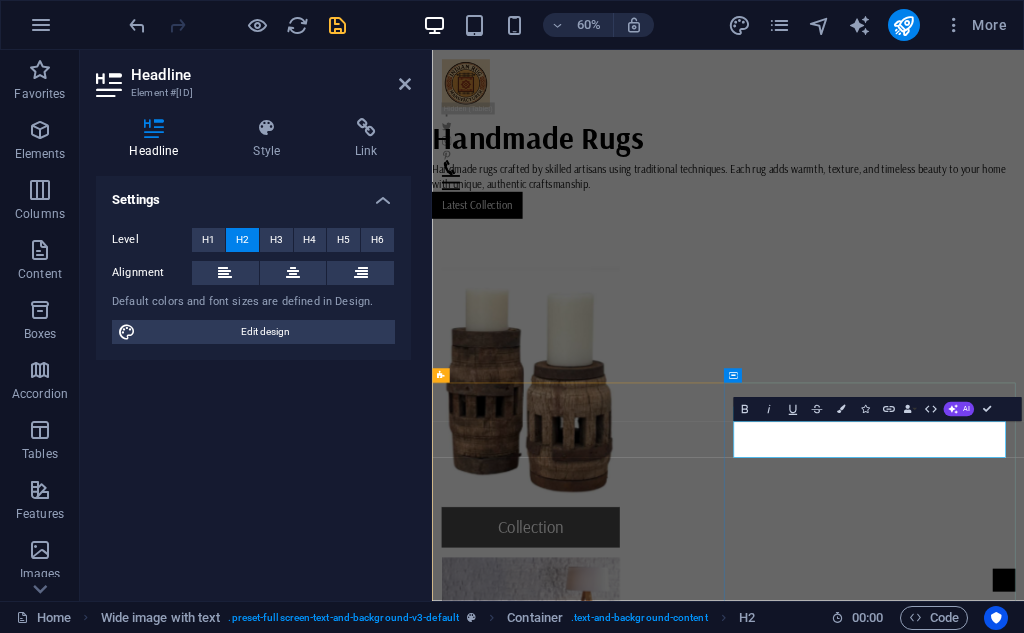 click on "HandCraafted" at bounding box center [925, 2581] 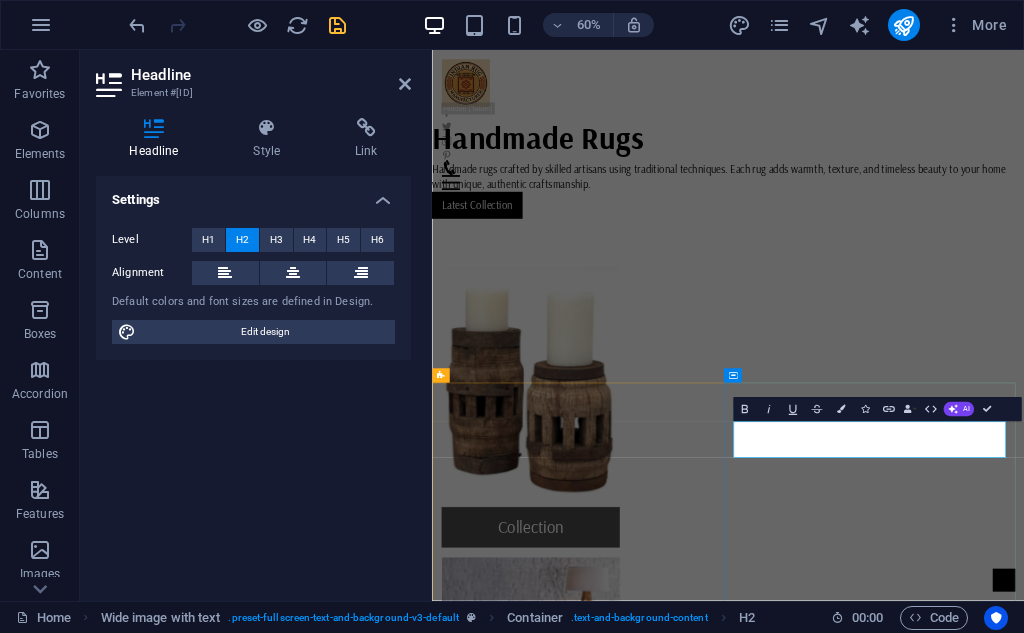 click on "HandCrafted" at bounding box center [925, 2581] 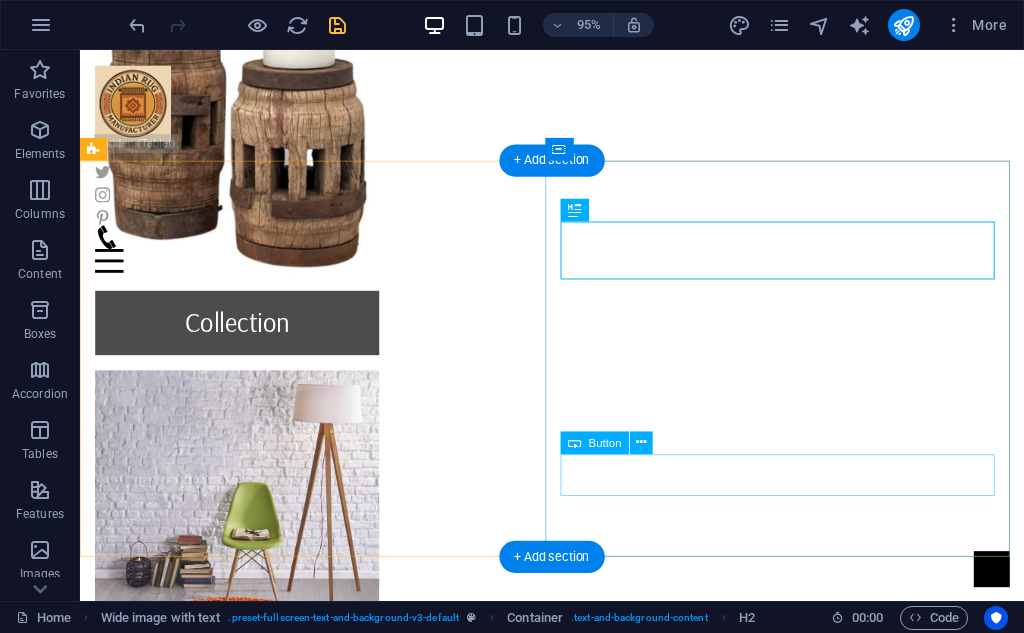scroll, scrollTop: 1054, scrollLeft: 0, axis: vertical 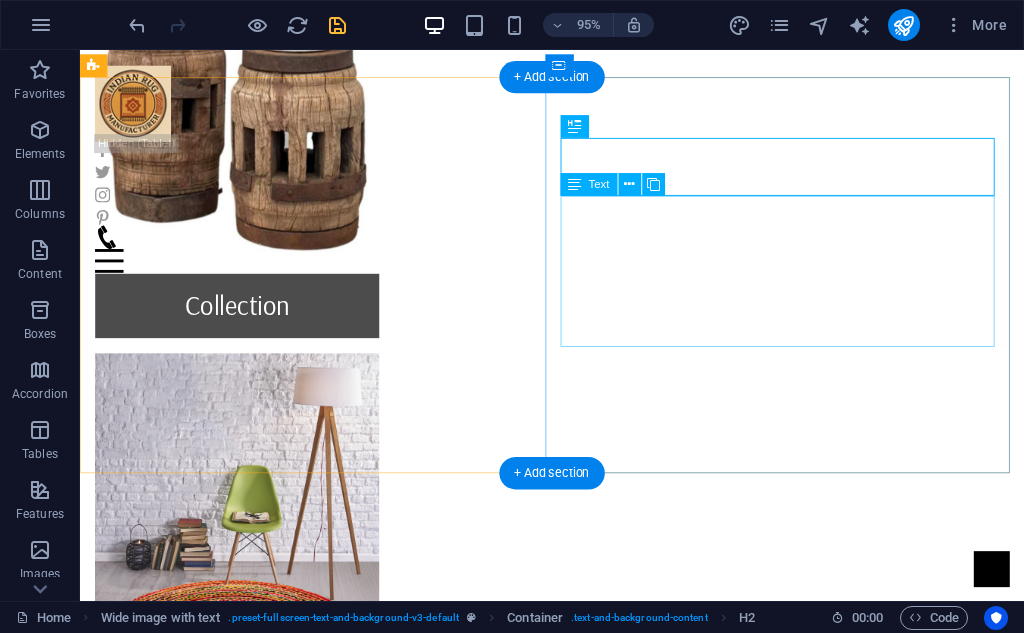 click on "Lorem ipsum dolor sit amet, consectetuer adipiscing elit. Aenean commodo ligula eget dolor. Aenean massa. Cum sociis natoque penatibus et magnis dis parturient montes. Lorem ipsum dolor sit amet, consectetuer adipiscing elit. Aenean commodo ligula eget dolor. Aenean massa. Cum sociis natoque penatibus et magnis dis parturient montes." at bounding box center (577, 2124) 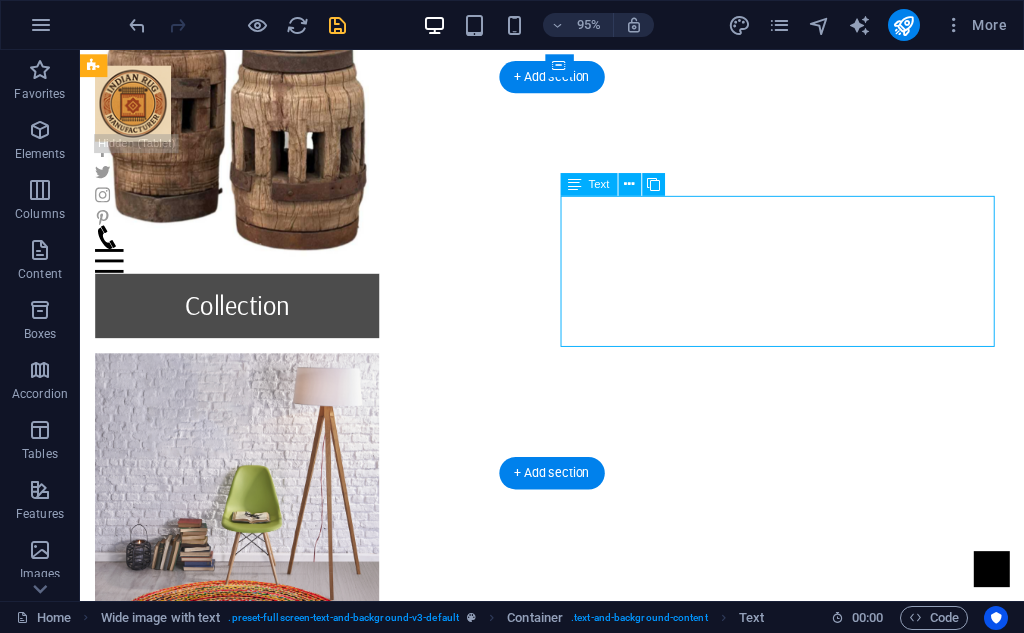 click on "Lorem ipsum dolor sit amet, consectetuer adipiscing elit. Aenean commodo ligula eget dolor. Aenean massa. Cum sociis natoque penatibus et magnis dis parturient montes. Lorem ipsum dolor sit amet, consectetuer adipiscing elit. Aenean commodo ligula eget dolor. Aenean massa. Cum sociis natoque penatibus et magnis dis parturient montes." at bounding box center (577, 2124) 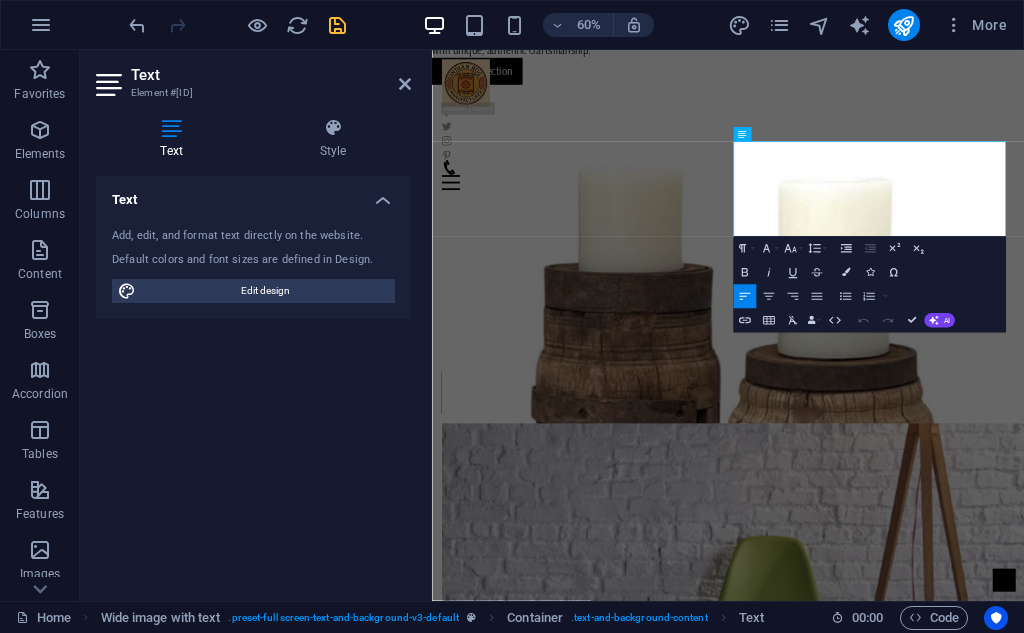 scroll, scrollTop: 1358, scrollLeft: 0, axis: vertical 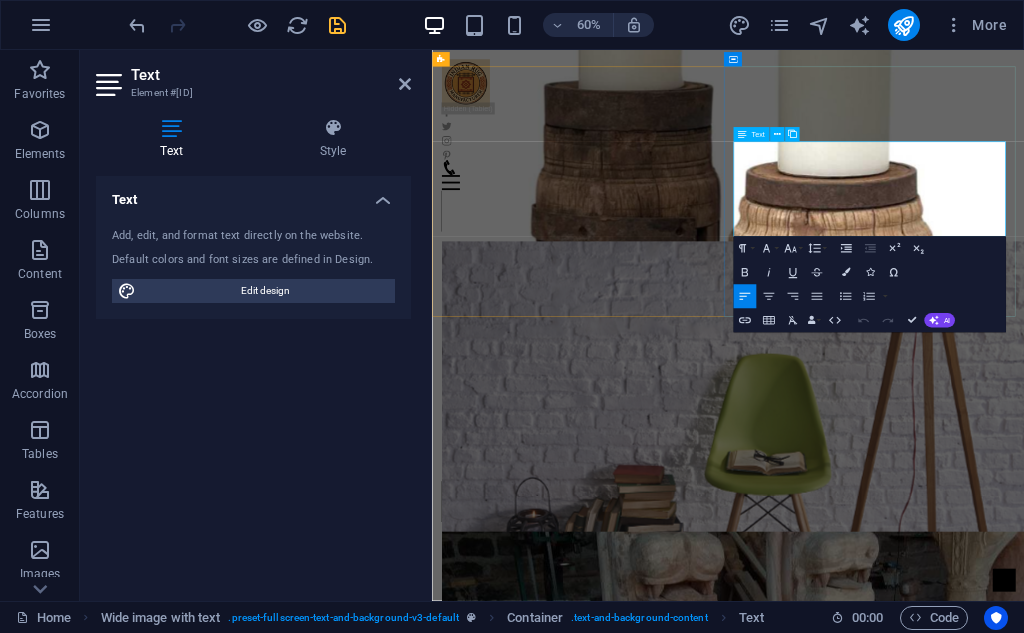 click on "Lorem ipsum dolor sit amet, consectetuer adipiscing elit. Aenean commodo ligula eget dolor. Aenean massa. Cum sociis natoque penatibus et magnis dis parturient montes. Lorem ipsum dolor sit amet, consectetuer adipiscing elit. Aenean commodo ligula eget dolor. Aenean massa. Cum sociis natoque penatibus et magnis dis parturient montes." at bounding box center (925, 2007) 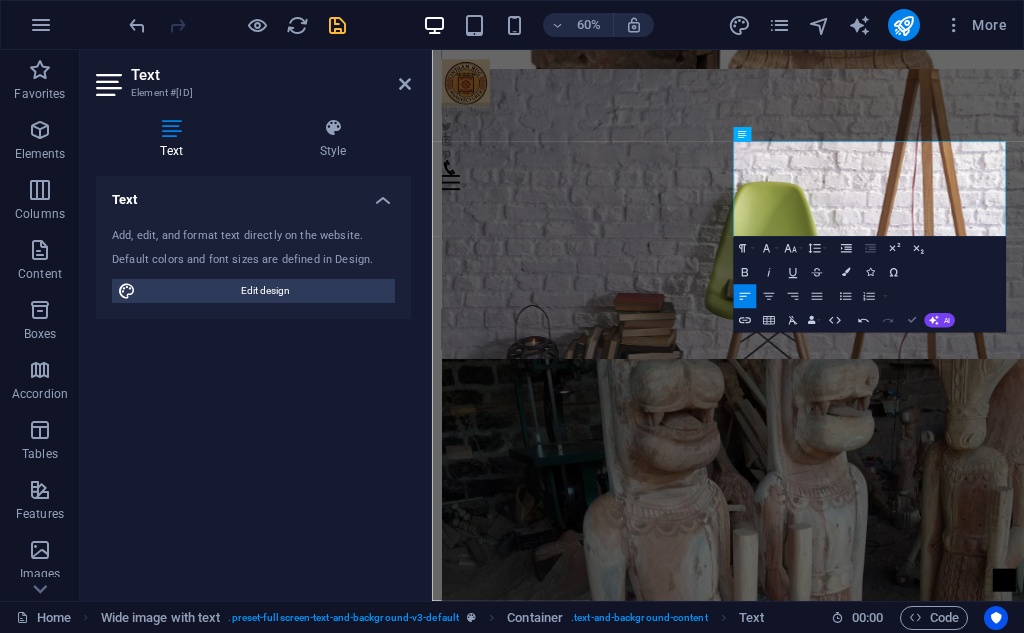 scroll, scrollTop: 1054, scrollLeft: 0, axis: vertical 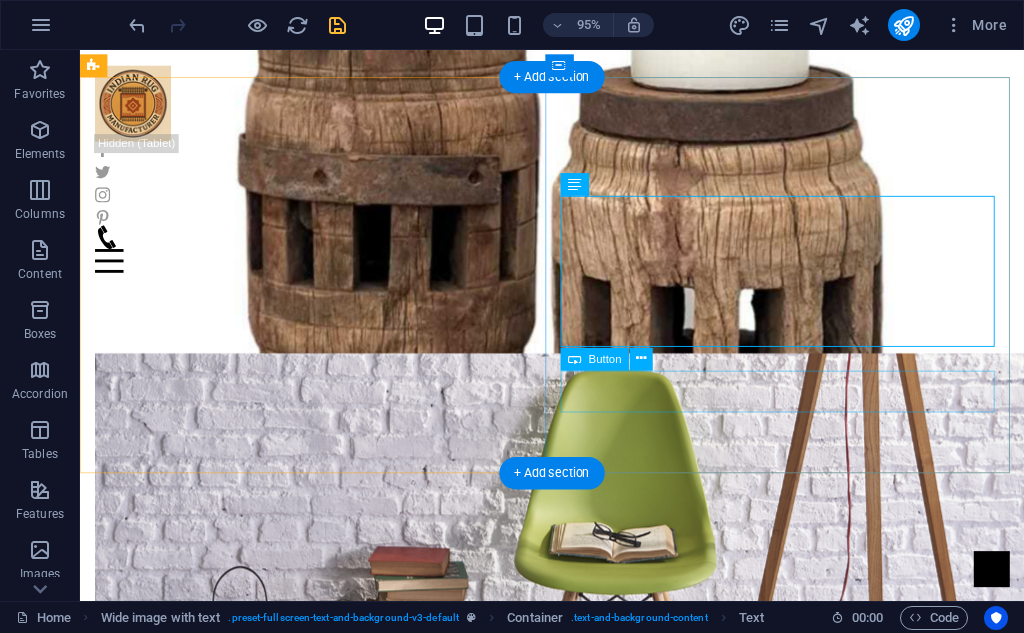 click on "Get your Member Card" at bounding box center (577, 2211) 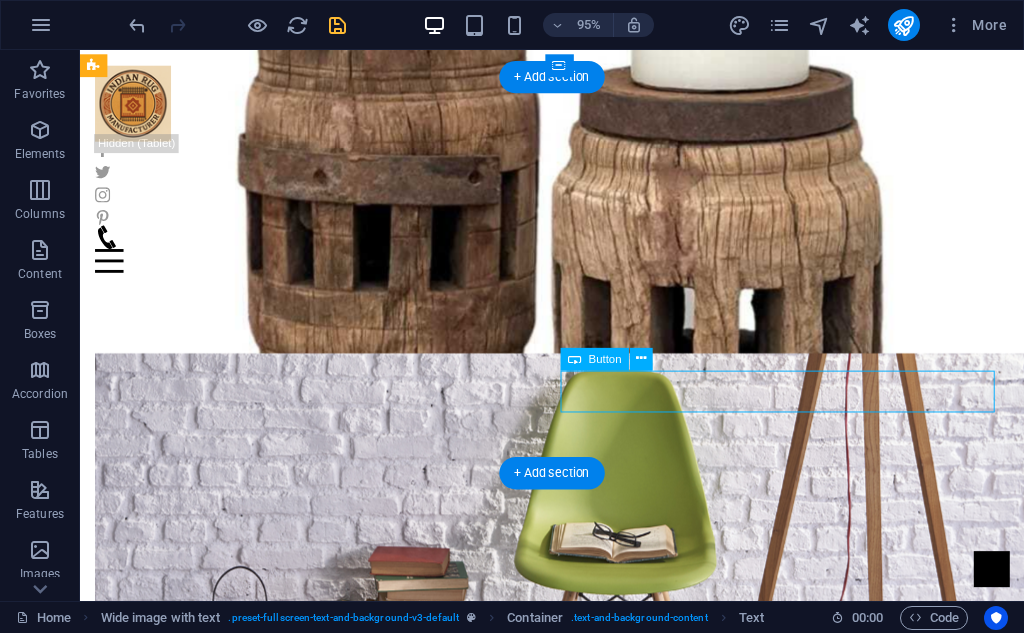 click on "Get your Member Card" at bounding box center [577, 2211] 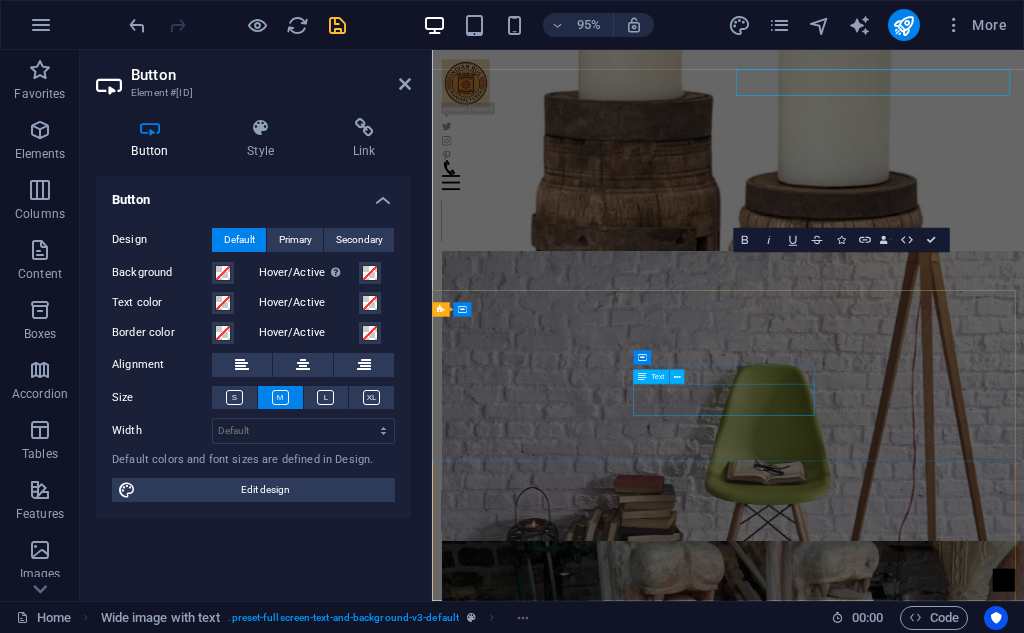 scroll, scrollTop: 1358, scrollLeft: 0, axis: vertical 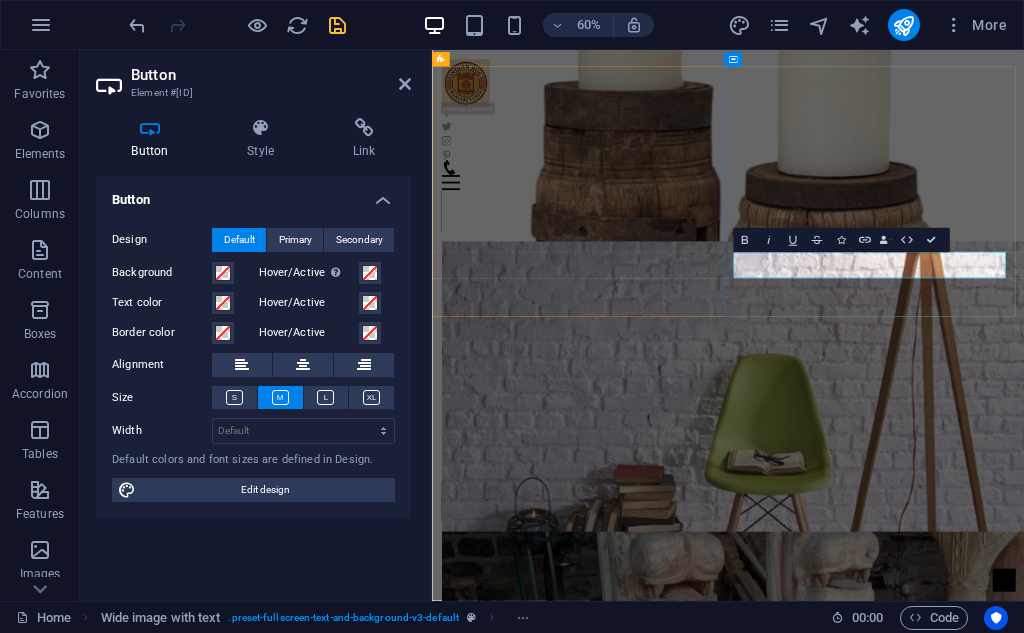type 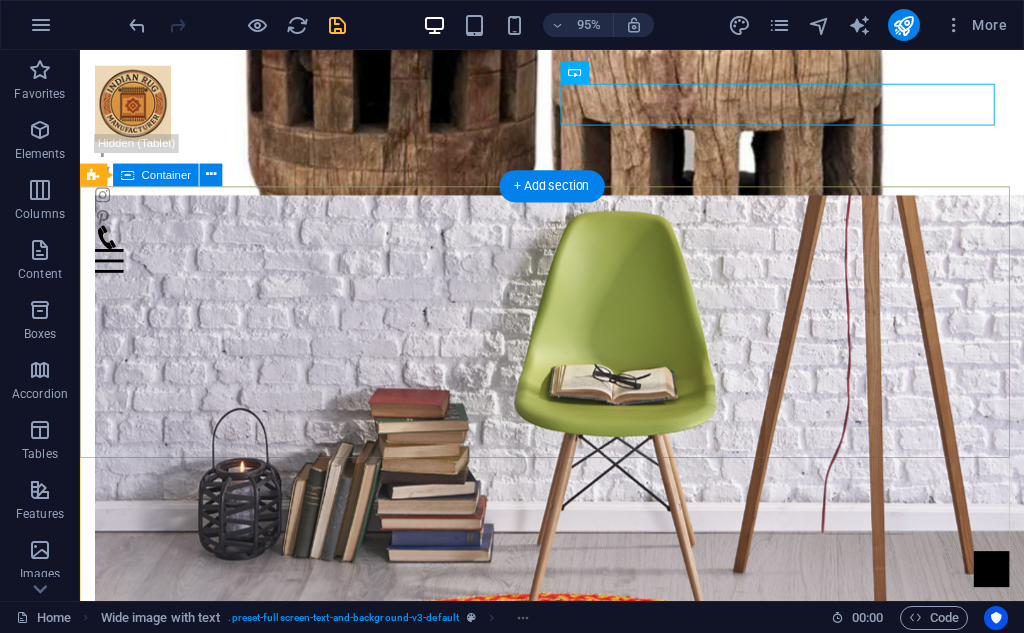 scroll, scrollTop: 1387, scrollLeft: 0, axis: vertical 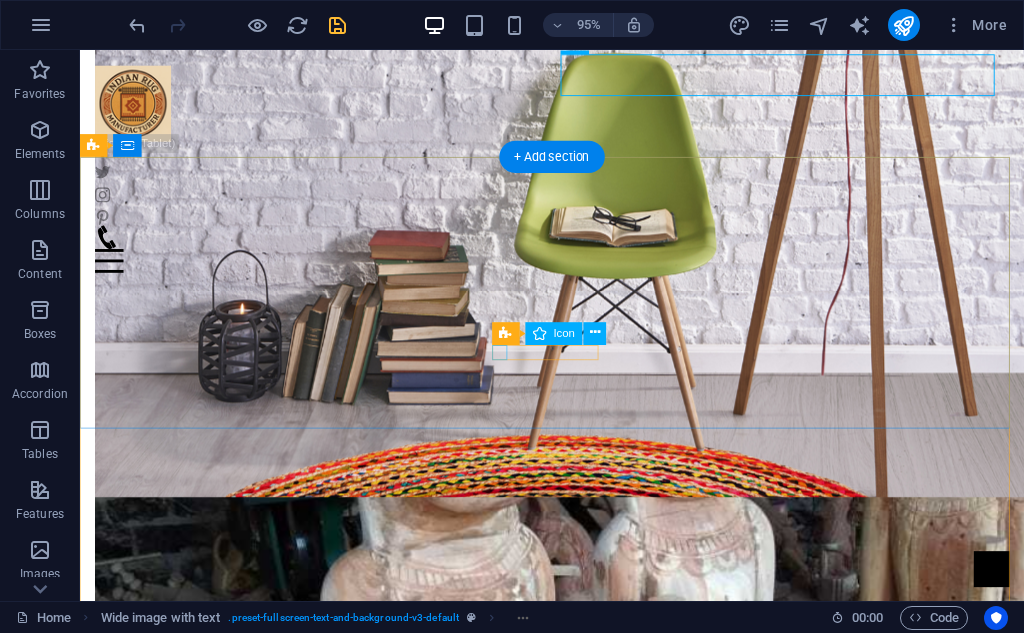 click at bounding box center (577, 2454) 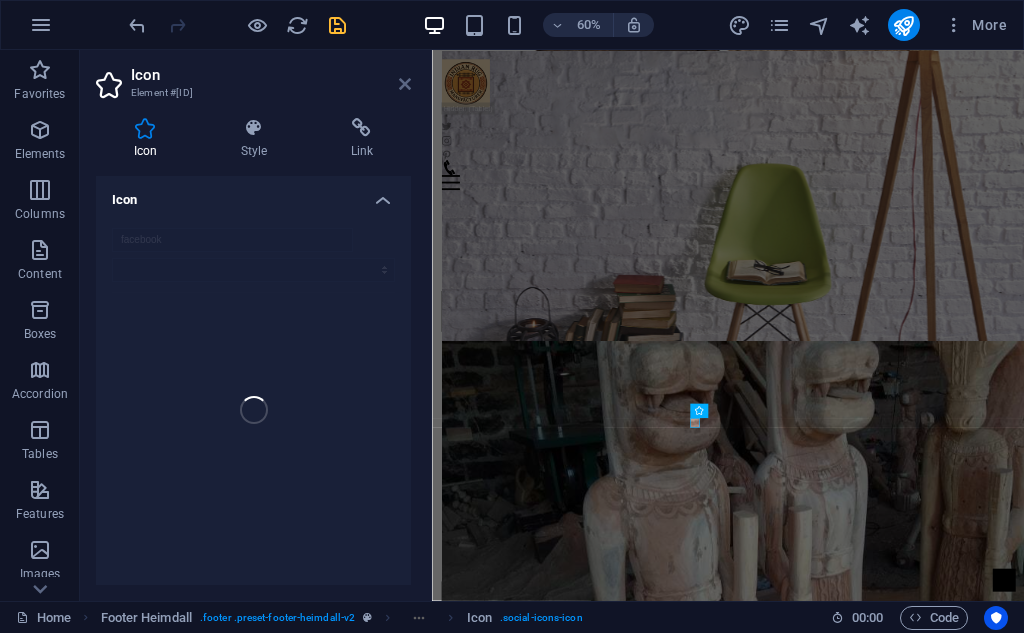 click at bounding box center (405, 84) 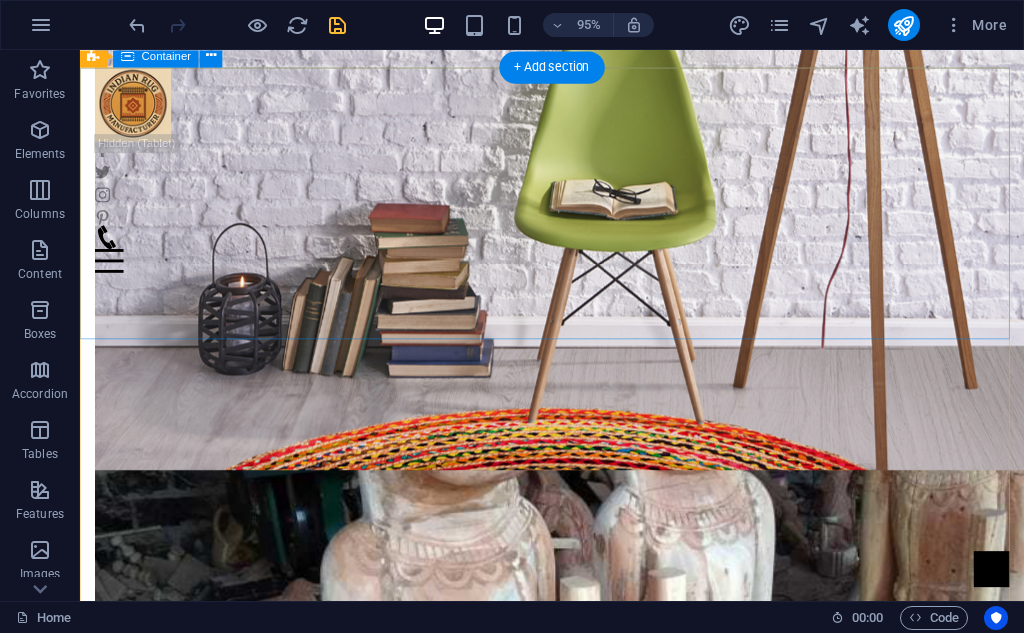 scroll, scrollTop: 1604, scrollLeft: 0, axis: vertical 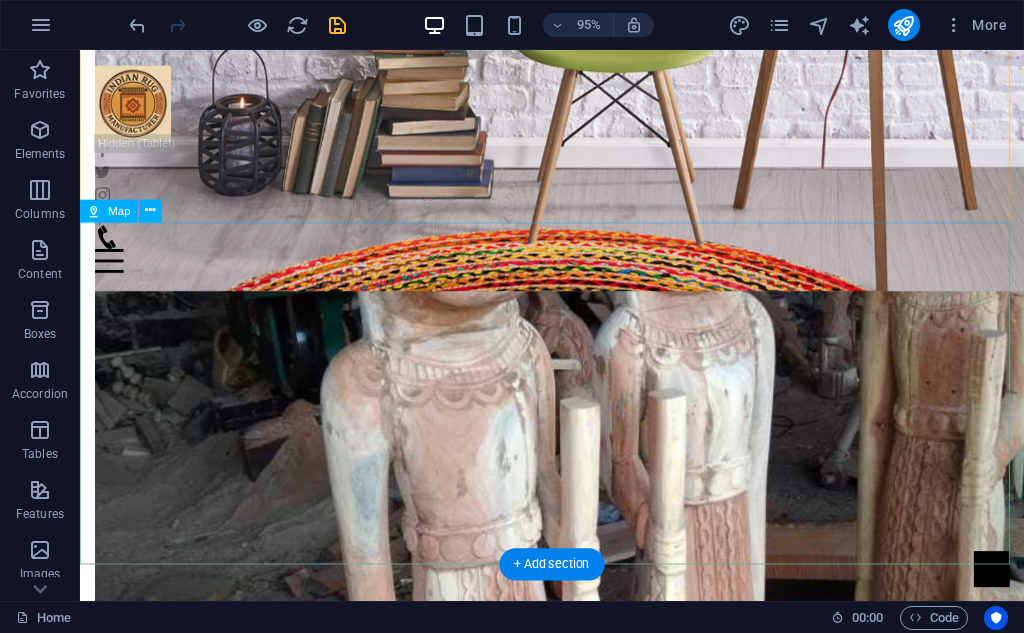 click at bounding box center (577, 2569) 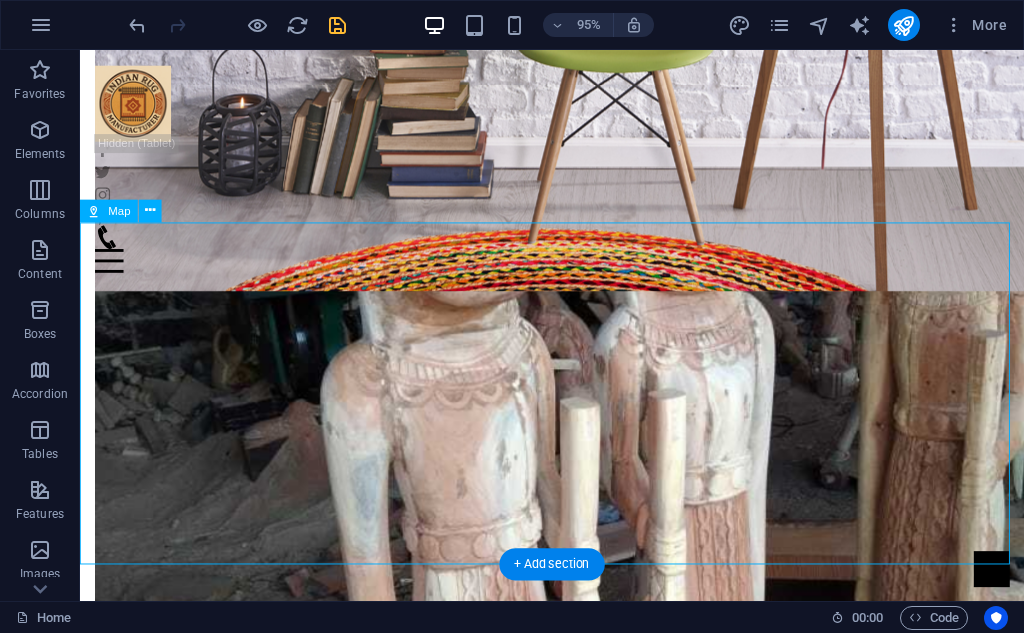 click at bounding box center (577, 2569) 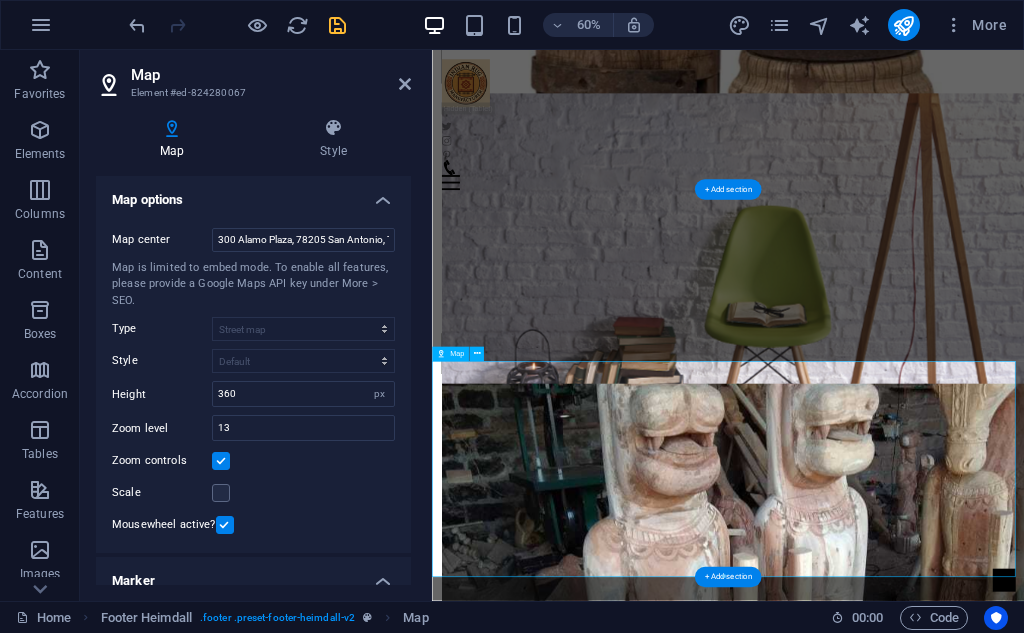 scroll, scrollTop: 1570, scrollLeft: 0, axis: vertical 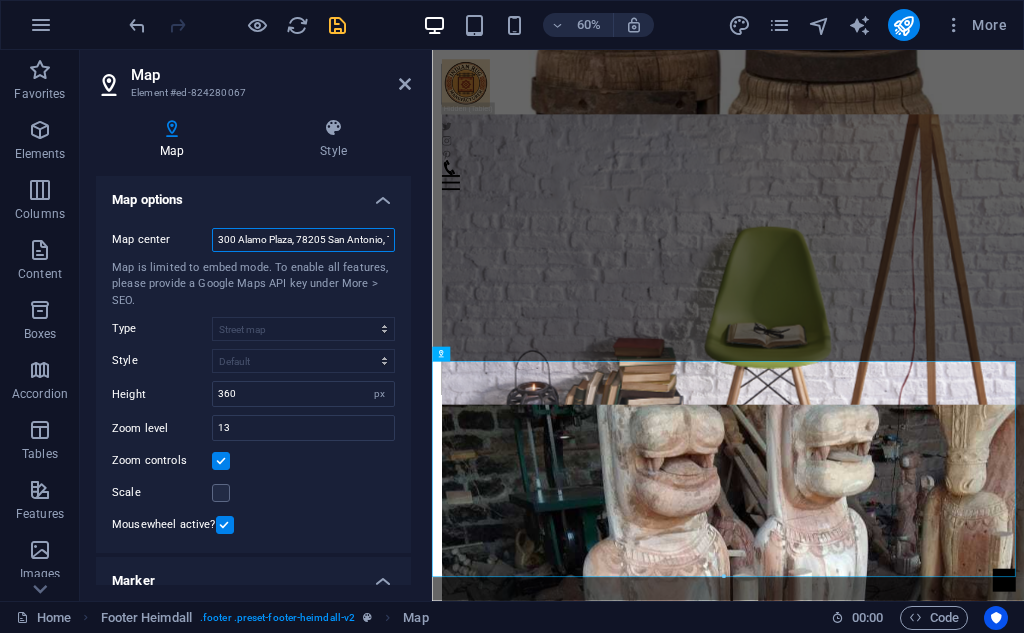 click on "300 Alamo Plaza, 78205 San Antonio, TX" at bounding box center [303, 240] 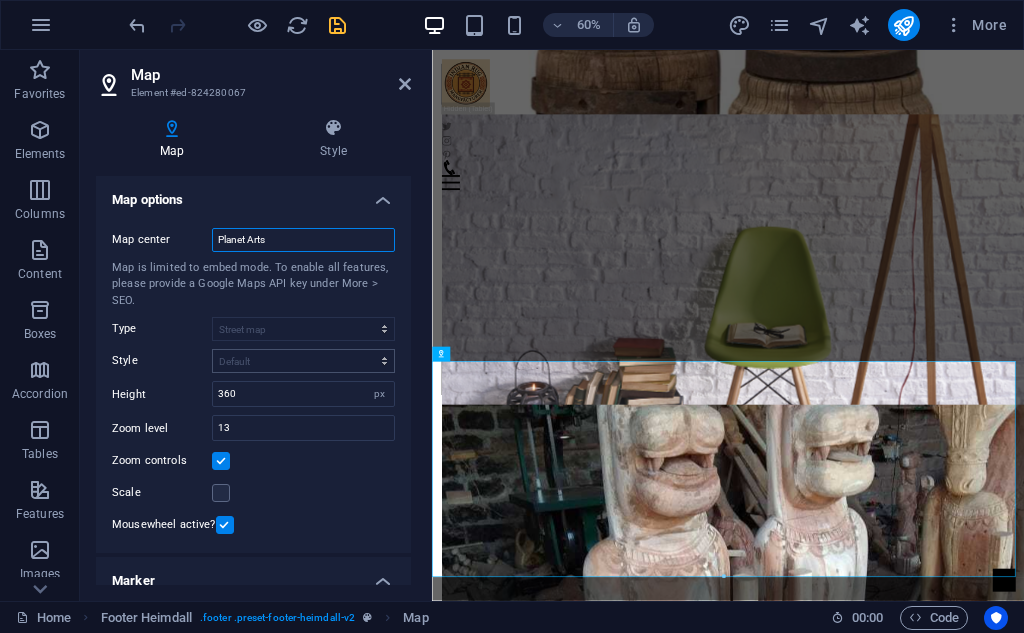 type on "Planet Arts" 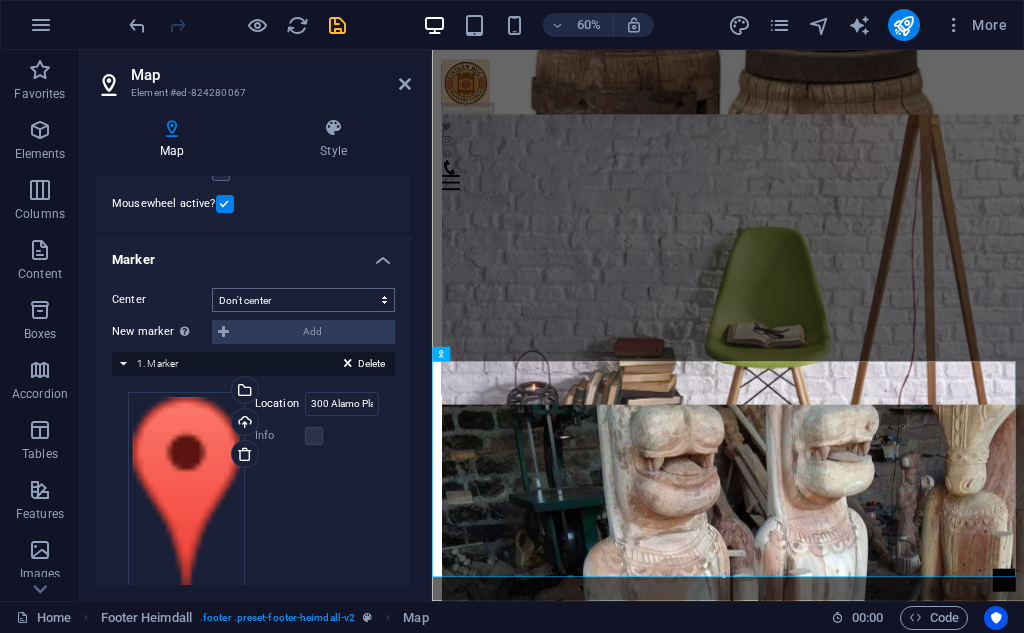 scroll, scrollTop: 333, scrollLeft: 0, axis: vertical 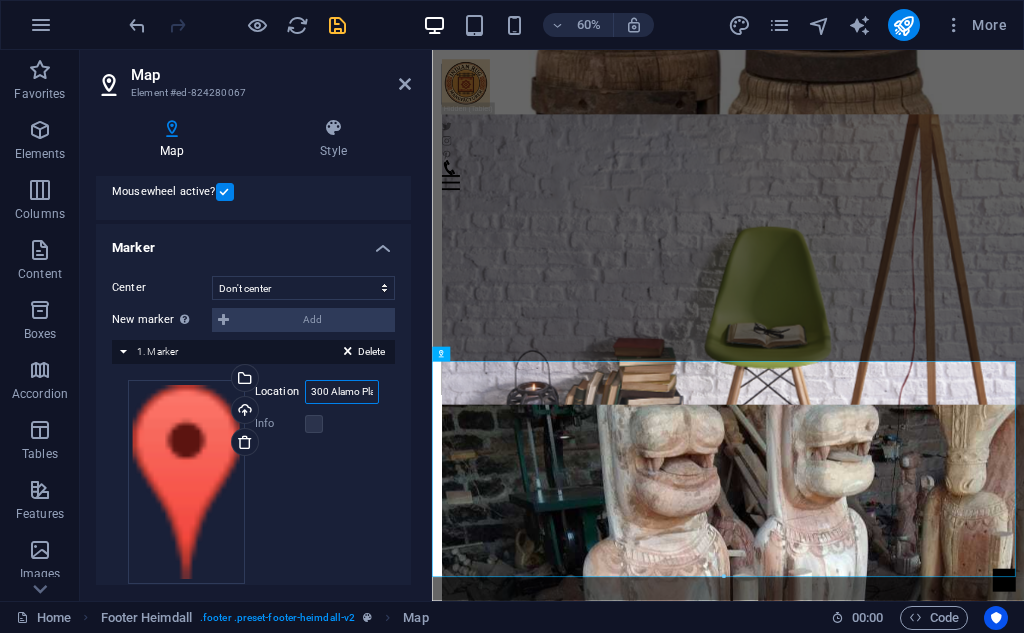 click on "300 Alamo Plaza, 78205 San Antonio, TX" at bounding box center [342, 392] 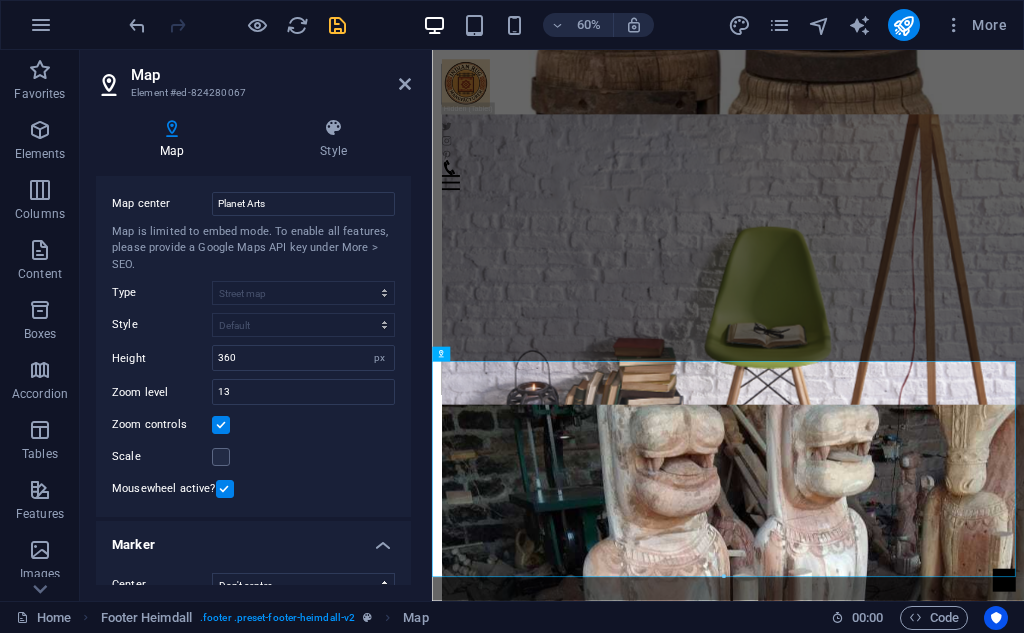 scroll, scrollTop: 0, scrollLeft: 0, axis: both 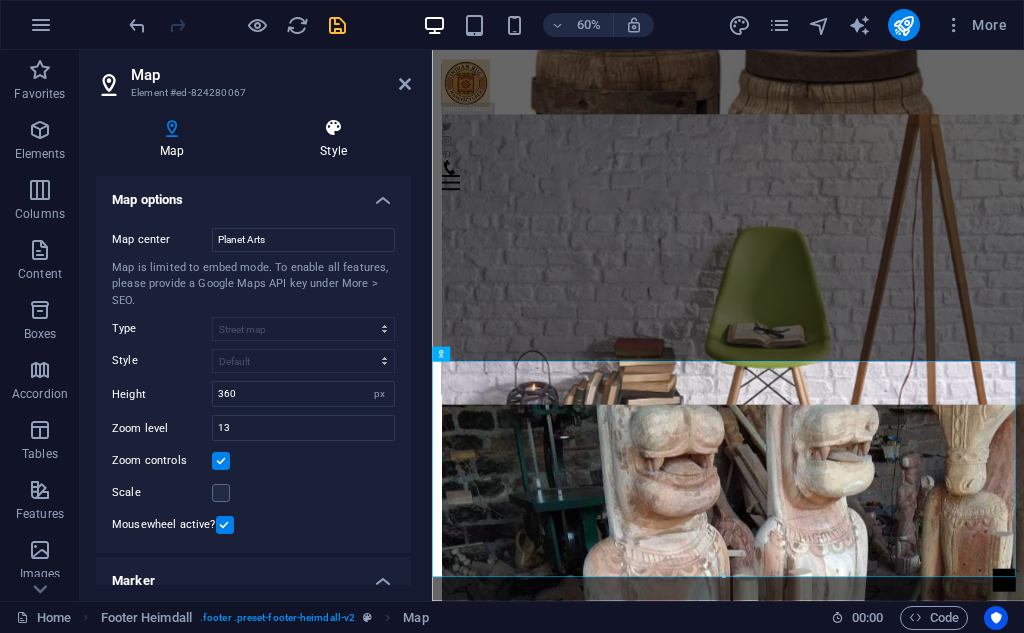 type on "Planet Arts" 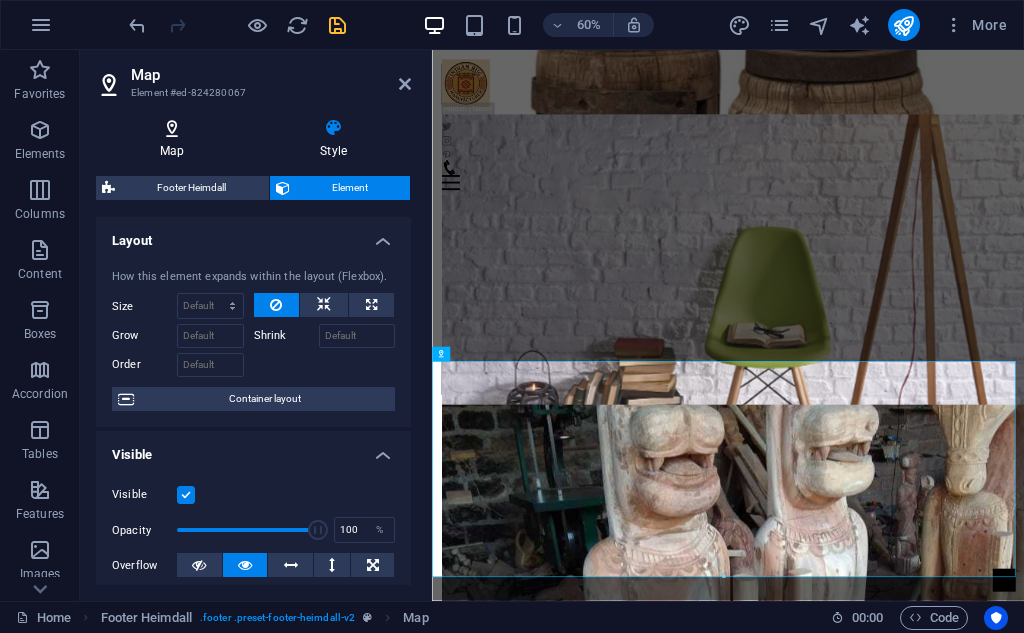 click at bounding box center [172, 128] 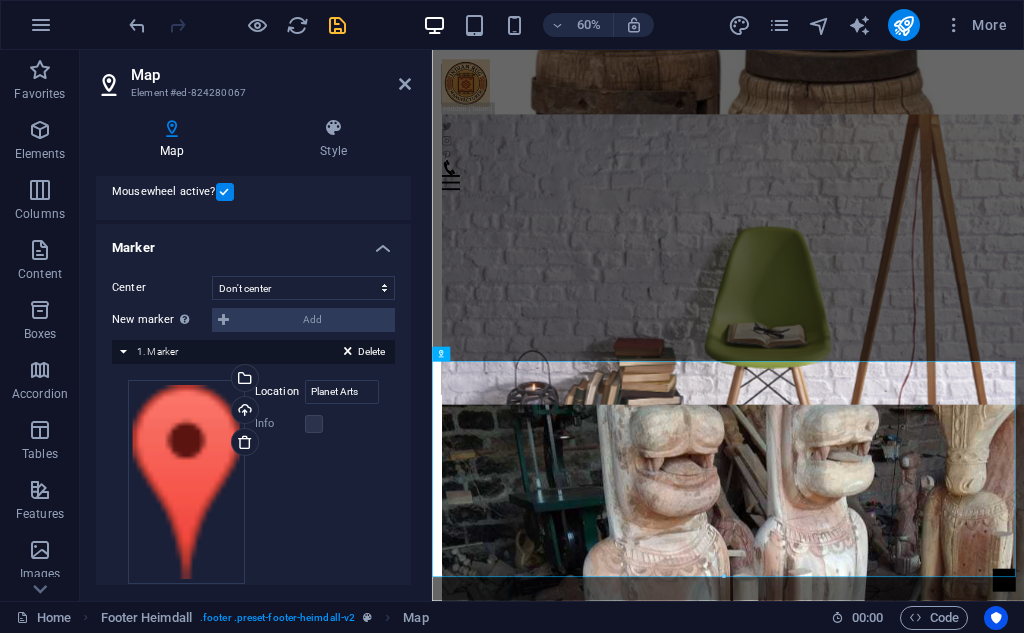 scroll, scrollTop: 360, scrollLeft: 0, axis: vertical 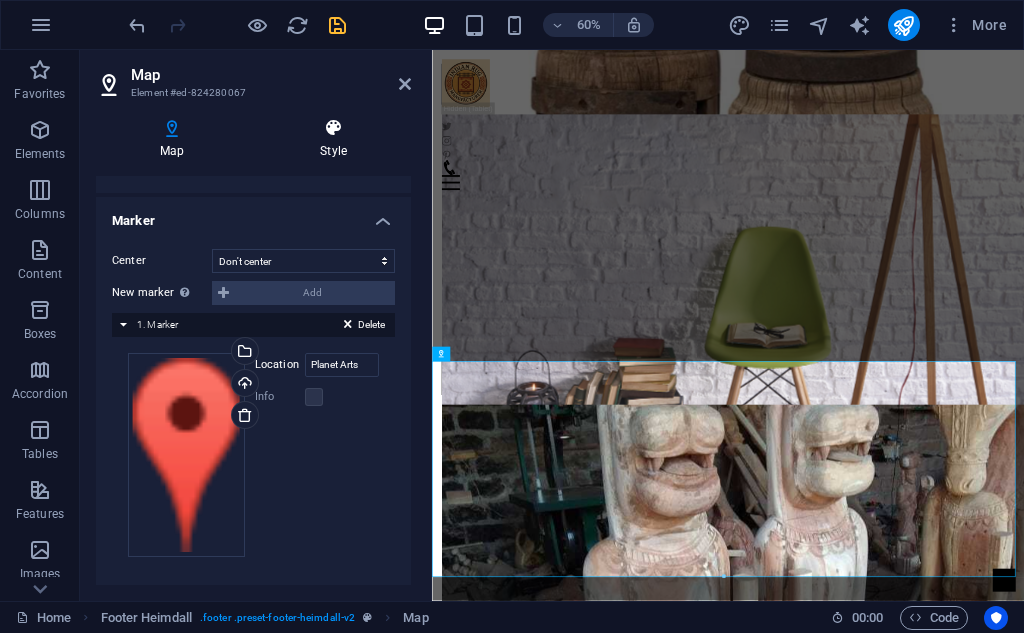 click on "Style" at bounding box center (333, 139) 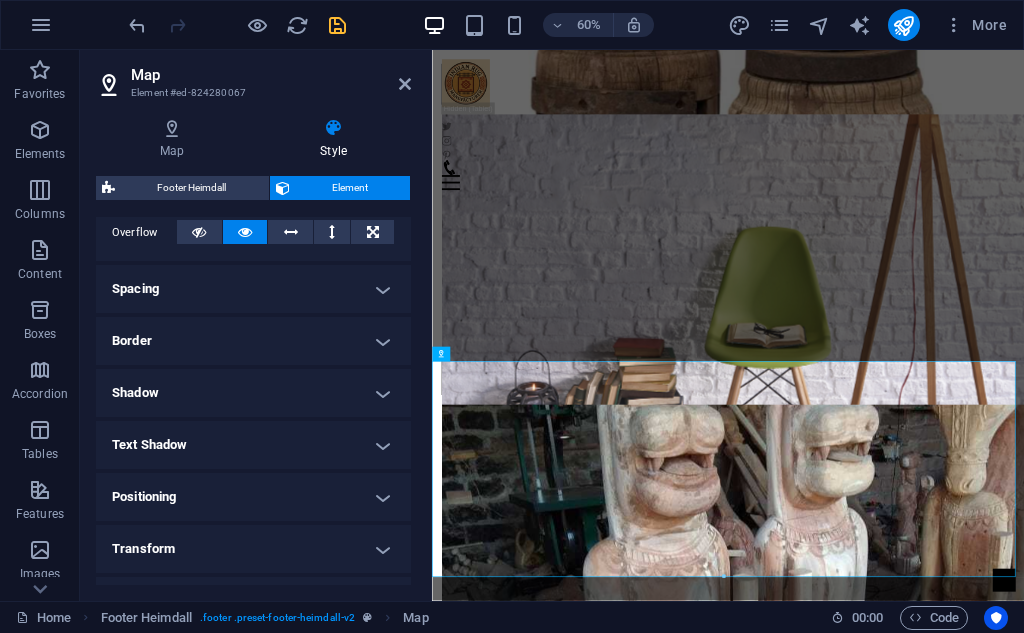 scroll, scrollTop: 477, scrollLeft: 0, axis: vertical 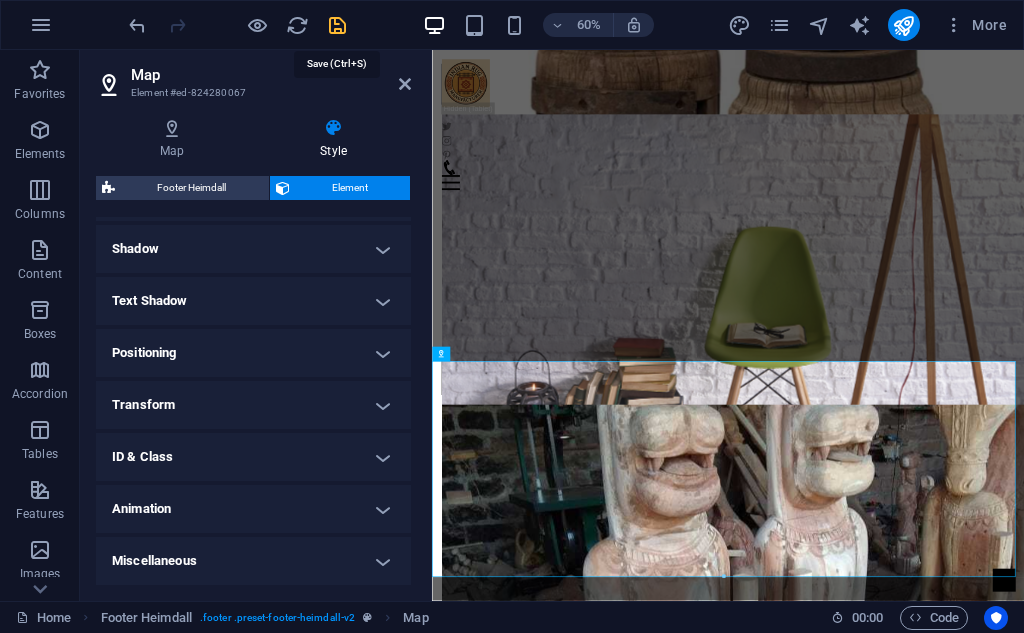 click at bounding box center [337, 25] 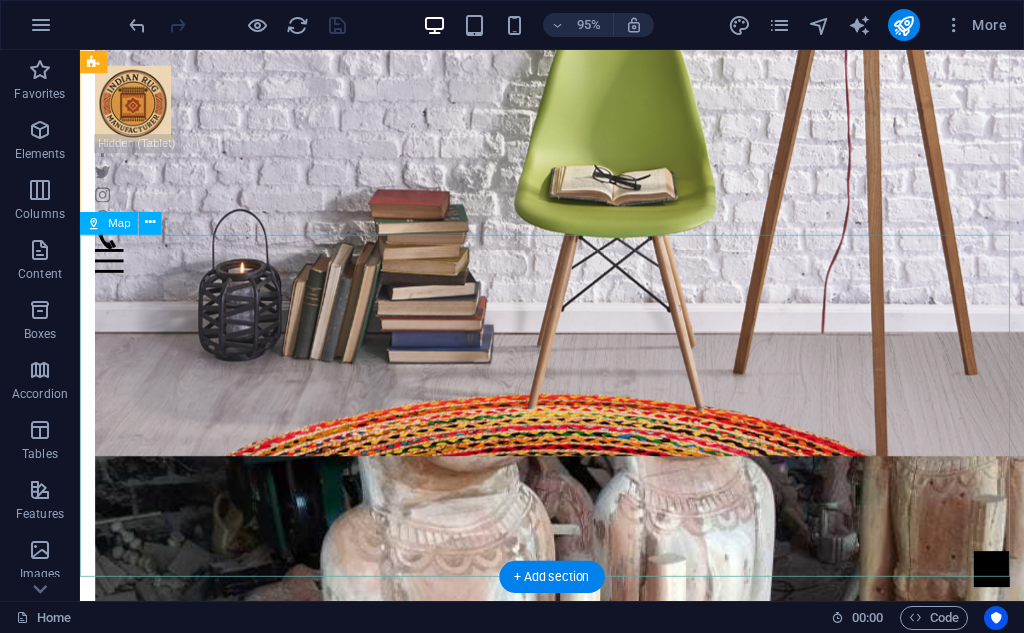 scroll, scrollTop: 1271, scrollLeft: 0, axis: vertical 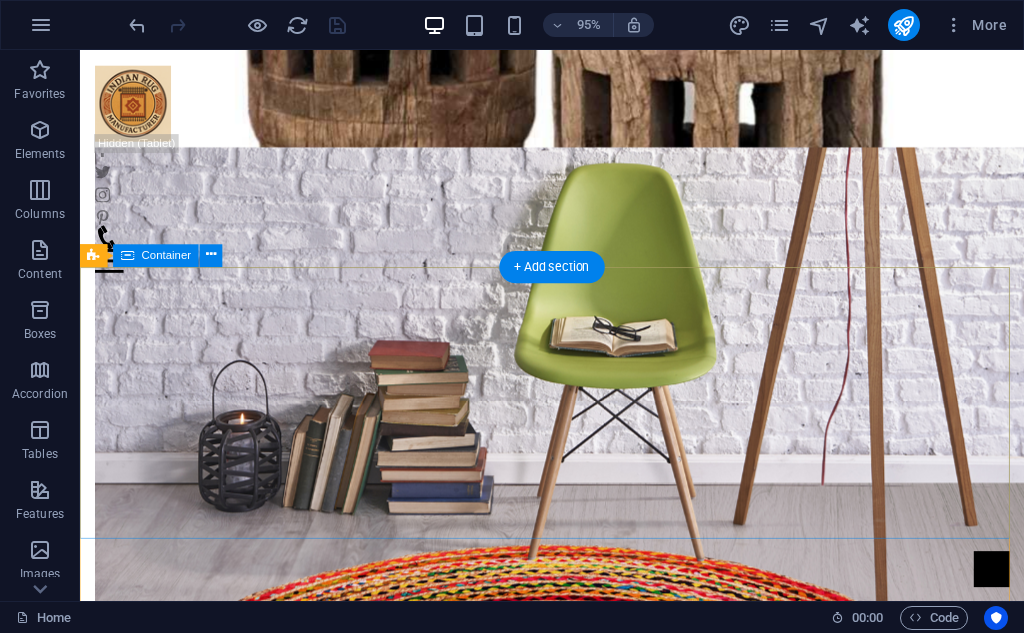 click on "Address [NUMBER], [STREET], [COLONY] [CITY], [STATE]   [POSTAL_CODE] Phone Phone:  [PHONE] Mobile:  Contact [EMAIL] Legal Notice  |  Privacy Policy" at bounding box center (577, 2401) 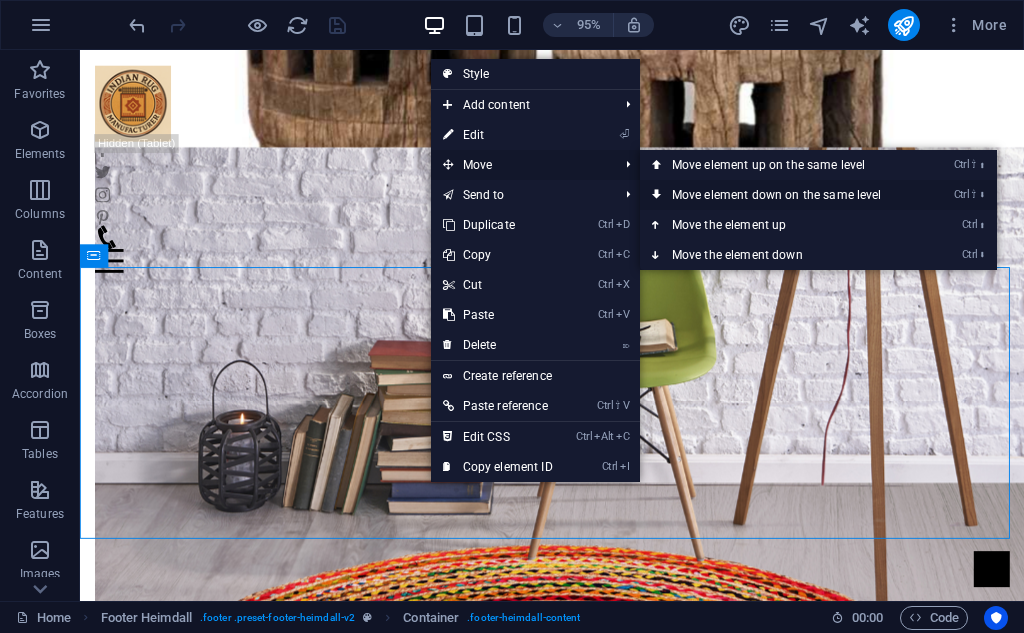 click on "Ctrl ⇧ ⬇  Move element down on the same level" at bounding box center [781, 195] 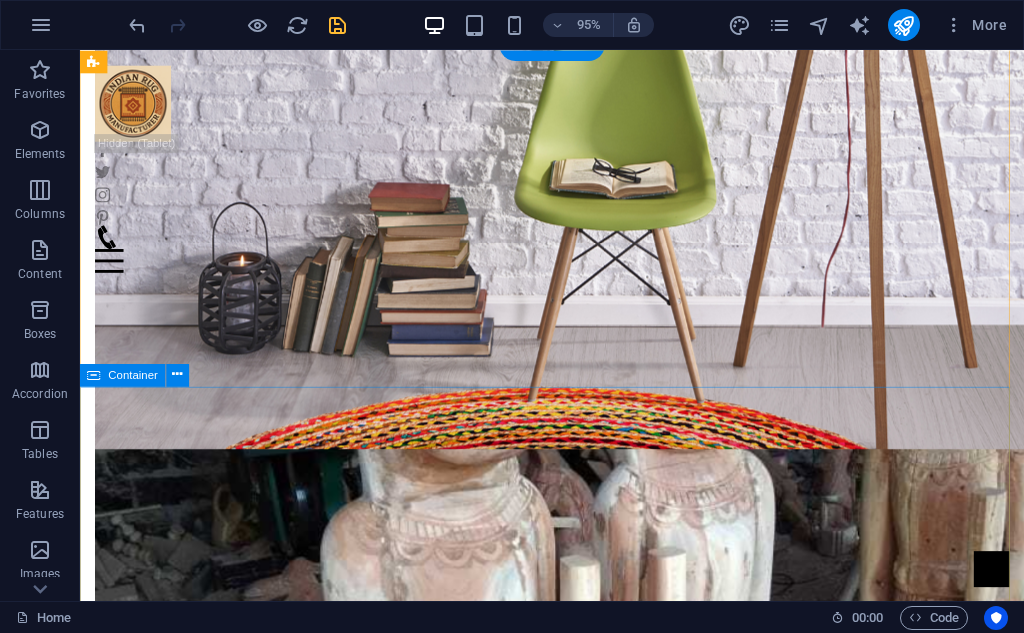 scroll, scrollTop: 1604, scrollLeft: 0, axis: vertical 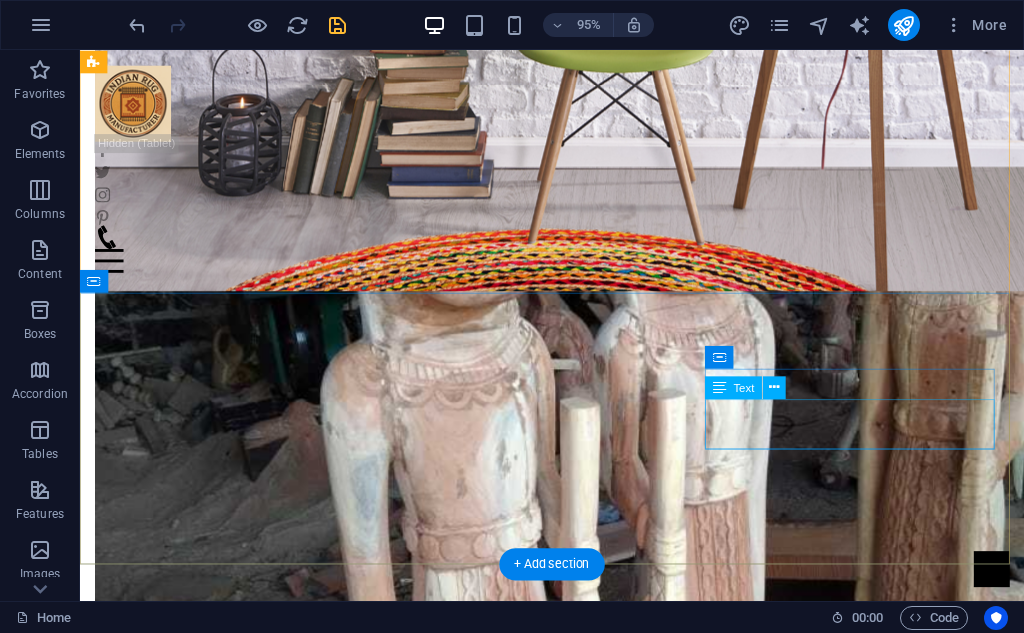 click on "planetarts2004@yahoo.com Legal Notice  |  Privacy Policy" at bounding box center [251, 2529] 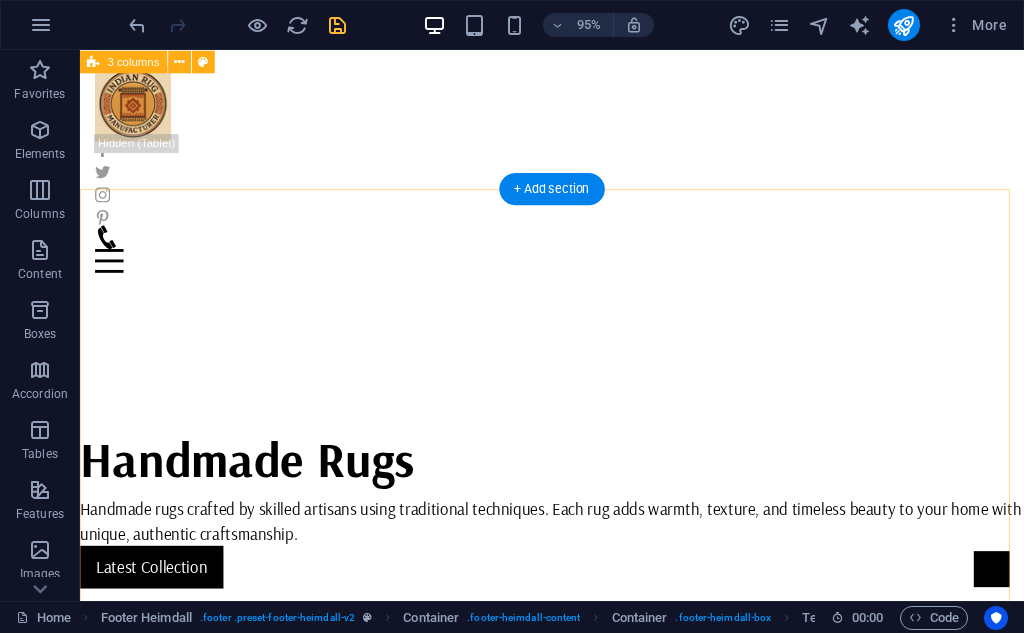 scroll, scrollTop: 0, scrollLeft: 0, axis: both 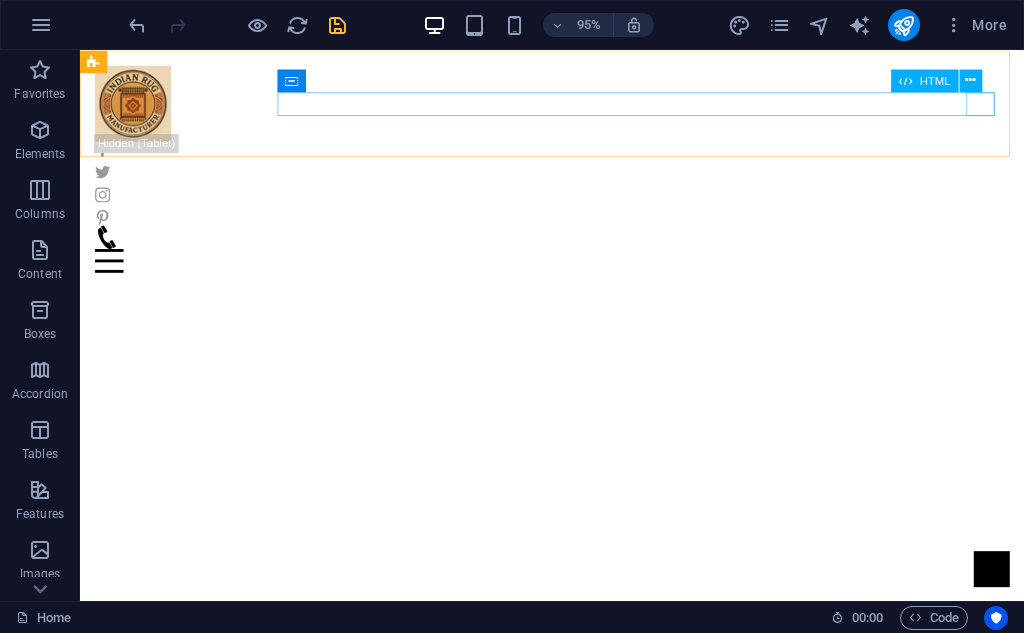 click at bounding box center (577, 271) 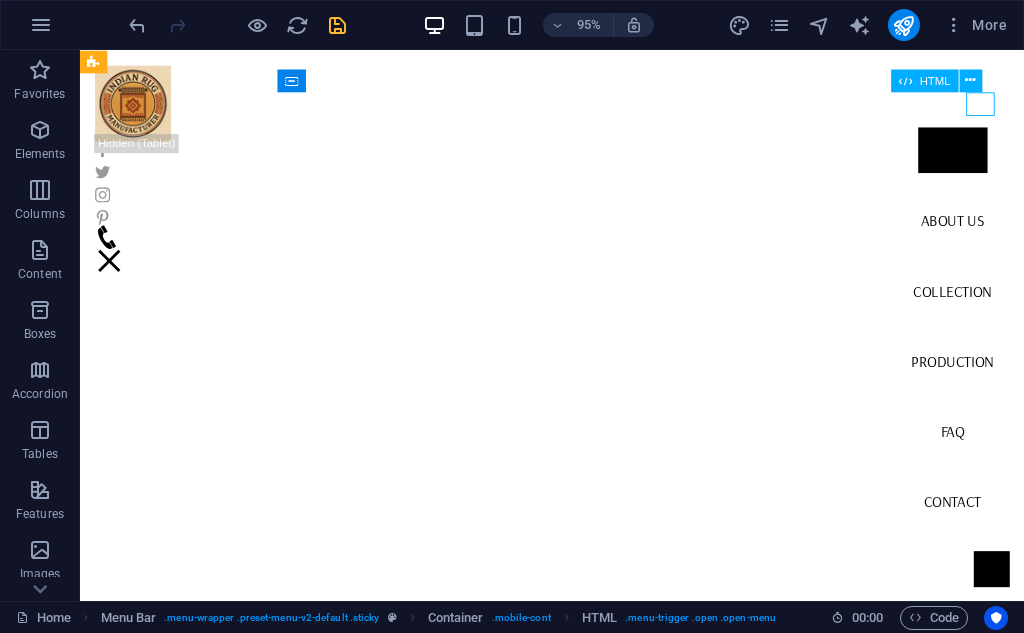click at bounding box center [111, 271] 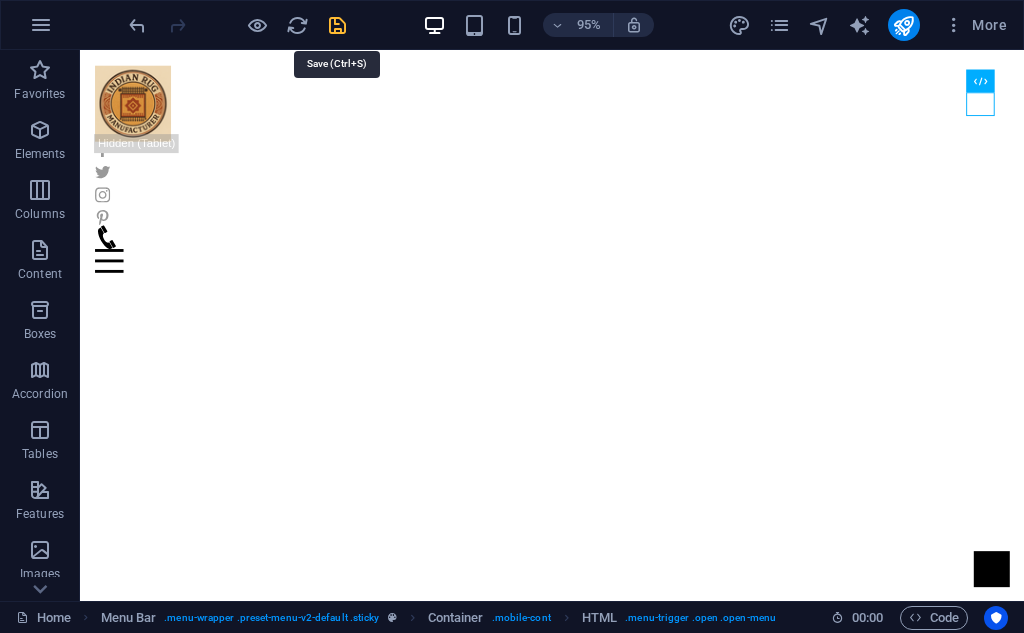 click at bounding box center (337, 25) 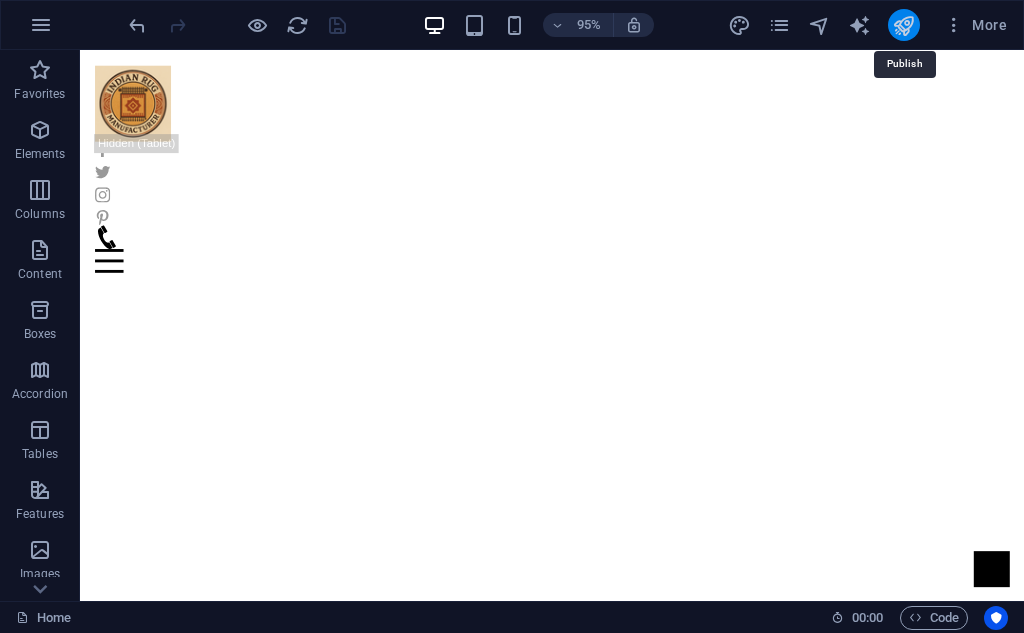 click at bounding box center (903, 25) 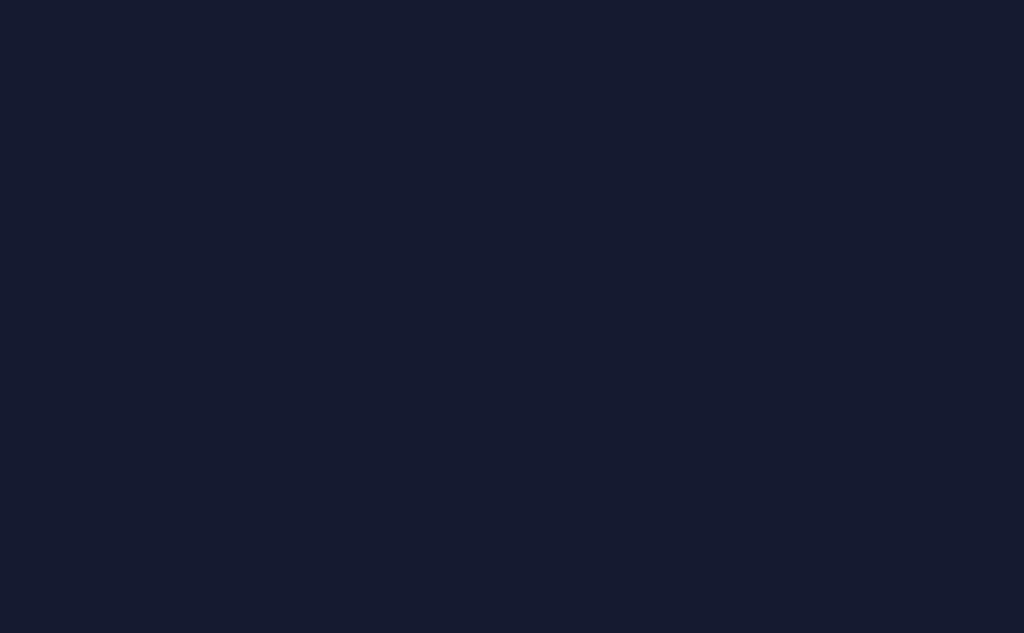 scroll, scrollTop: 0, scrollLeft: 0, axis: both 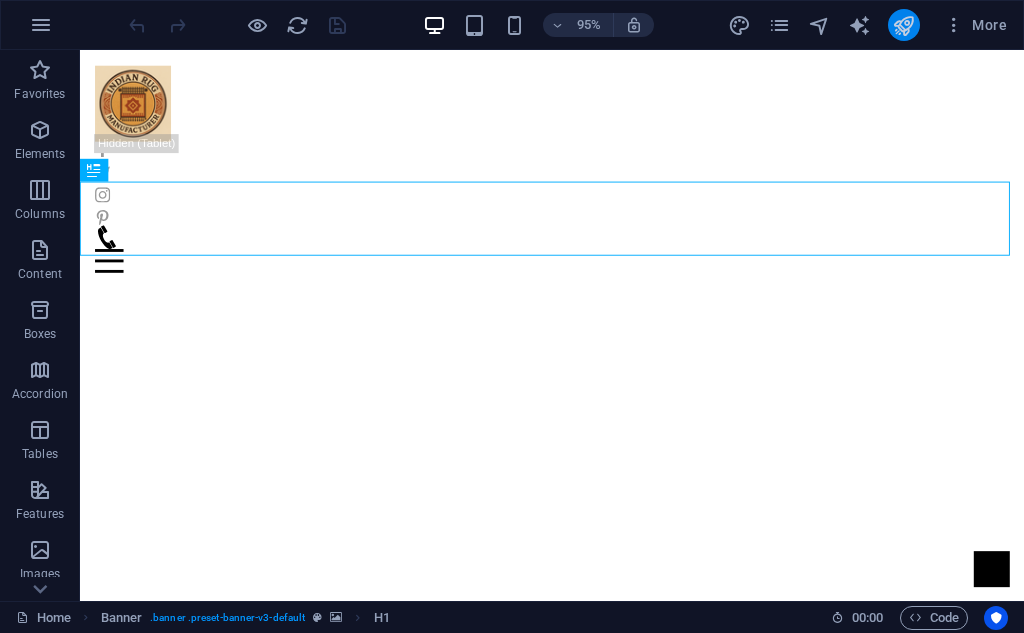 click at bounding box center (904, 25) 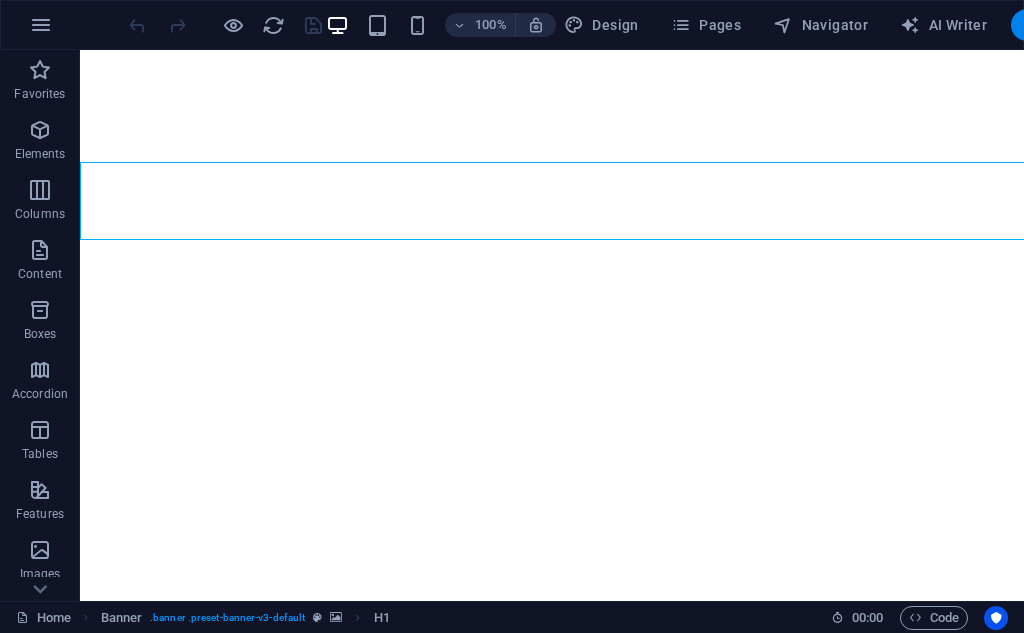 scroll, scrollTop: 0, scrollLeft: 0, axis: both 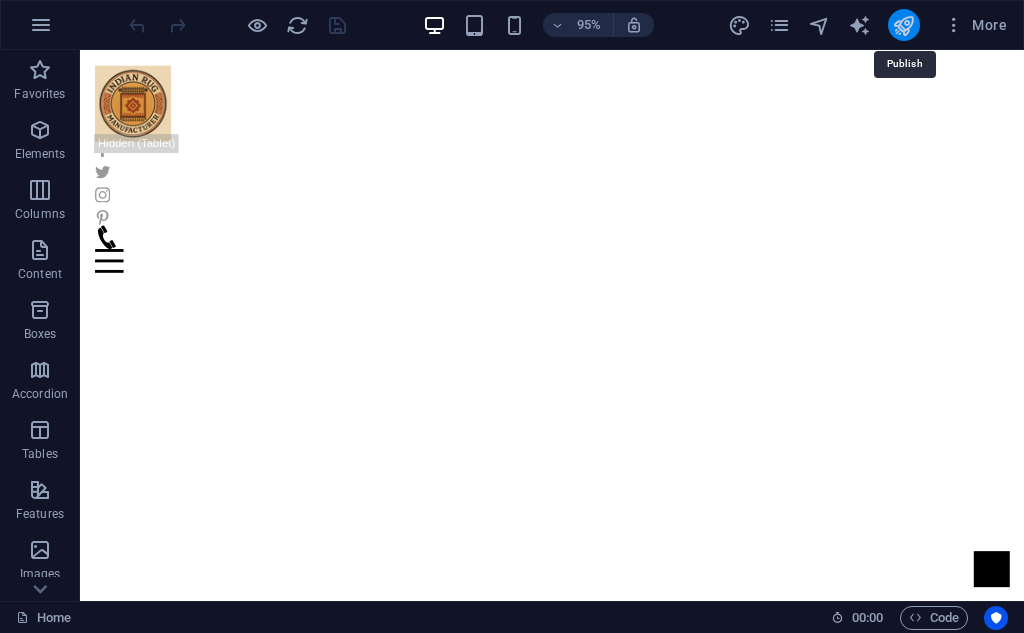 click at bounding box center [903, 25] 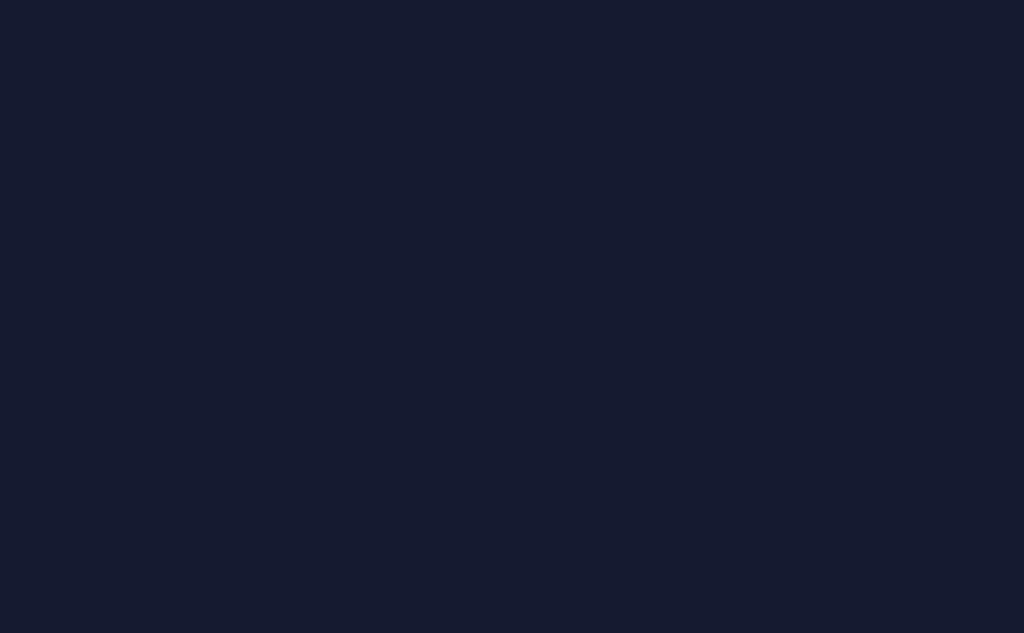 scroll, scrollTop: 0, scrollLeft: 0, axis: both 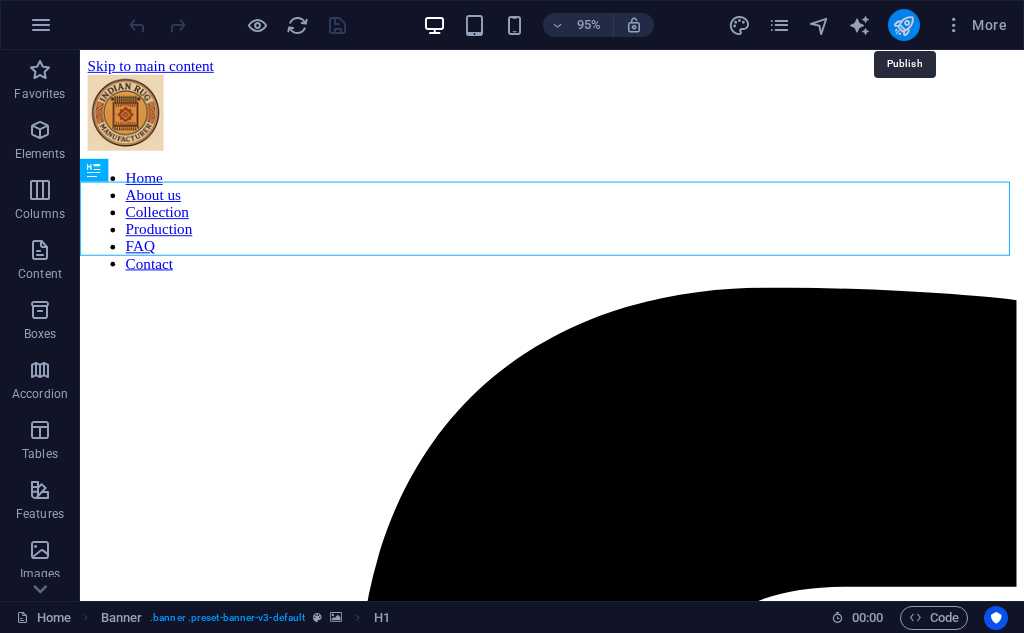 click at bounding box center [903, 25] 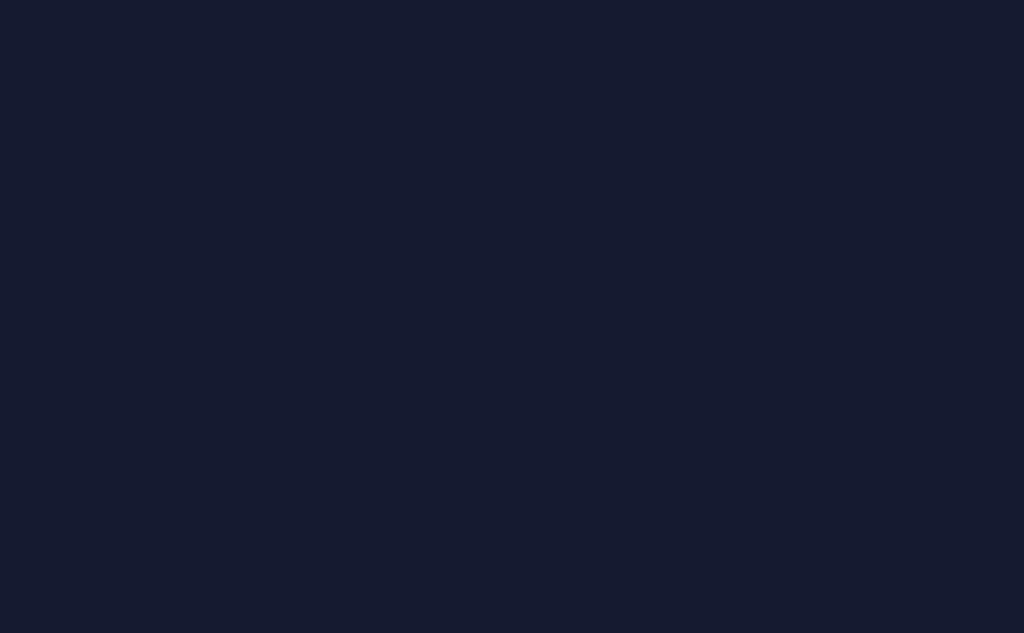 scroll, scrollTop: 0, scrollLeft: 0, axis: both 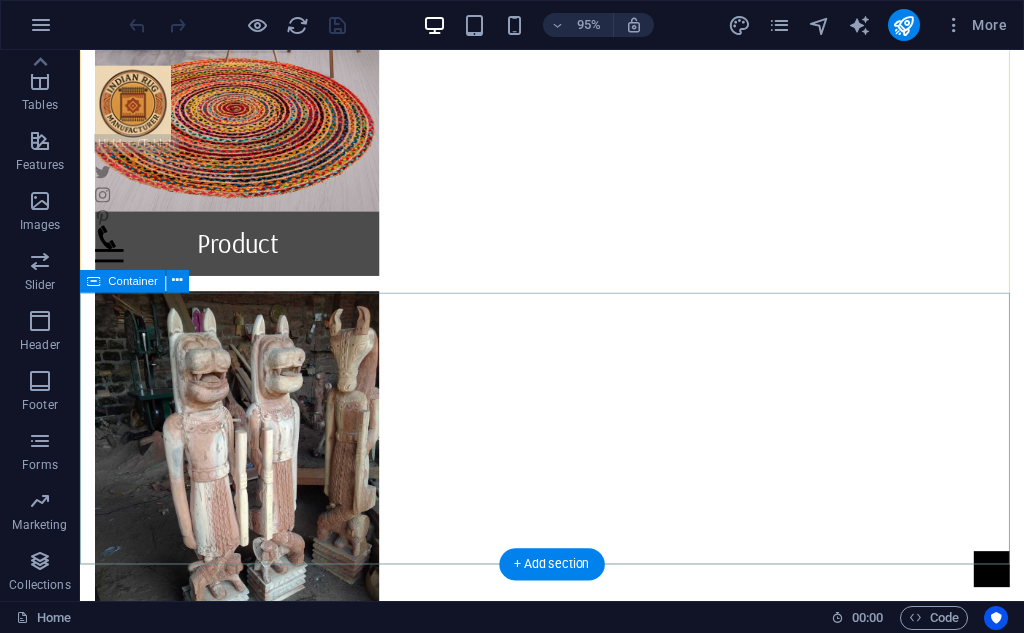 click on "Address [NUMBER], [STREET], [COLONY] [CITY], [STATE]   [POSTAL_CODE] Phone Phone:  [PHONE] Mobile:  Contact [EMAIL] Legal Notice  |  Privacy Policy" at bounding box center (577, 2414) 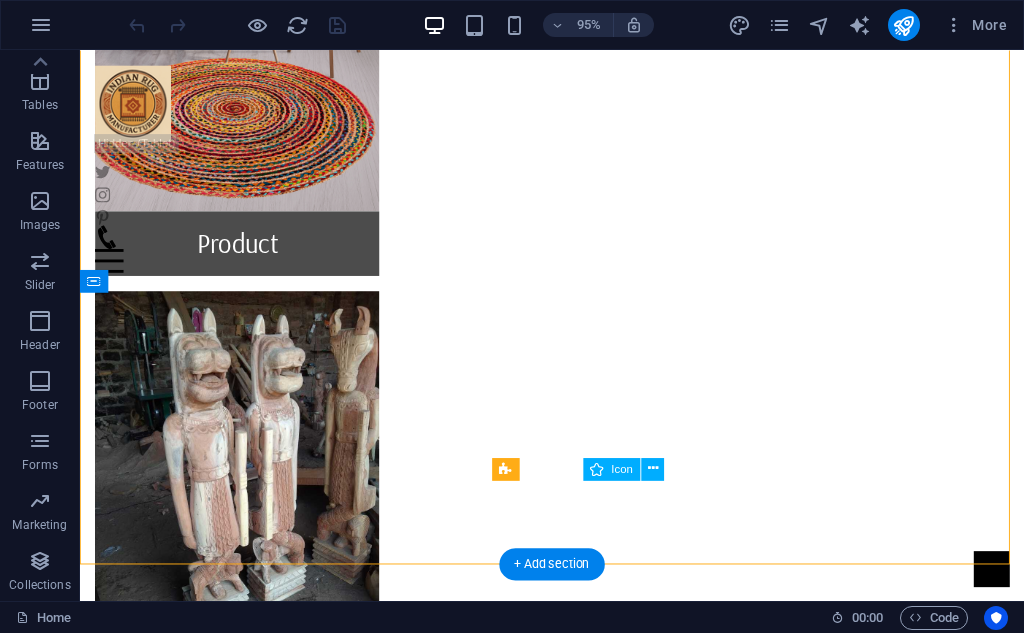 click at bounding box center (577, 2643) 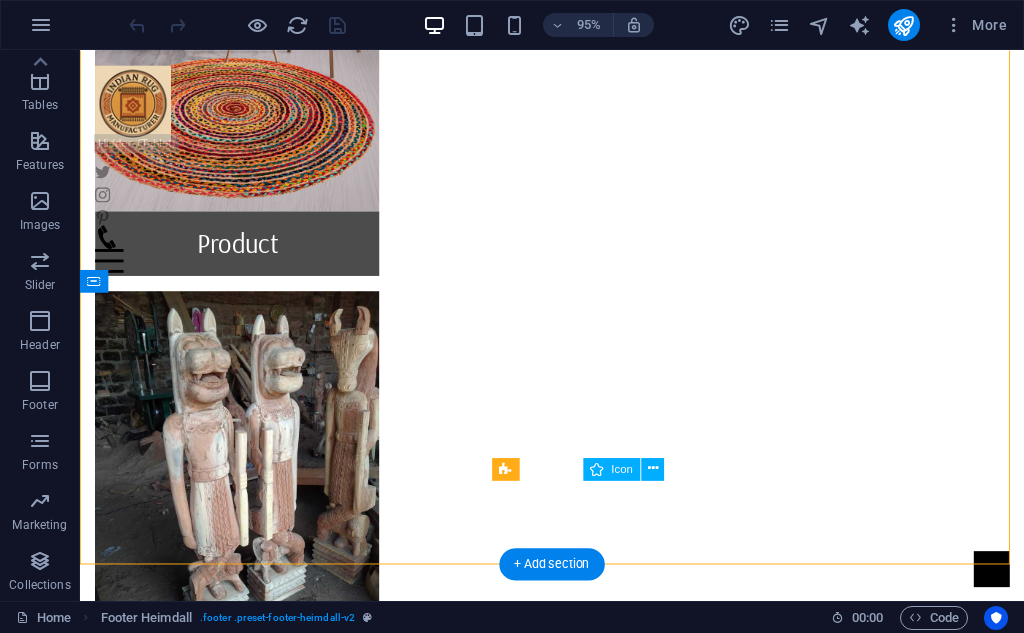 click at bounding box center [577, 2643] 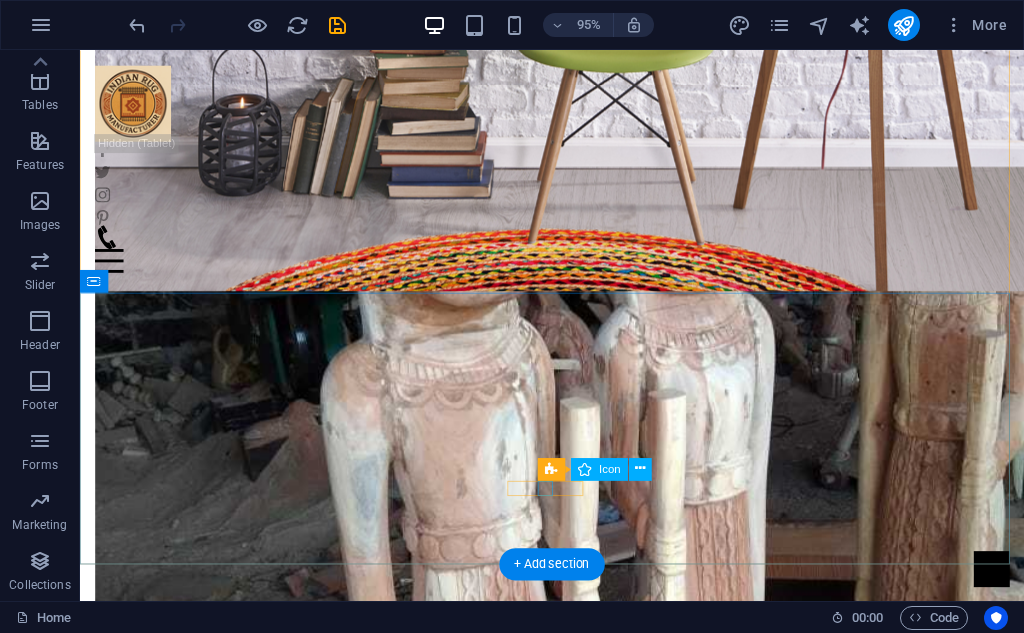 click at bounding box center (577, 2595) 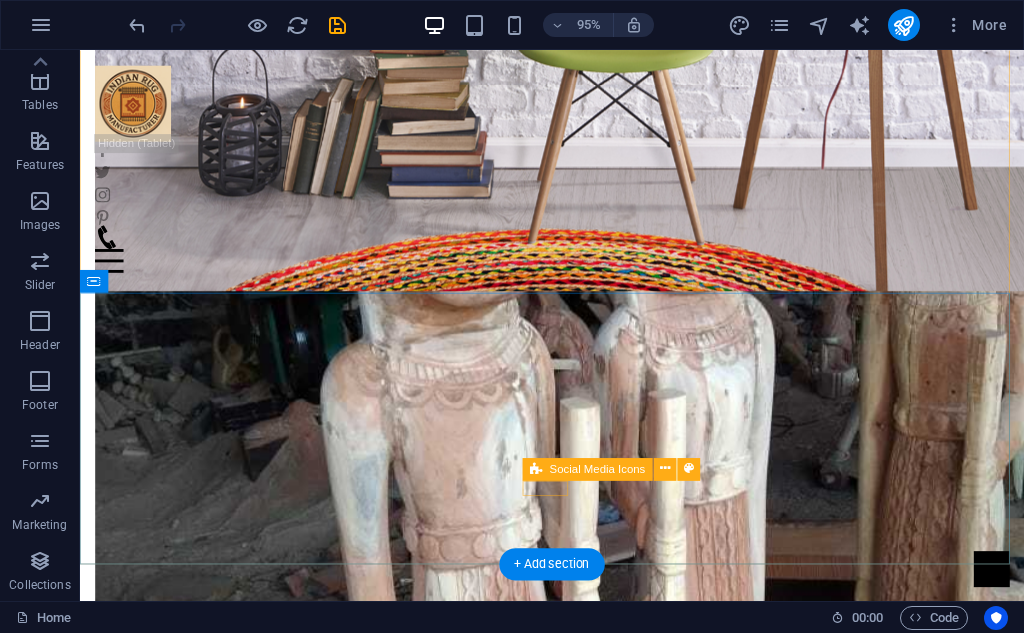 click at bounding box center [577, 2583] 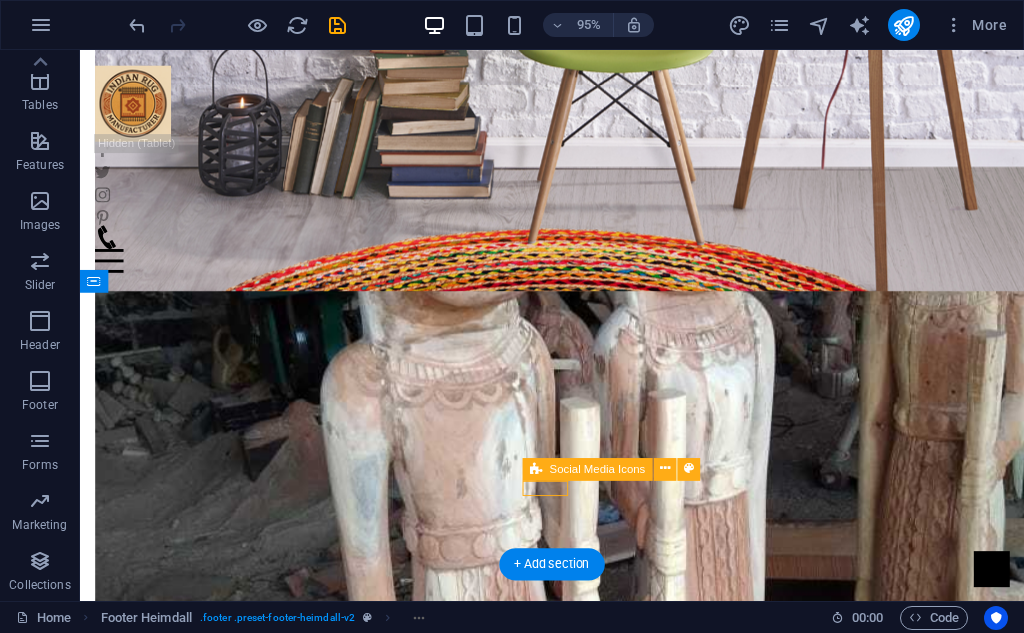 click at bounding box center (577, 2583) 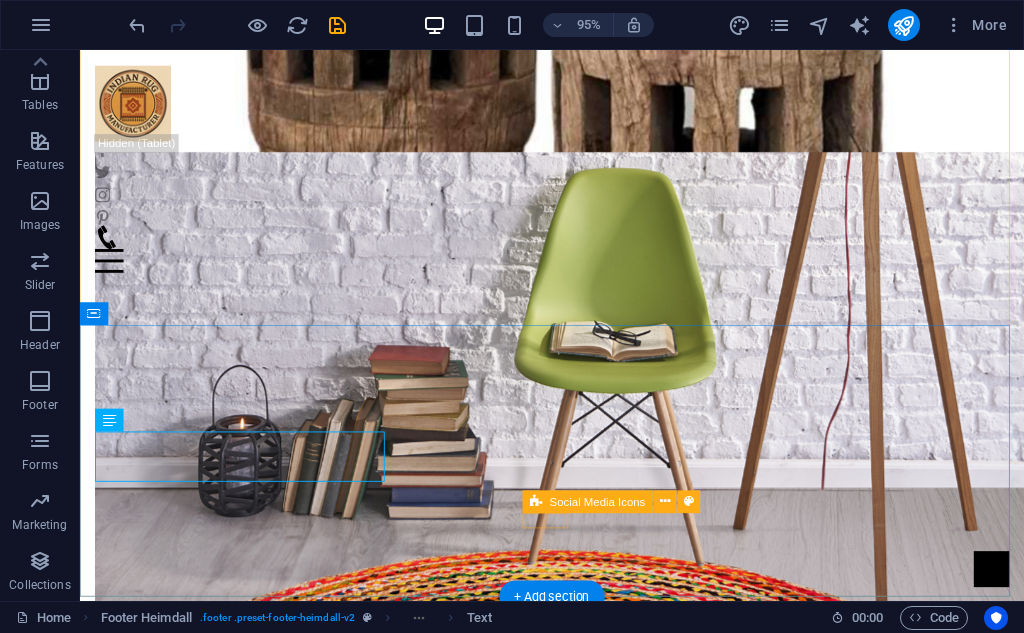 click at bounding box center (577, 2921) 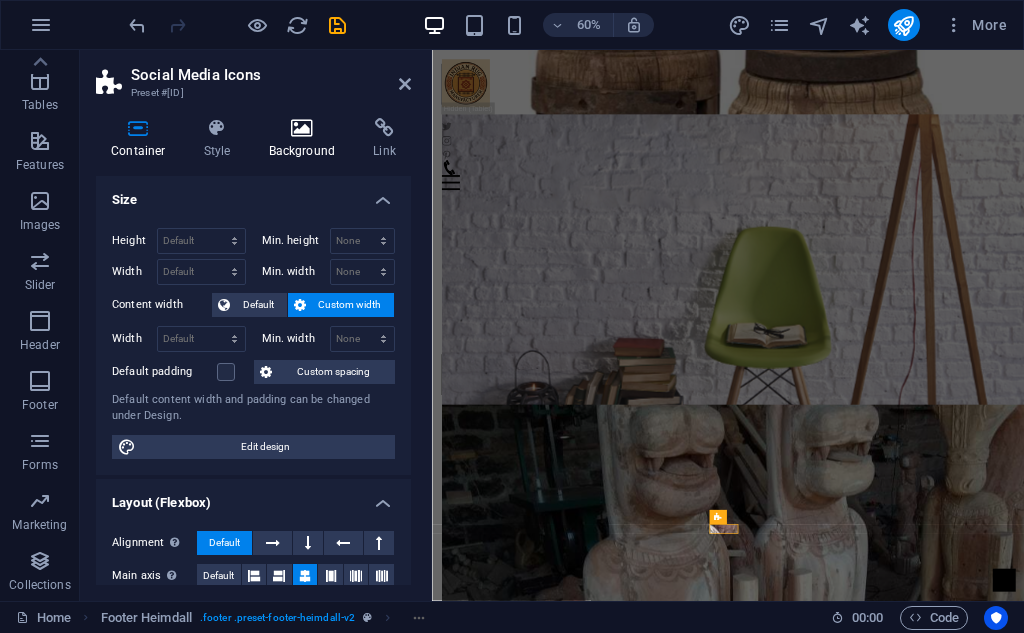click on "Background" at bounding box center [306, 139] 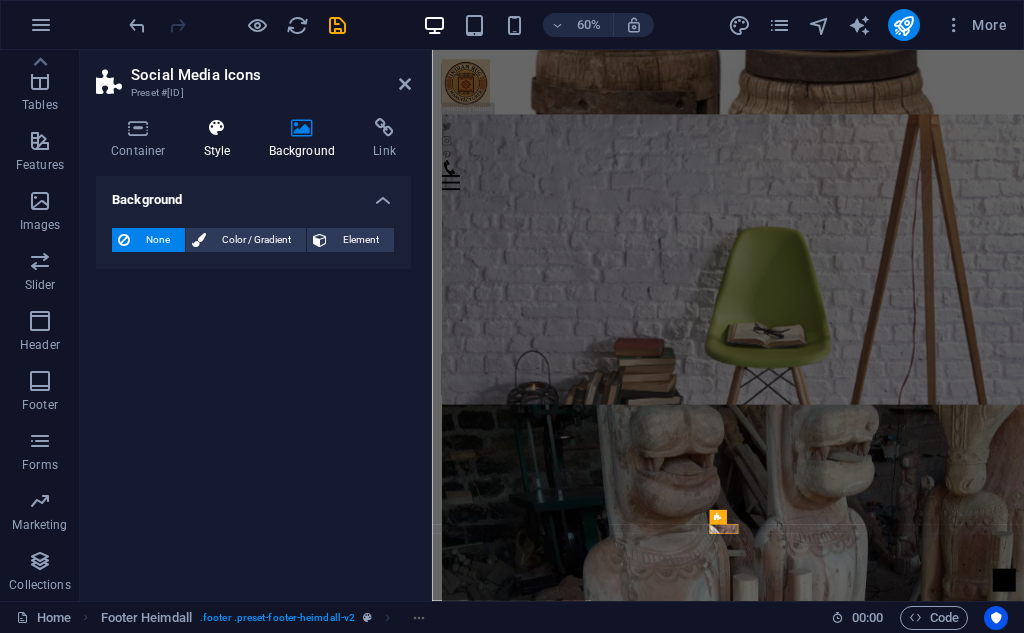 click on "Style" at bounding box center [221, 139] 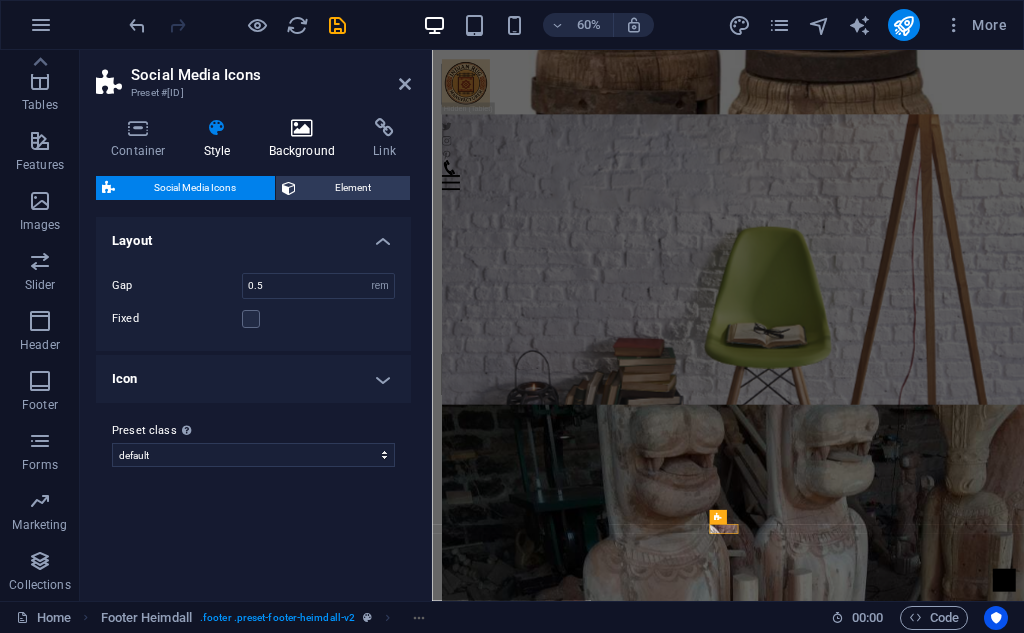 click at bounding box center (302, 128) 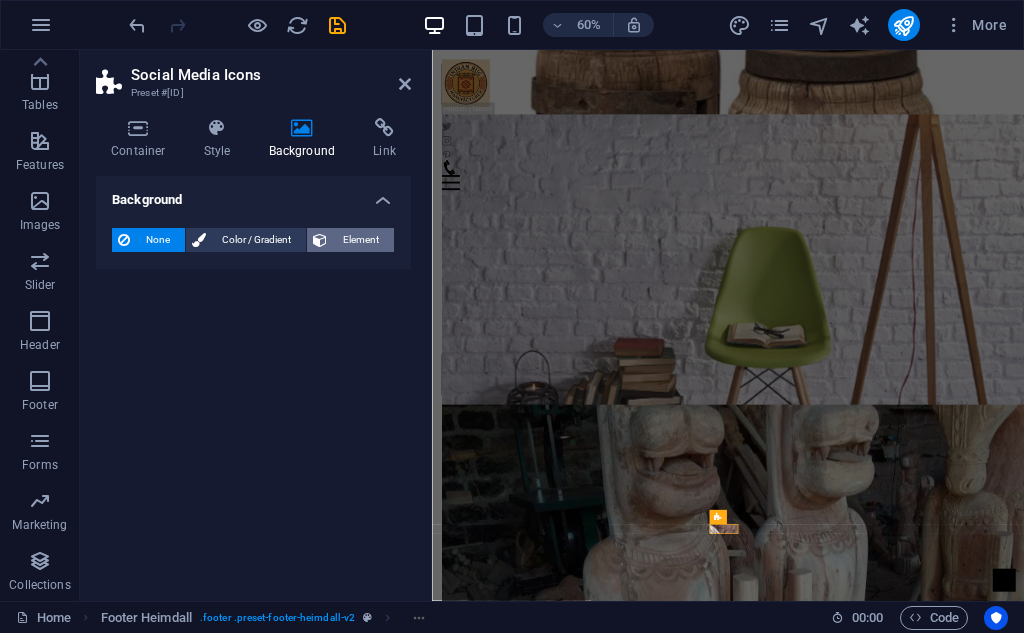 click at bounding box center (320, 240) 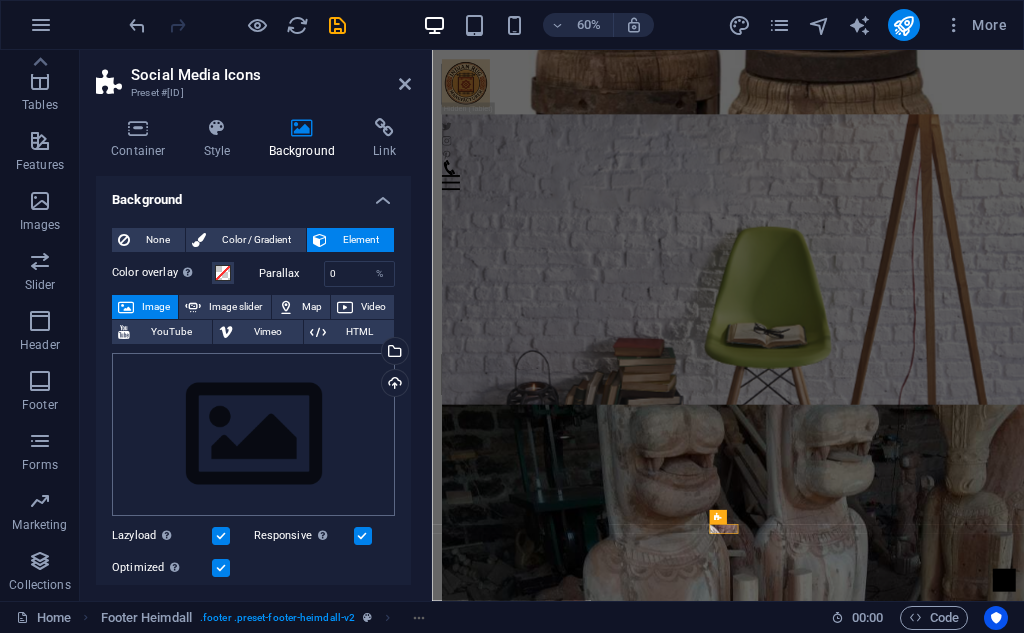 scroll, scrollTop: 363, scrollLeft: 0, axis: vertical 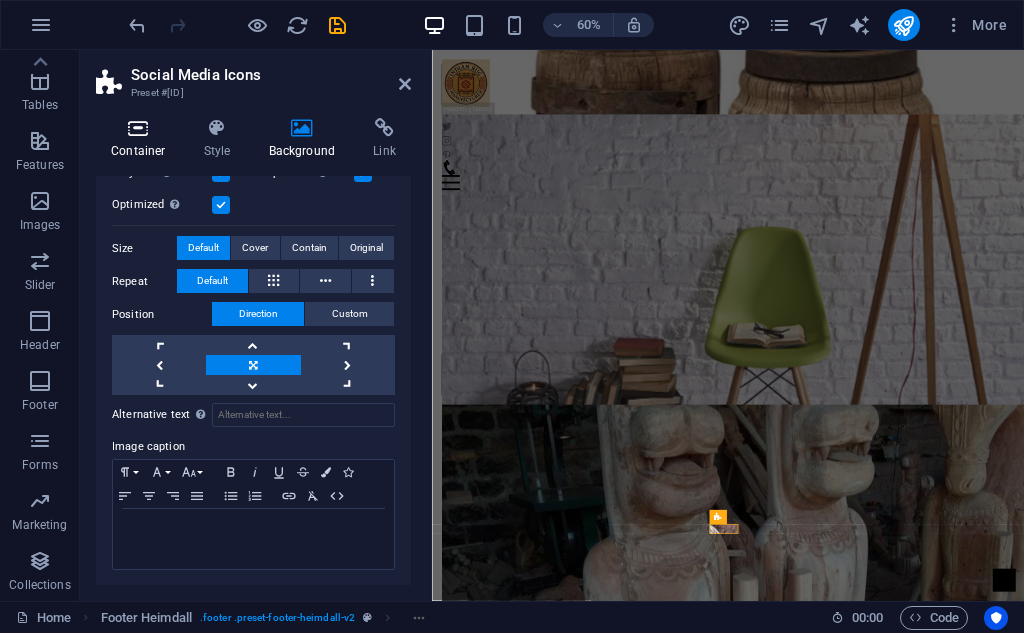 click on "Container" at bounding box center (142, 139) 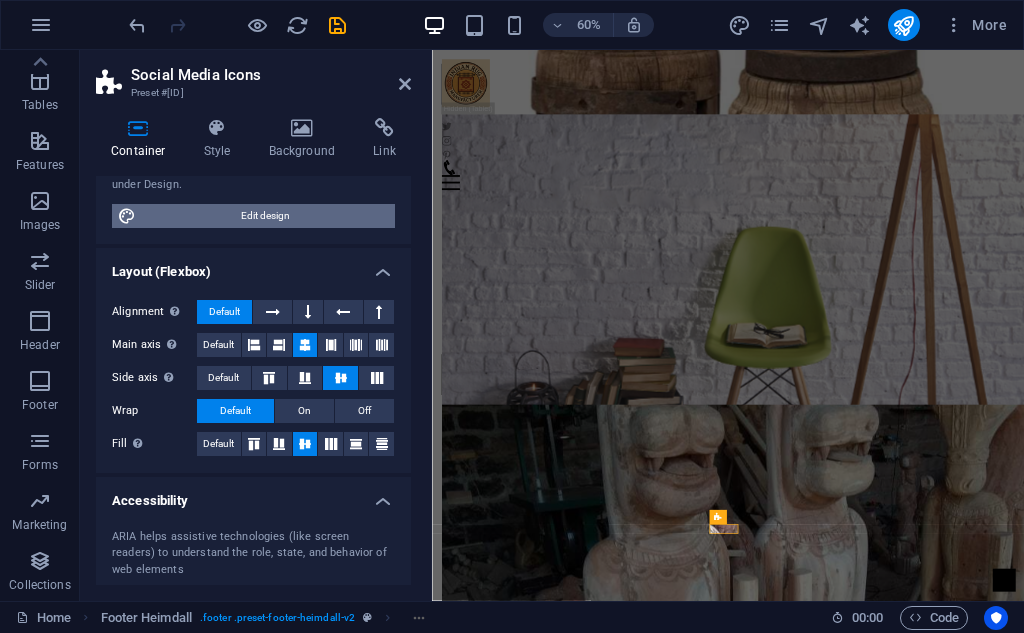 scroll, scrollTop: 400, scrollLeft: 0, axis: vertical 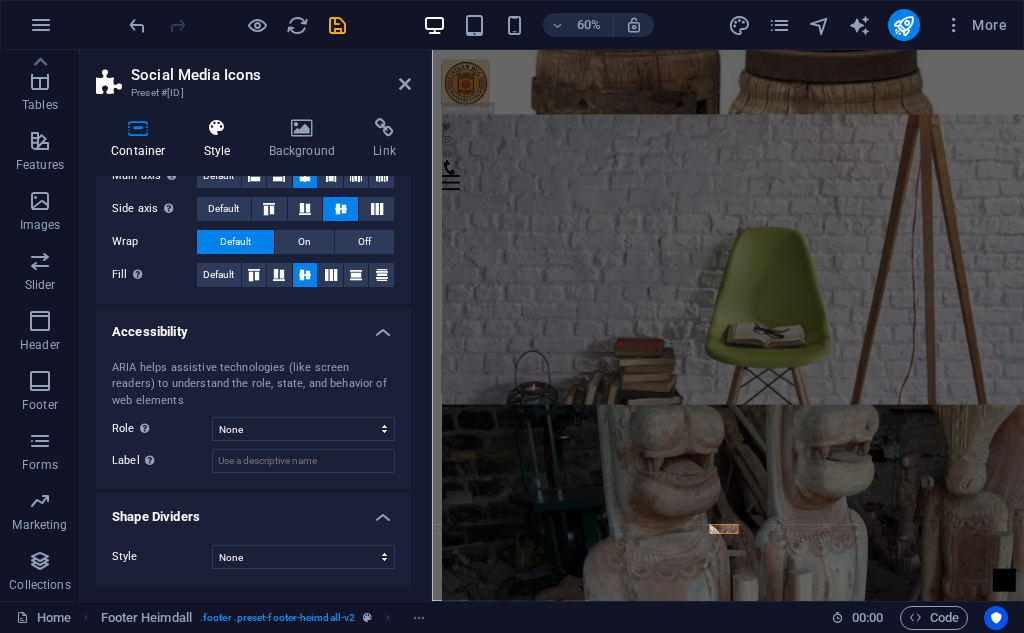 click on "Style" at bounding box center (221, 139) 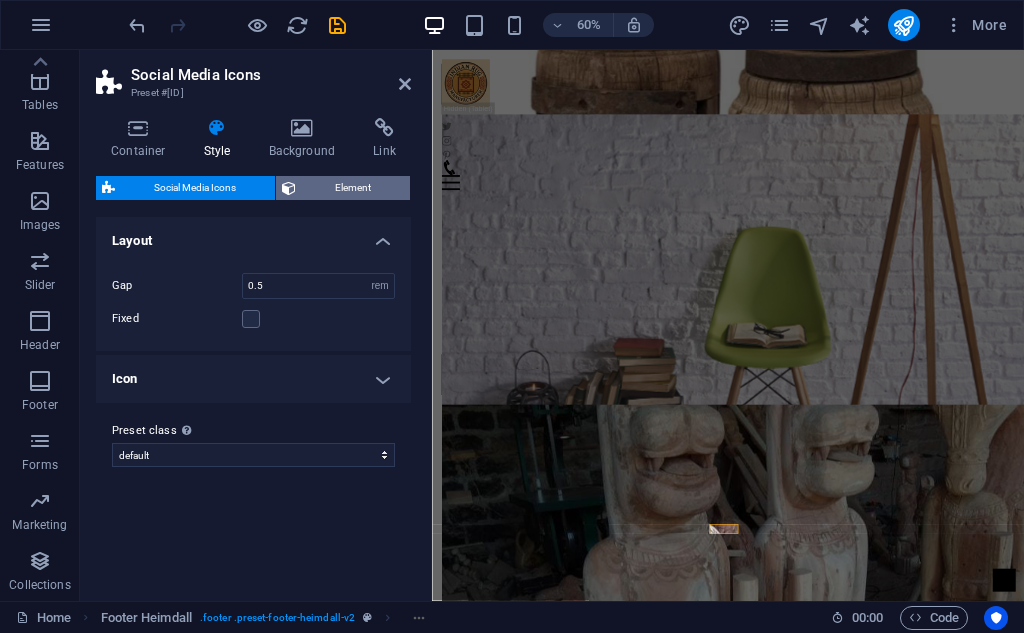 click on "Element" at bounding box center (353, 188) 